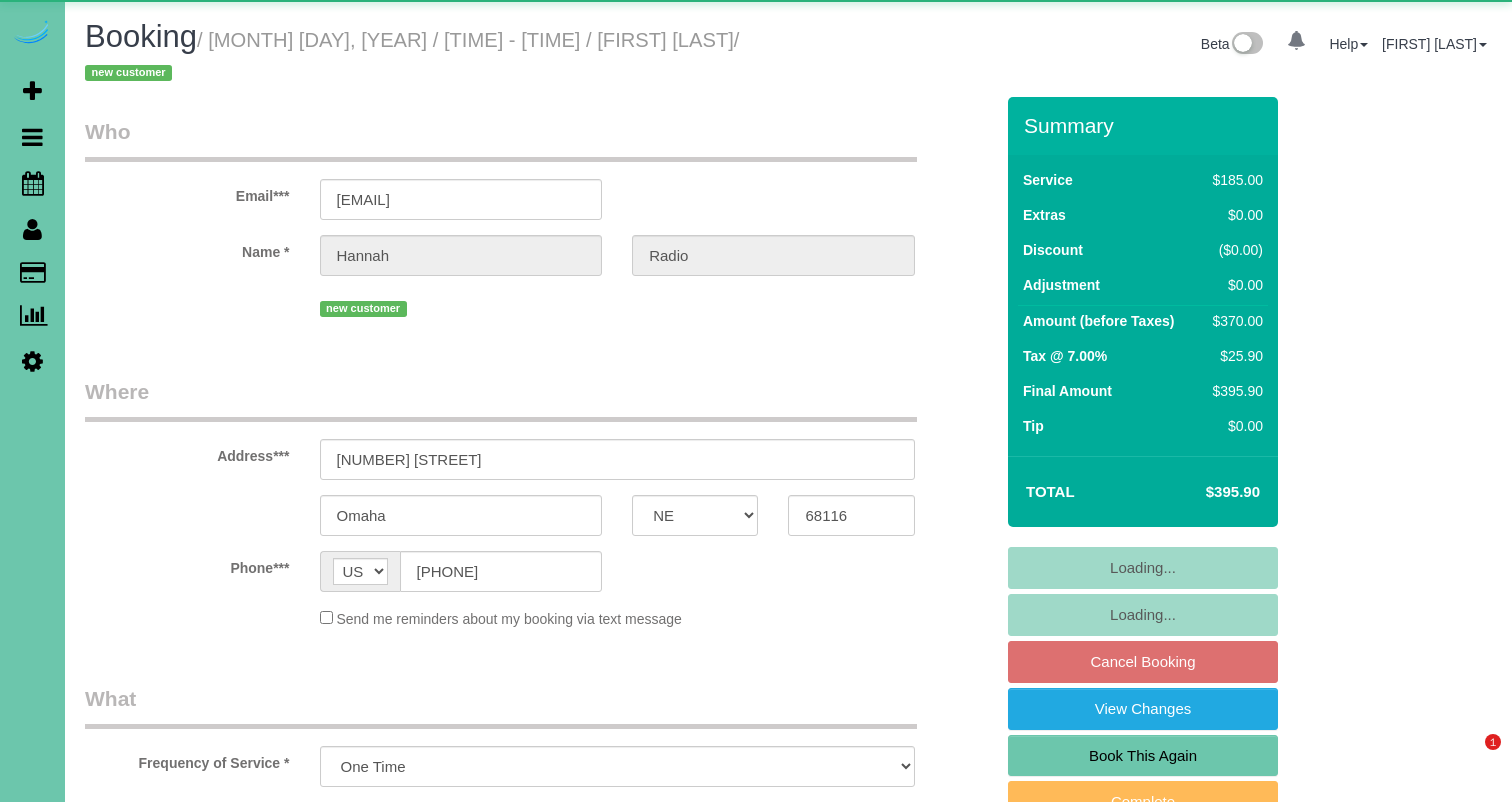 select on "NE" 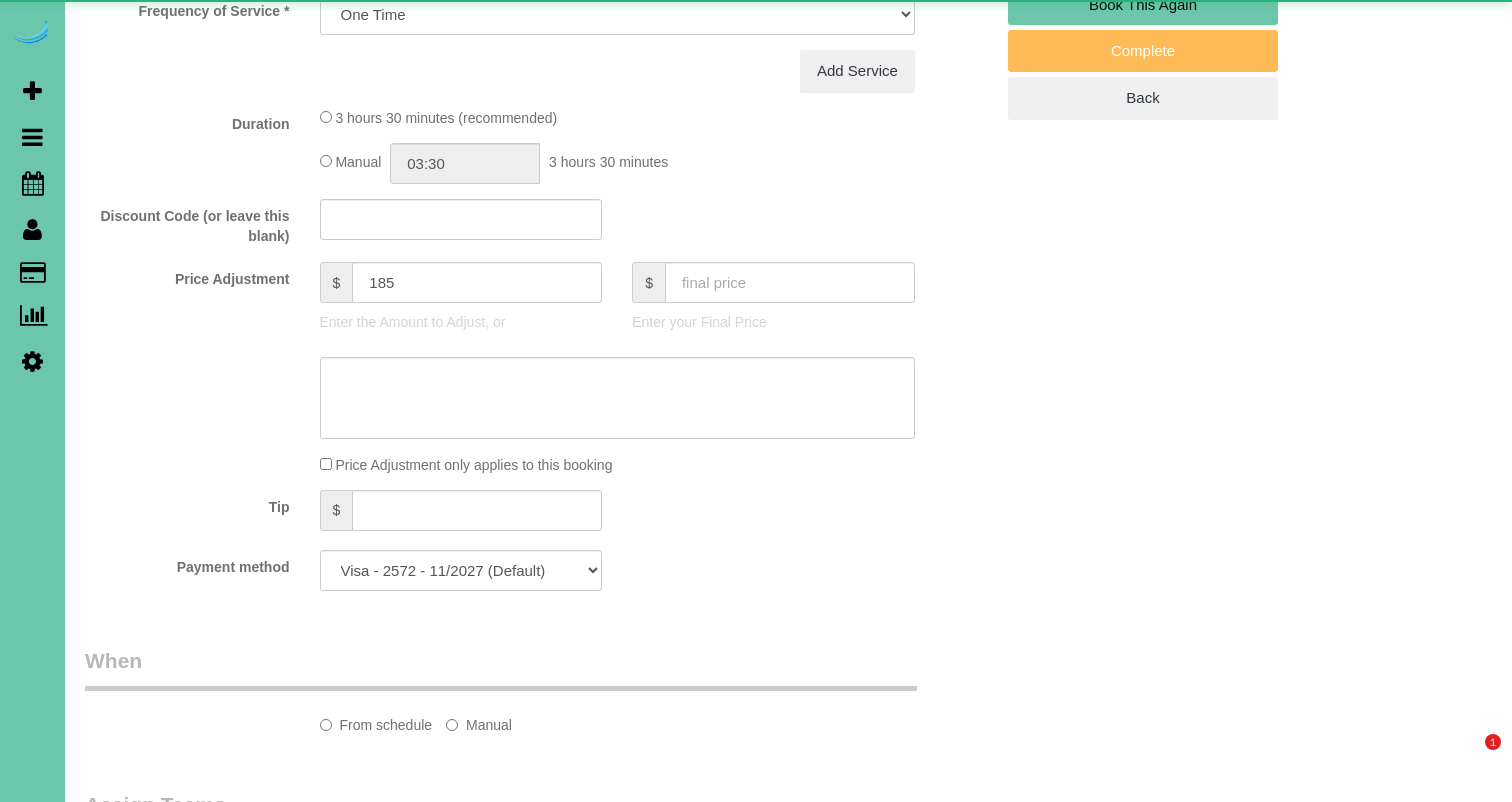 select on "object:663" 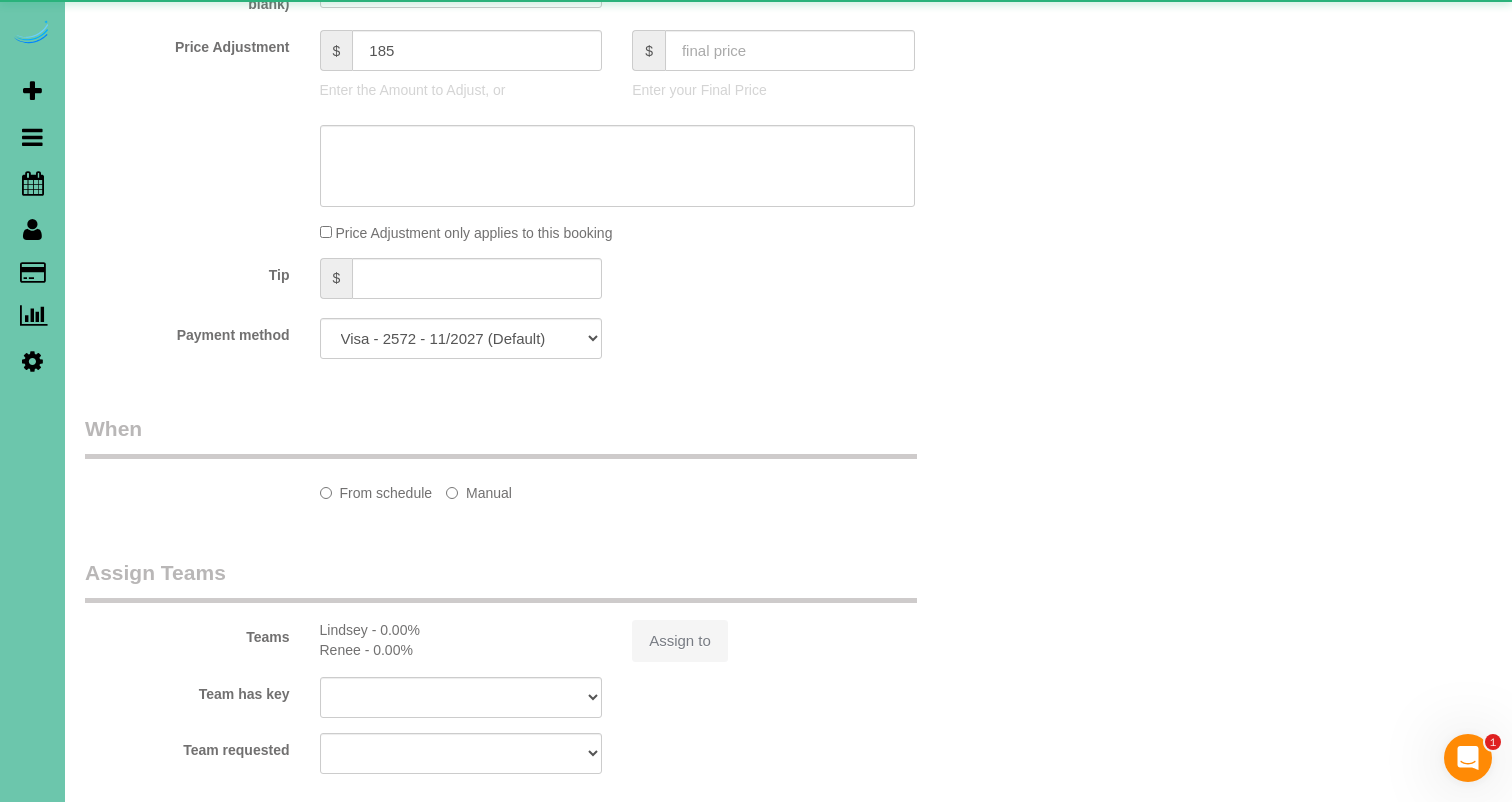 scroll, scrollTop: 0, scrollLeft: 0, axis: both 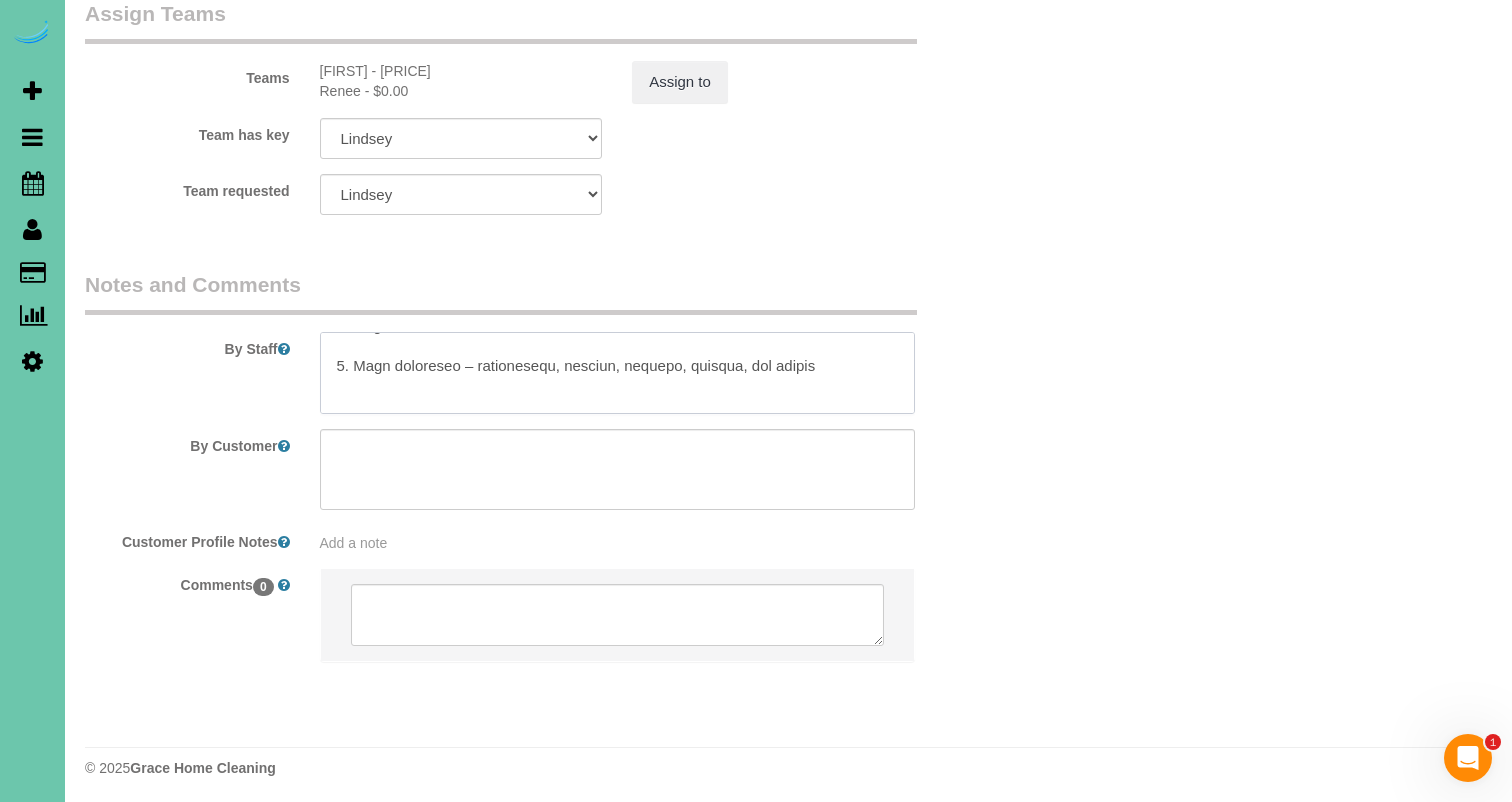 drag, startPoint x: 336, startPoint y: 391, endPoint x: 371, endPoint y: 408, distance: 38.910152 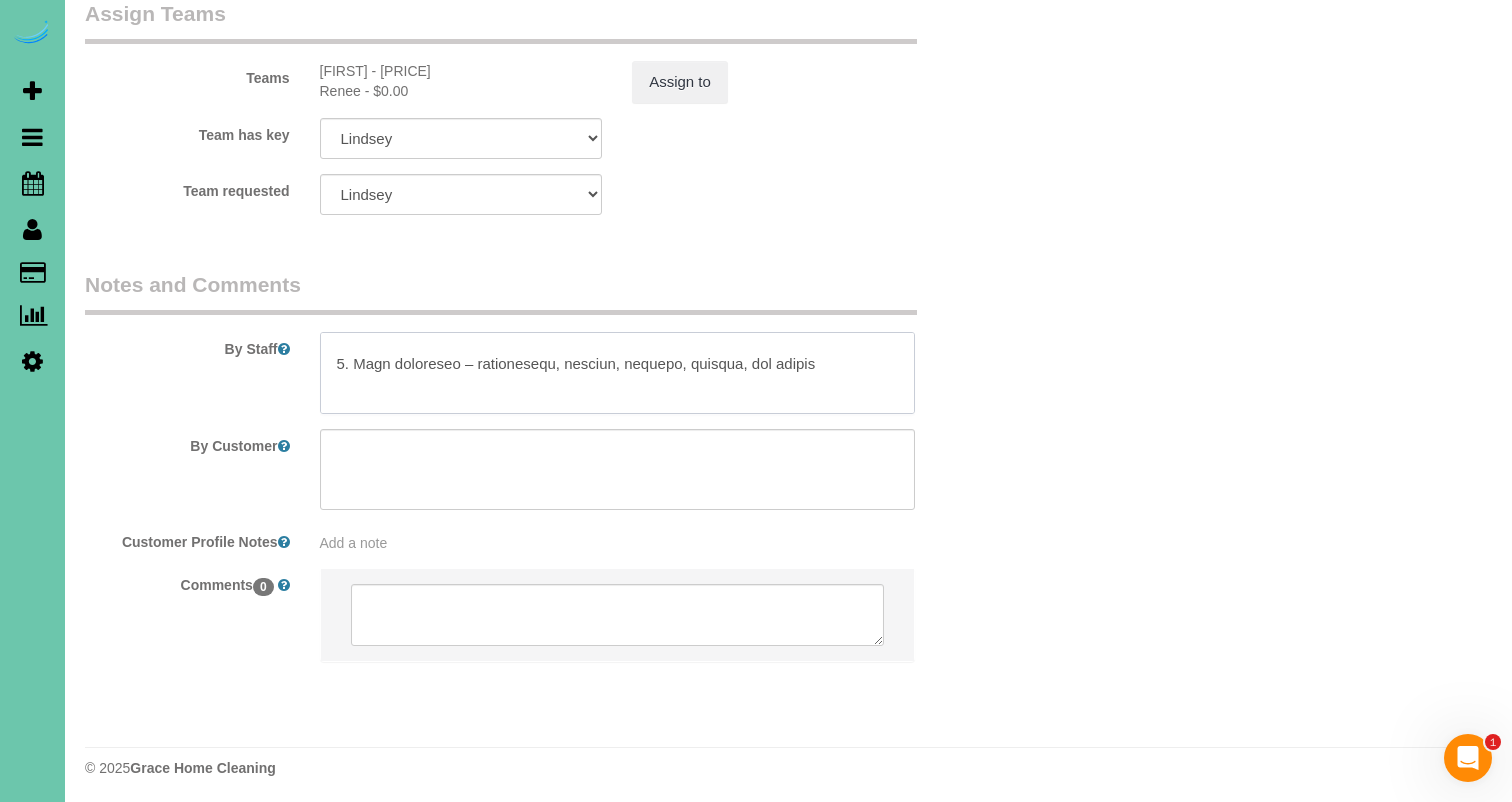 paste on "with my top priorities:
1. Dust all surfaces (high to low) throughout the house
2. Vacuum every room, including all staircases
3. Kitchen – focus on stove, floors, sink, microwave, countertops, and the exterior of the fridge
4. Both bathrooms – countertops, toilets, mirrors, showers, and floors
5. Clean all interior windows throughout the house" 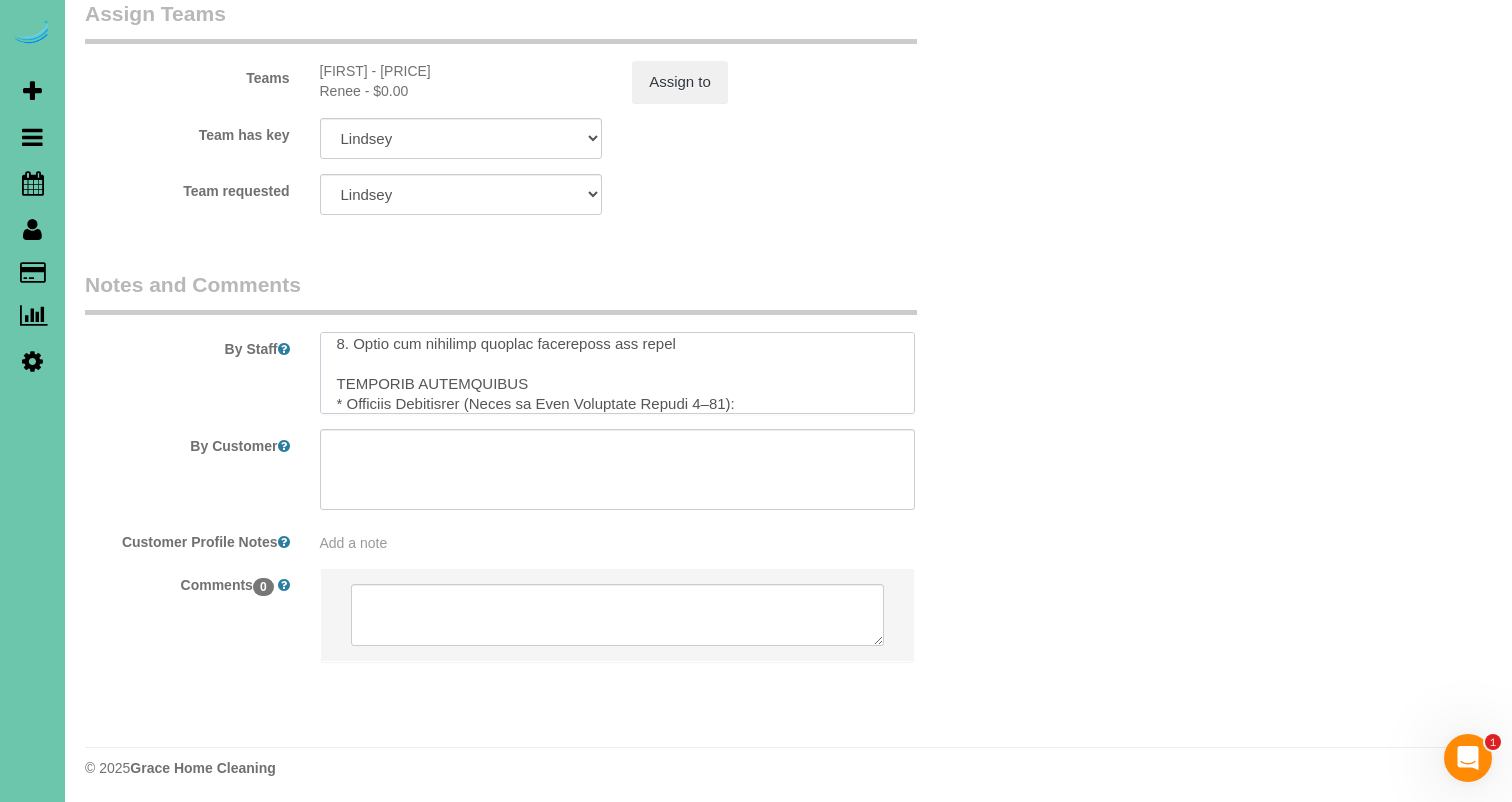 scroll, scrollTop: 241, scrollLeft: 0, axis: vertical 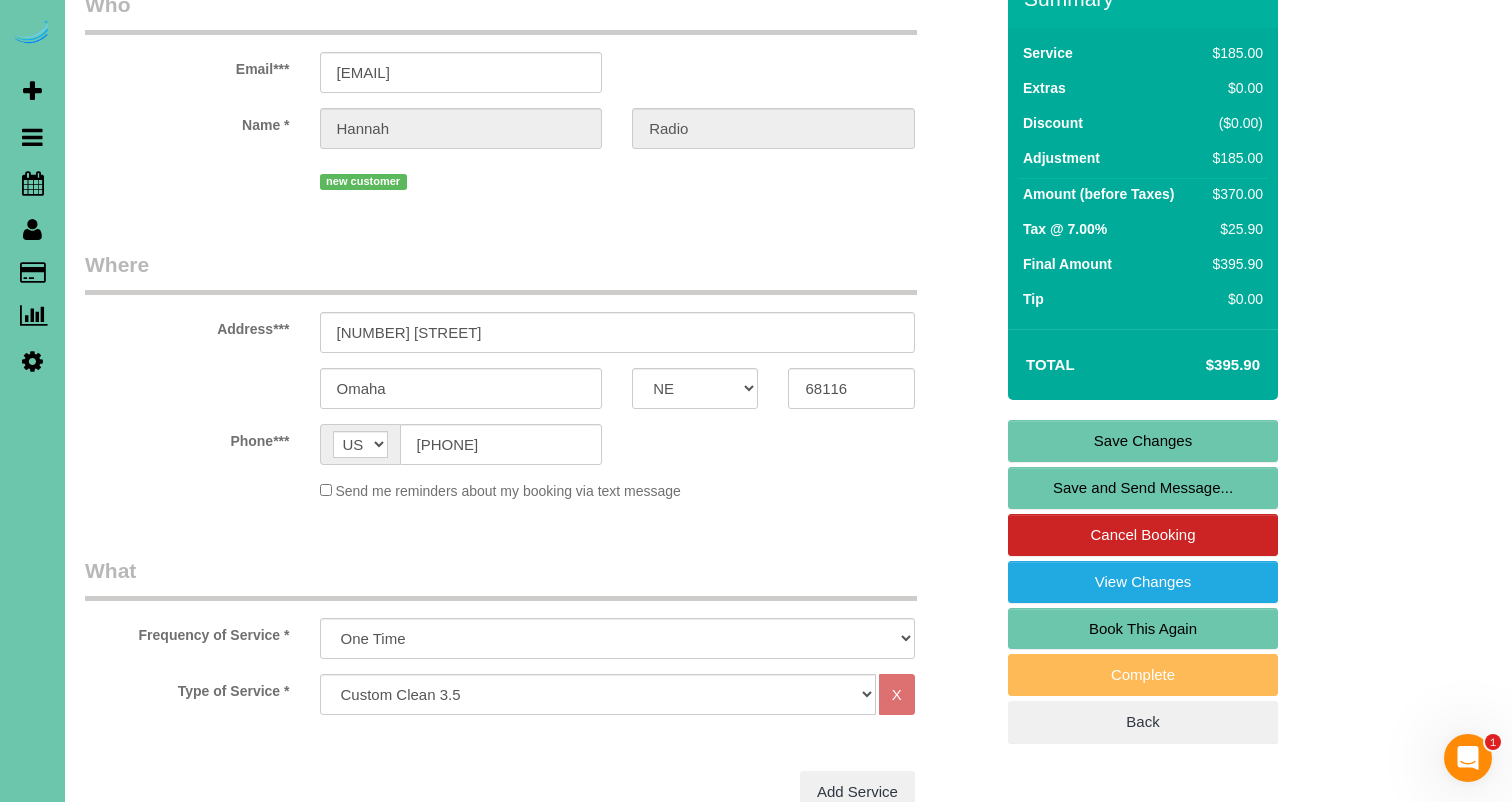 type on "7. loremi
0. dolor sita consecte - adip elit sedd eius
9. Tem inci utlab - 2.3 etdolo magna aliq eni adminimv quis nost - exe ullamc
8. 6 lab
4. nisial exeaco cons du aut irur in rep volupta ve es ci fugi null
3. pariatur exce sintoc cu nonpr - su culpaqu offi de
mollitan;
ides la per undeomnisi:
2. Natu err voluptat (accu do lau) totamremap eaq ipsaq
4. Abillo inven veri, quasiarch bea vitaedicta
1. Explica – nemoe ip quiav, aspern, auto, fugitcons, magnidolore, eos rat sequines ne por quisqu
6. Dolo adipiscin – eiusmoditem, incidun, magnamq, etiammi, sol nobise
9. Optio cum nihilimp quoplac facereposs ass repel
TEMPORIB AUTEMQUIBUS
* Officiis Debitisrer (Neces sa Even Voluptate Repudi 8–76):
-Re itaq ea hicte 0 sa delect: Reiciend vo maioresa pe dolor 2–9 asper repel/minim -No exer ul corpo 0 su labor: Aliquidc co quidmaxi moll mole 3 harum
*Quidemre Facilis Expeditad: "Nam Libero tem Cums No
Eli opt cumq nihilimp minus (q.m., placeat, face, possi omni, lore):
-Ipsum do sita (consectetur adipis..." 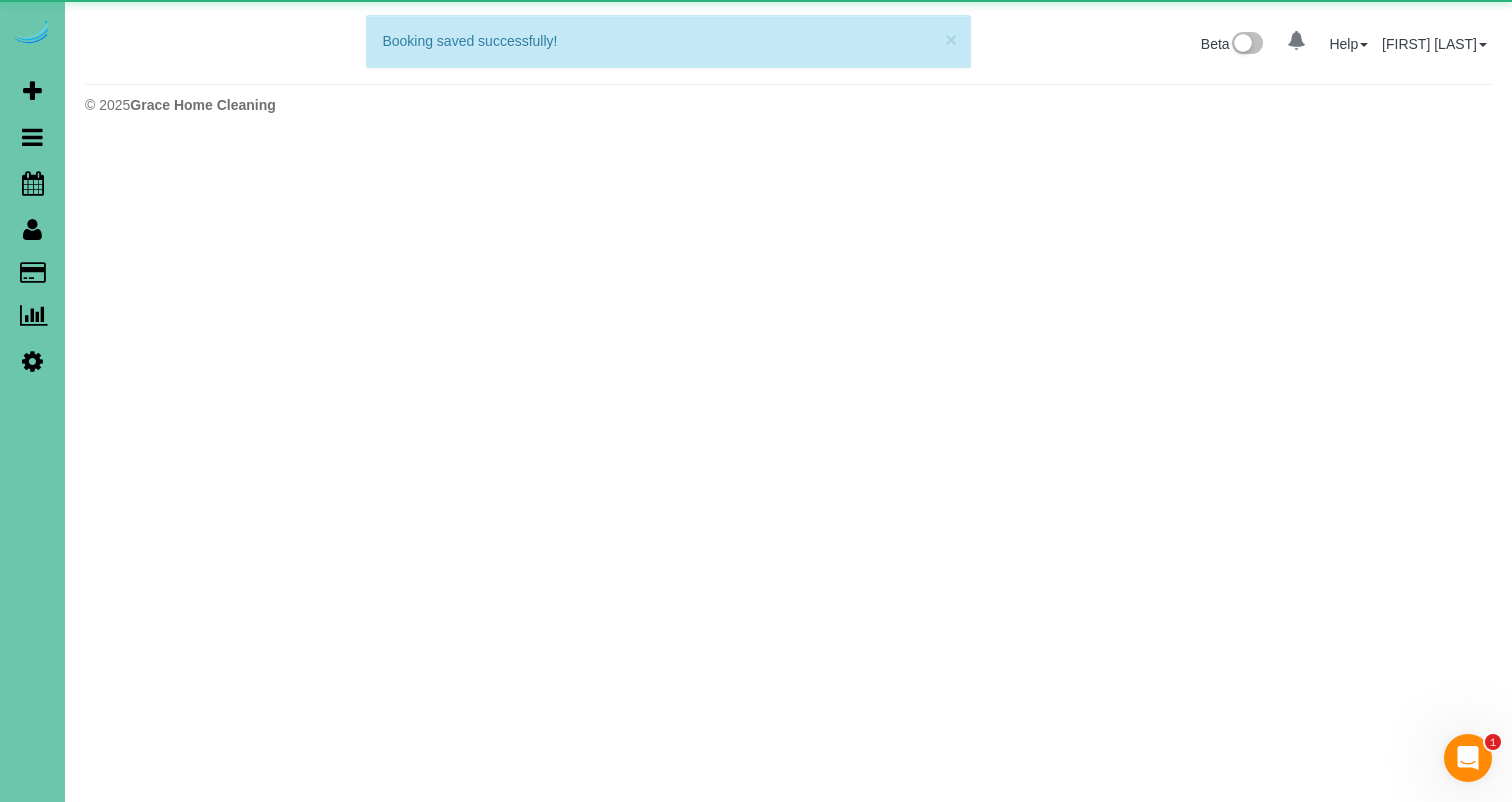 scroll, scrollTop: 0, scrollLeft: 0, axis: both 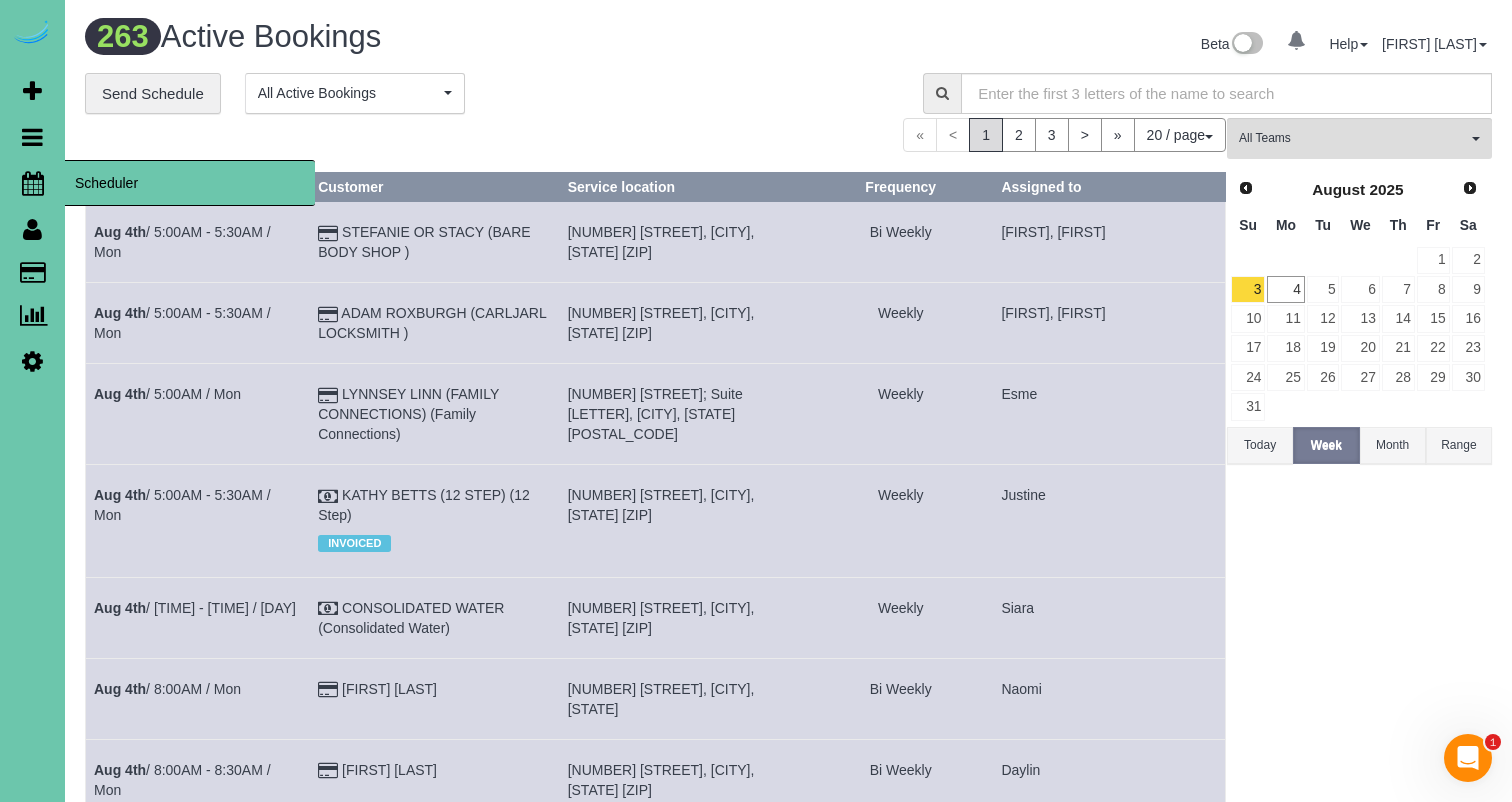 click at bounding box center [33, 183] 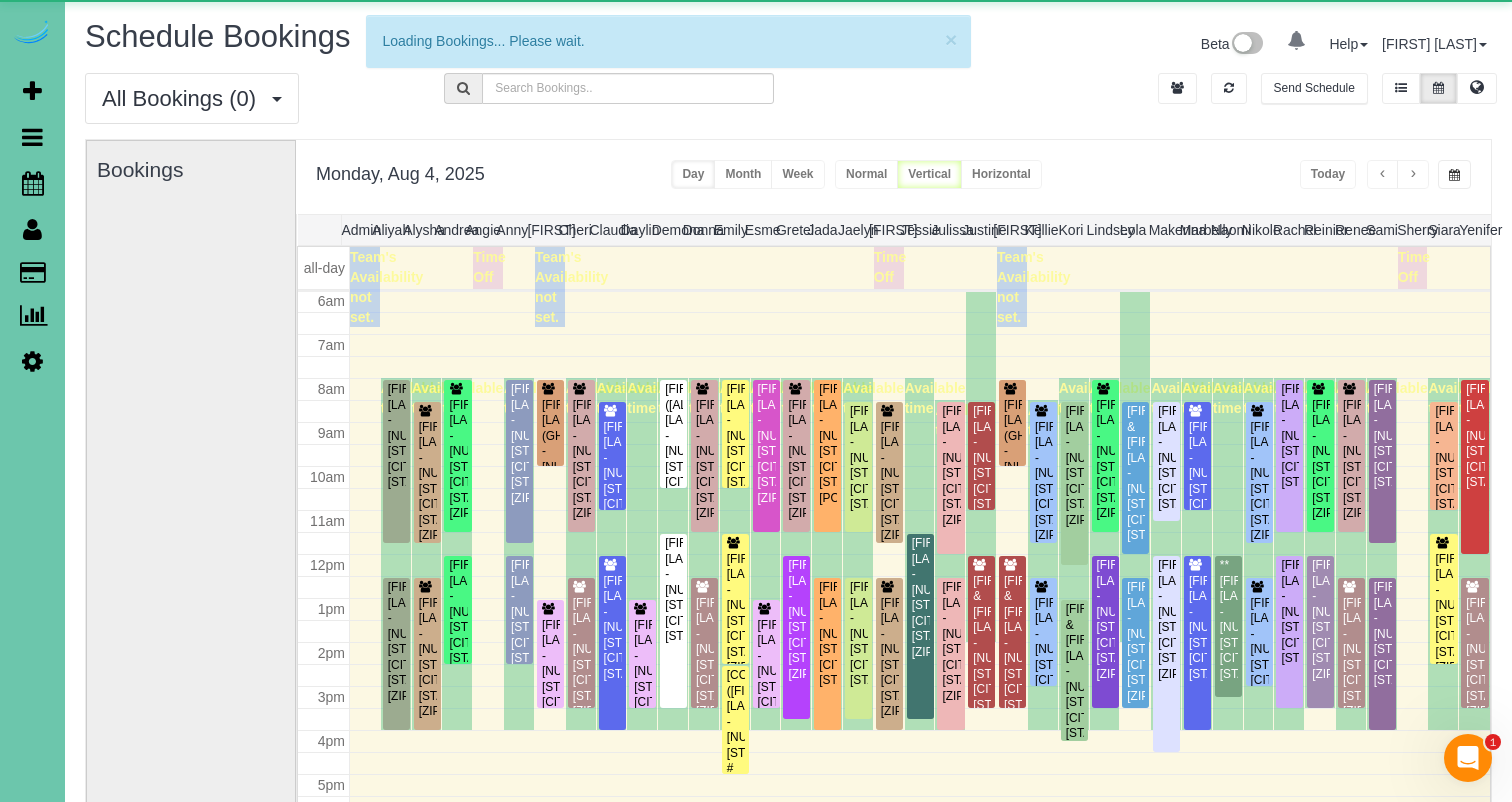 scroll, scrollTop: 265, scrollLeft: 0, axis: vertical 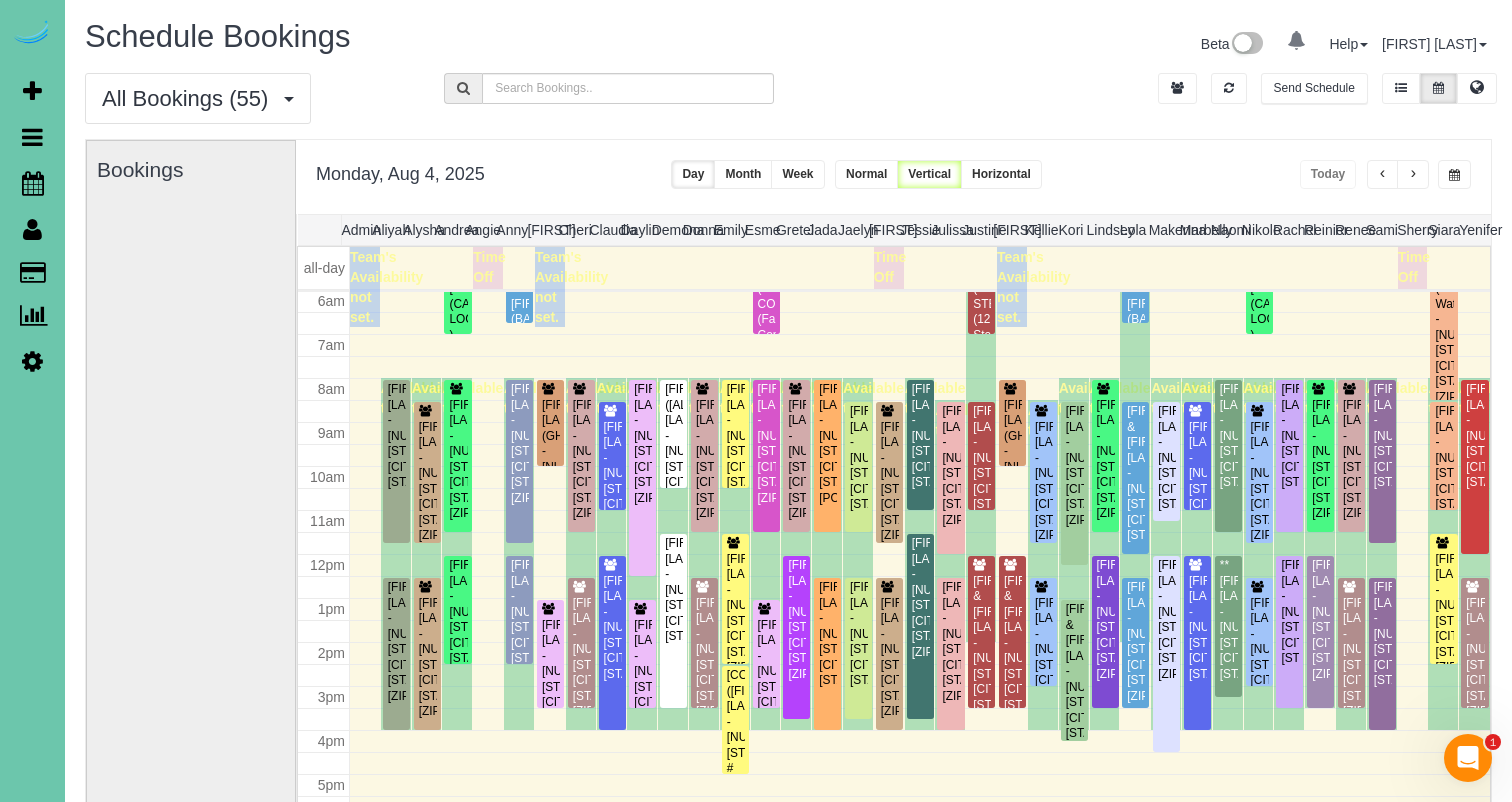 click at bounding box center (1413, 175) 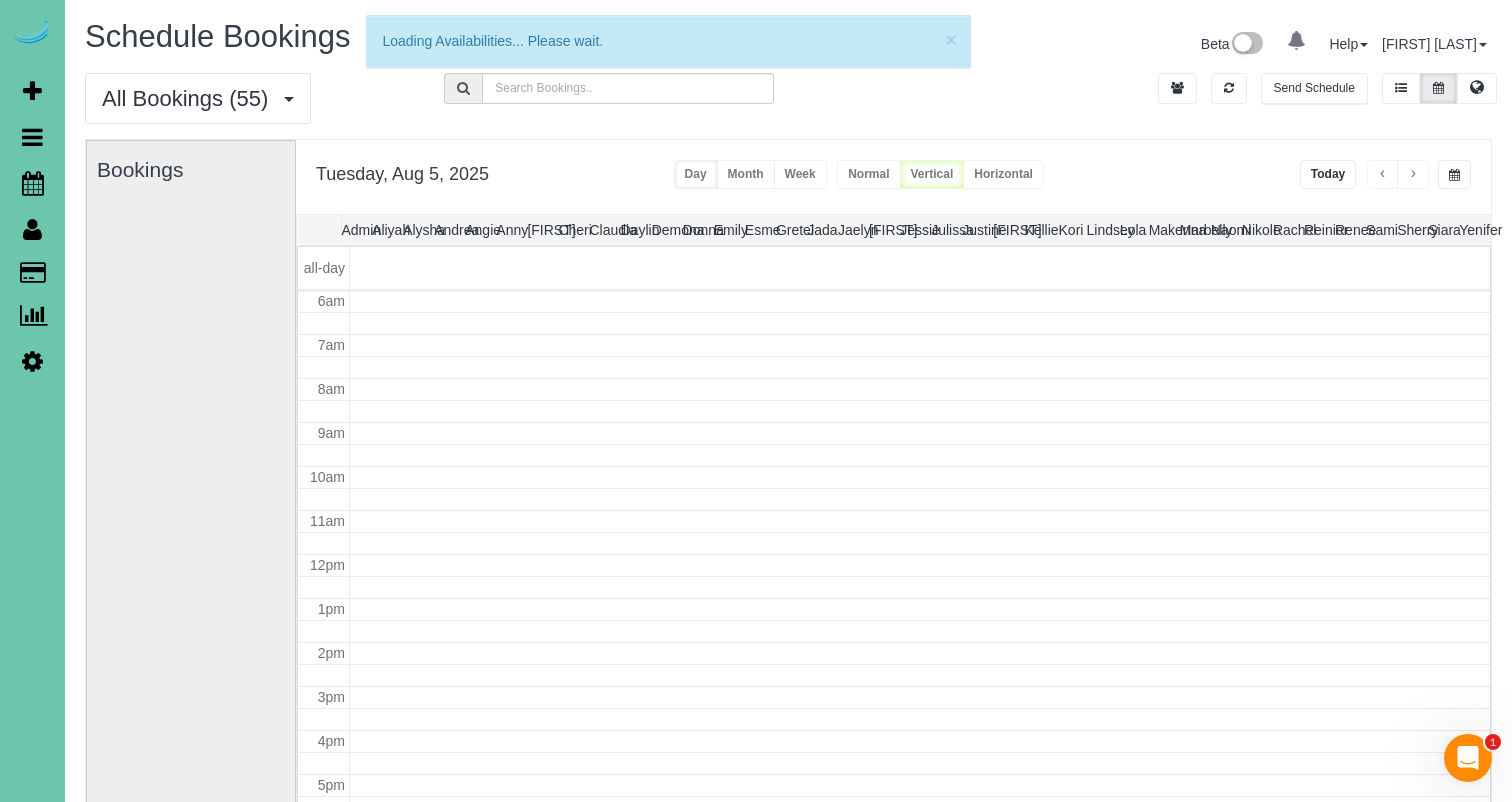 scroll, scrollTop: 265, scrollLeft: 0, axis: vertical 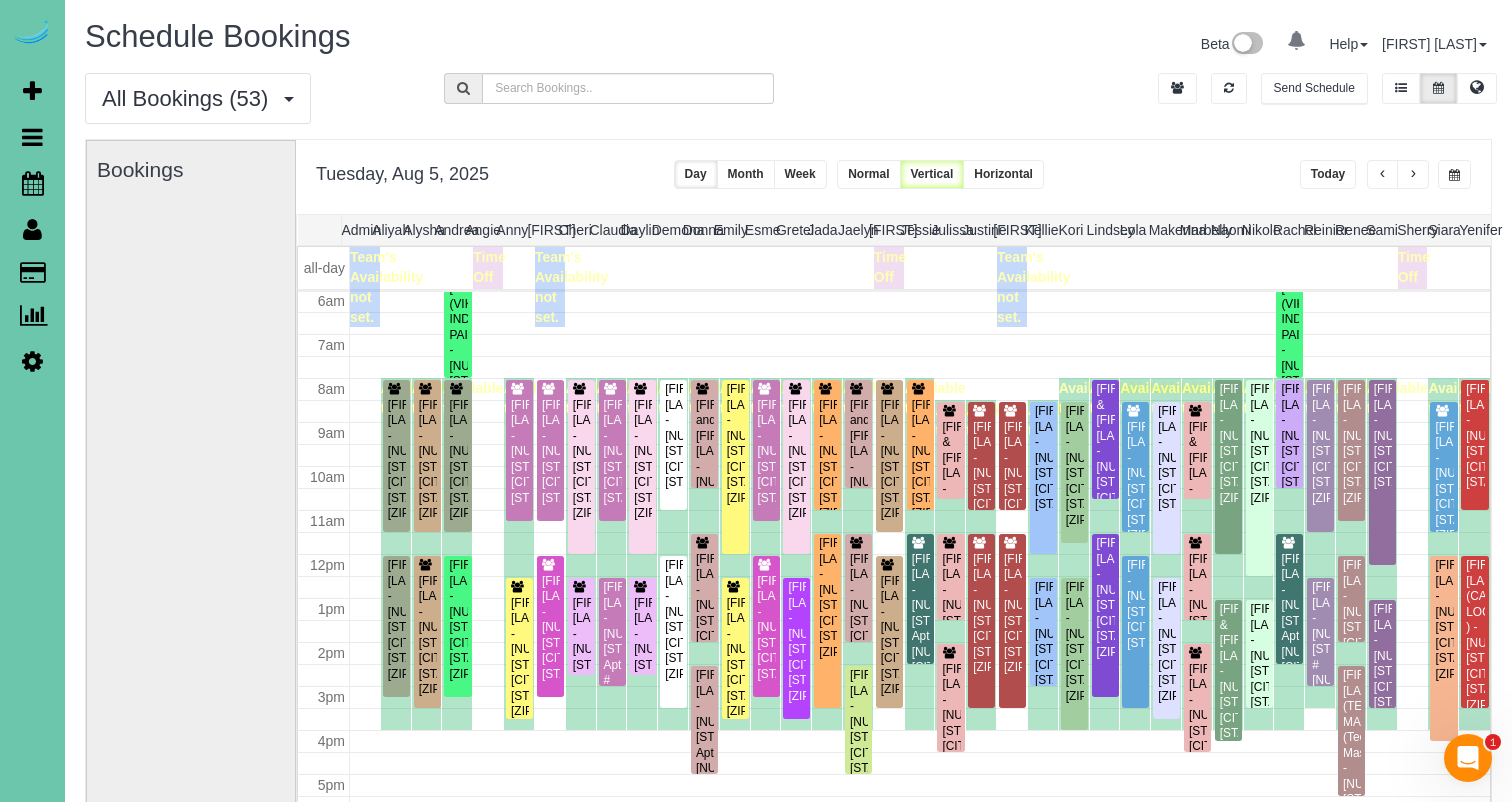 click at bounding box center [1413, 175] 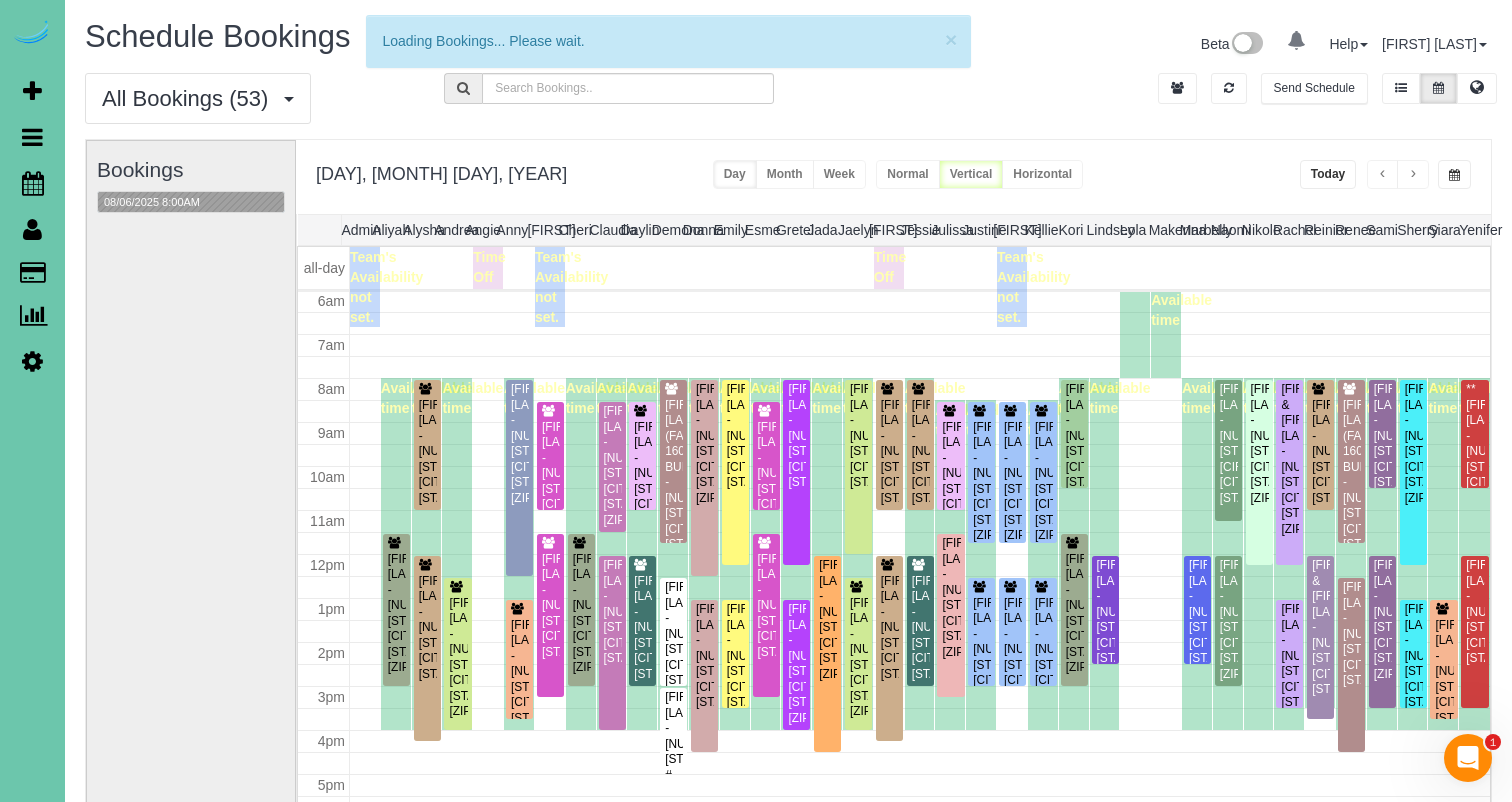 scroll, scrollTop: 265, scrollLeft: 0, axis: vertical 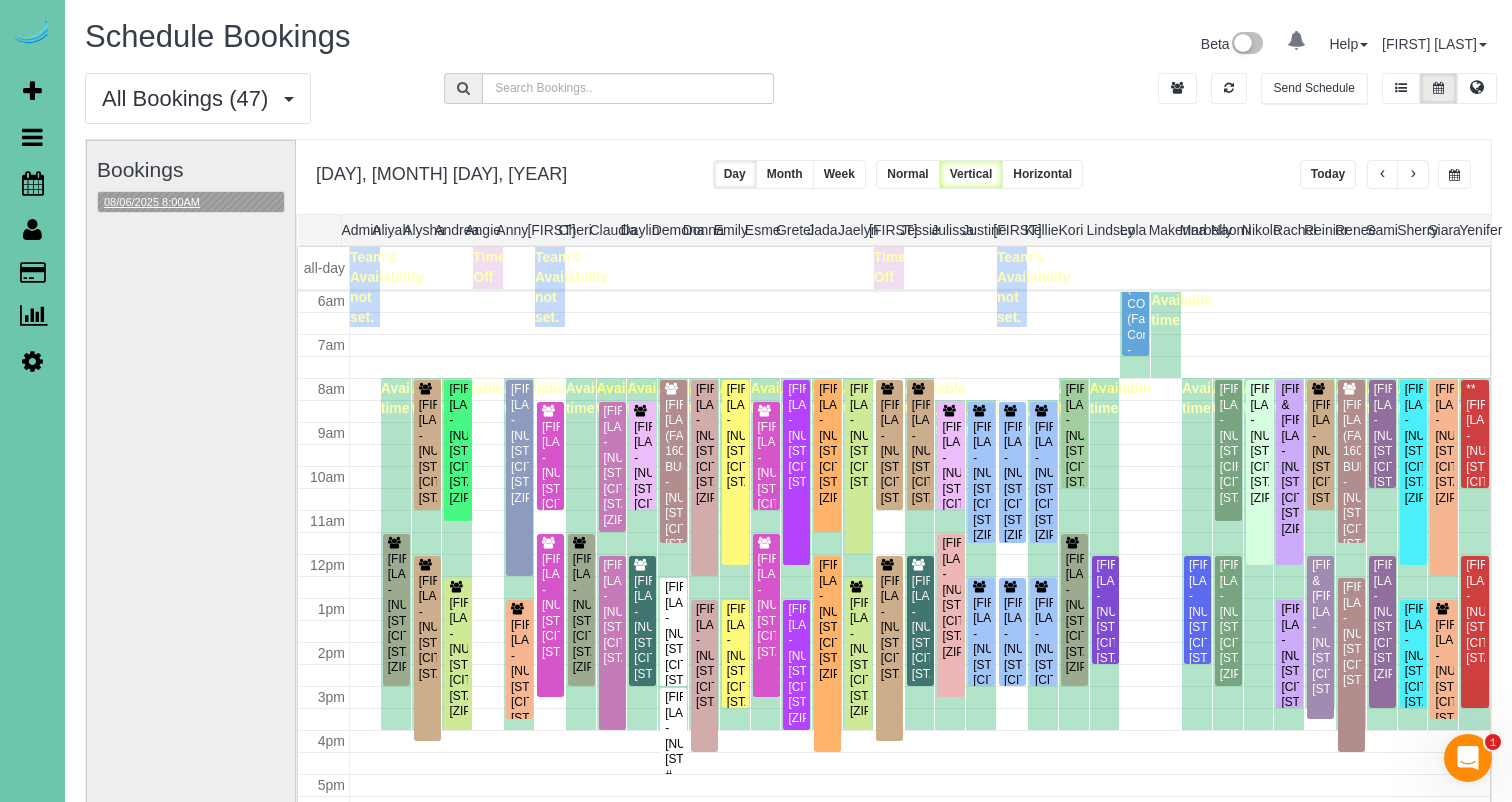 click on "08/06/2025 8:00AM" at bounding box center [152, 202] 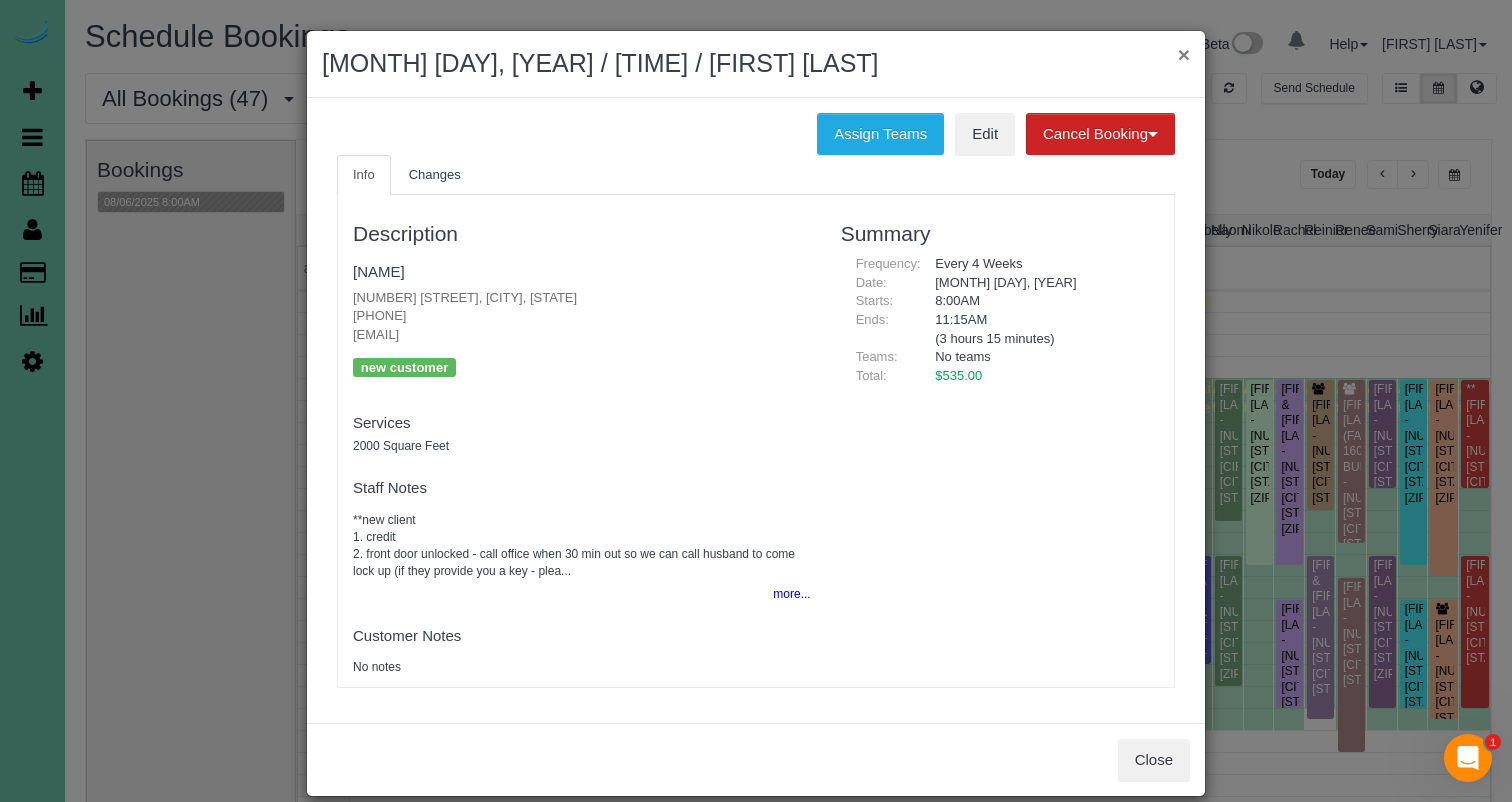 click on "×" at bounding box center (1184, 54) 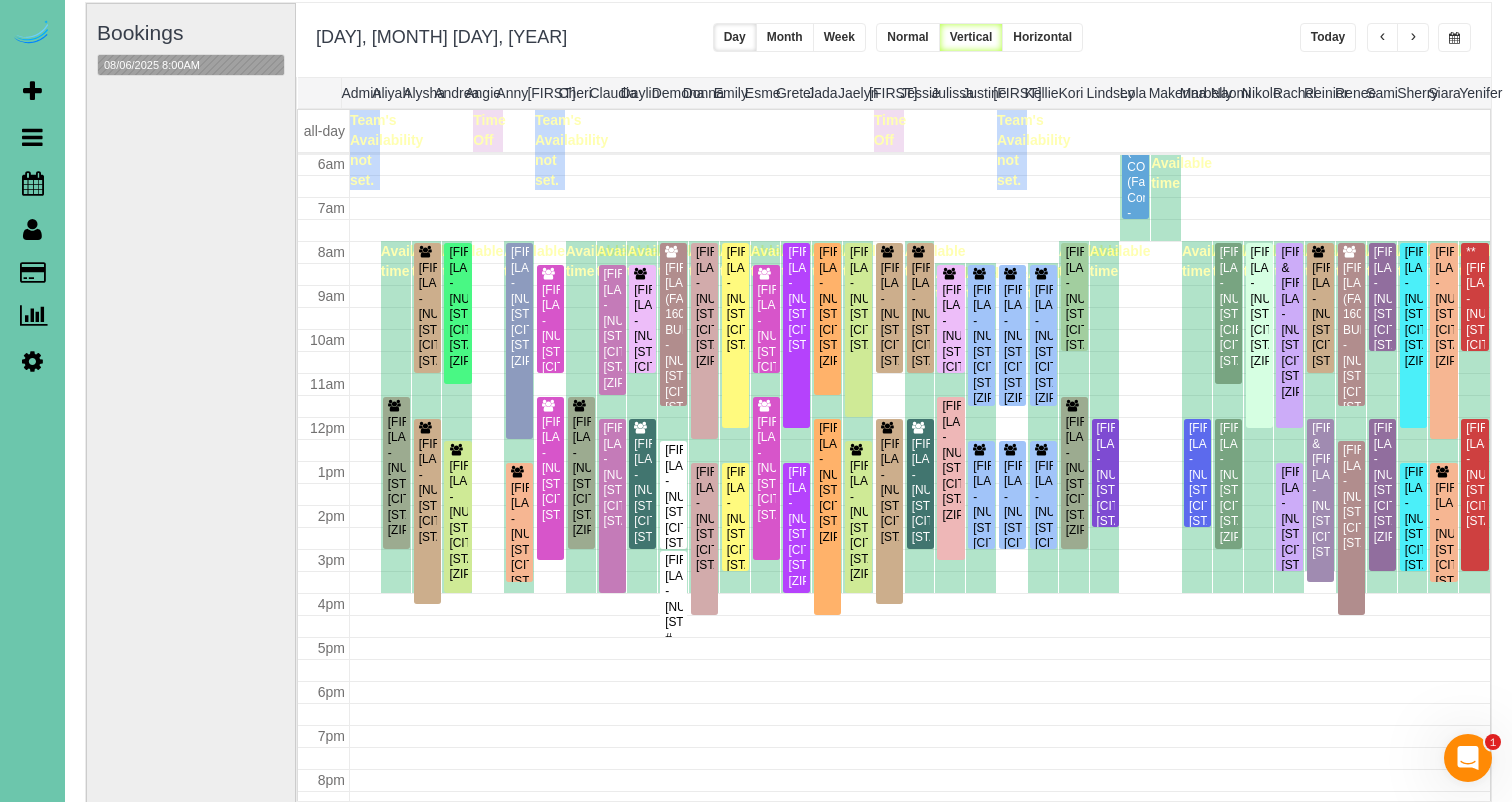 click at bounding box center [1454, 38] 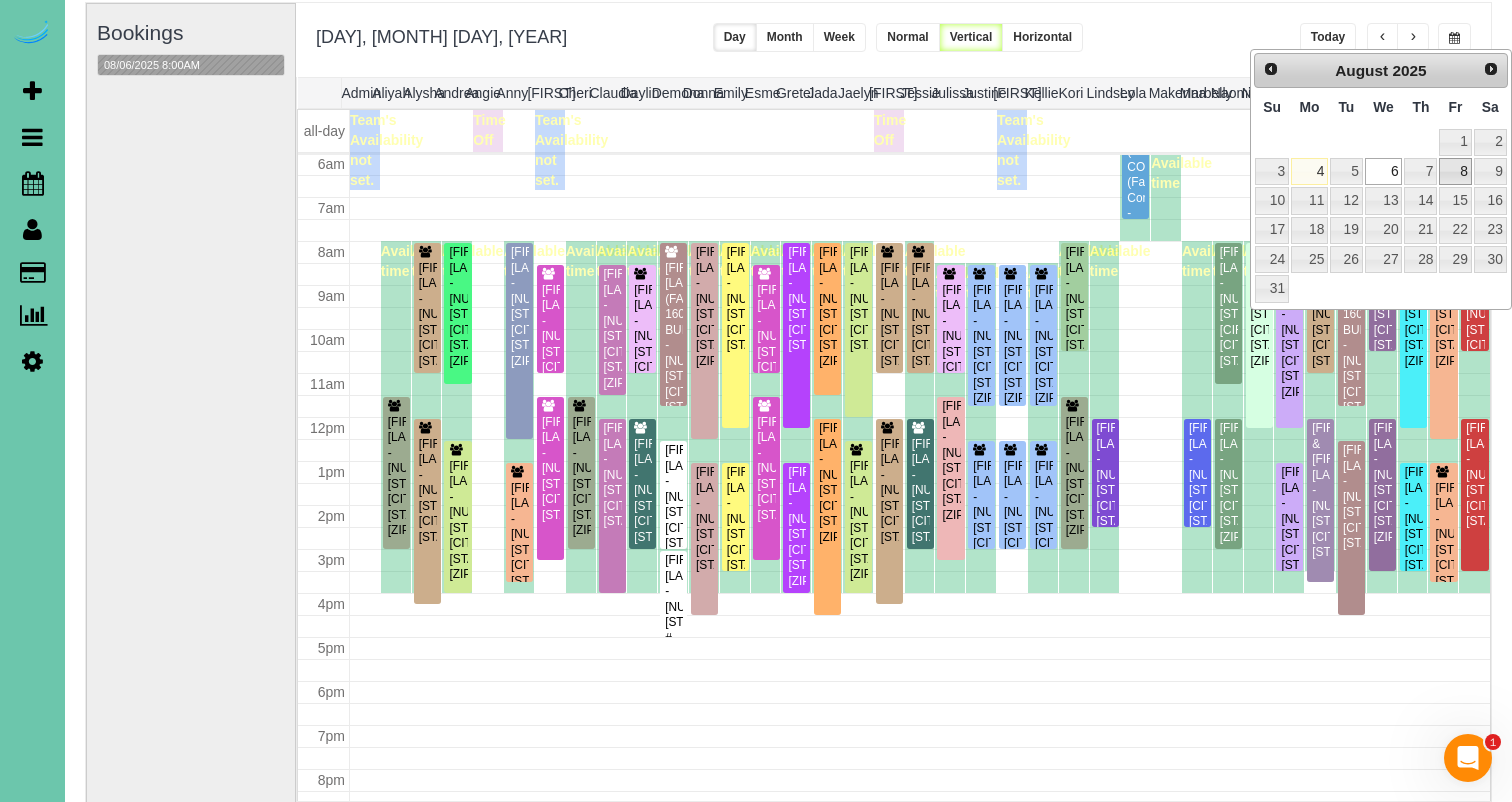 click on "8" at bounding box center (1455, 171) 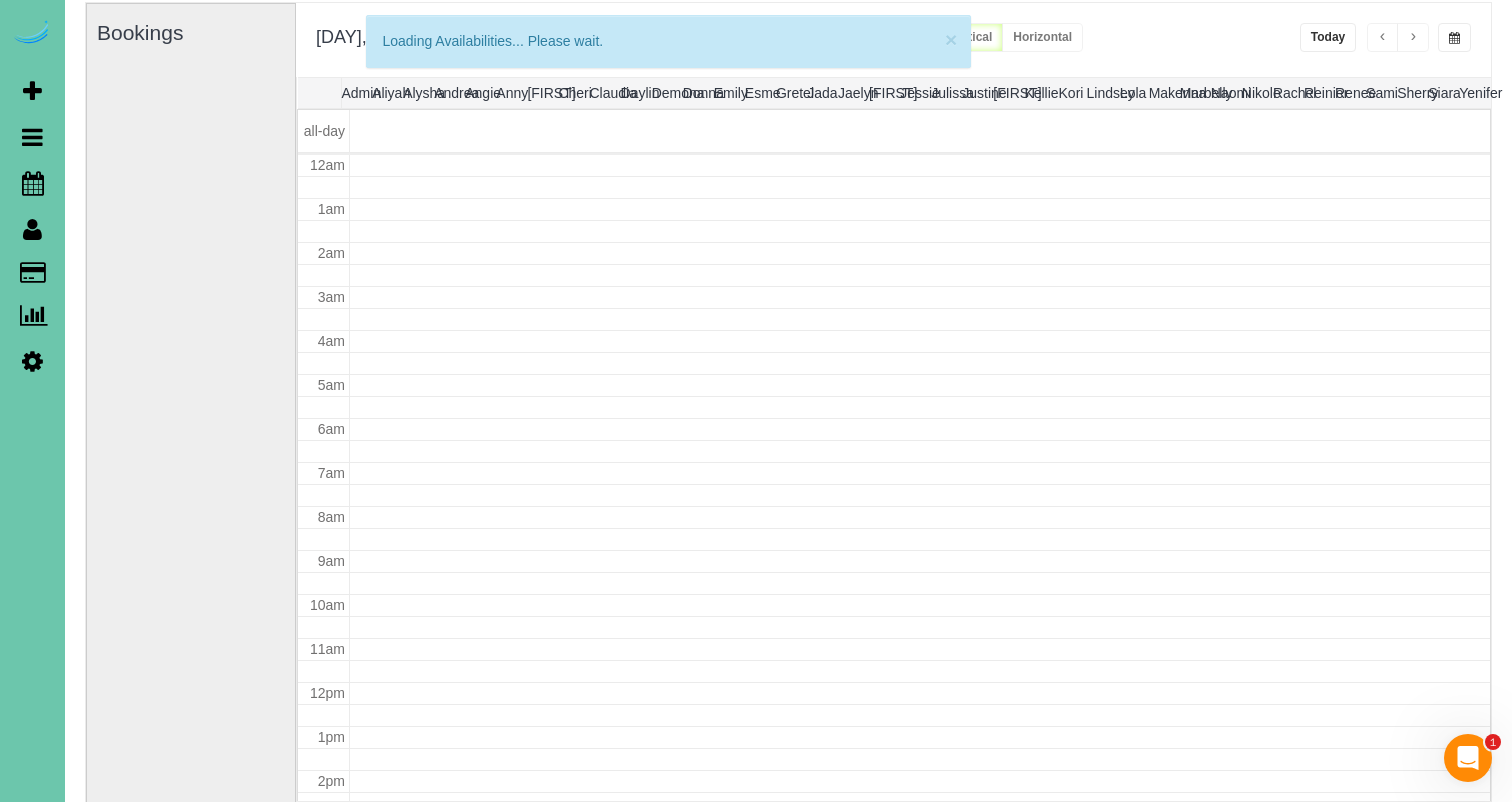 scroll, scrollTop: 265, scrollLeft: 0, axis: vertical 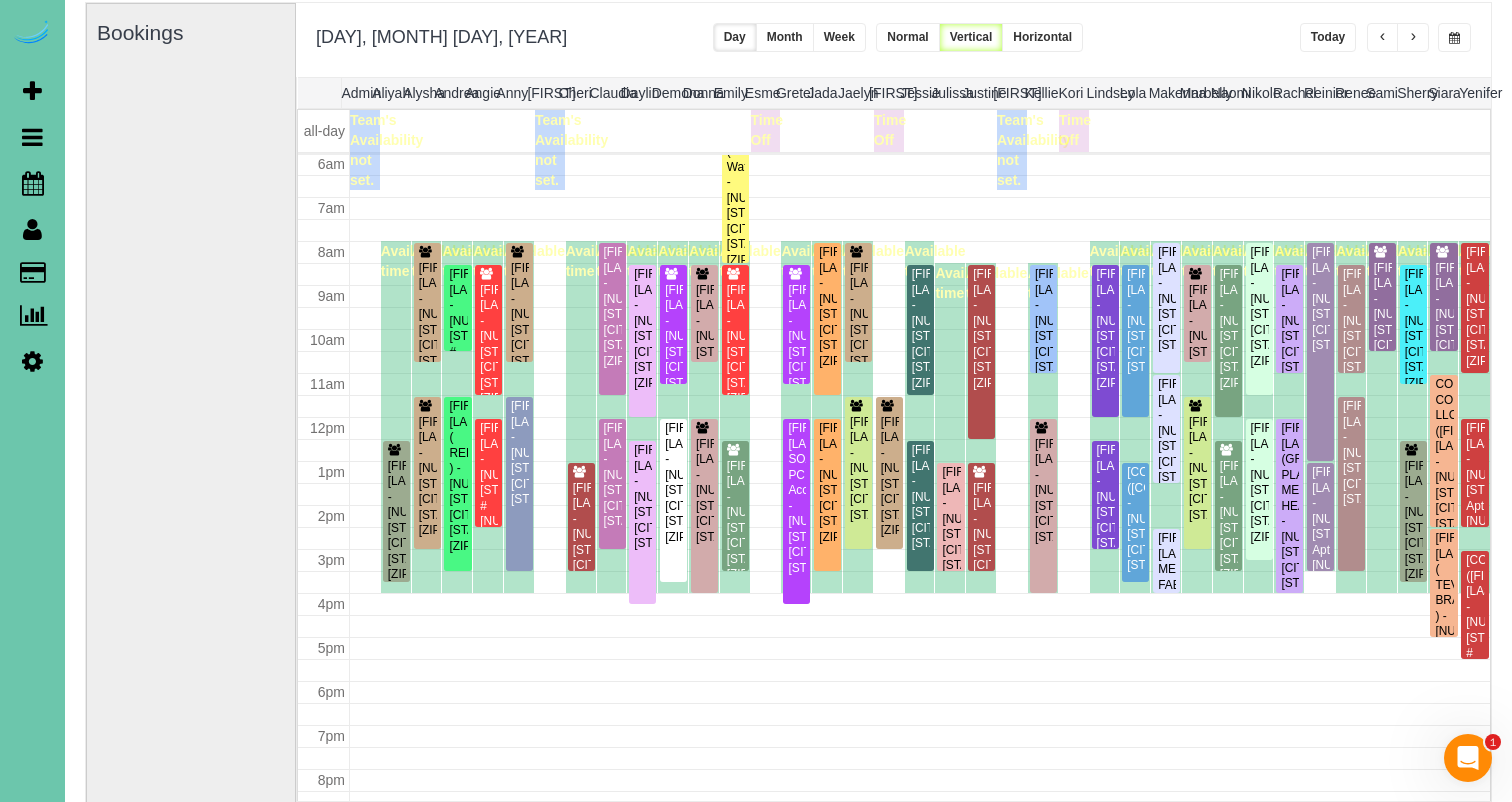 click at bounding box center (1454, 38) 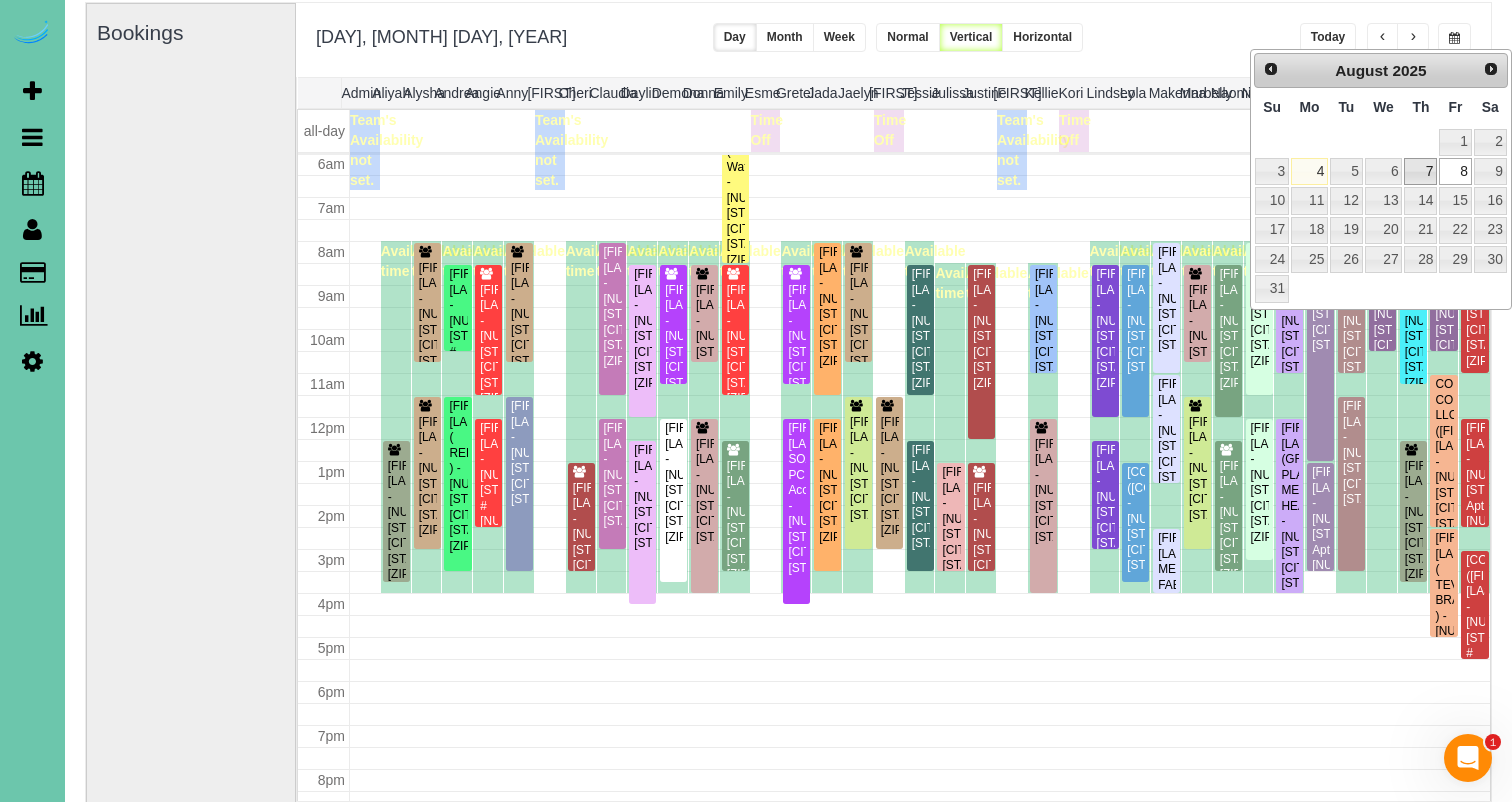 click on "7" at bounding box center [1420, 171] 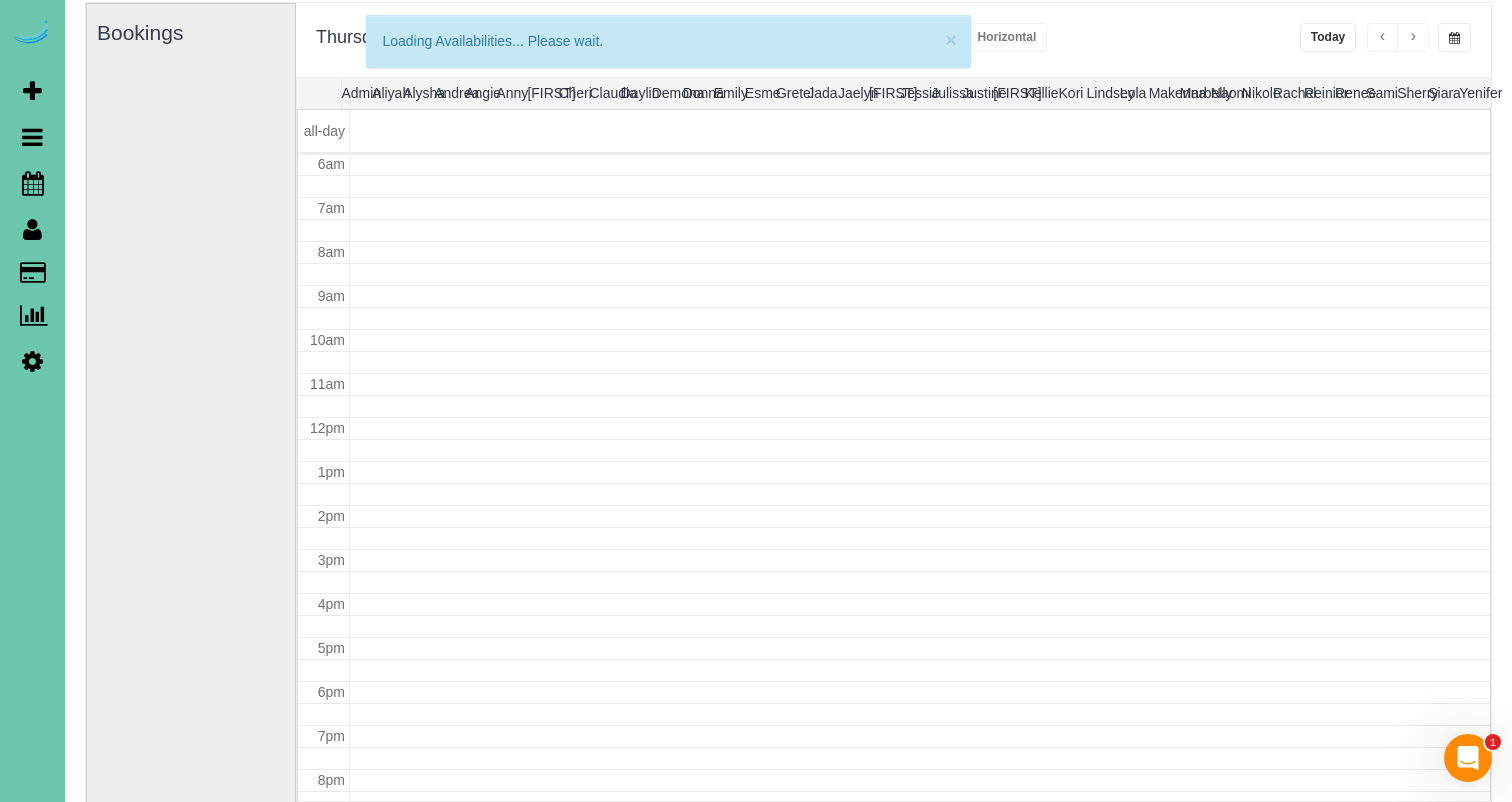 scroll, scrollTop: 265, scrollLeft: 0, axis: vertical 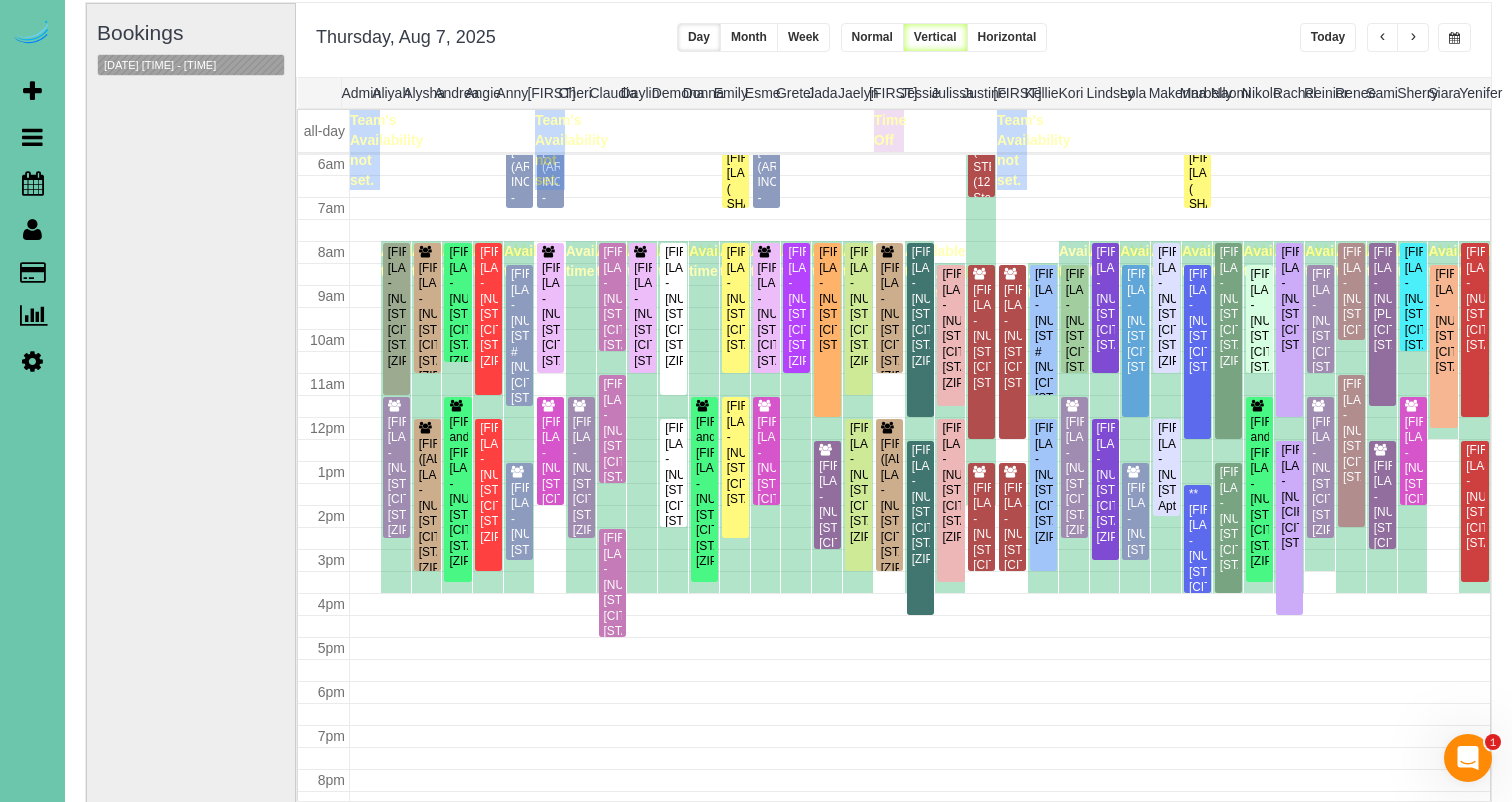 click at bounding box center [1383, 37] 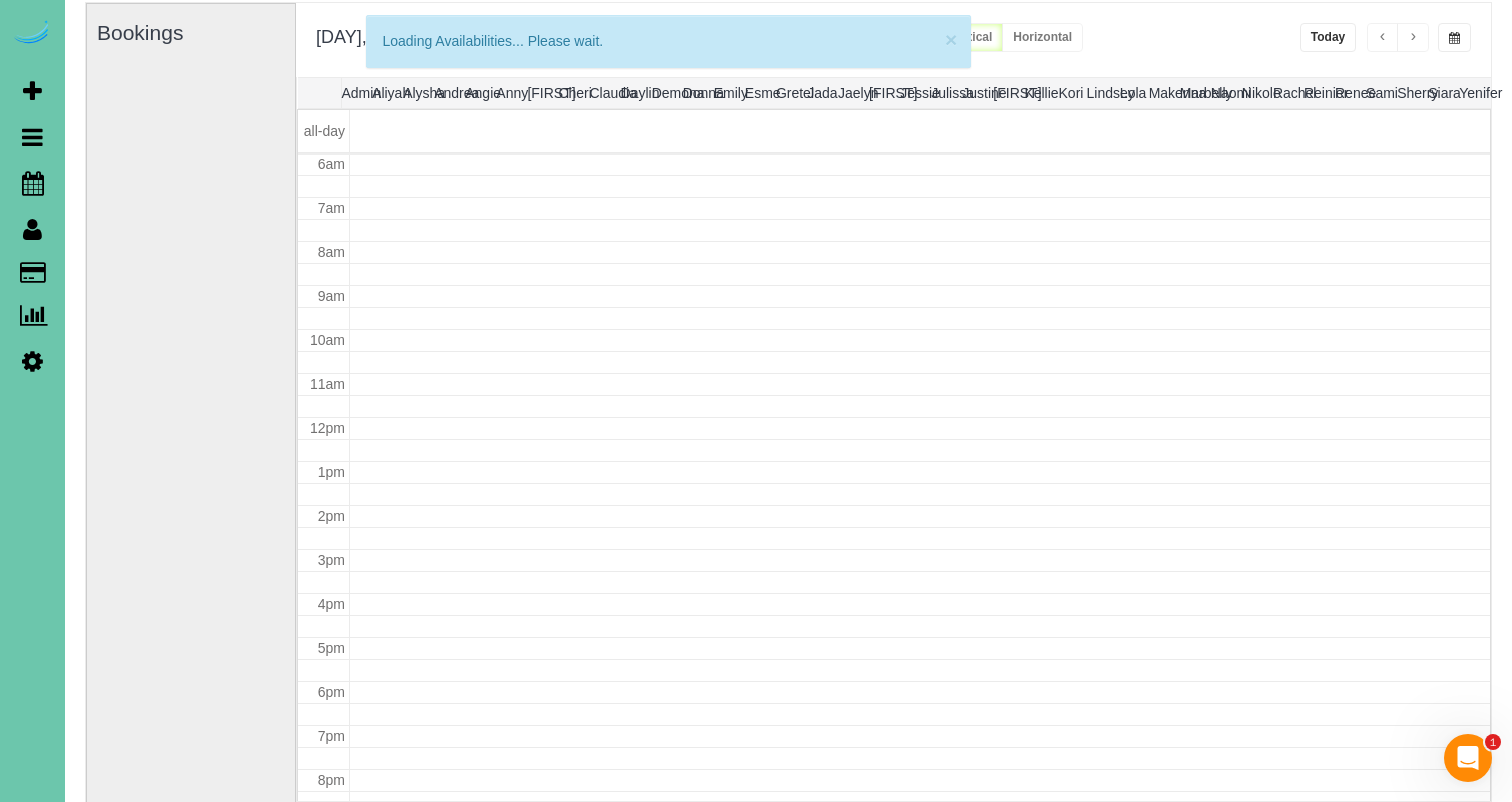 scroll, scrollTop: 265, scrollLeft: 0, axis: vertical 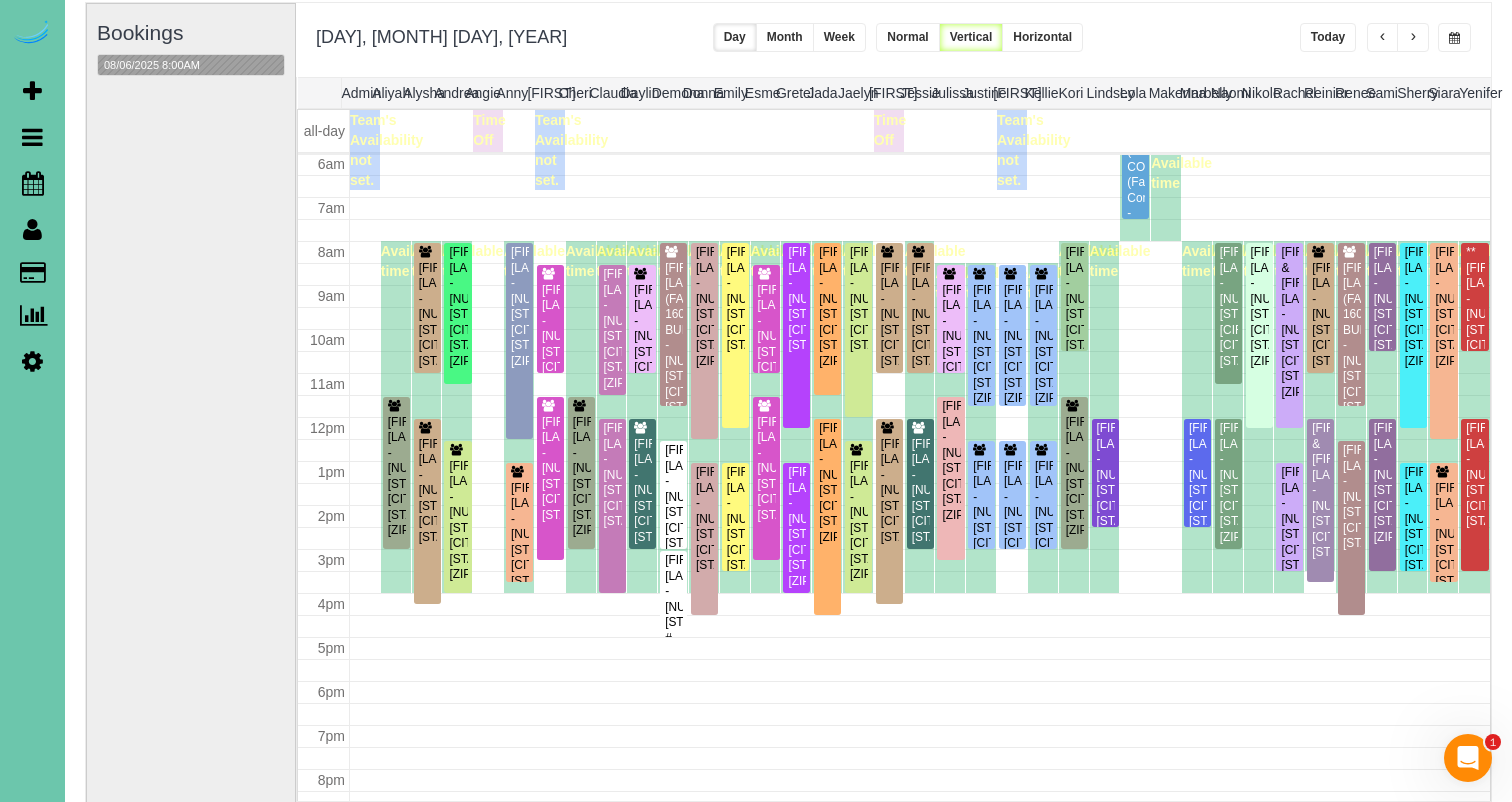 click at bounding box center [1383, 37] 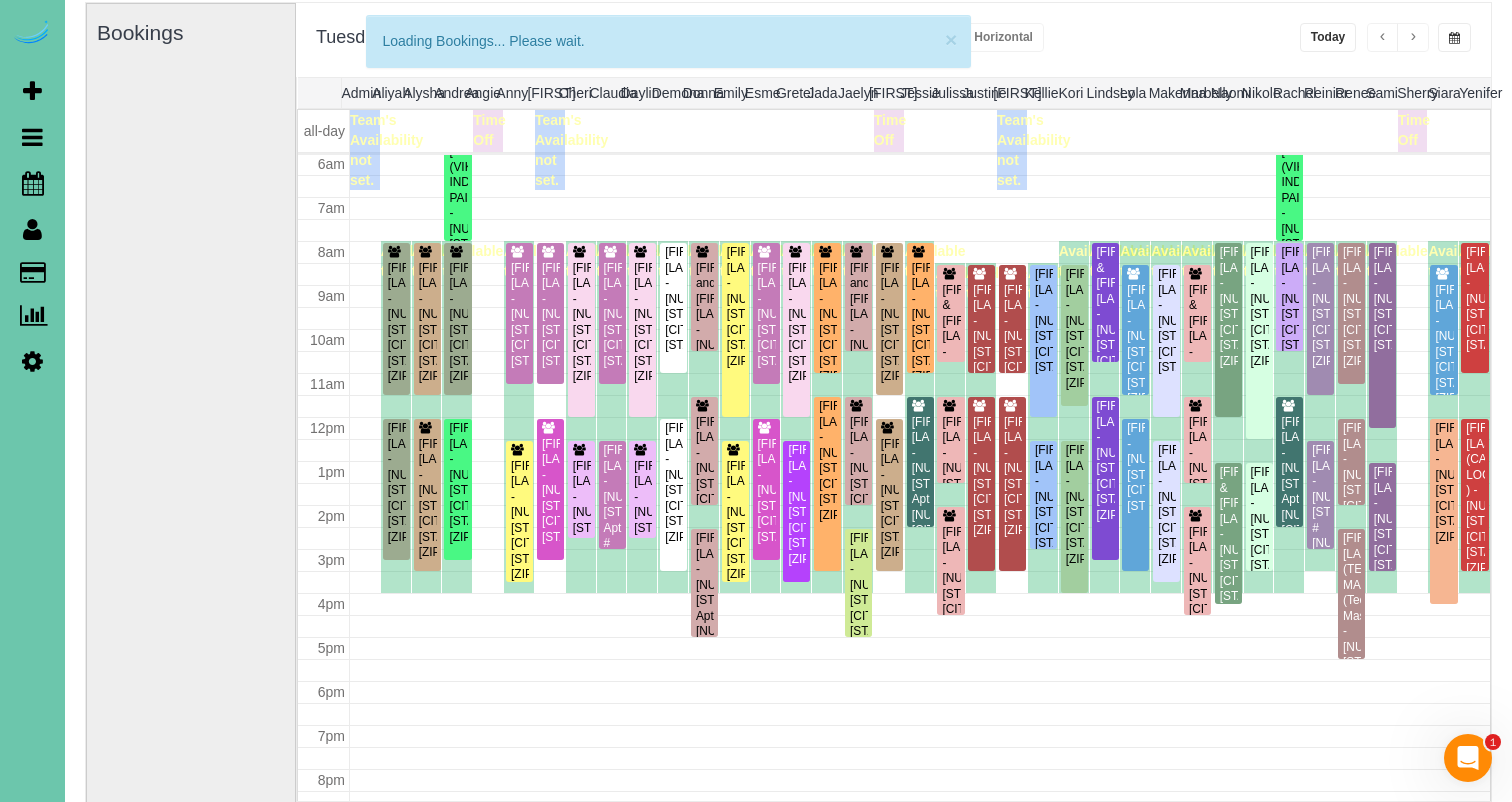 scroll, scrollTop: 265, scrollLeft: 0, axis: vertical 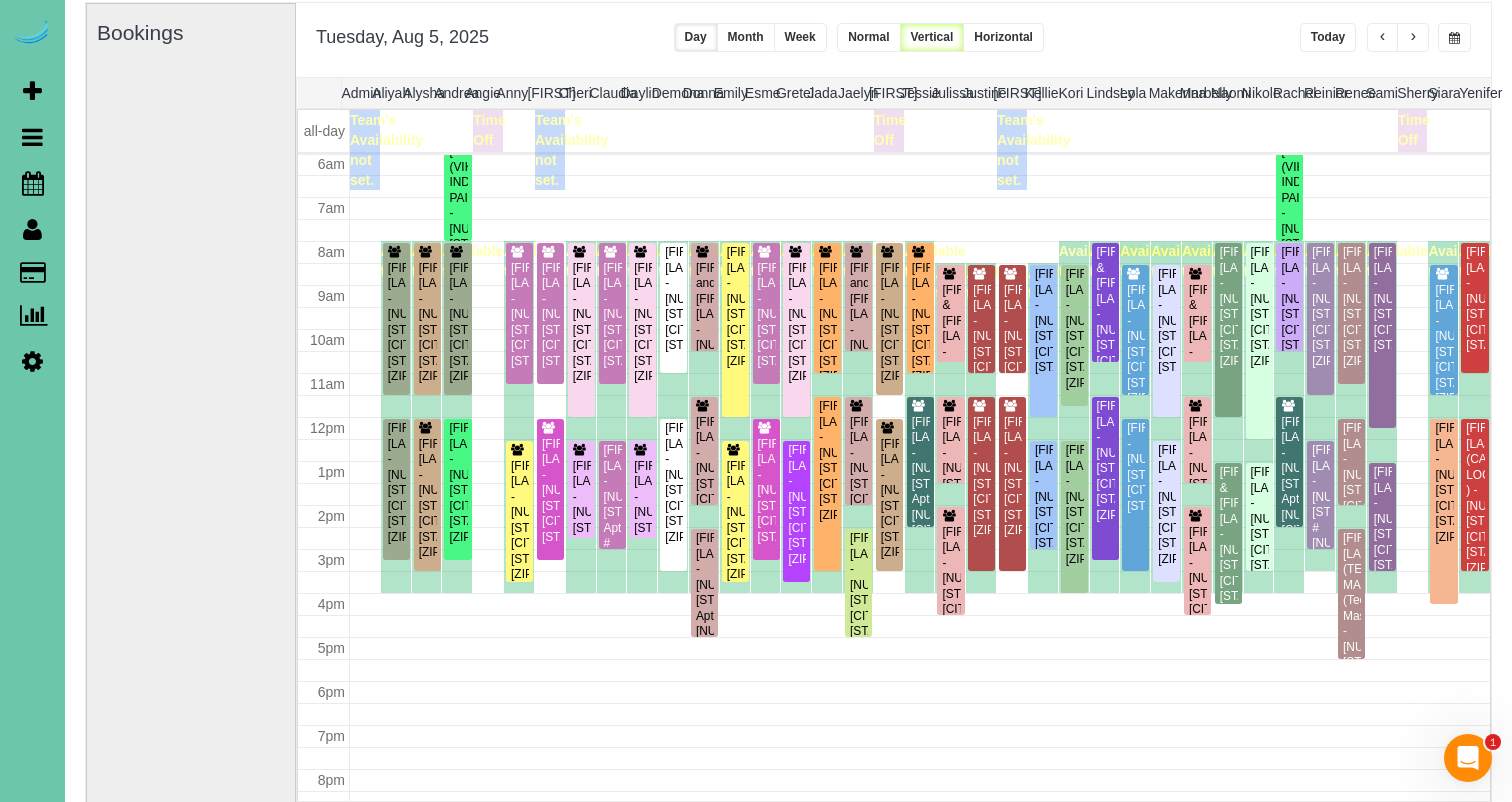 click at bounding box center [1454, 37] 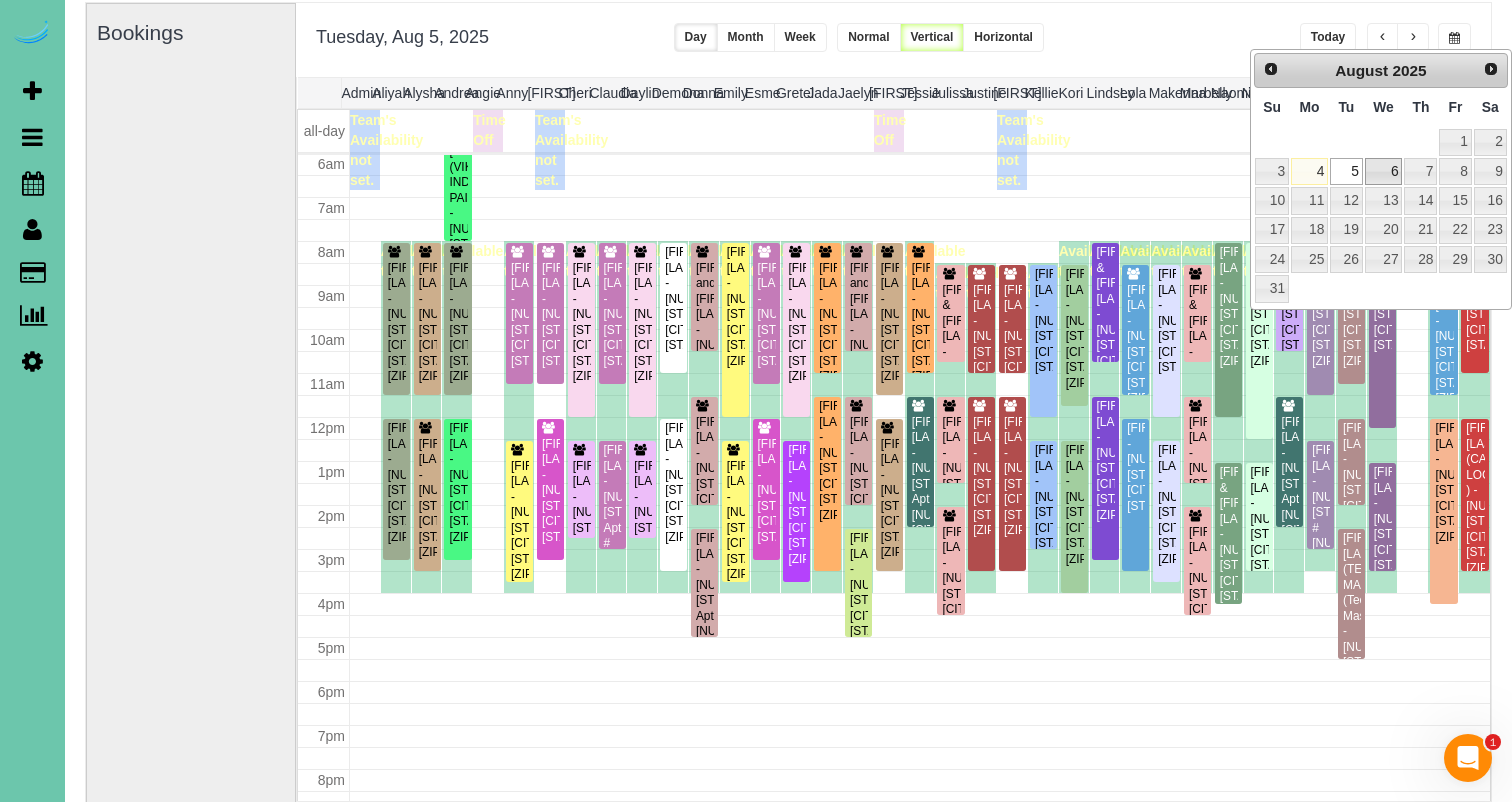 click on "6" at bounding box center (1384, 171) 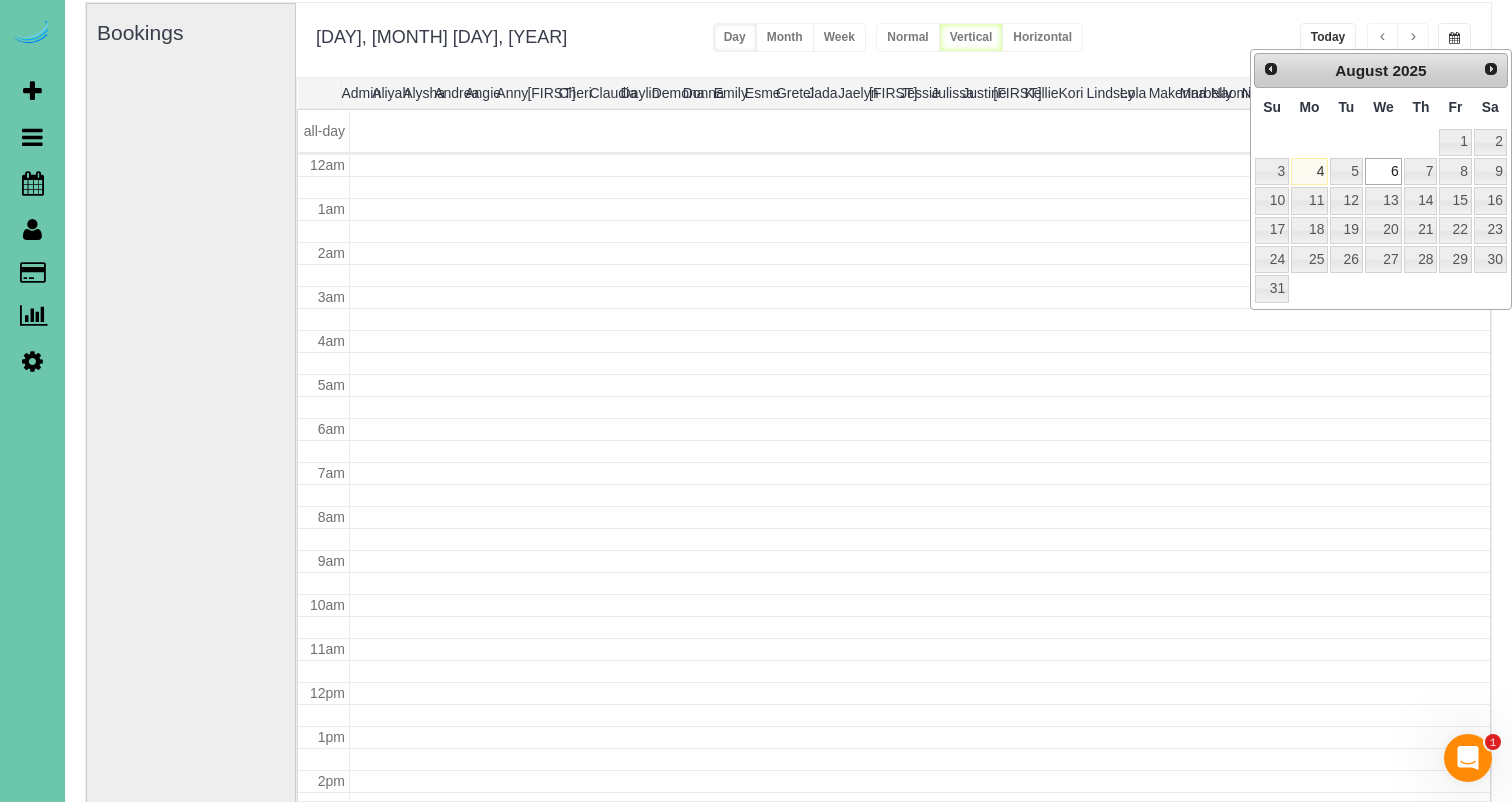 type on "**********" 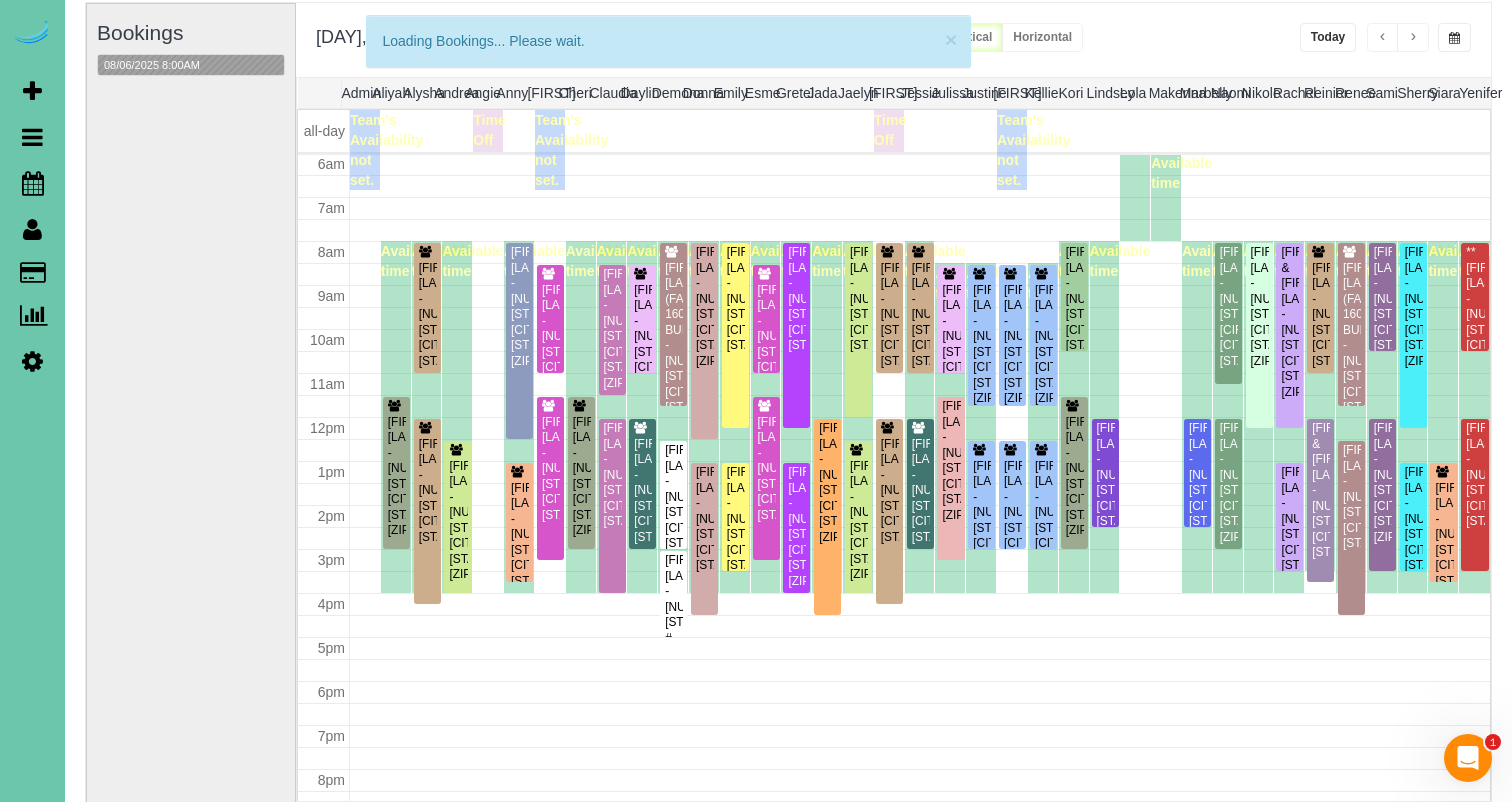 scroll, scrollTop: 265, scrollLeft: 0, axis: vertical 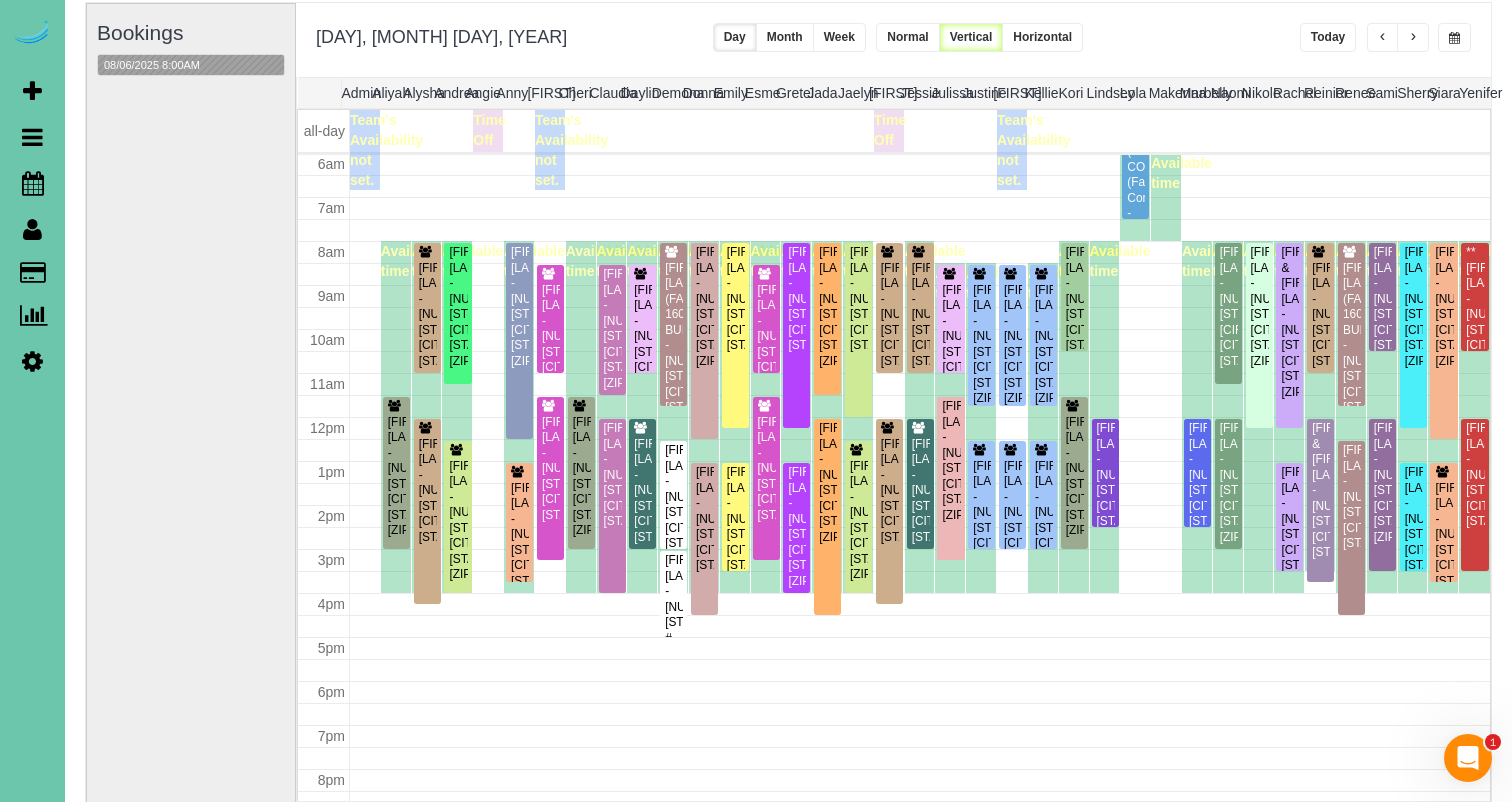 click on "**********" at bounding box center [893, 40] 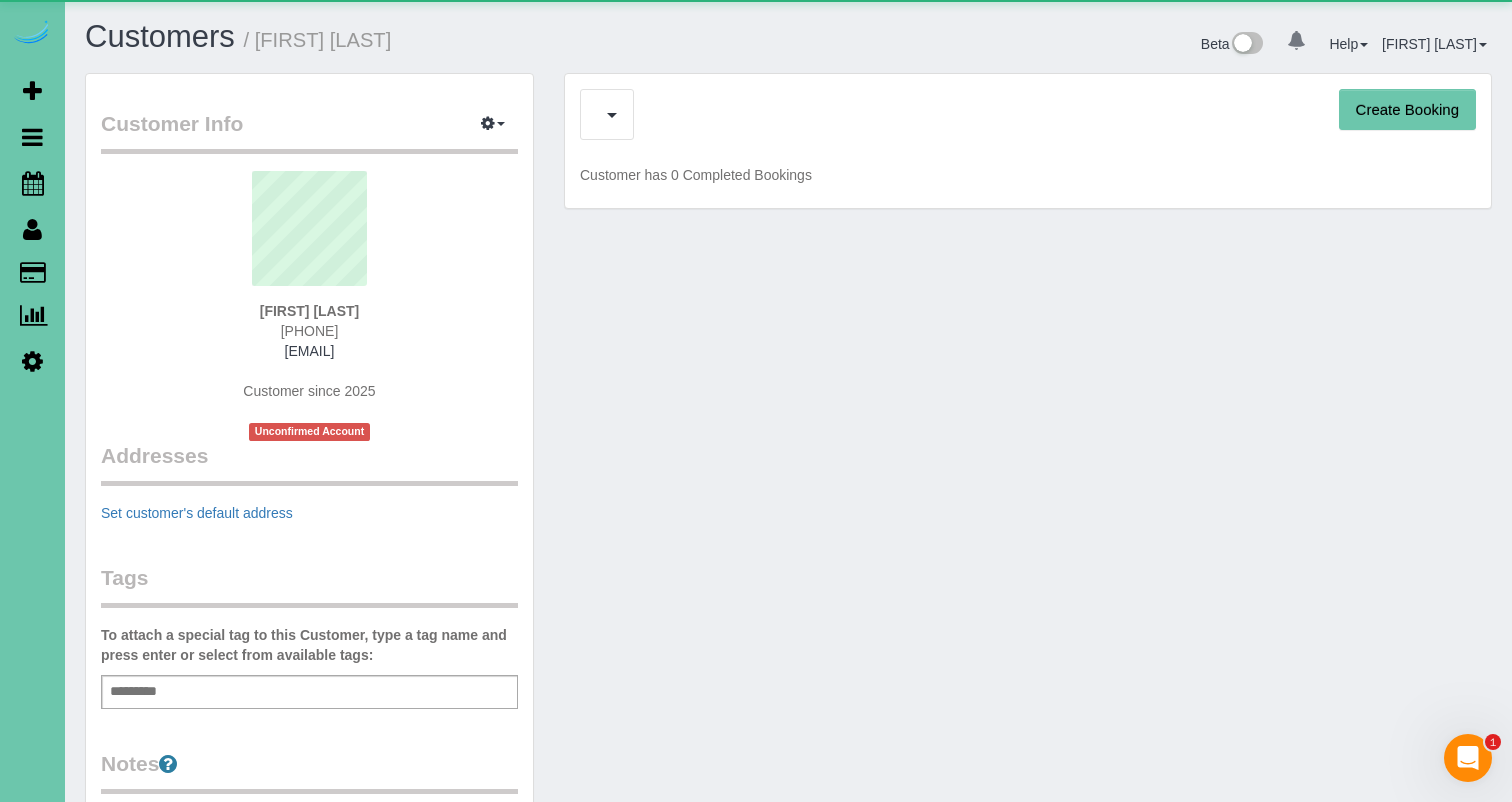 scroll, scrollTop: 0, scrollLeft: 0, axis: both 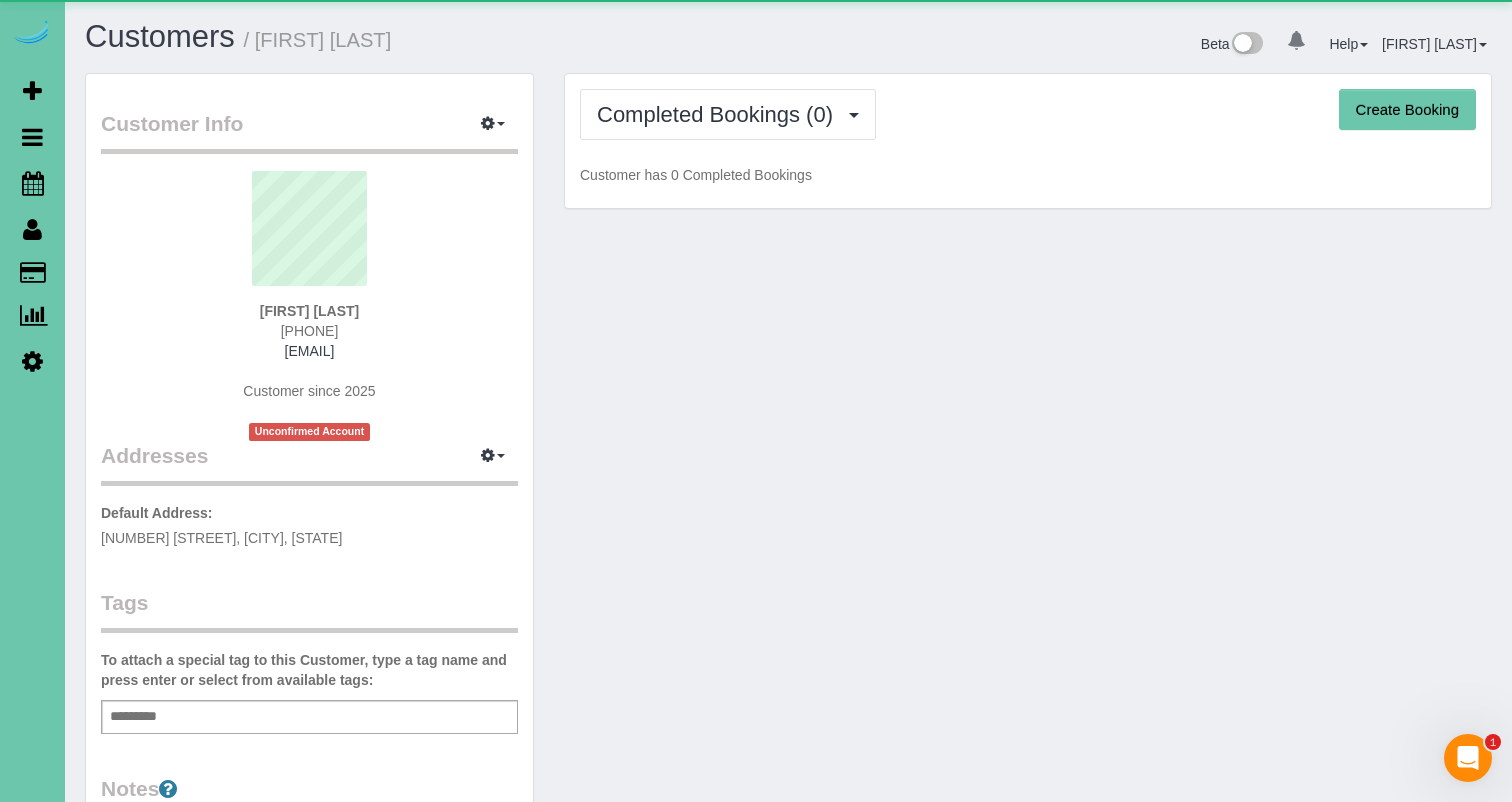drag, startPoint x: 788, startPoint y: 109, endPoint x: 764, endPoint y: 159, distance: 55.461697 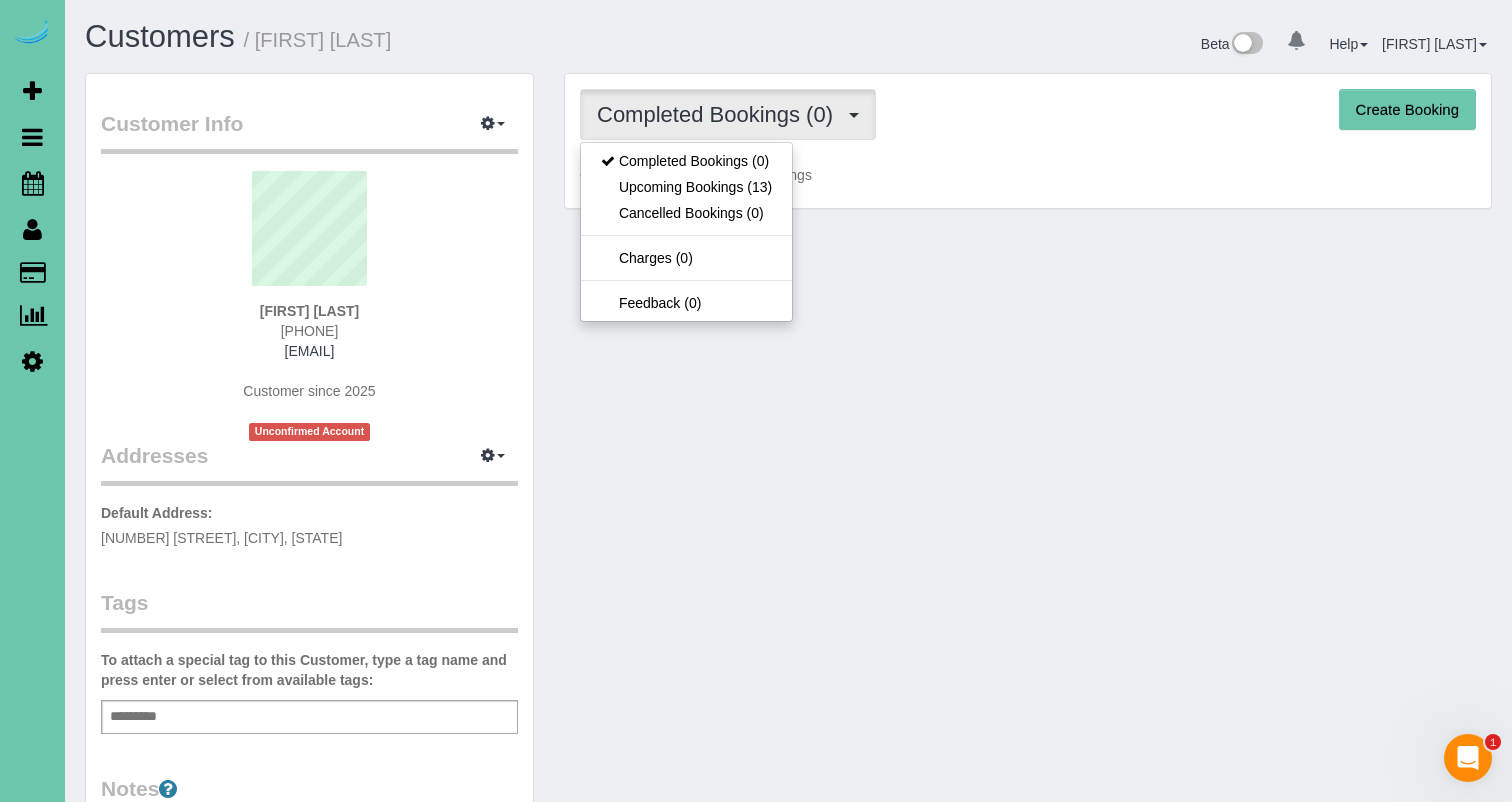 click on "Upcoming Bookings (13)" at bounding box center (686, 187) 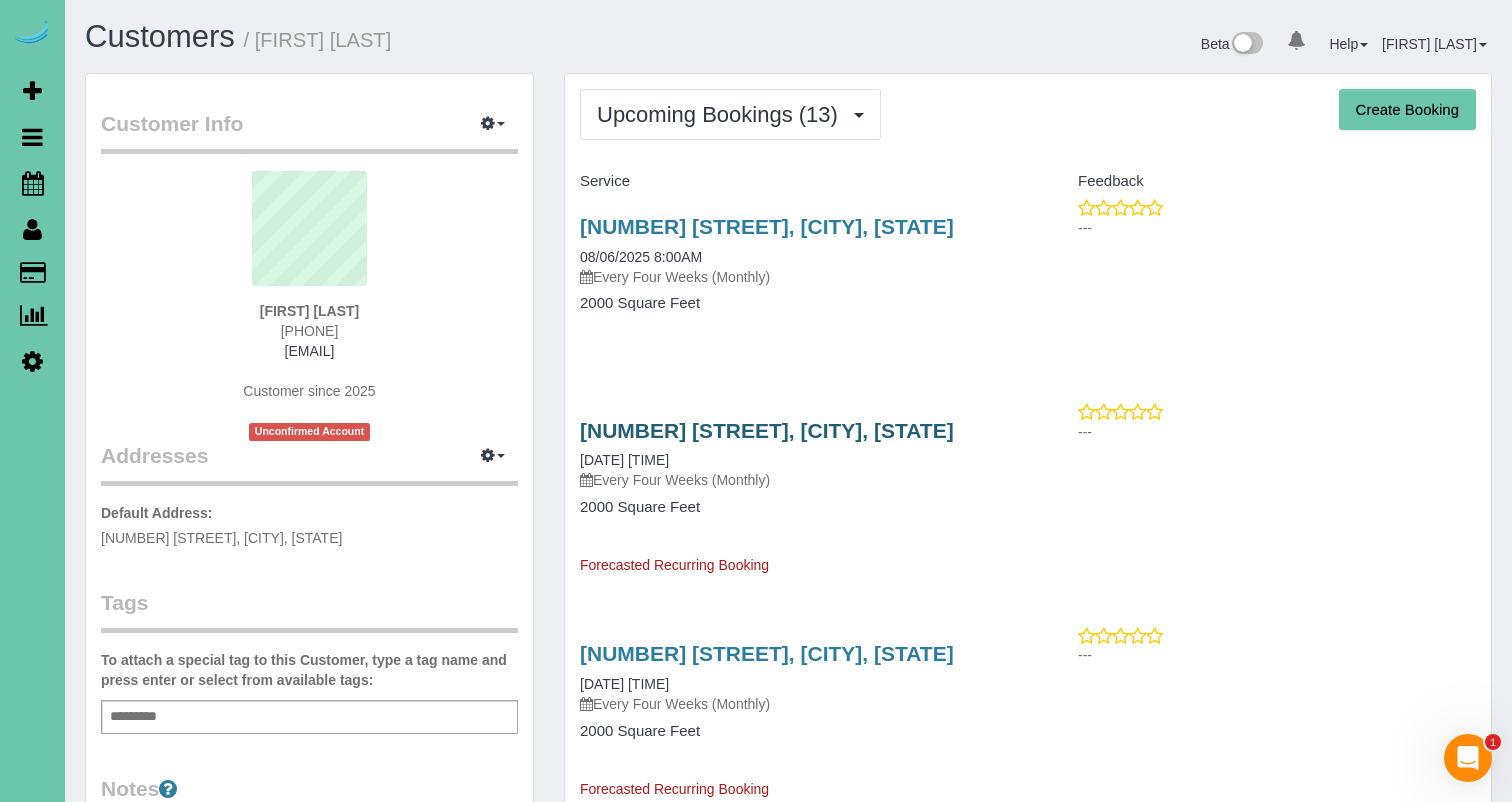 click on "[NUMBER] [STREET], [CITY], [STATE]" at bounding box center (767, 430) 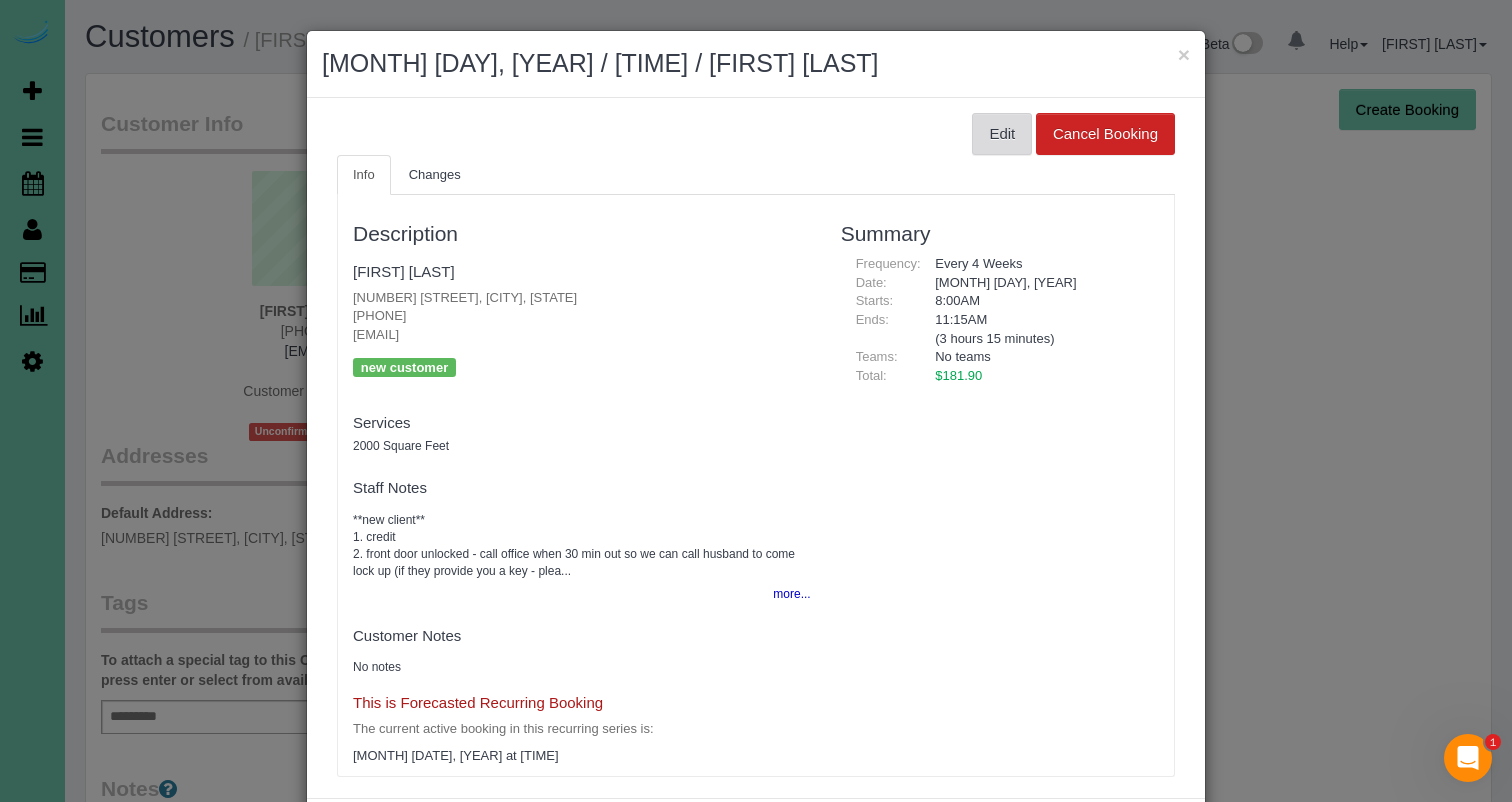click on "Edit" at bounding box center (1002, 134) 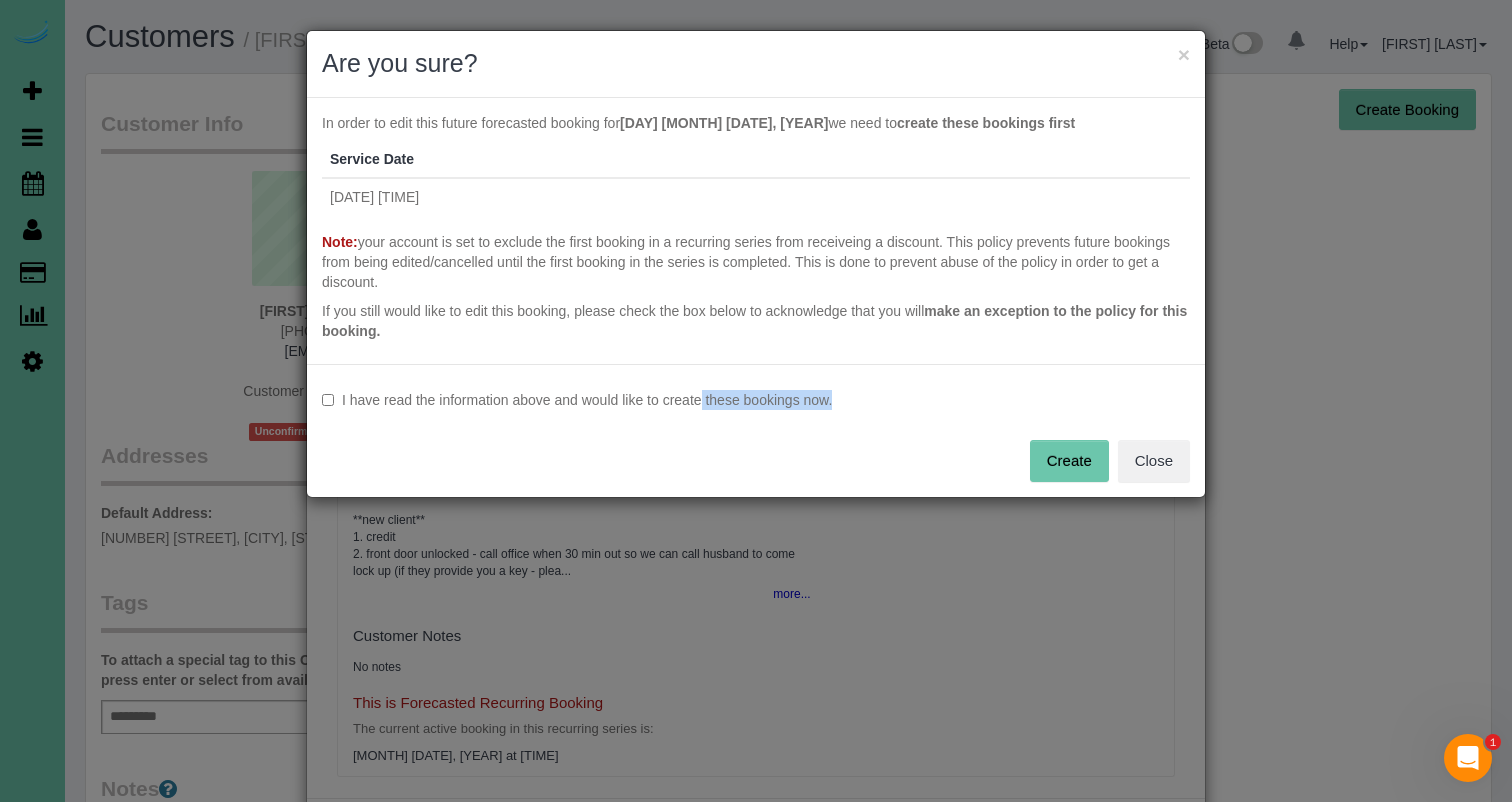 drag, startPoint x: 659, startPoint y: 409, endPoint x: 666, endPoint y: 401, distance: 10.630146 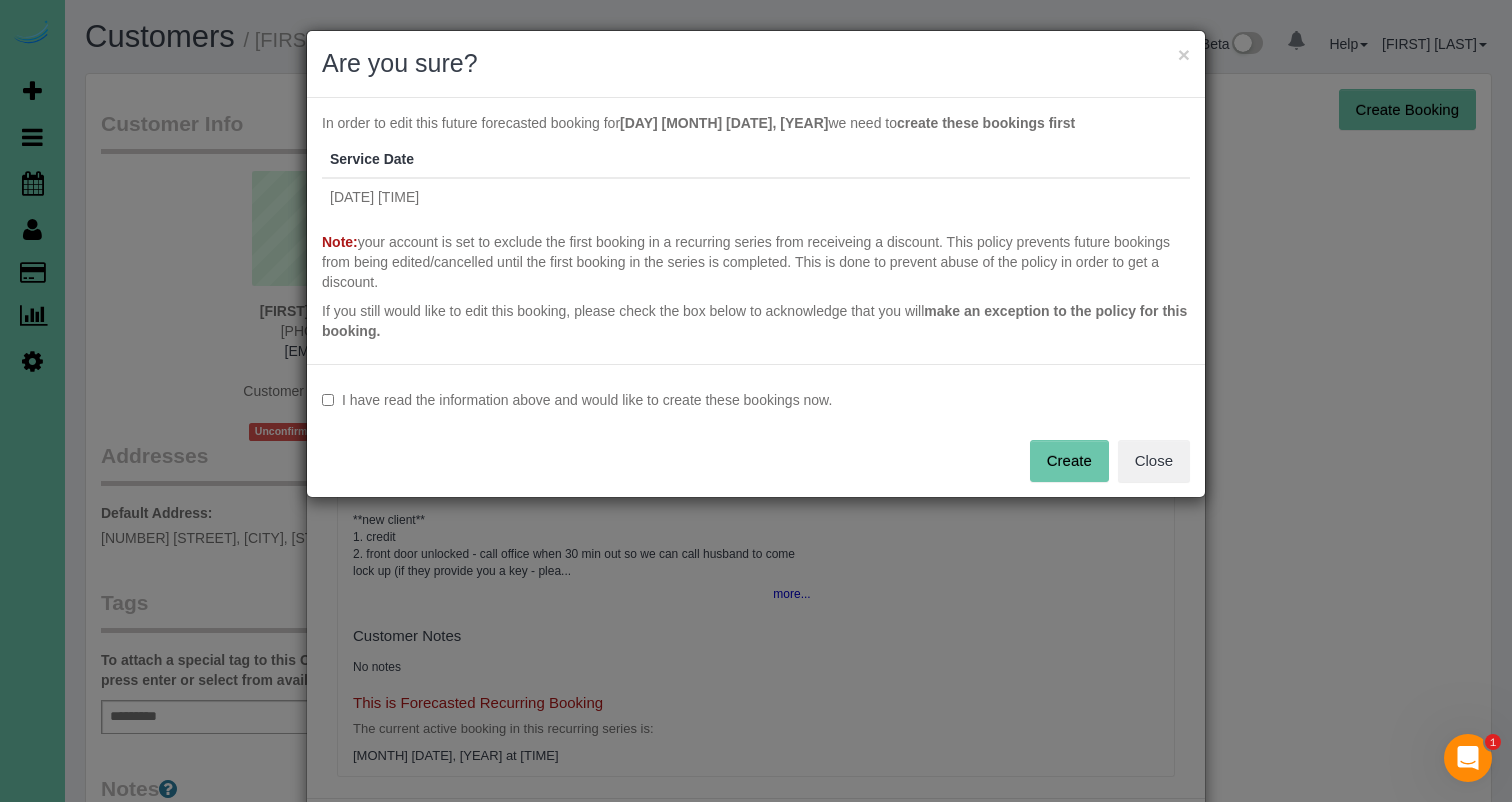 click on "I have read the information above and would like to create these bookings now." at bounding box center [756, 400] 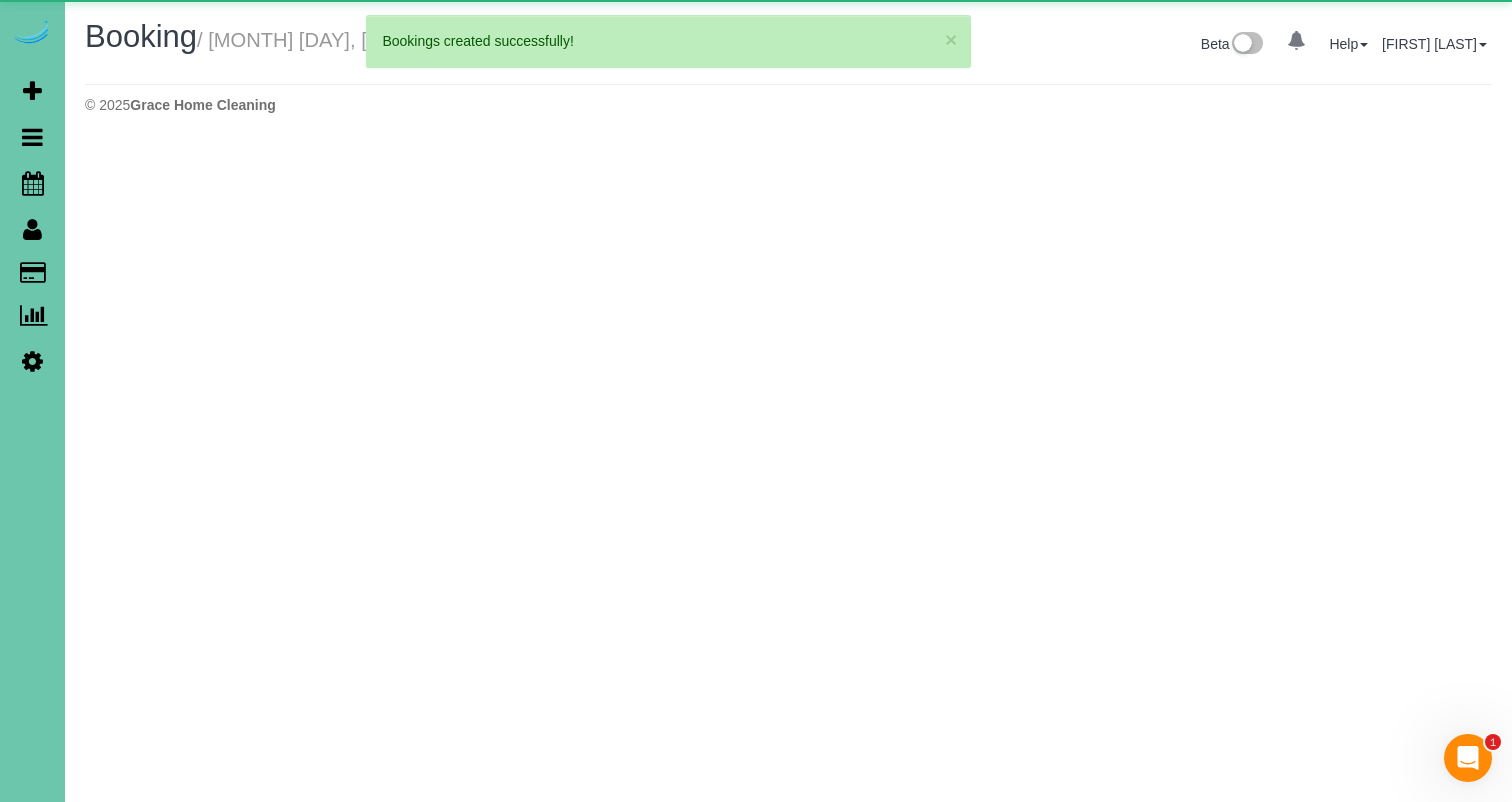 select on "NE" 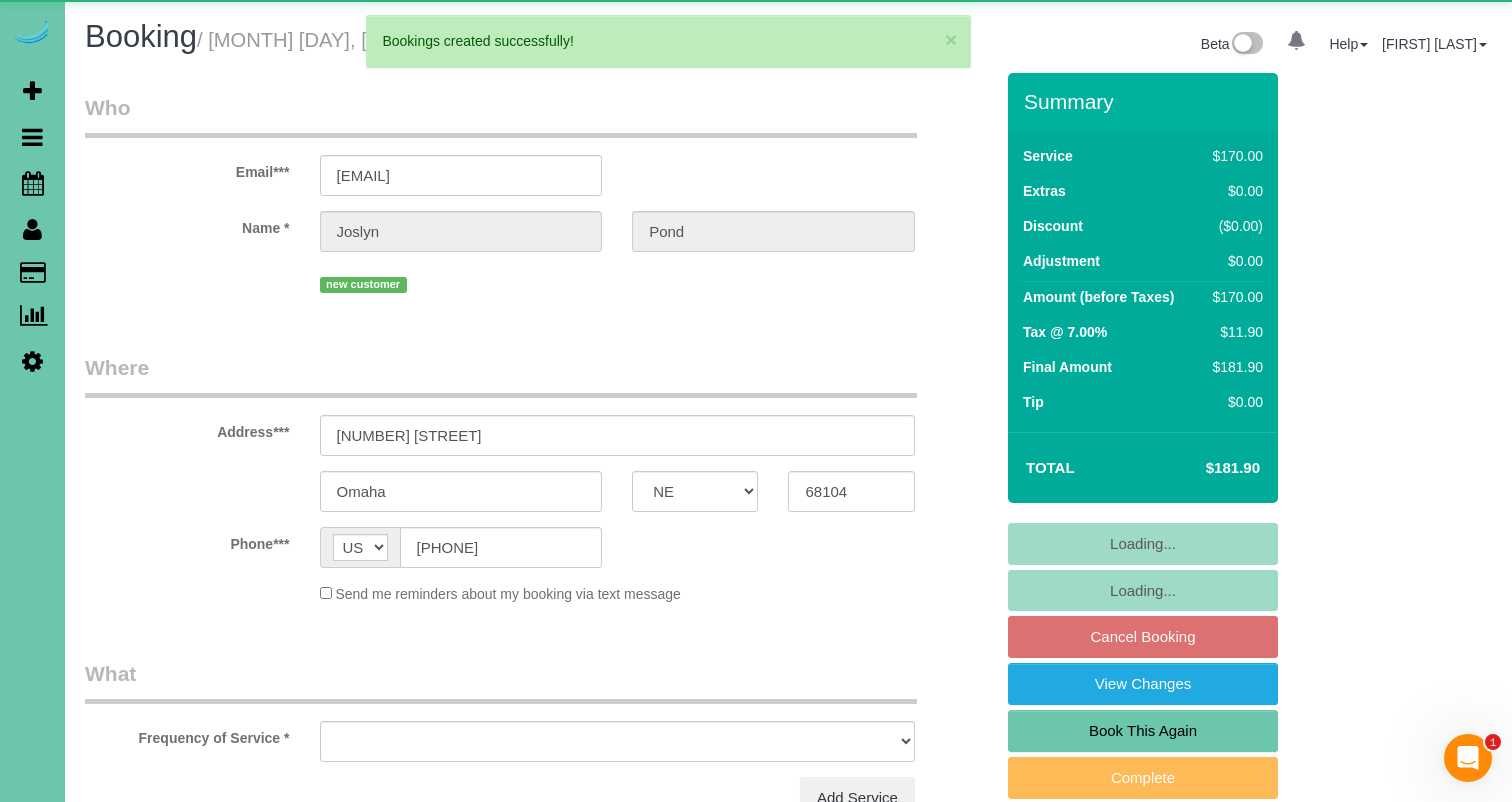 select on "object:32256" 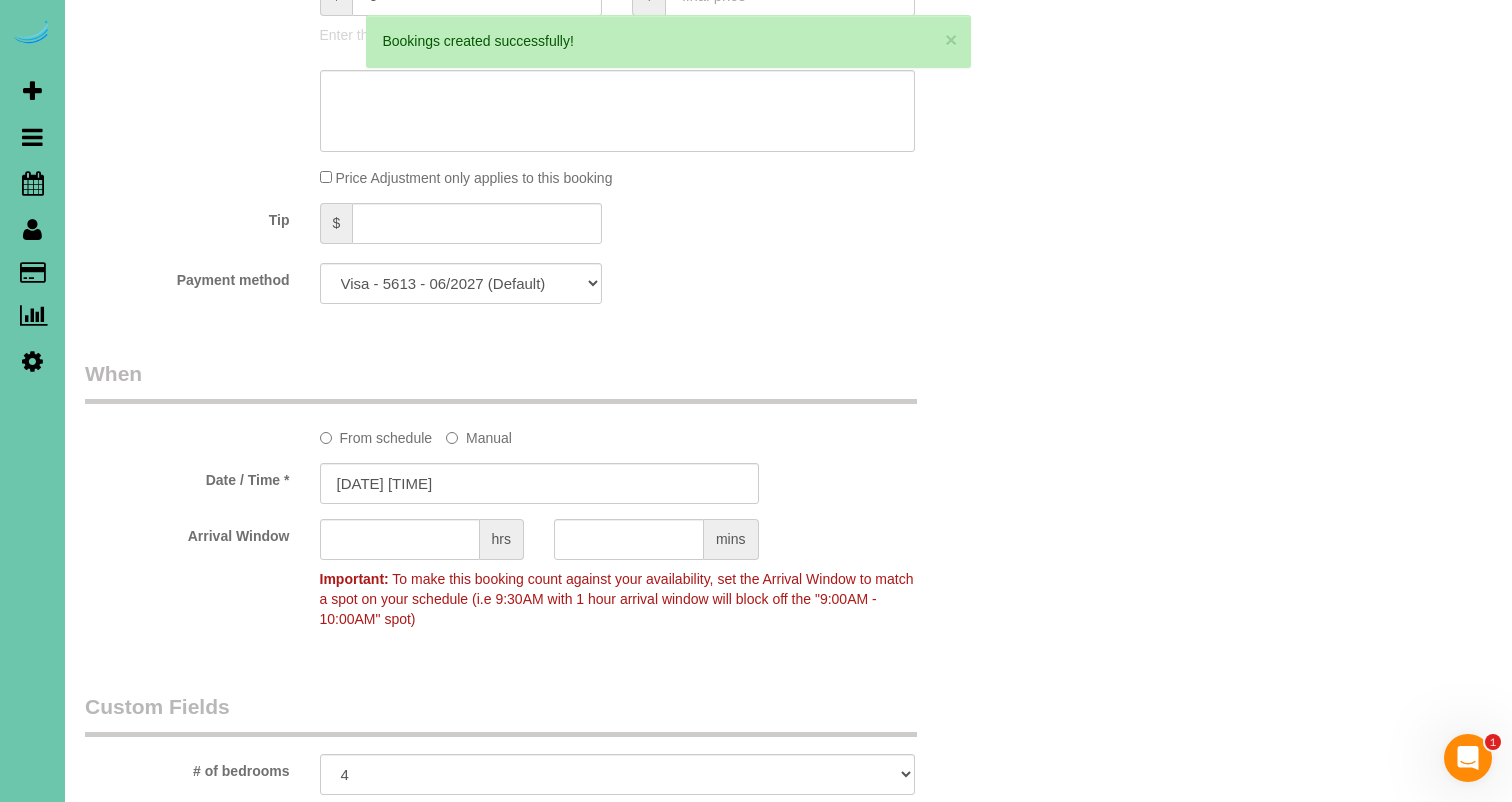 scroll, scrollTop: 1201, scrollLeft: 0, axis: vertical 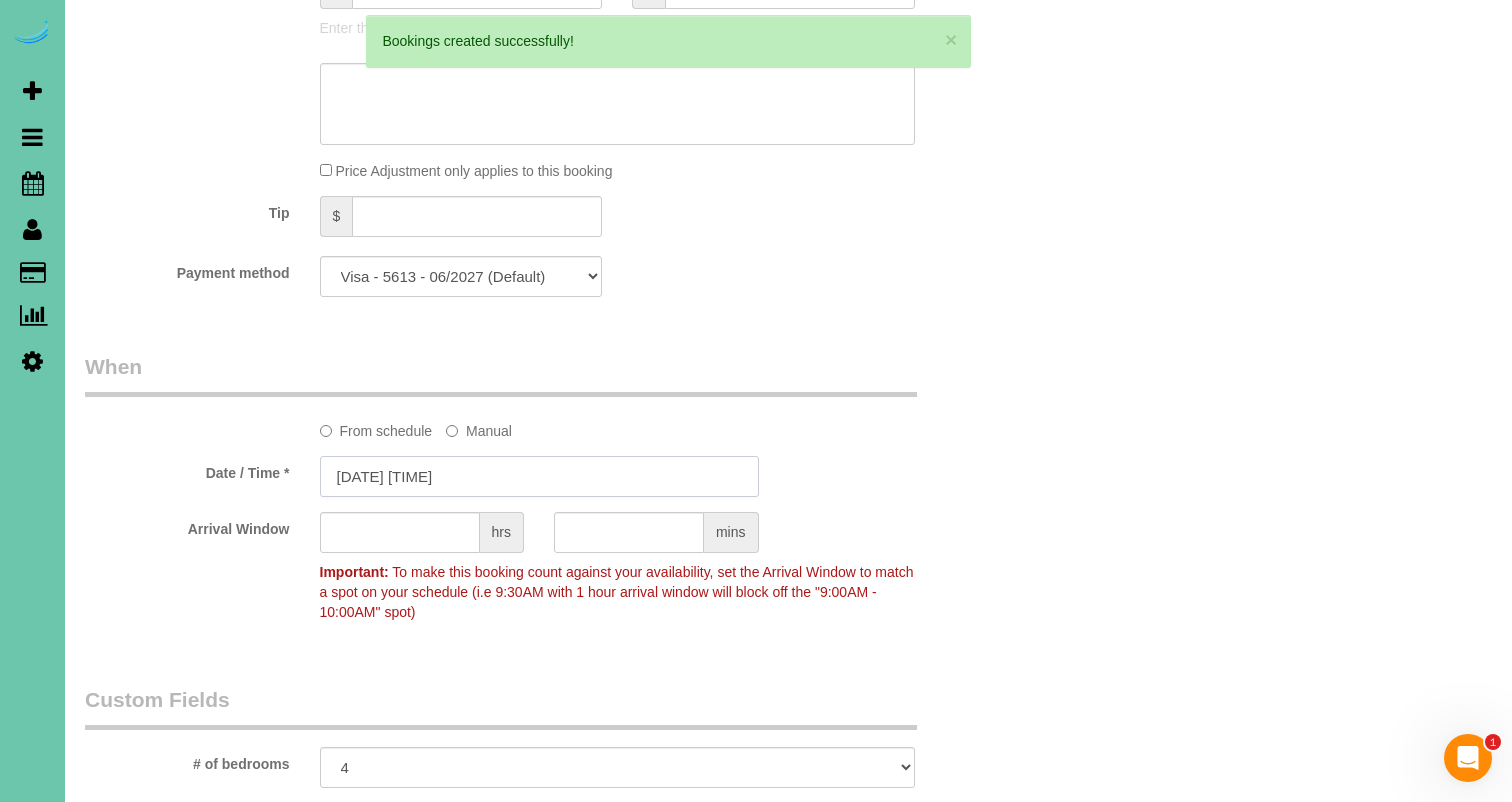 click on "[DATE] [TIME]" at bounding box center [539, 476] 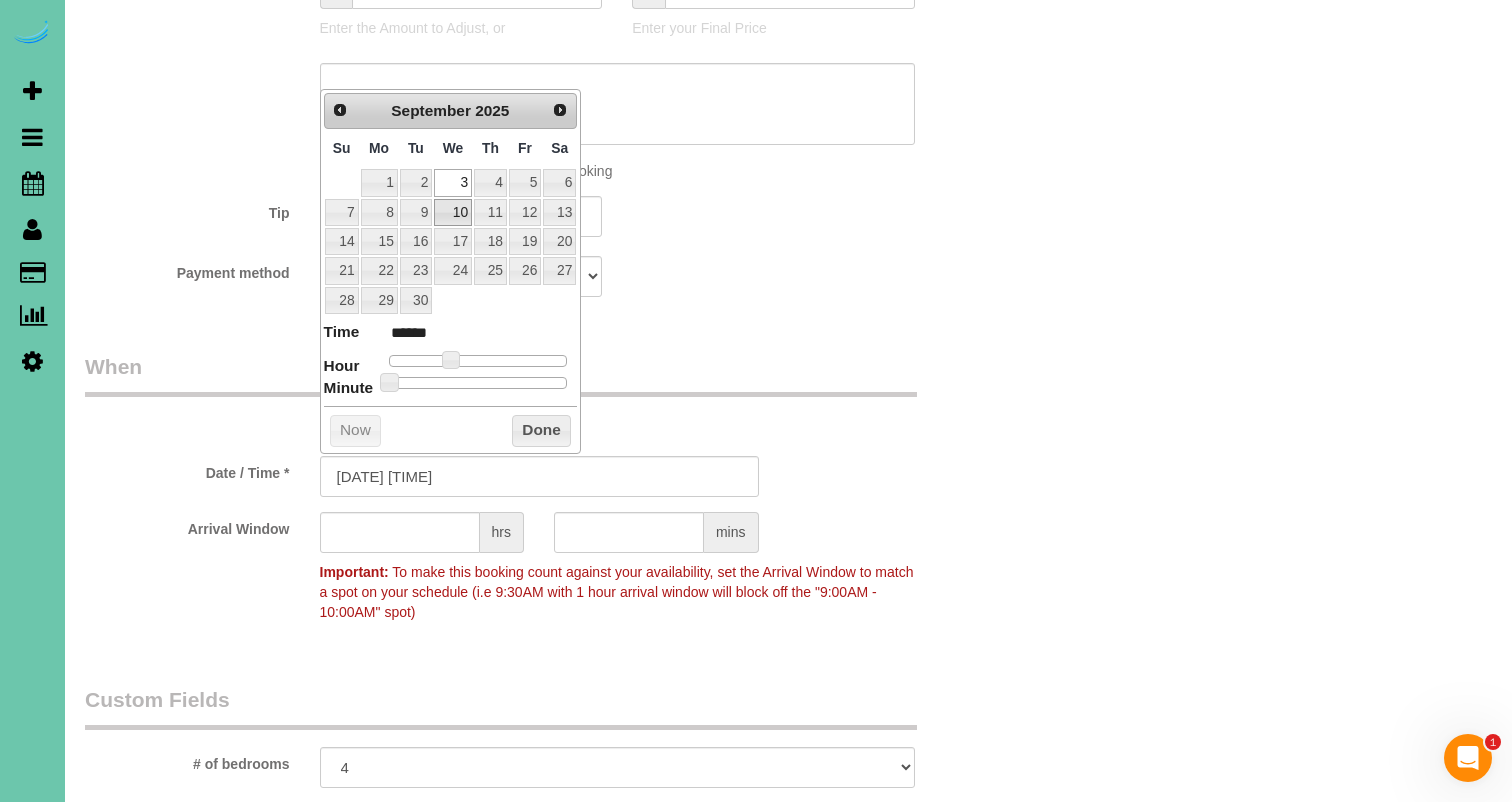 click on "10" at bounding box center (453, 212) 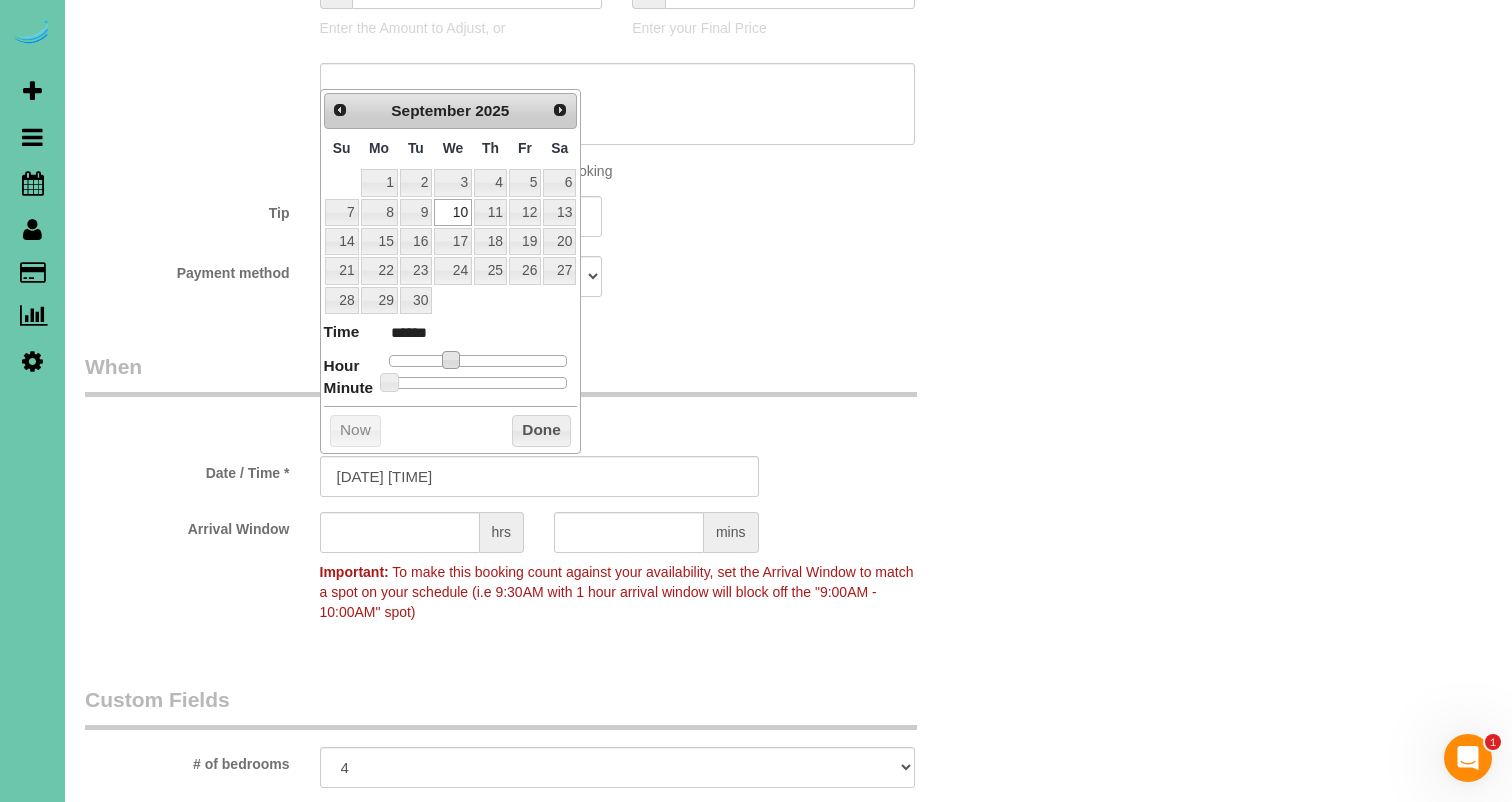 type on "[DATE] [TIME]" 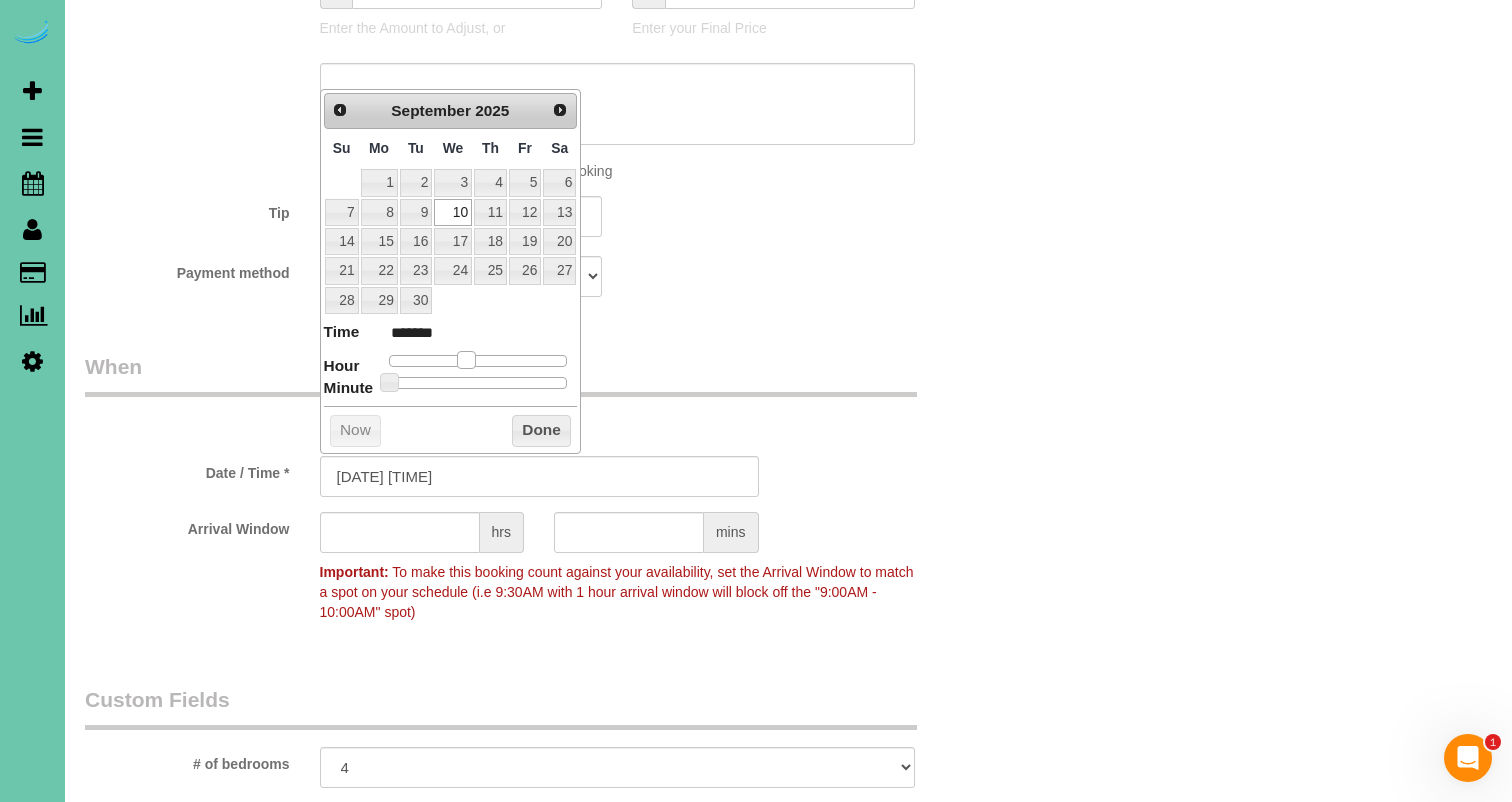 type on "[DATE] [TIME]" 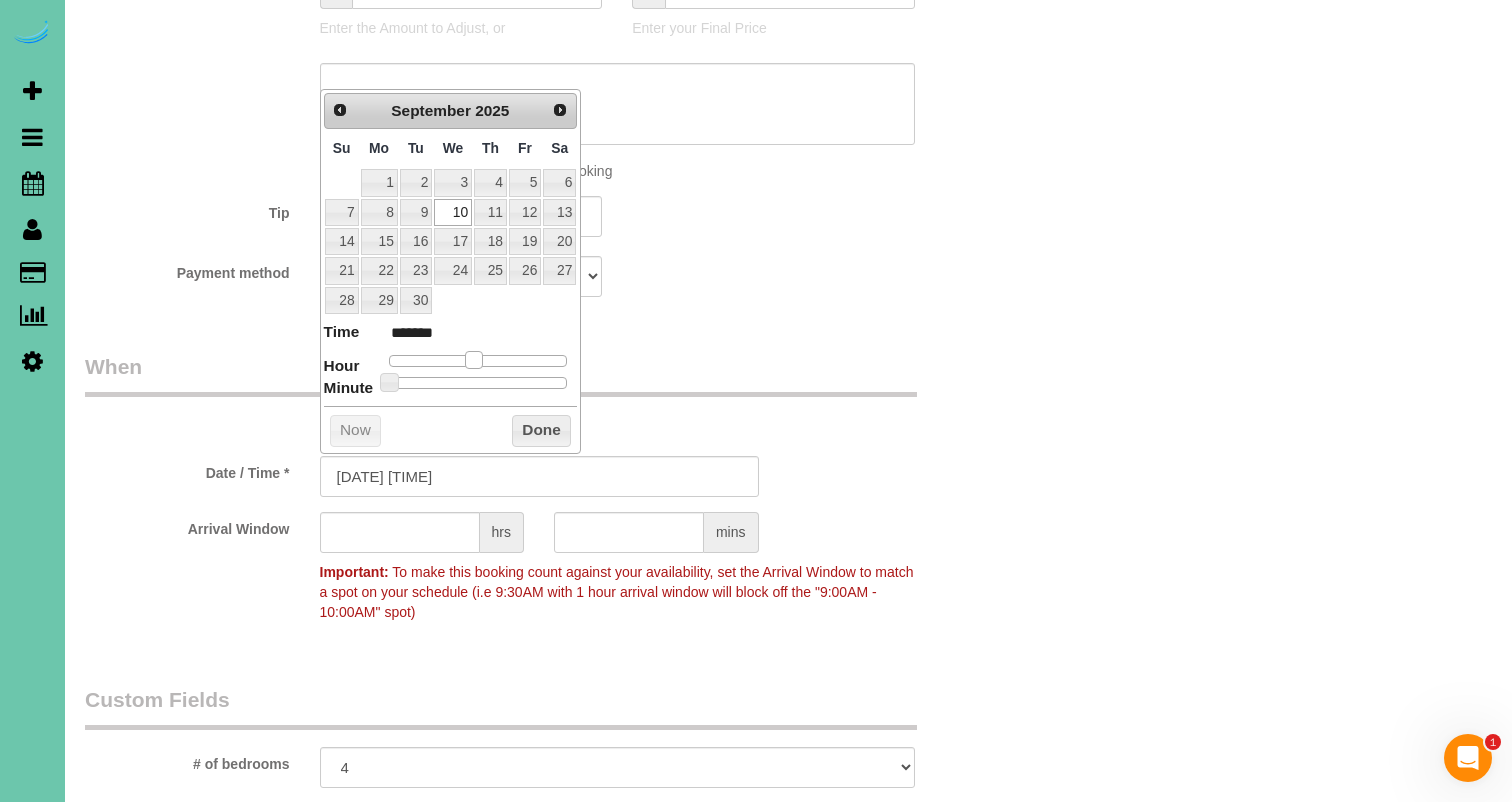 type on "[DATE] [TIME]" 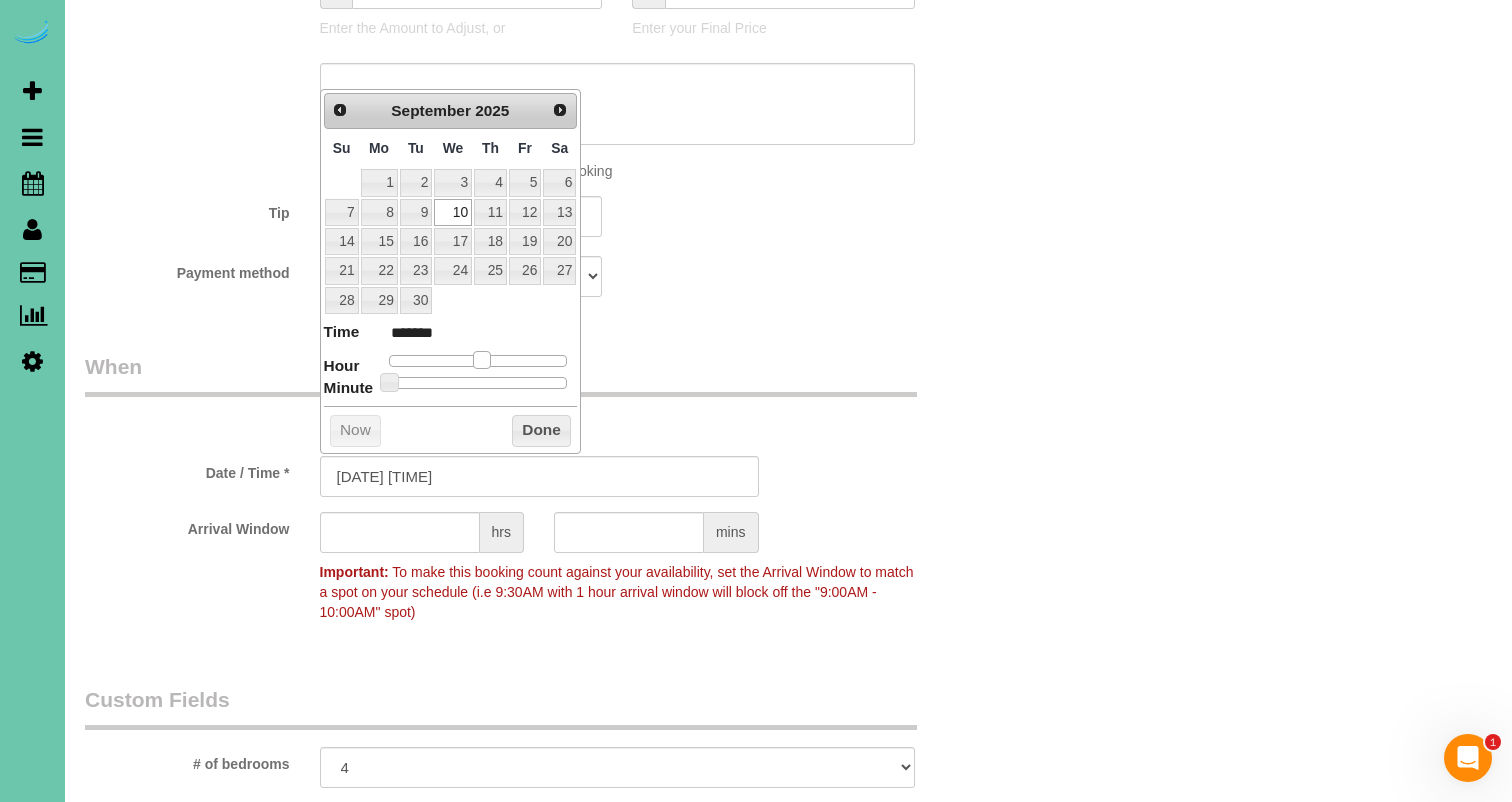 type on "[DATE] [TIME]" 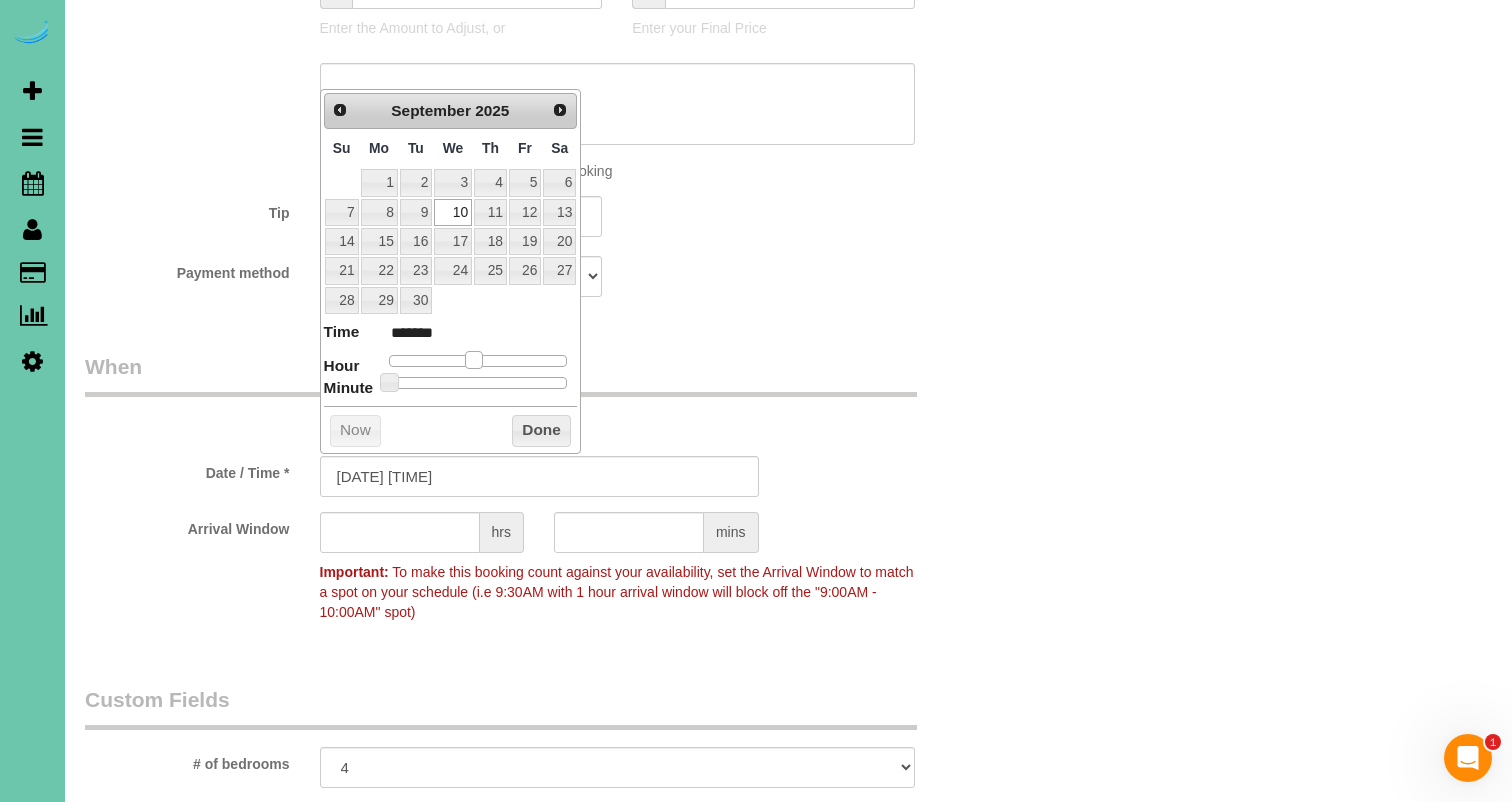 drag, startPoint x: 465, startPoint y: 350, endPoint x: 516, endPoint y: 419, distance: 85.8021 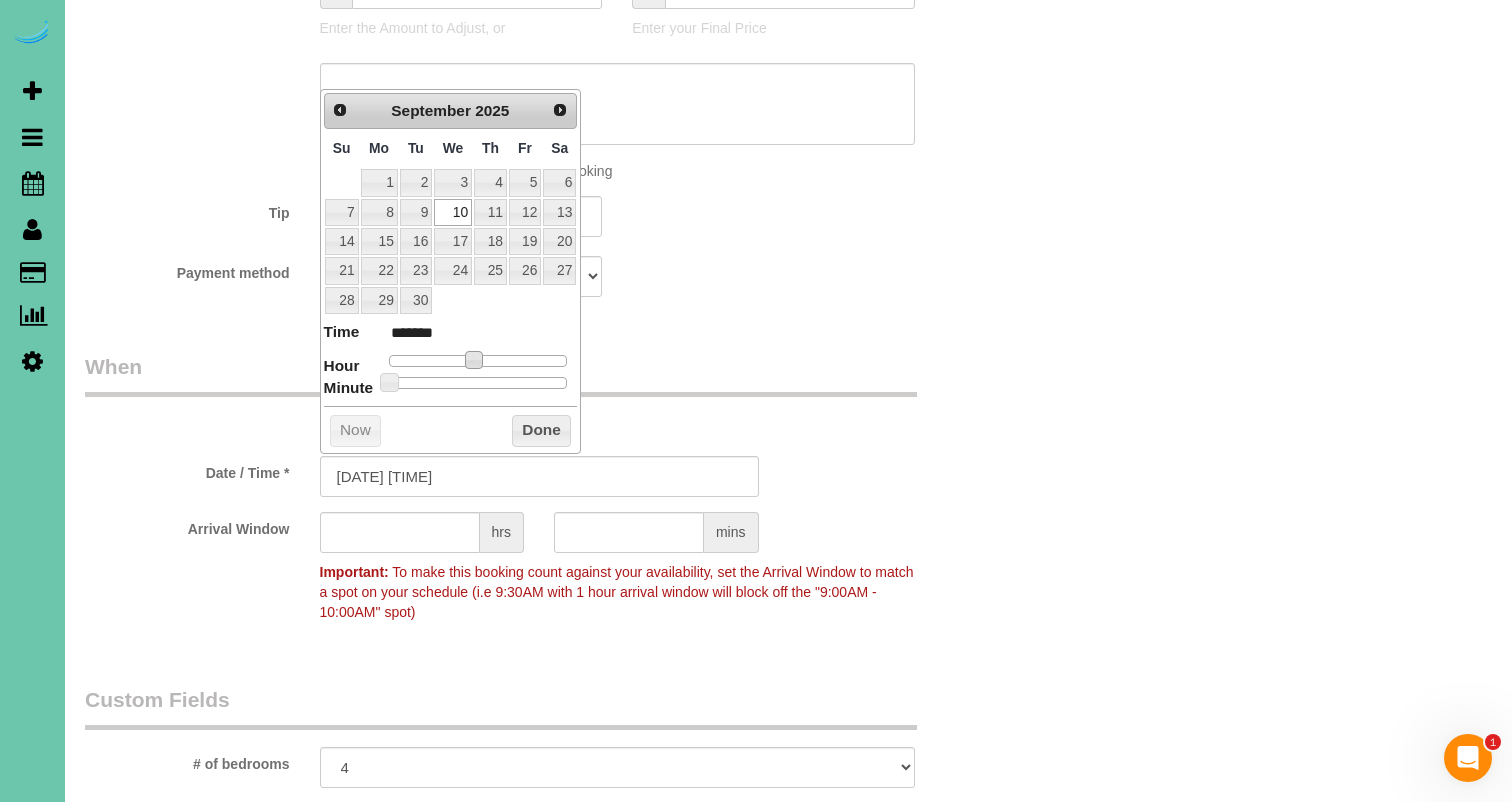 type on "[DATE] [TIME]" 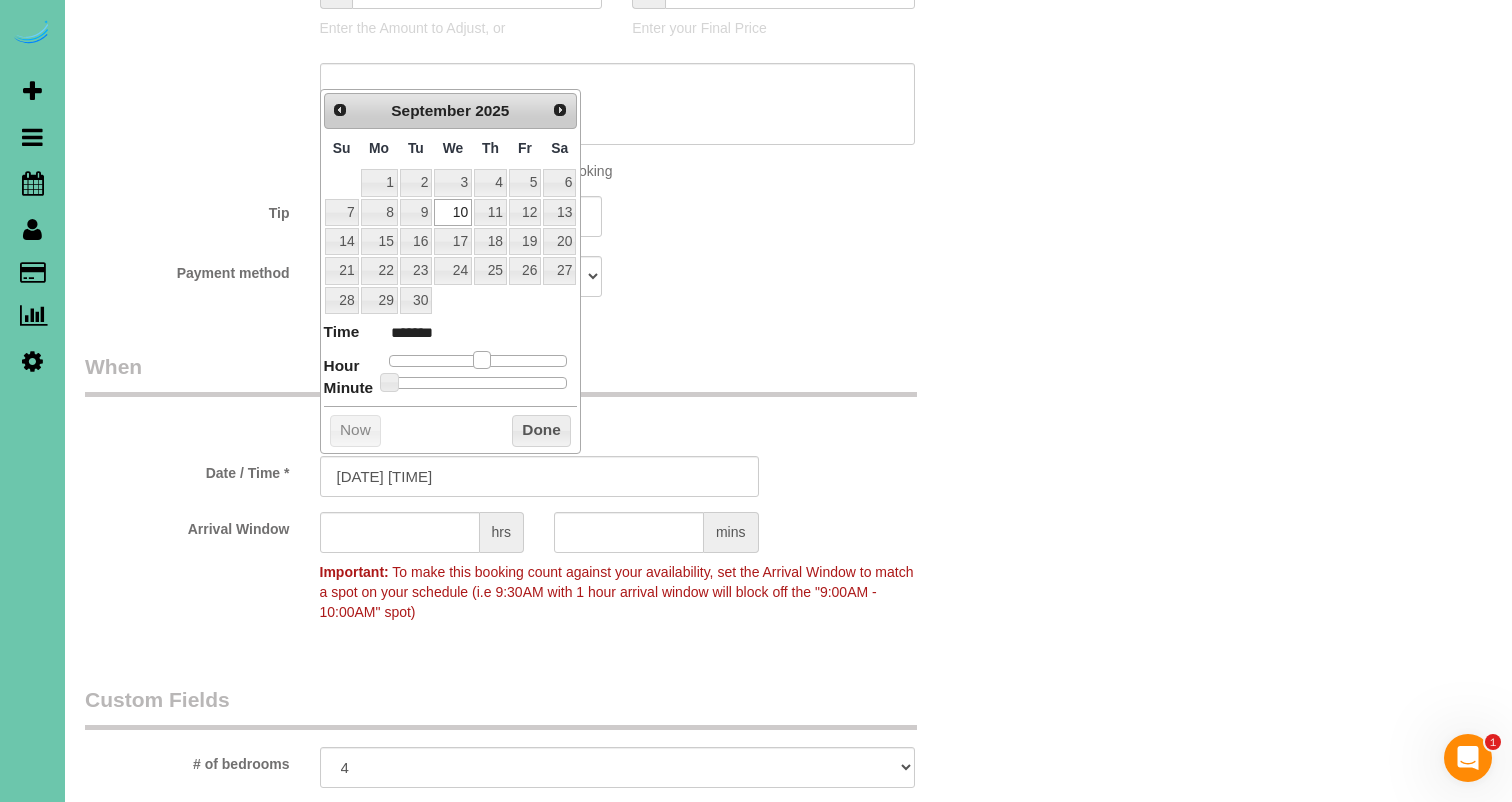 click at bounding box center (482, 360) 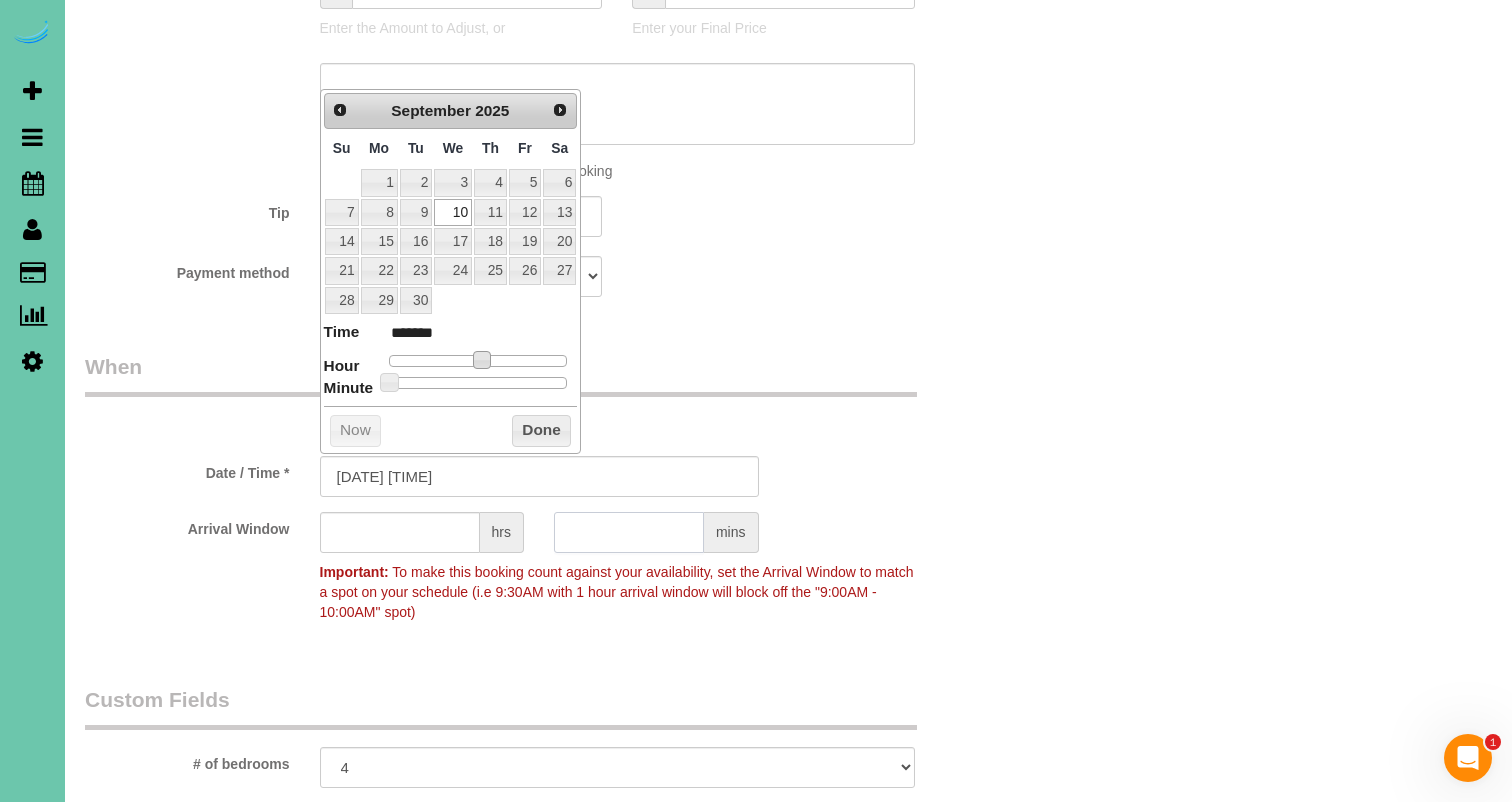 click 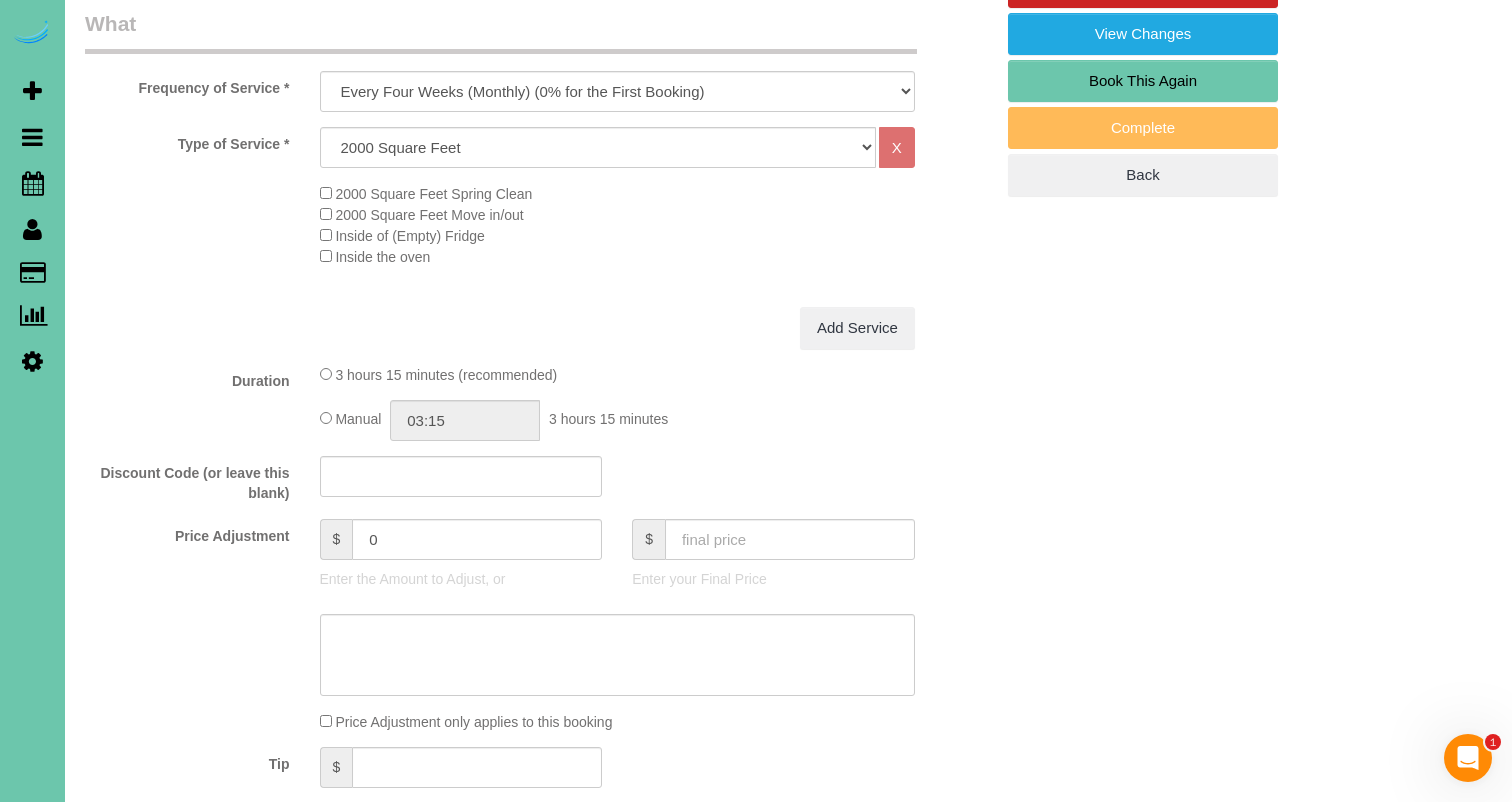 scroll, scrollTop: 649, scrollLeft: 0, axis: vertical 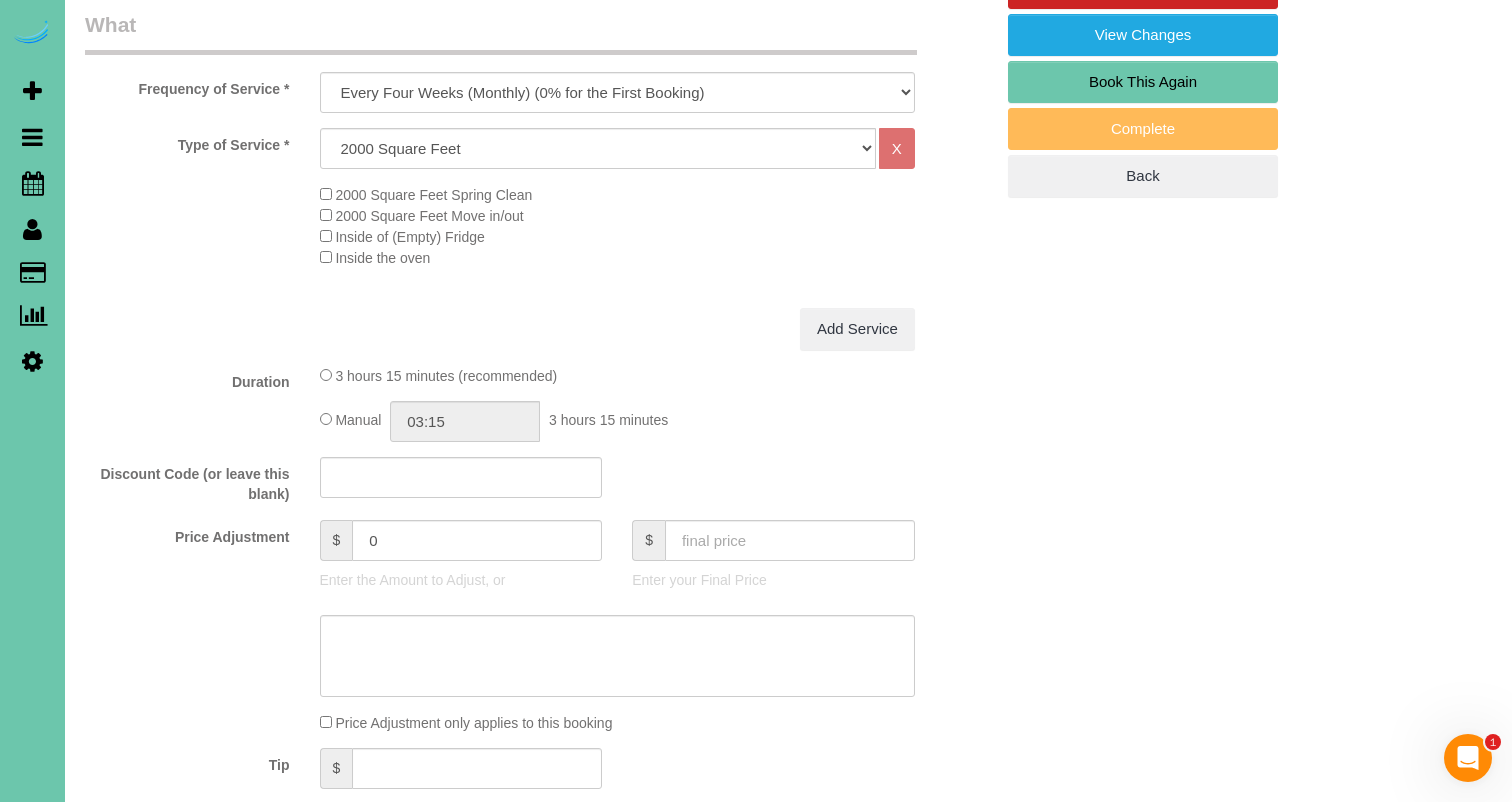 type on "30" 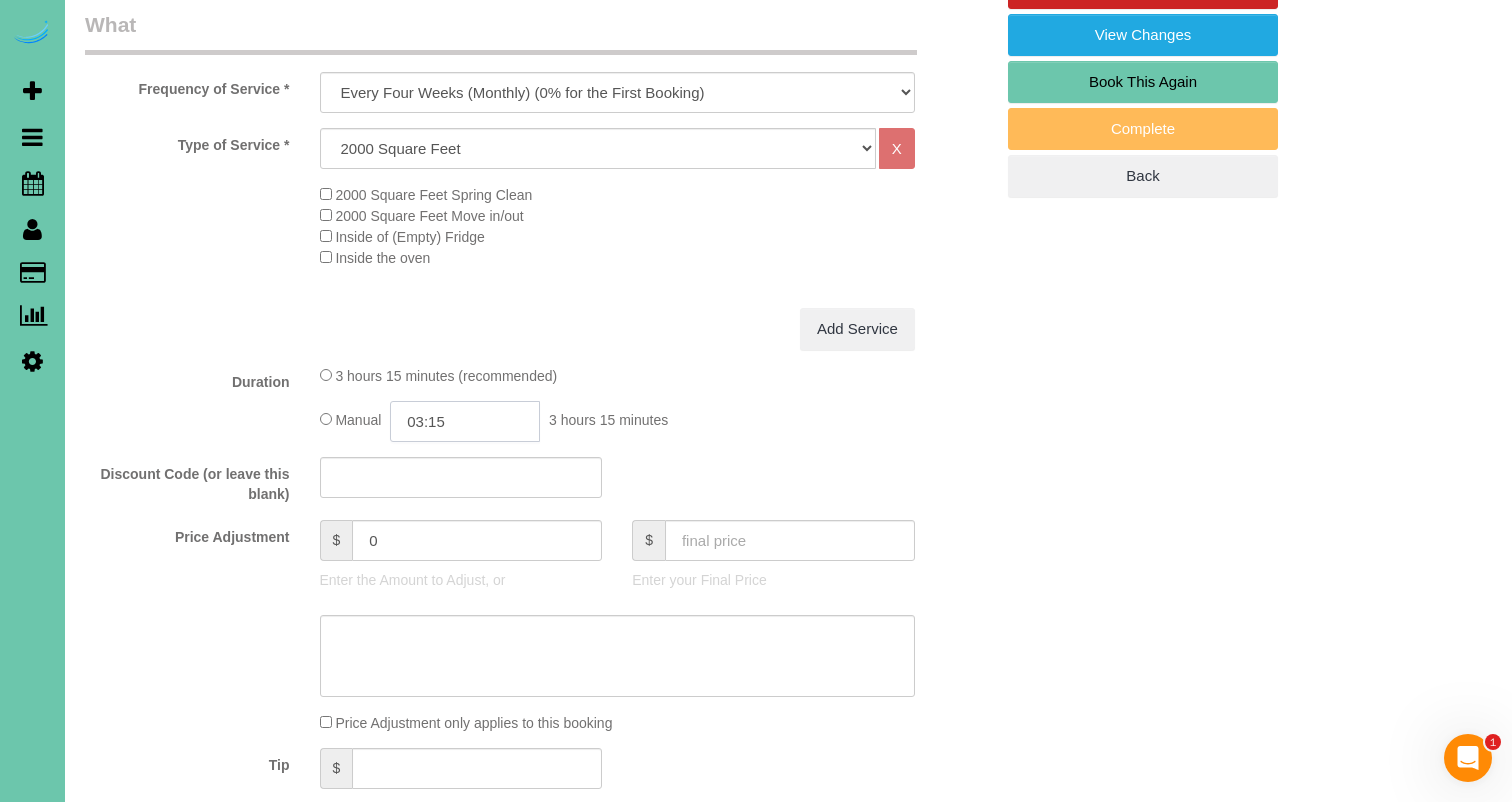 click on "03:15" 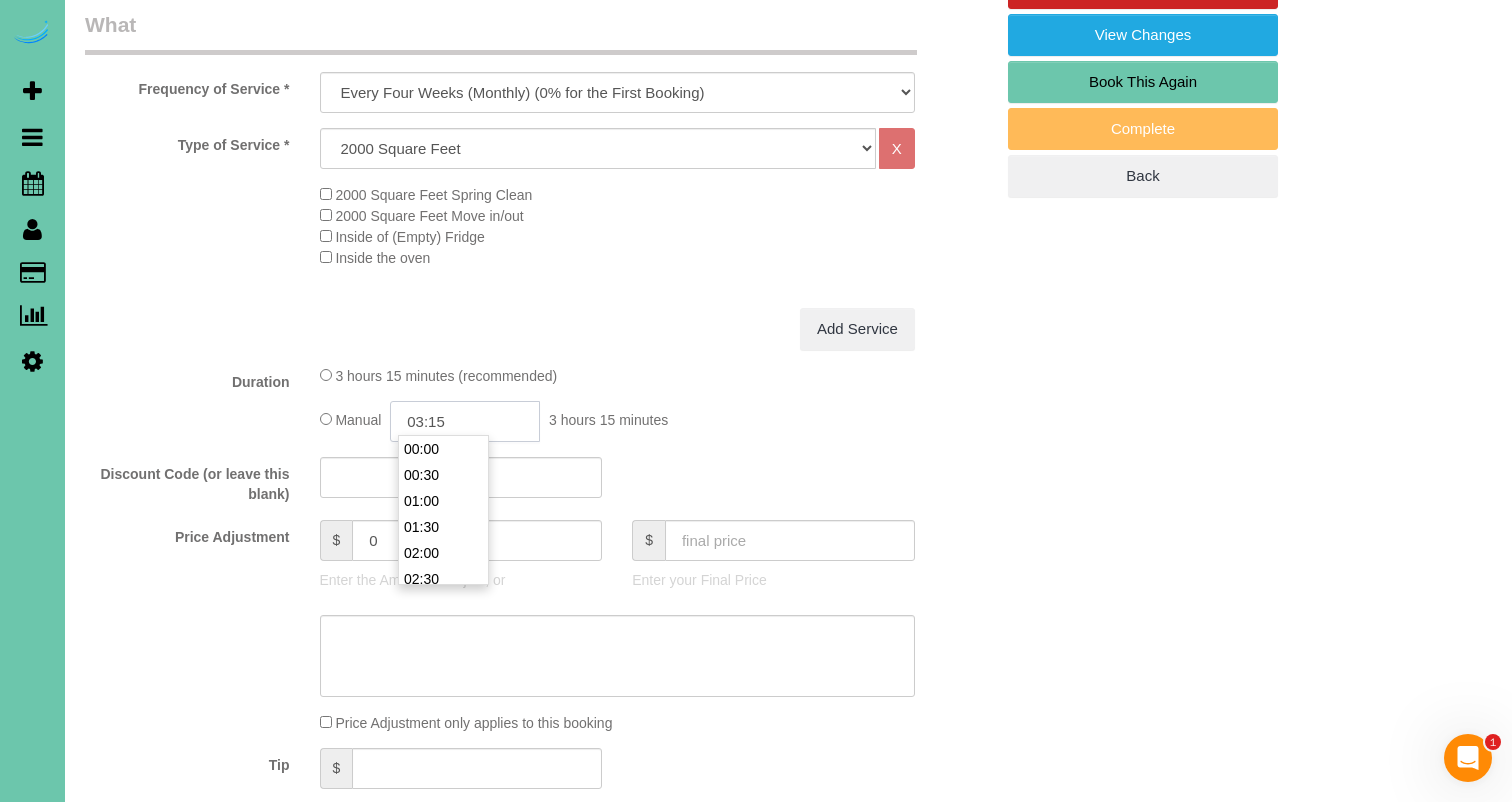 click on "03:15" 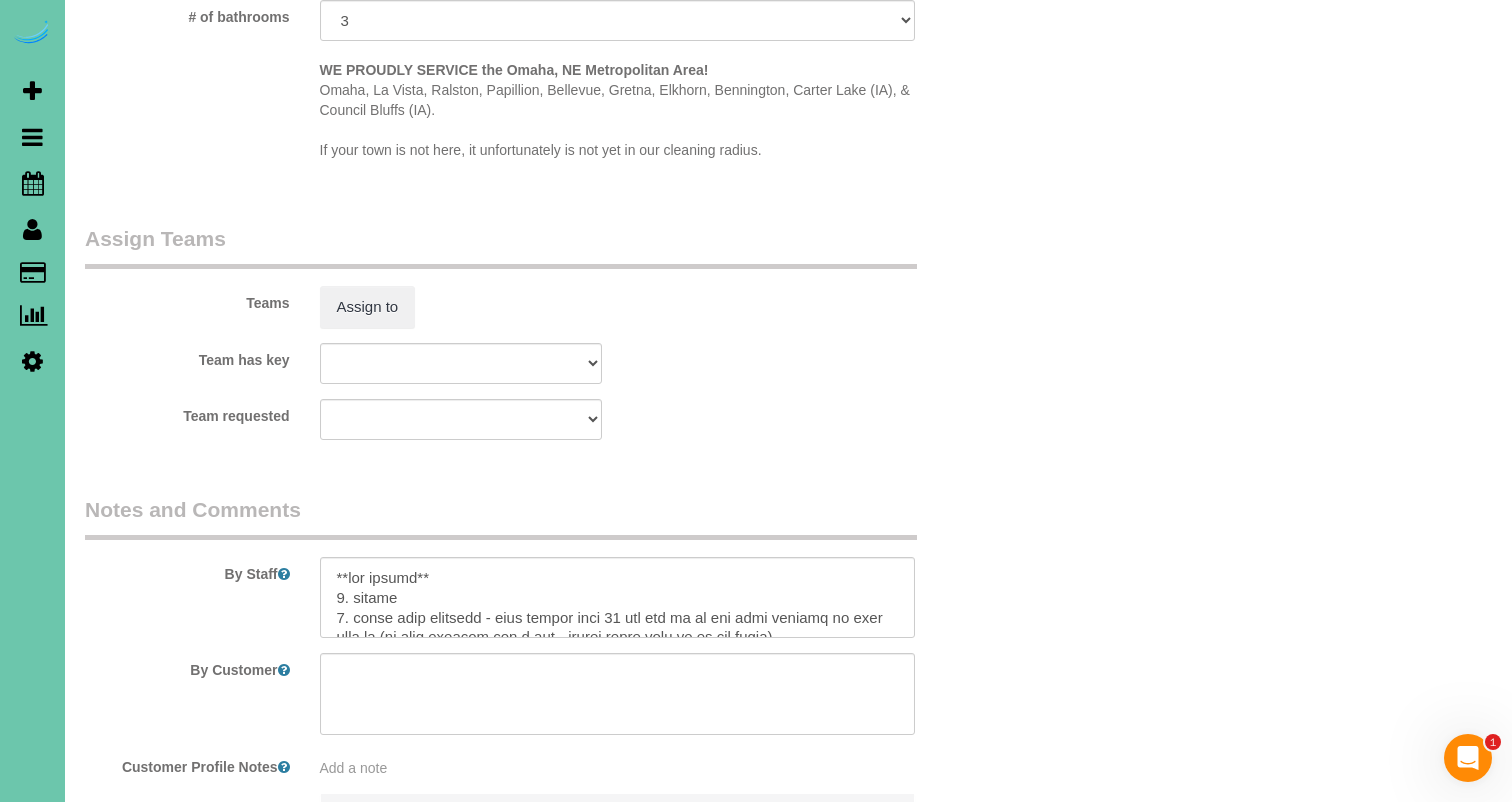 scroll, scrollTop: 2030, scrollLeft: 0, axis: vertical 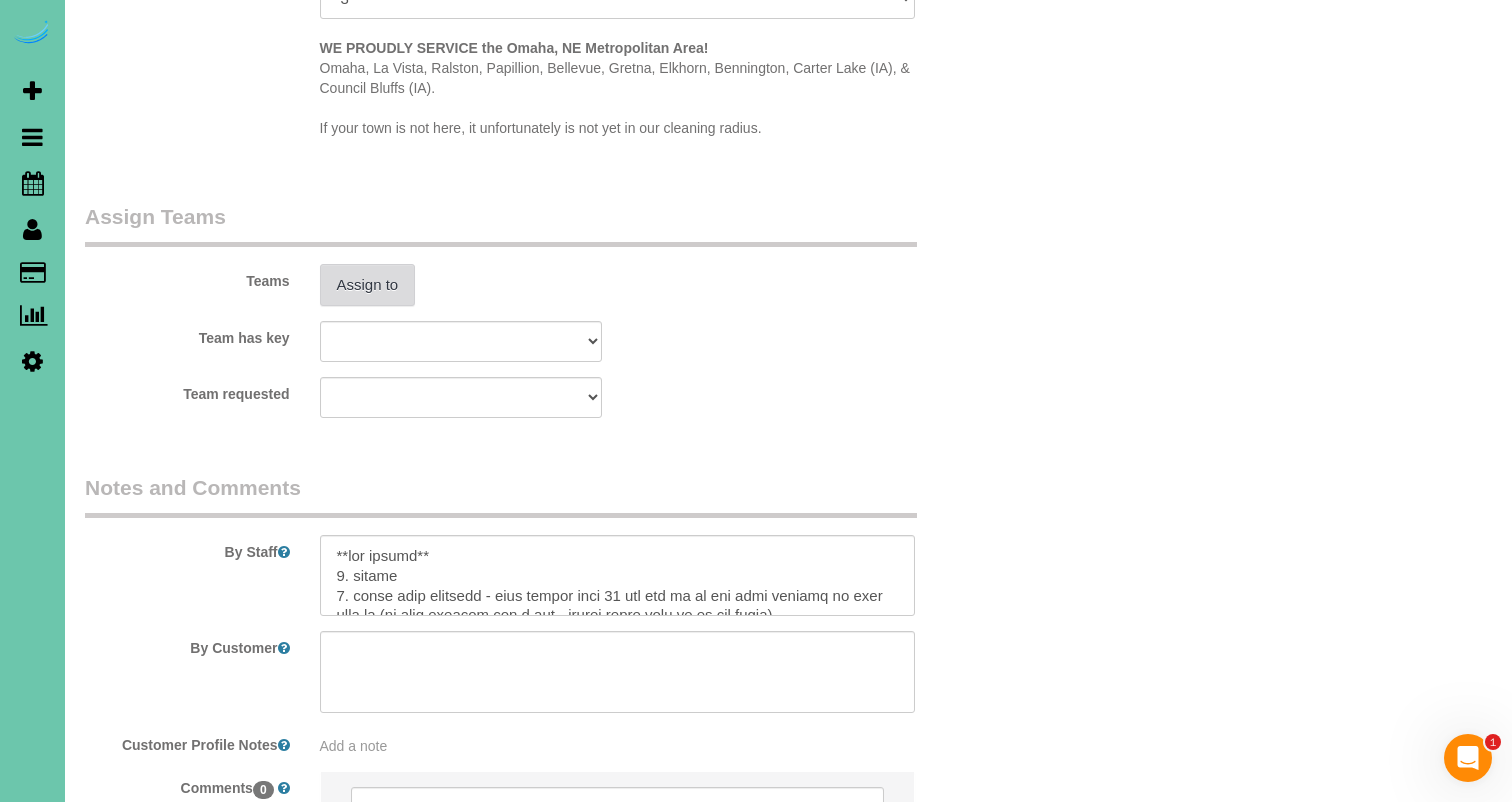 type on "03:45" 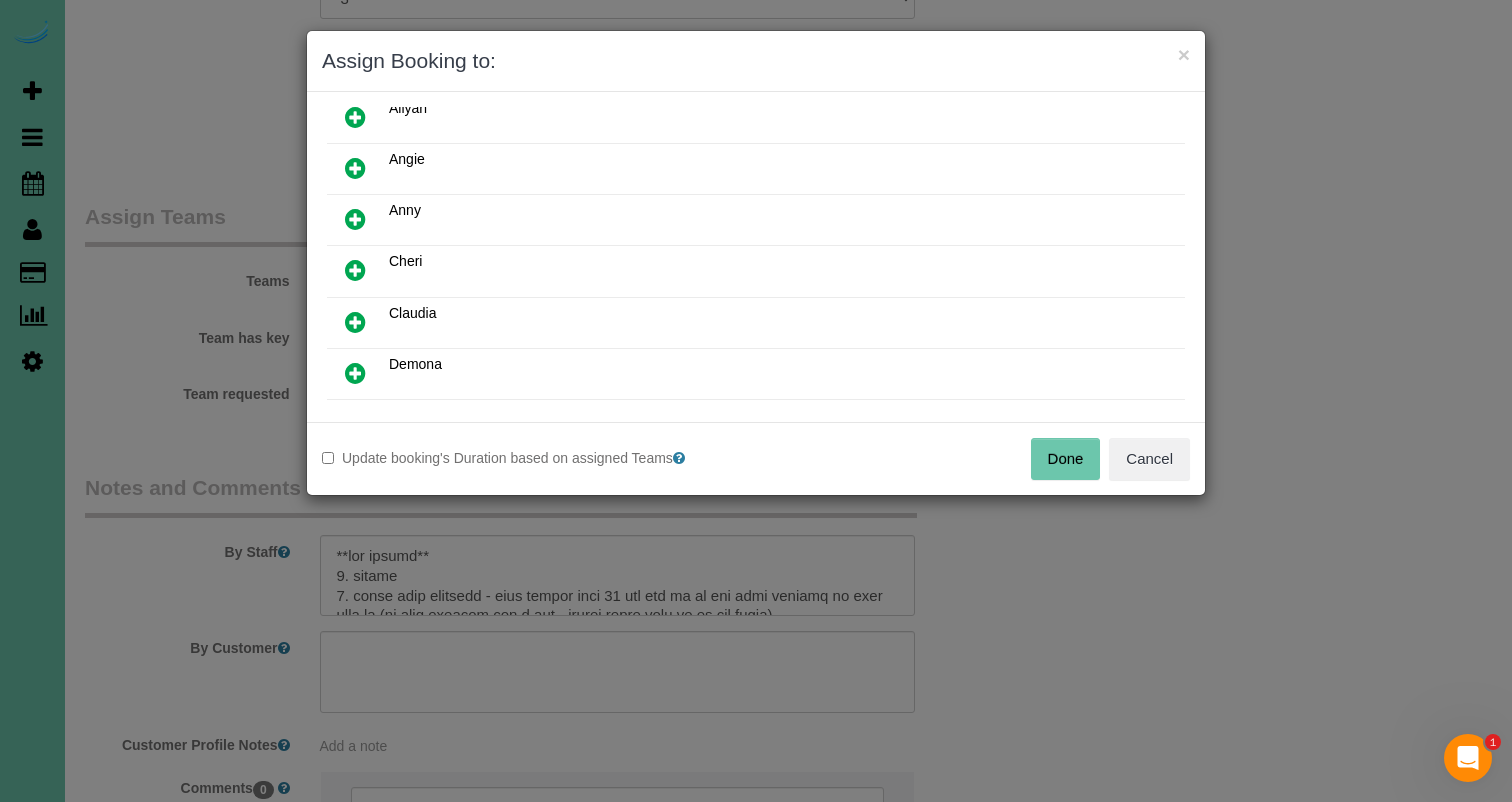 scroll, scrollTop: 124, scrollLeft: 0, axis: vertical 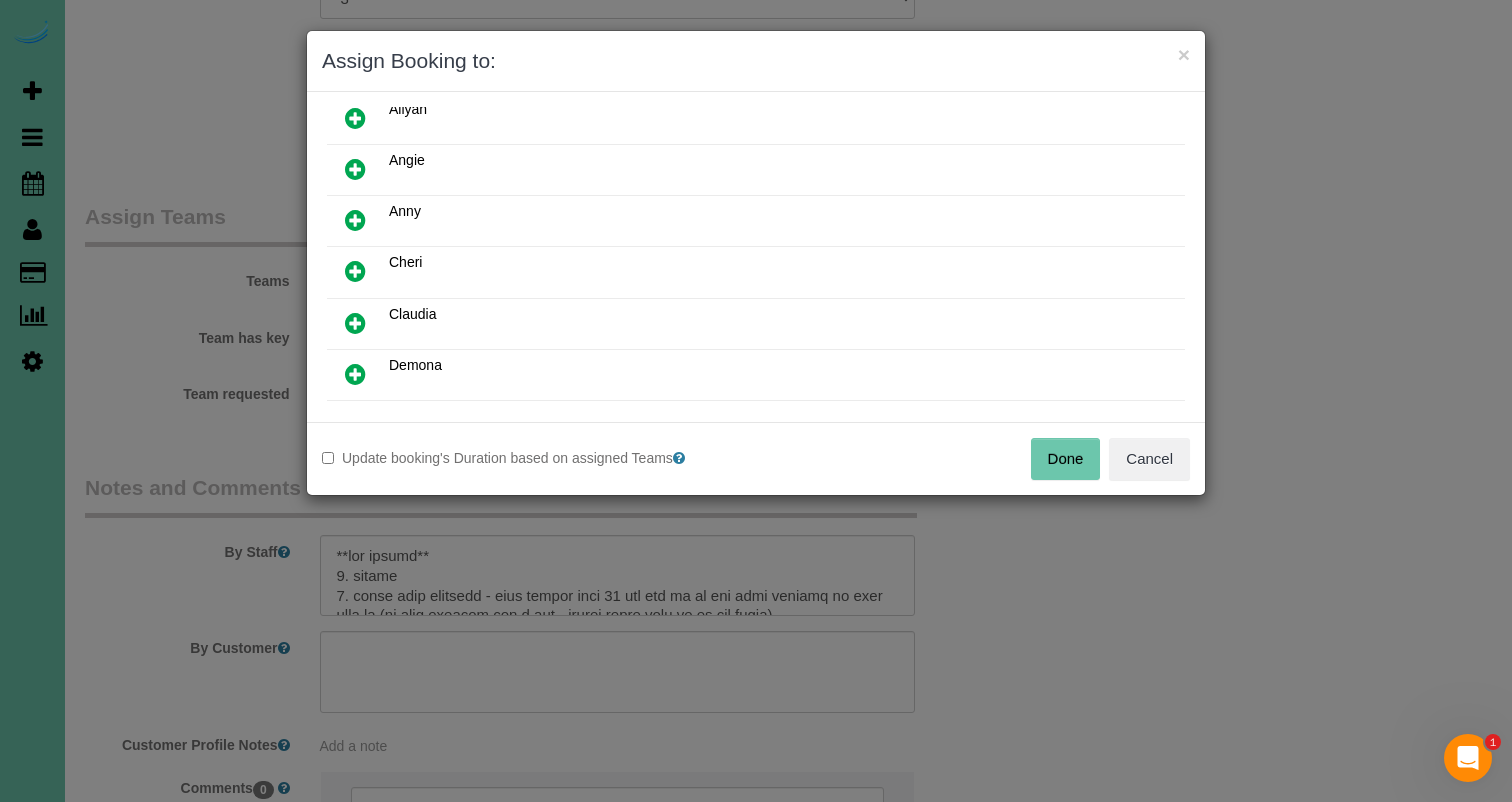 click at bounding box center [355, 323] 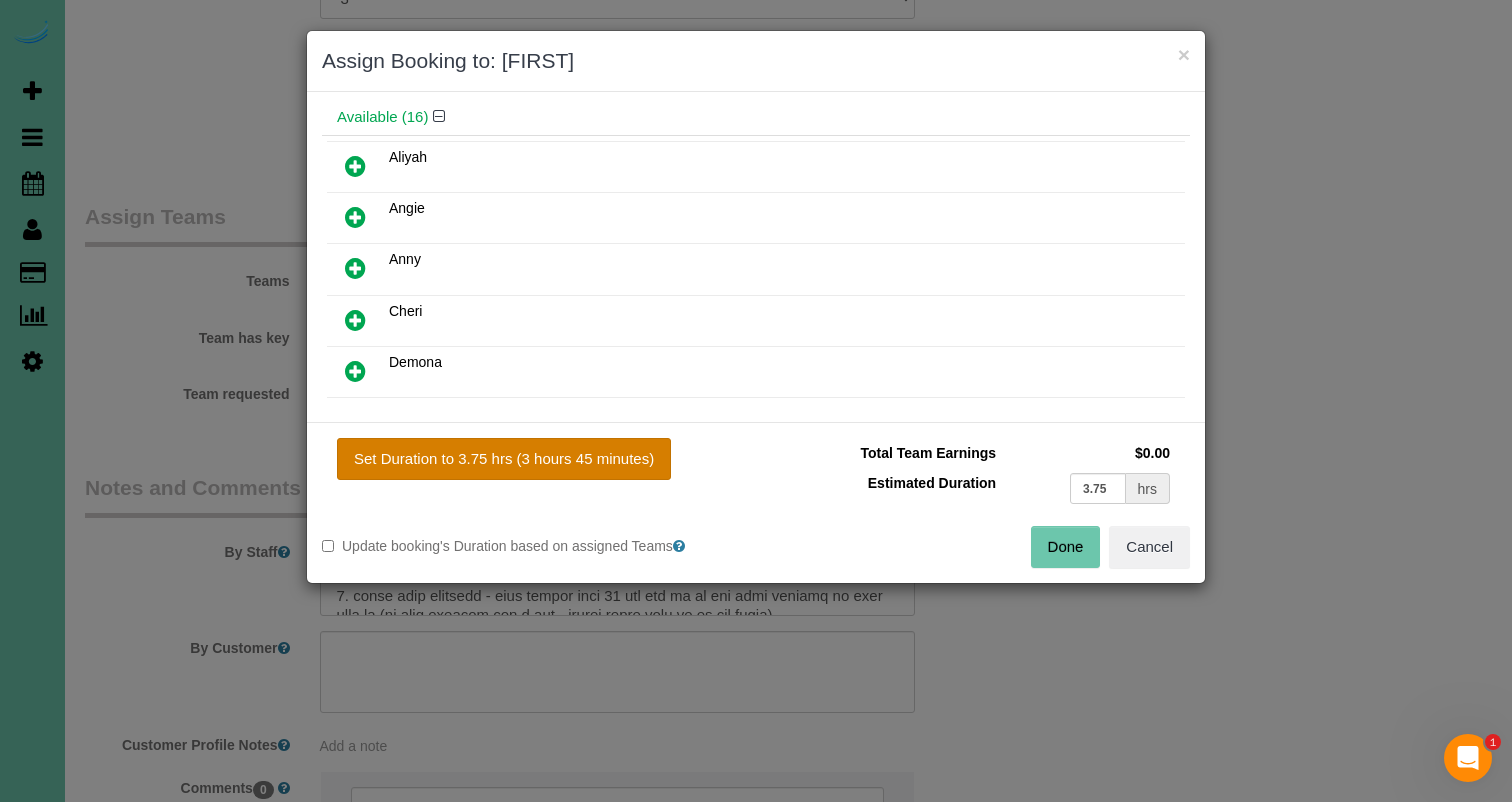 click on "Set Duration to 3.75 hrs (3 hours 45 minutes)" at bounding box center [504, 459] 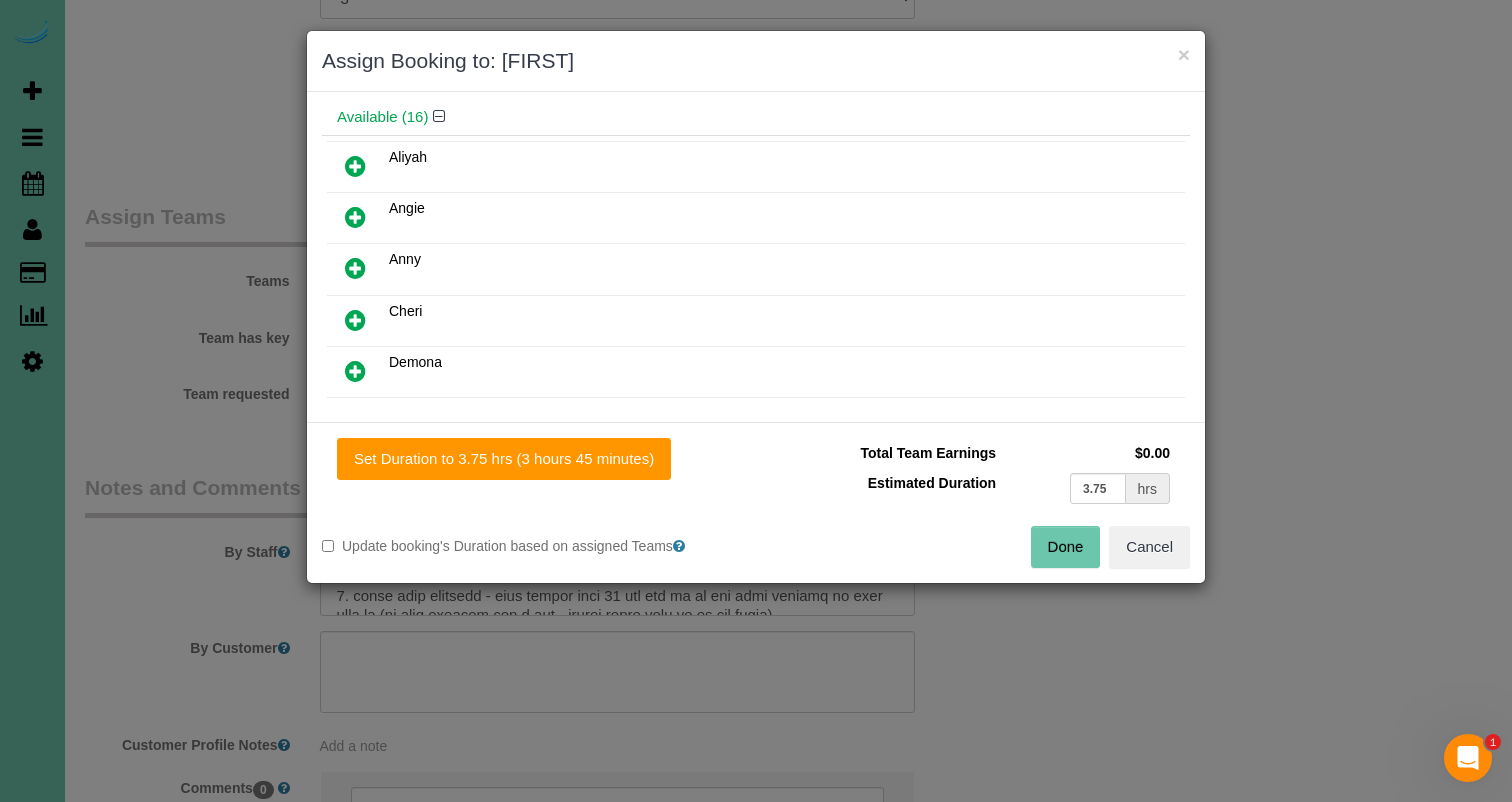 click on "Done" at bounding box center (1066, 547) 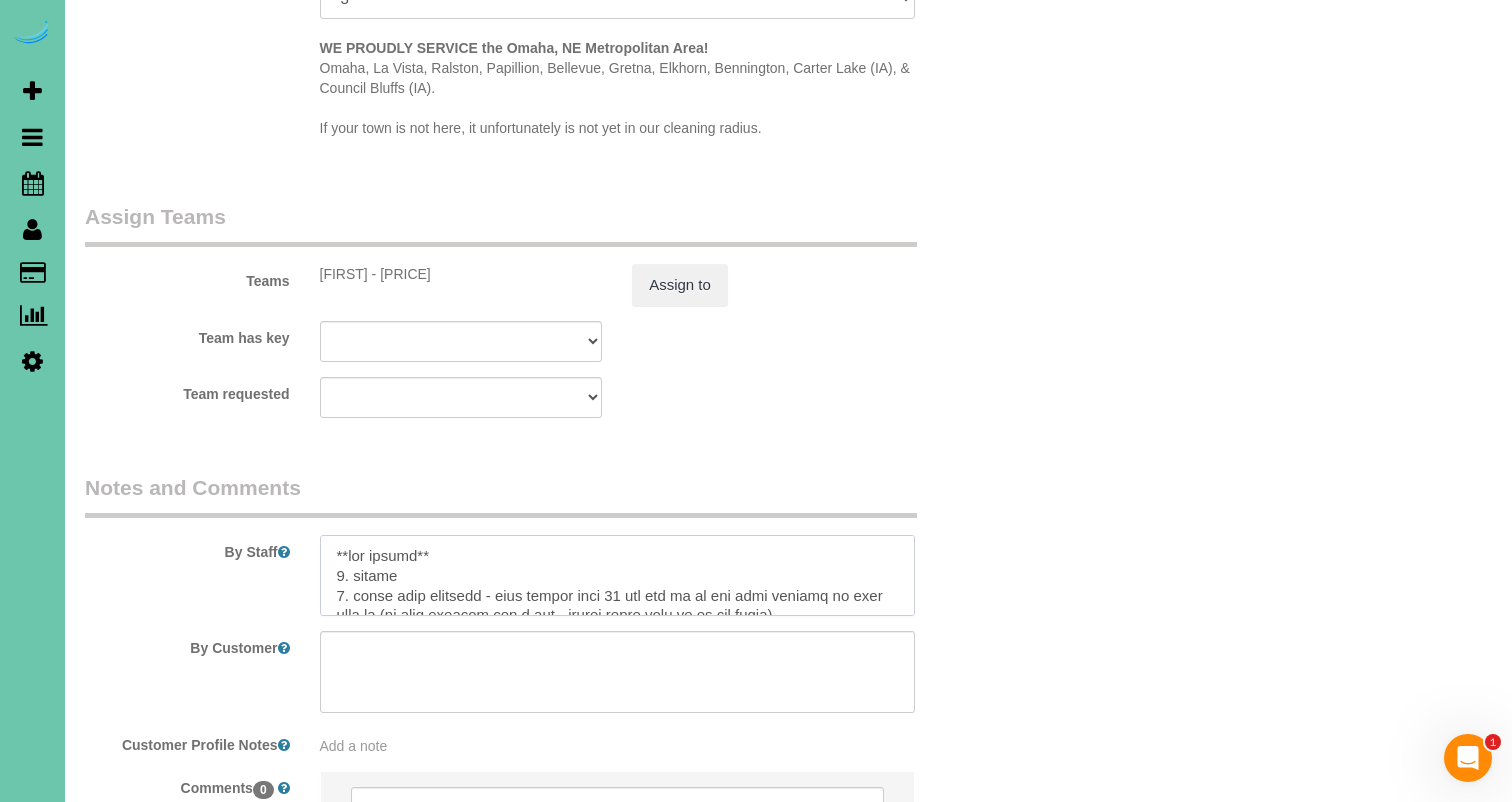click at bounding box center (617, 576) 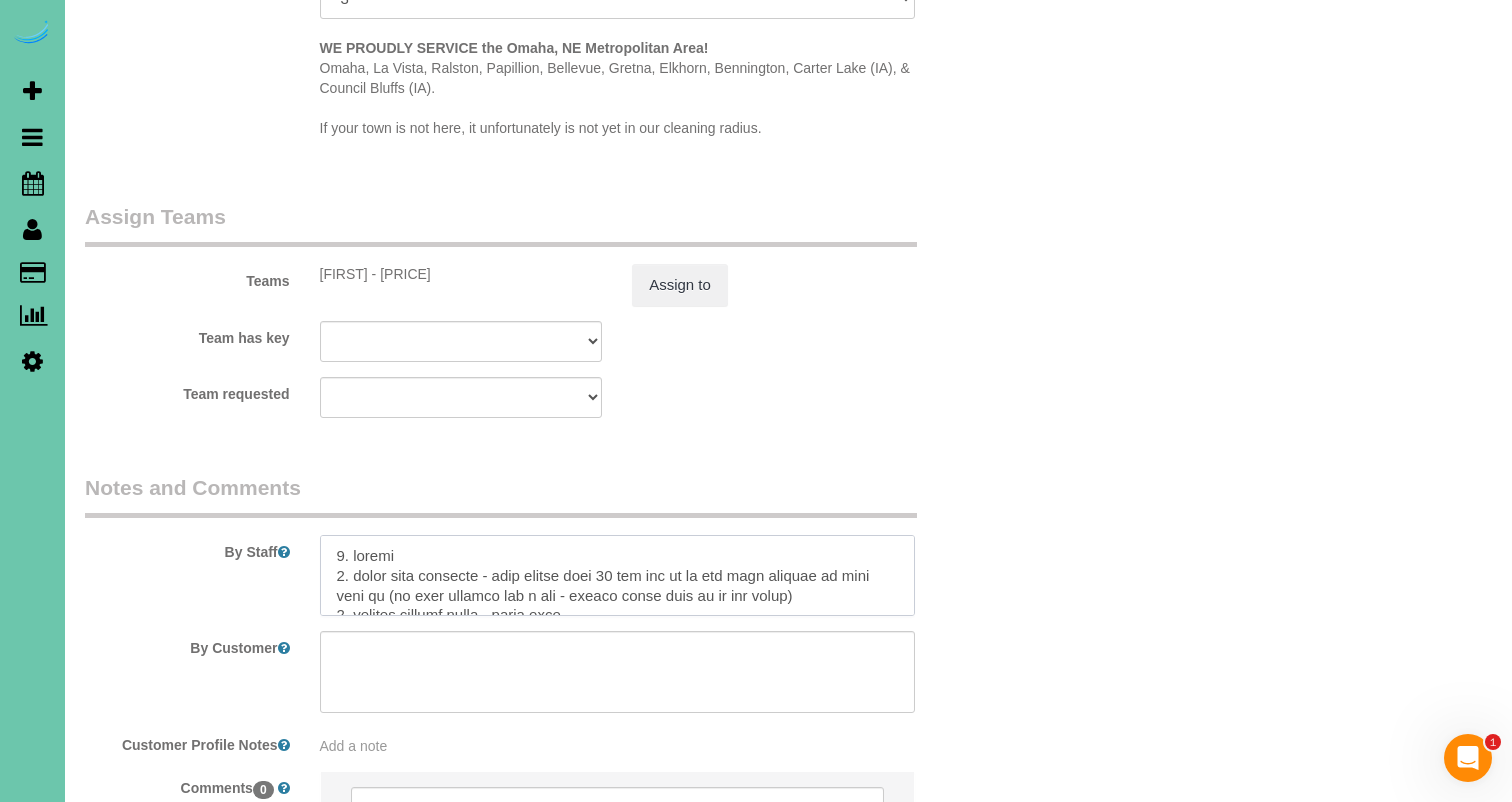 drag, startPoint x: 432, startPoint y: 583, endPoint x: 536, endPoint y: 566, distance: 105.380264 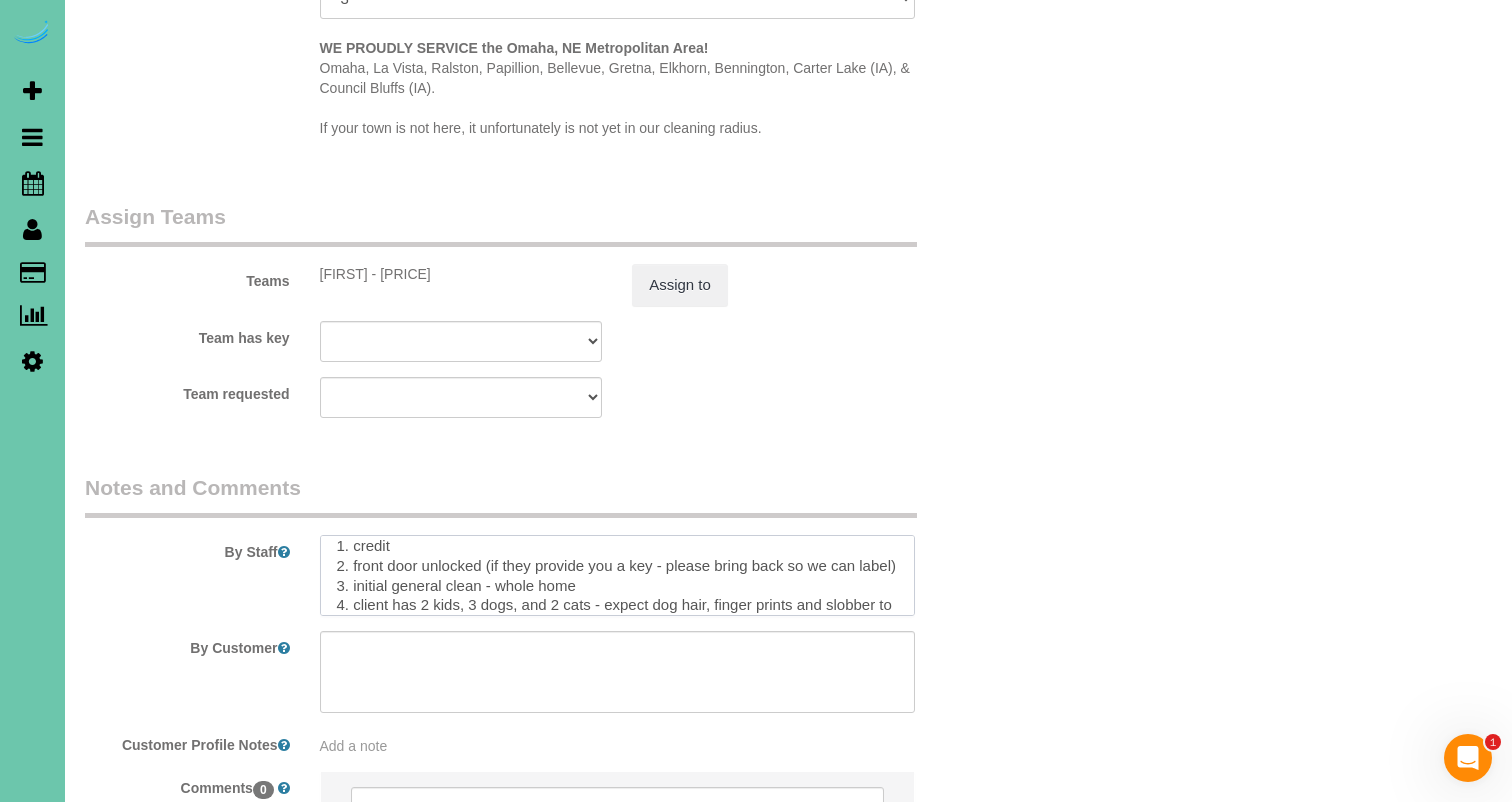 scroll, scrollTop: 16, scrollLeft: 0, axis: vertical 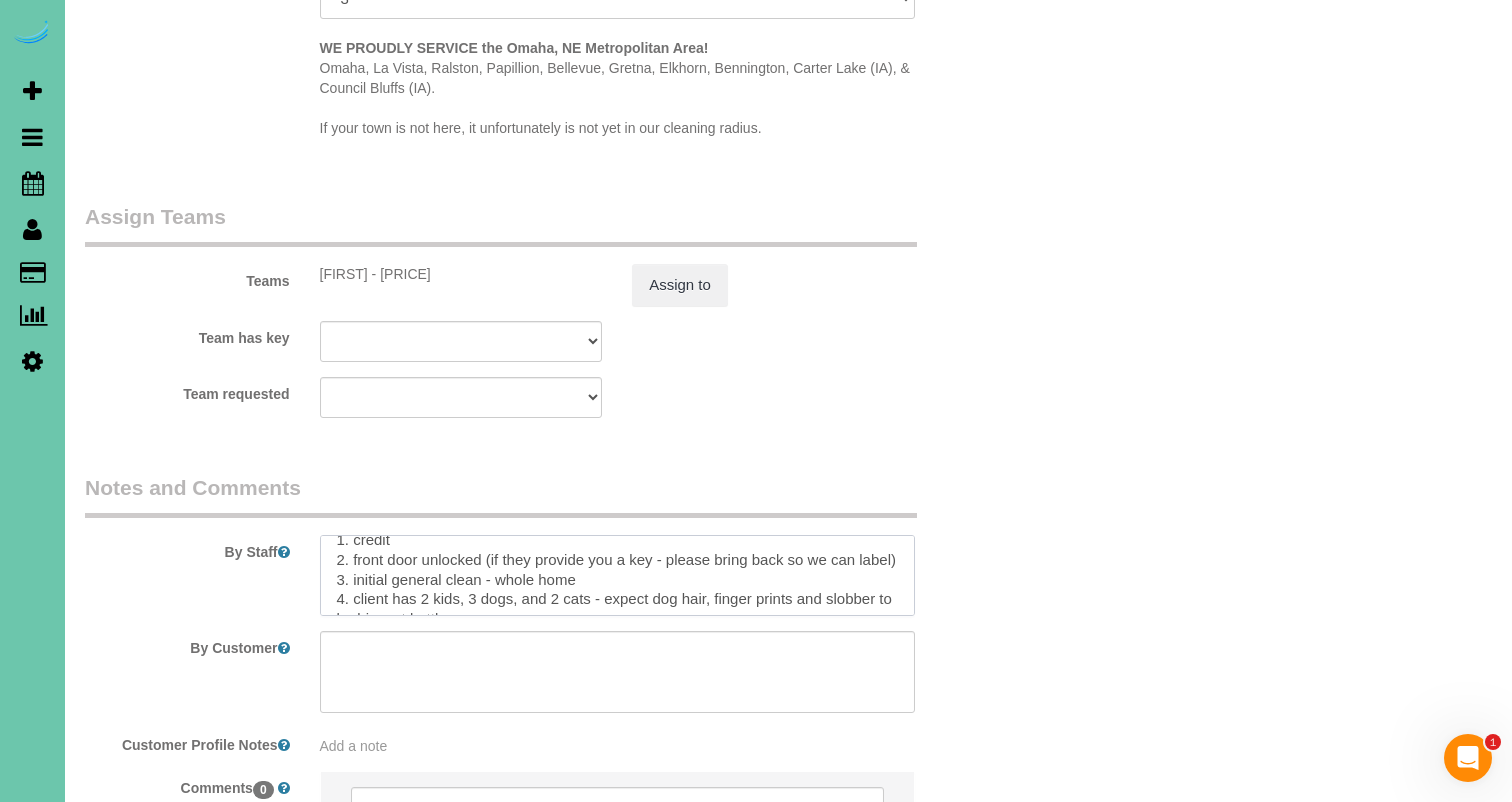 drag, startPoint x: 479, startPoint y: 589, endPoint x: 355, endPoint y: 587, distance: 124.01613 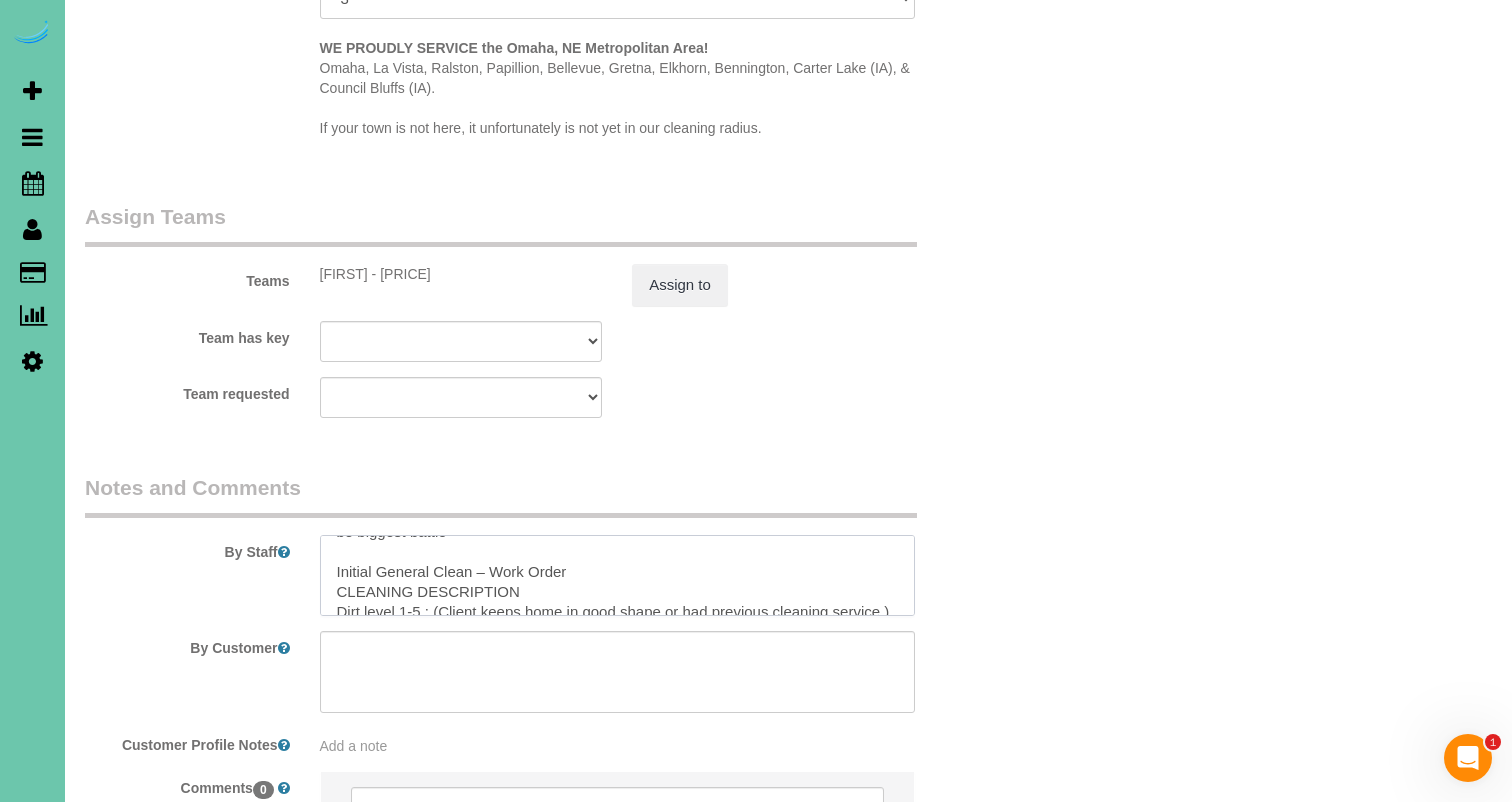 scroll, scrollTop: 105, scrollLeft: 0, axis: vertical 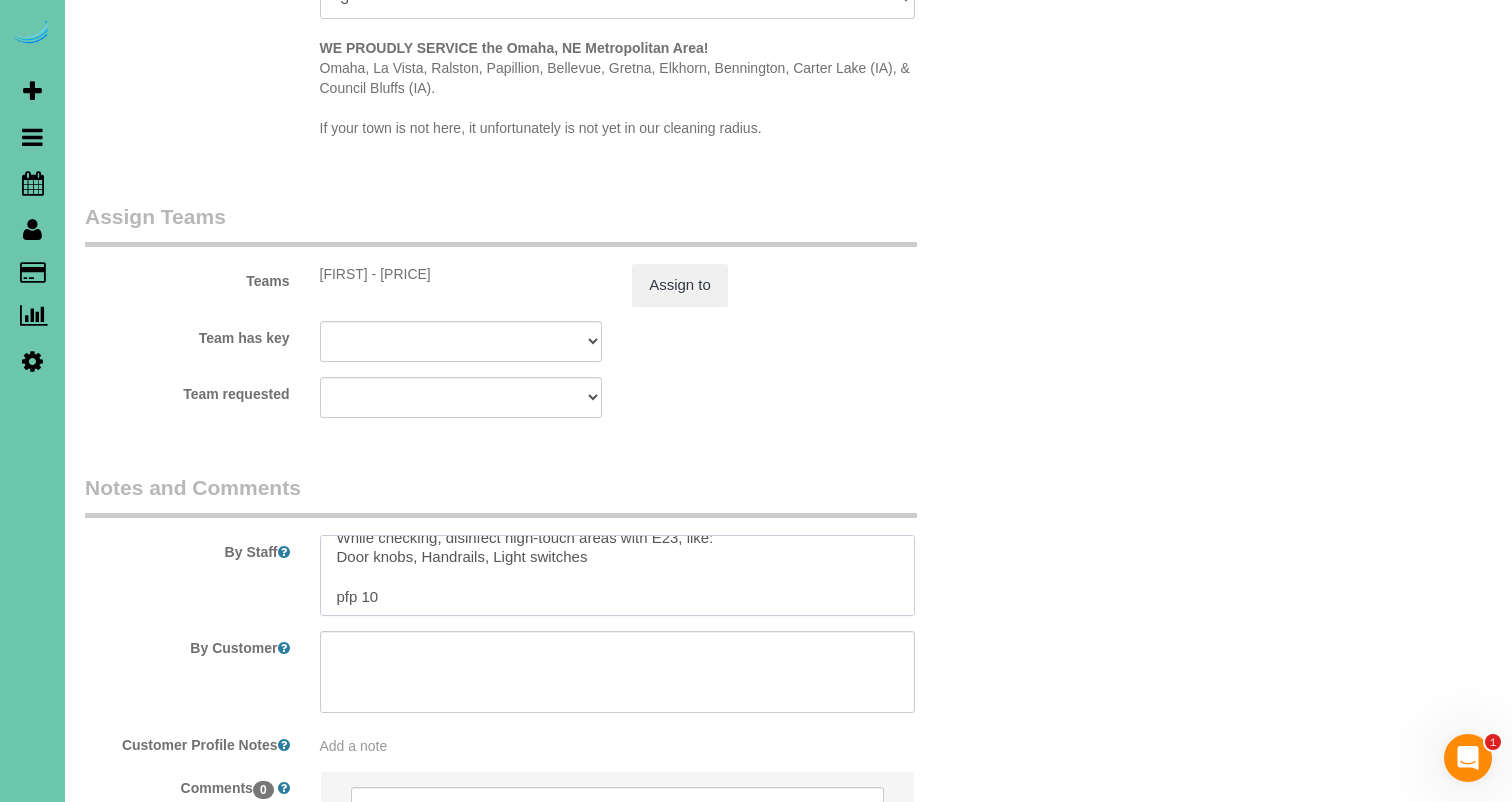 drag, startPoint x: 330, startPoint y: 571, endPoint x: 360, endPoint y: 706, distance: 138.29317 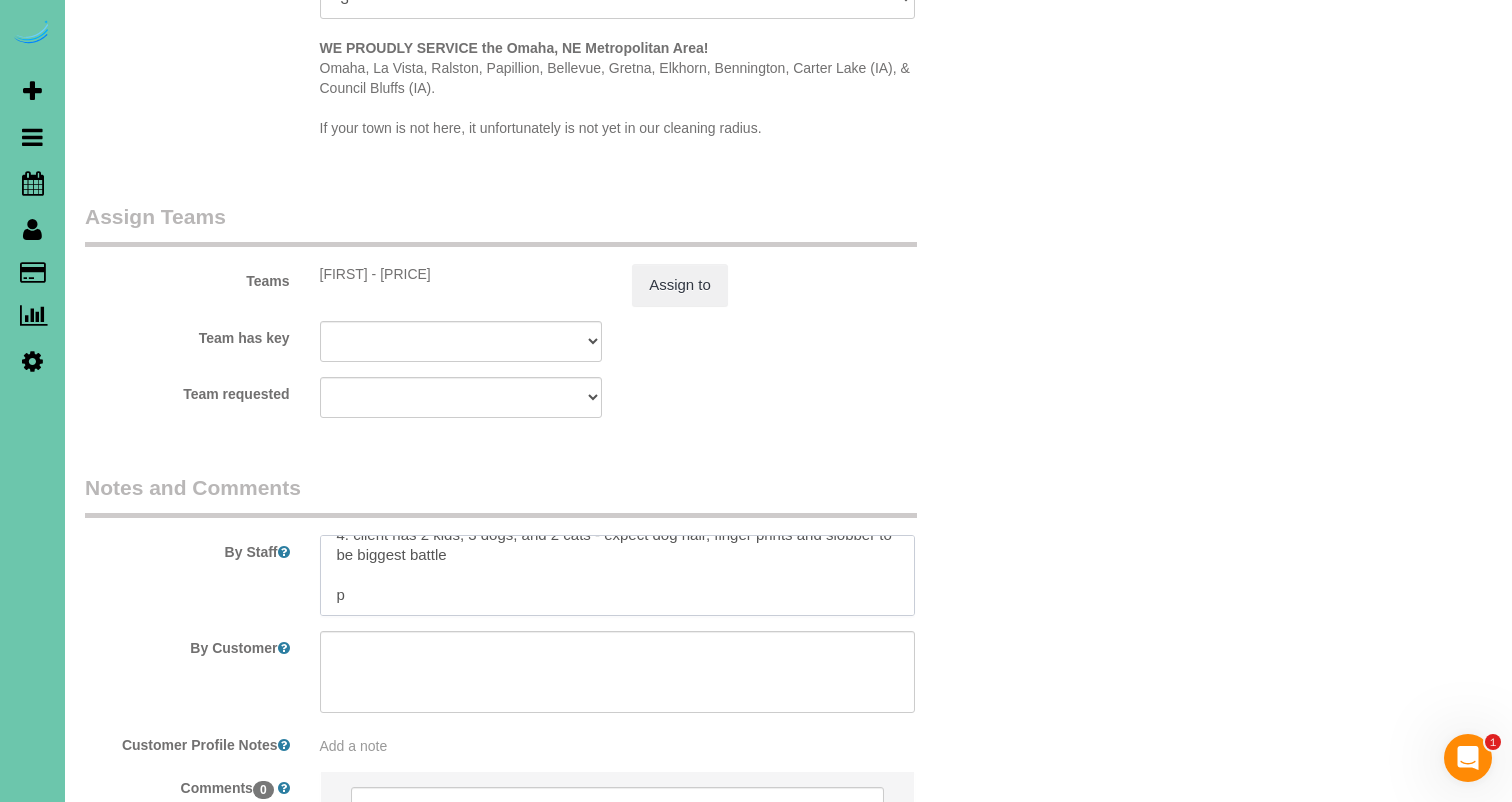 scroll, scrollTop: 92, scrollLeft: 0, axis: vertical 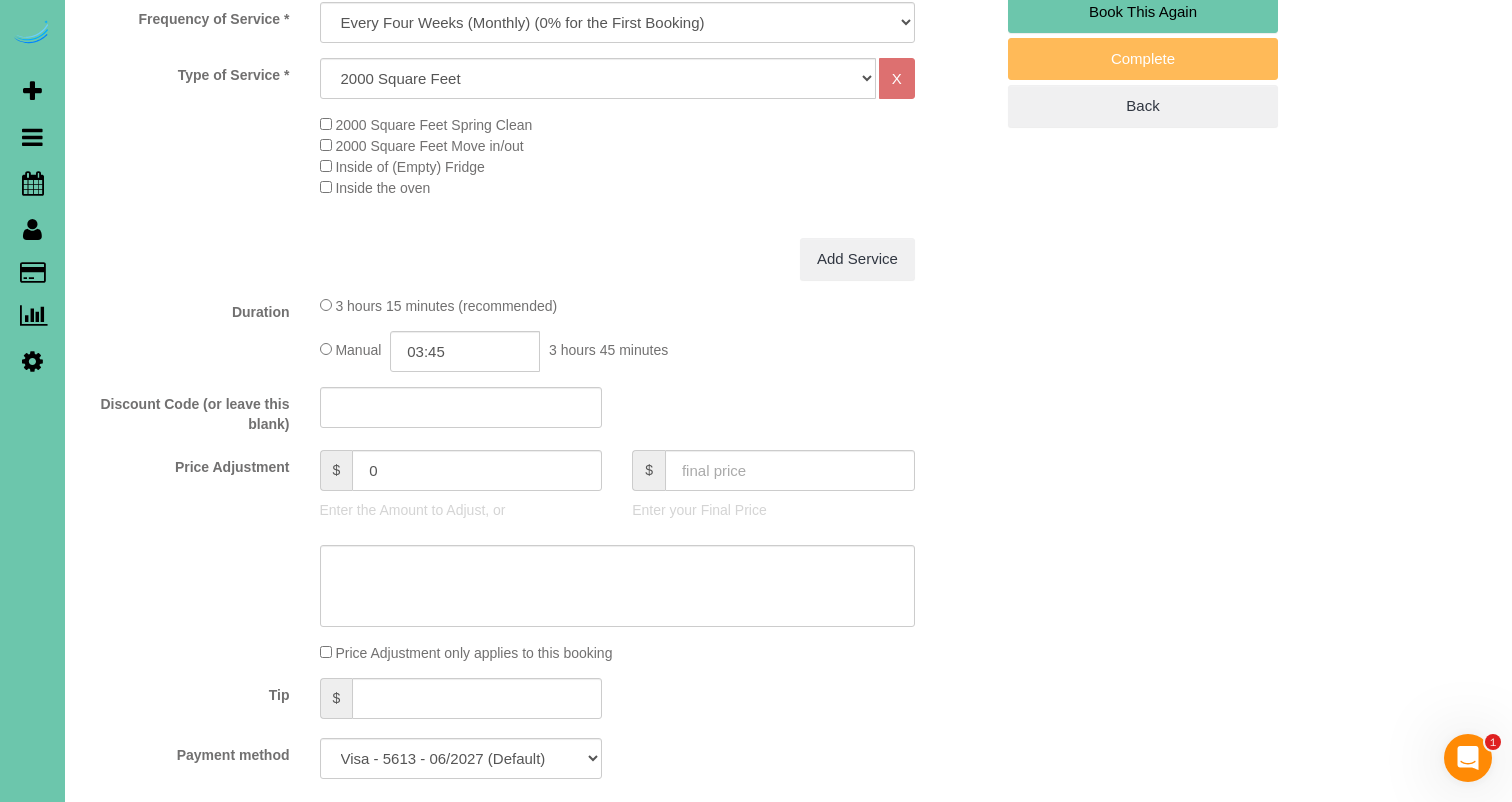 type on "1. credit
2. front door unlocked (if they provide you a key - please bring back so we can label)
3. monthly clean - main floor and upstairs (no basement)
4. client has 2 kids, 3 dogs, and 2 cats - expect dog hair, finger prints and slobber to be biggest battle
pfp 3.75" 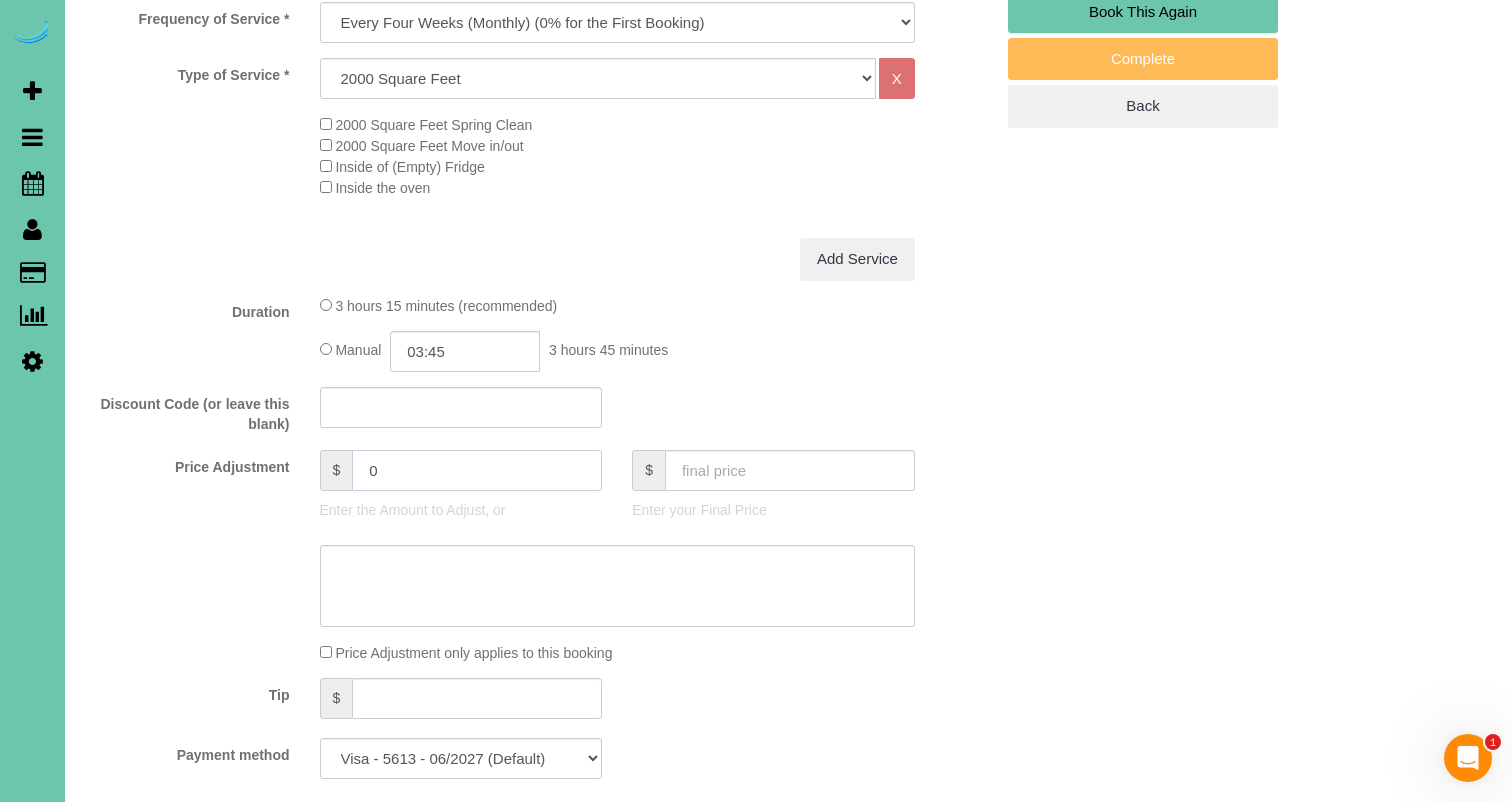 click on "0" 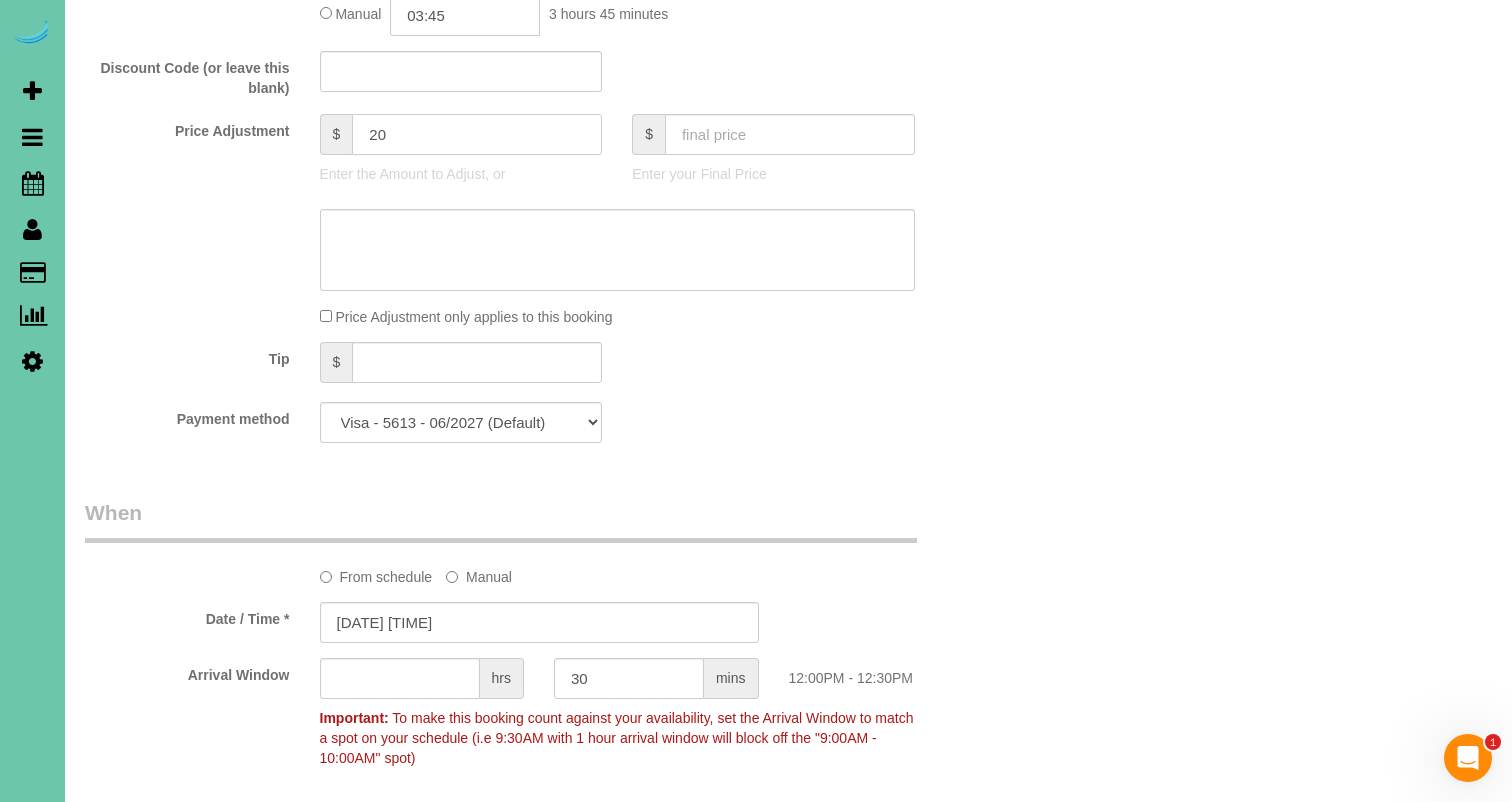 scroll, scrollTop: 1056, scrollLeft: 0, axis: vertical 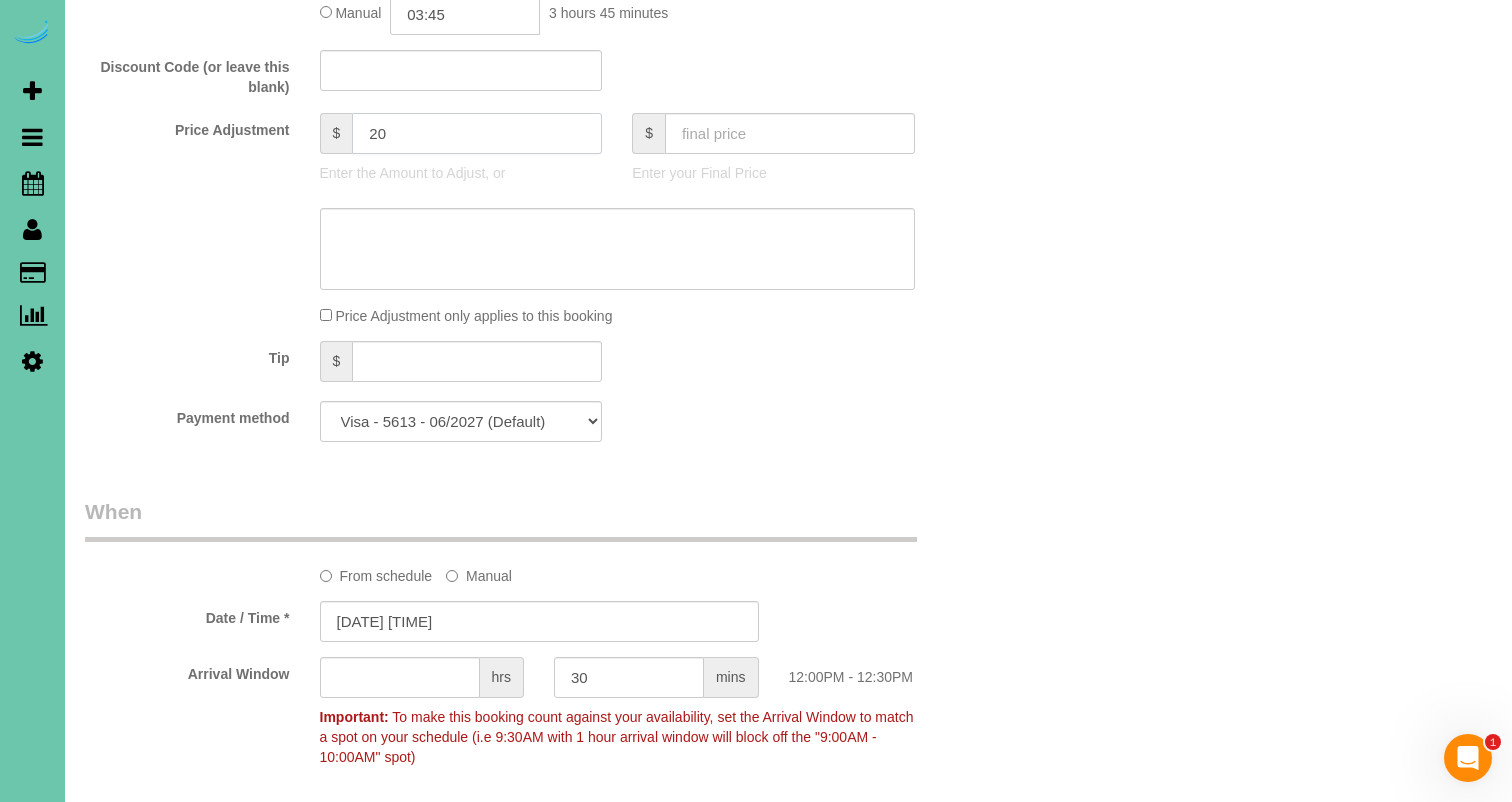 type on "20" 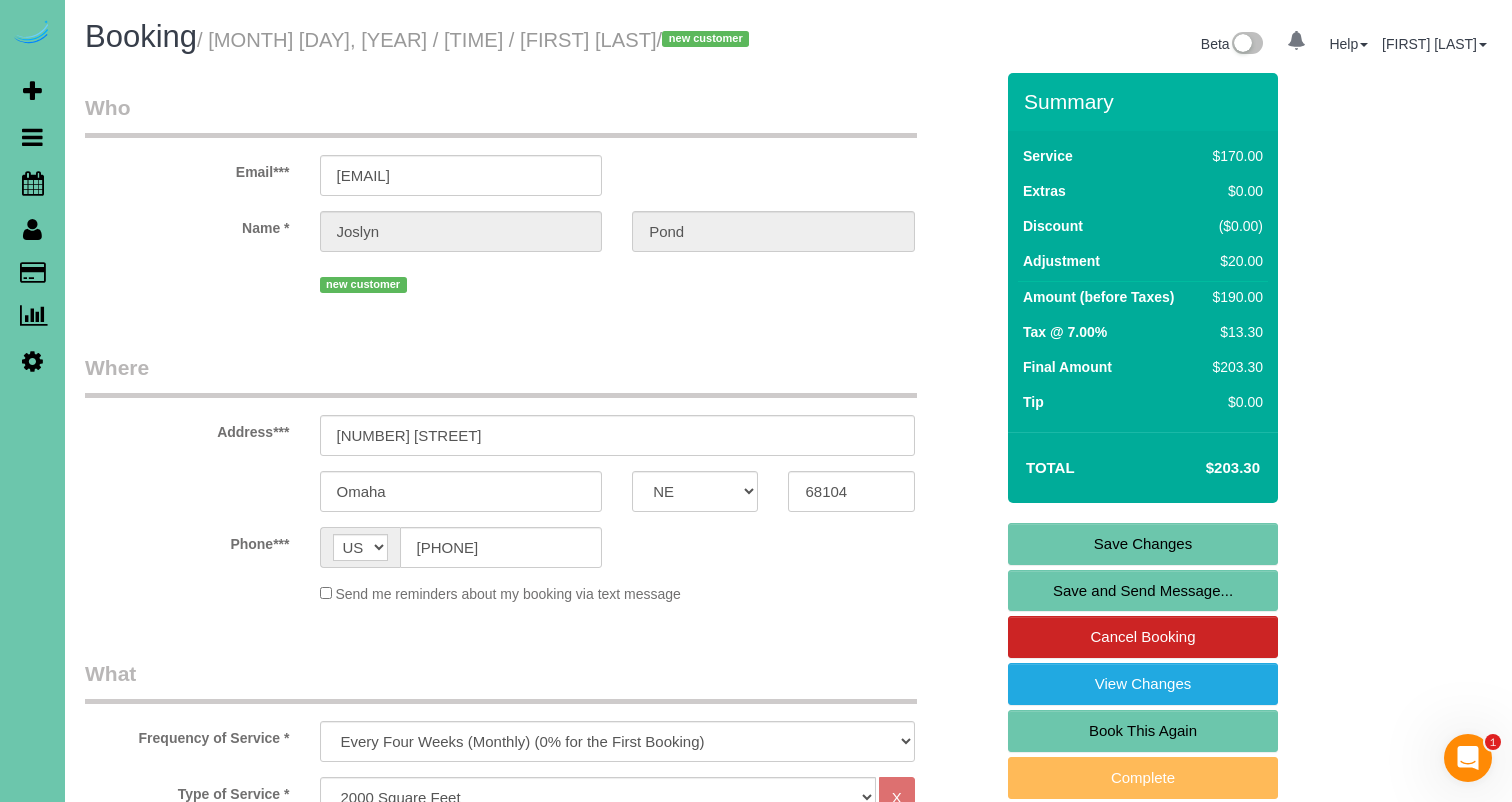 scroll, scrollTop: 0, scrollLeft: 0, axis: both 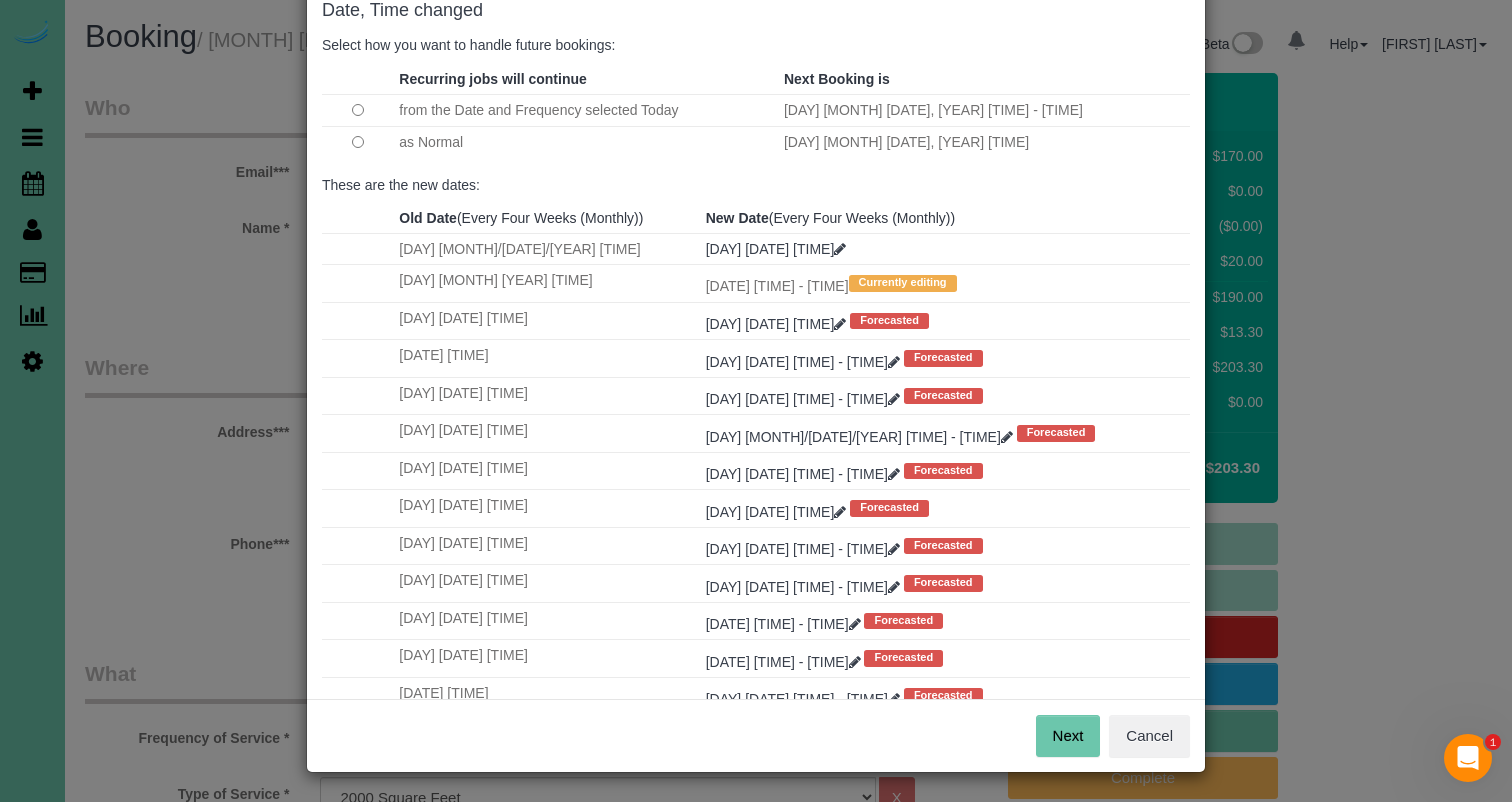 drag, startPoint x: 1080, startPoint y: 742, endPoint x: 1070, endPoint y: 740, distance: 10.198039 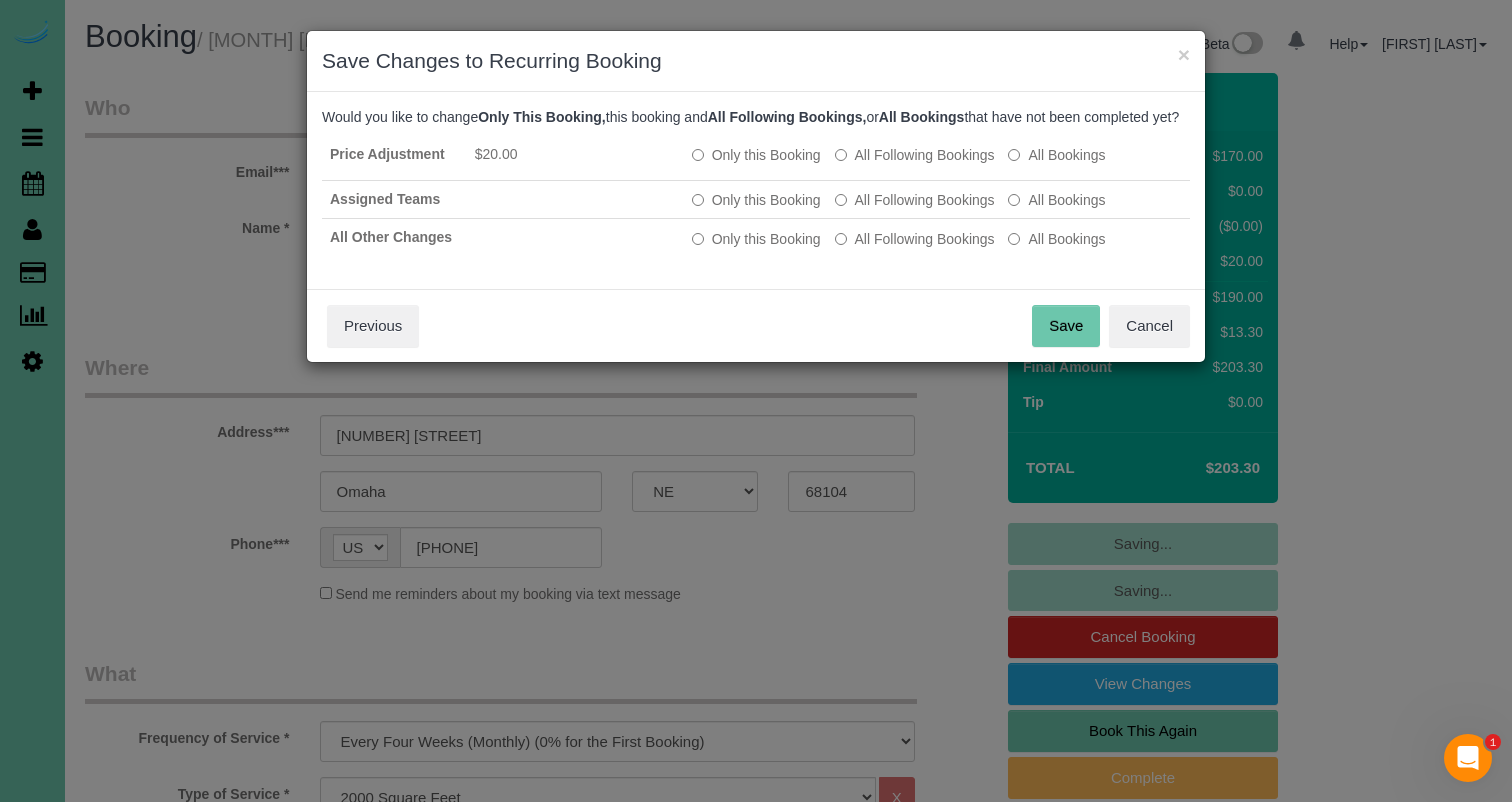 scroll, scrollTop: 0, scrollLeft: 0, axis: both 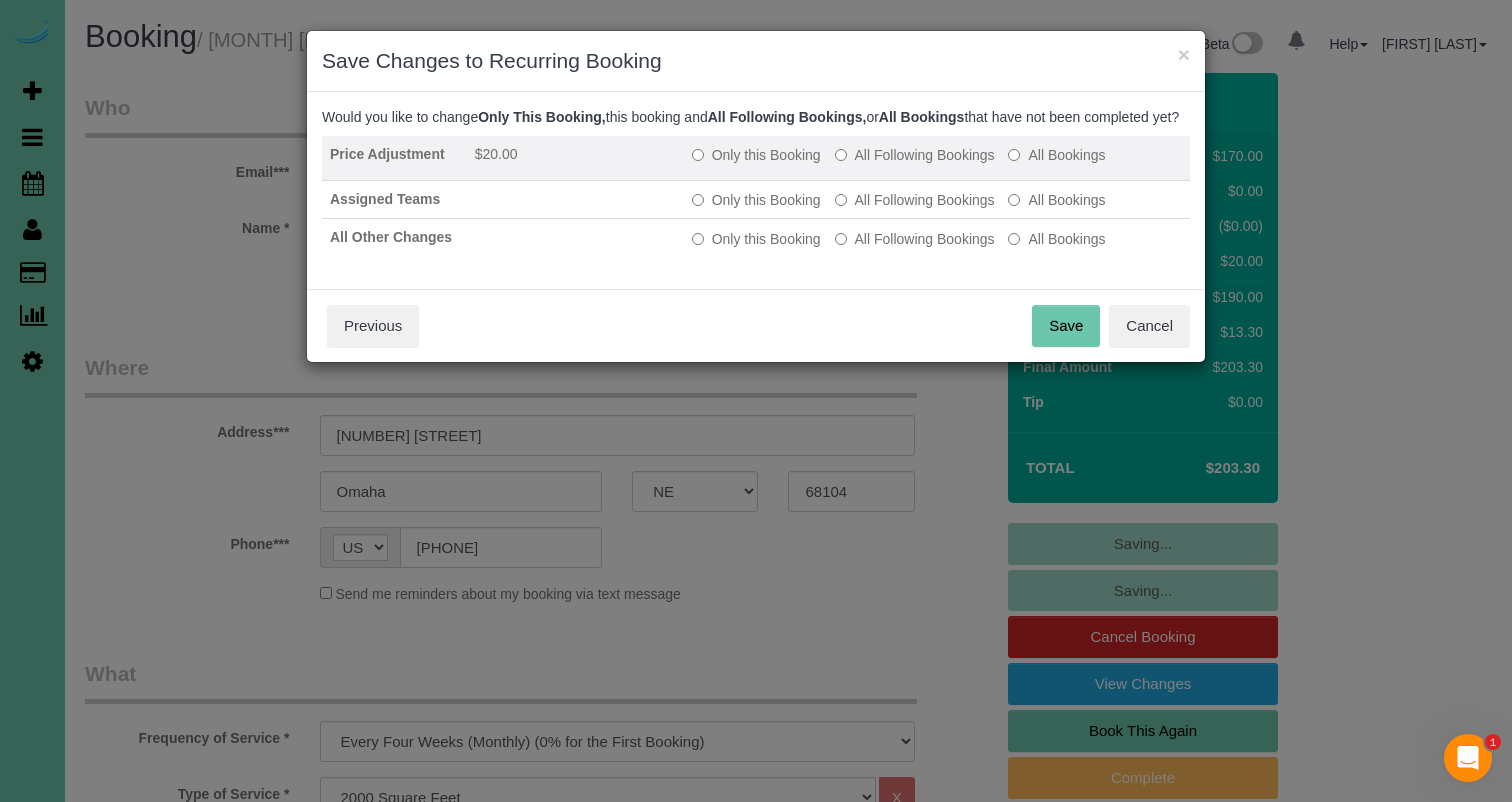 click on "All Following Bookings" at bounding box center (915, 155) 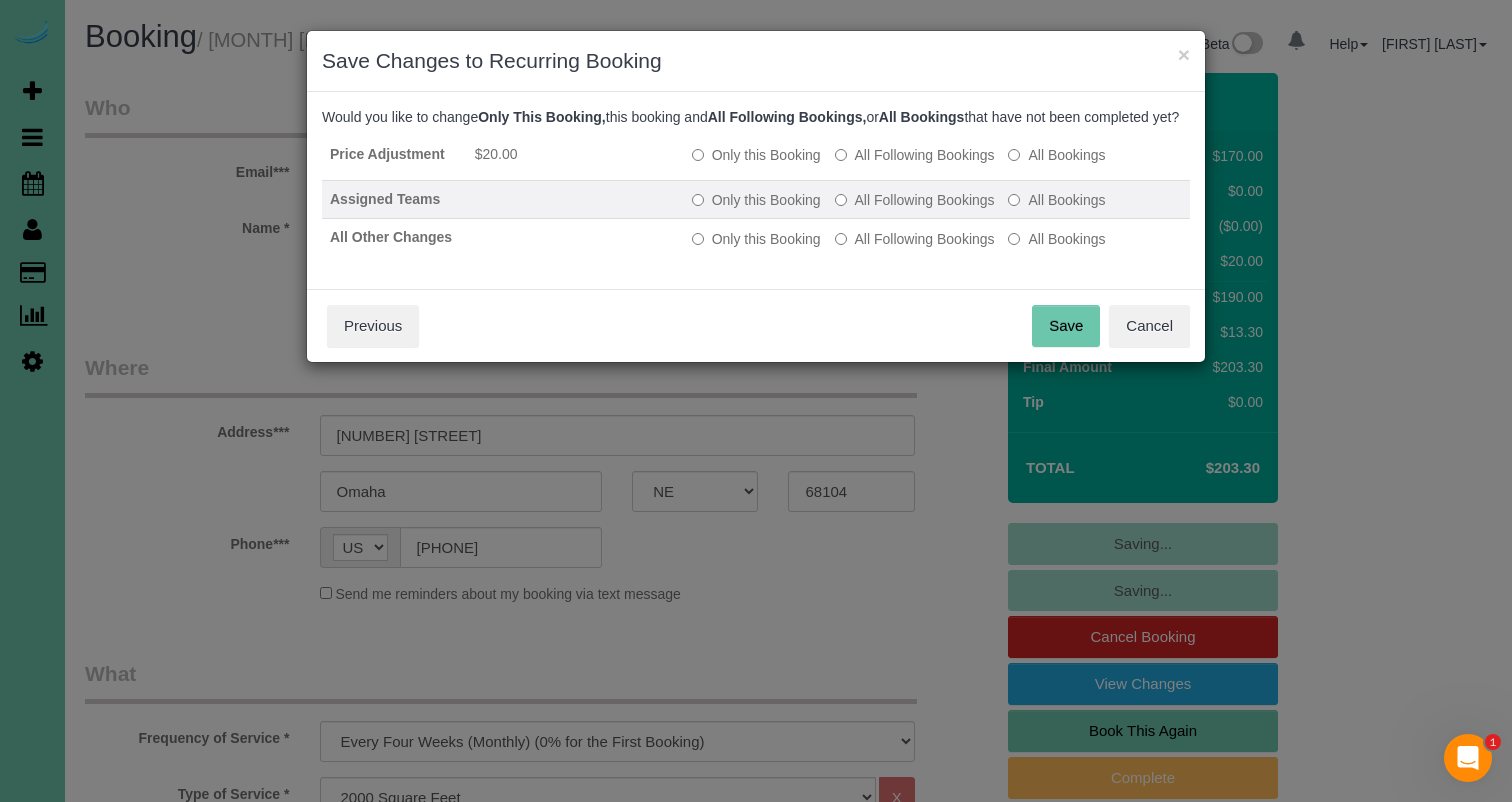 click on "All Following Bookings" at bounding box center [915, 200] 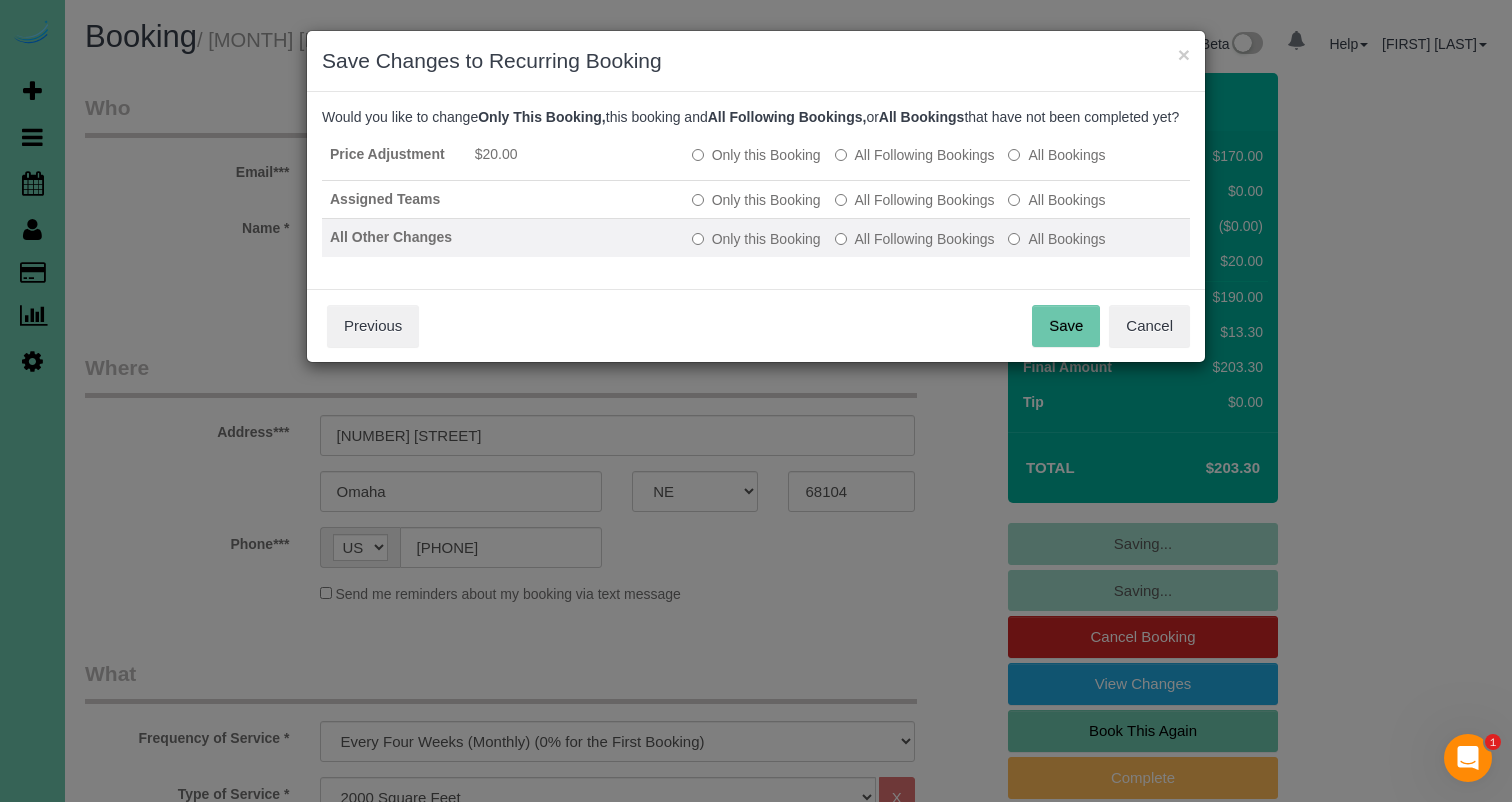 drag, startPoint x: 908, startPoint y: 232, endPoint x: 939, endPoint y: 248, distance: 34.88553 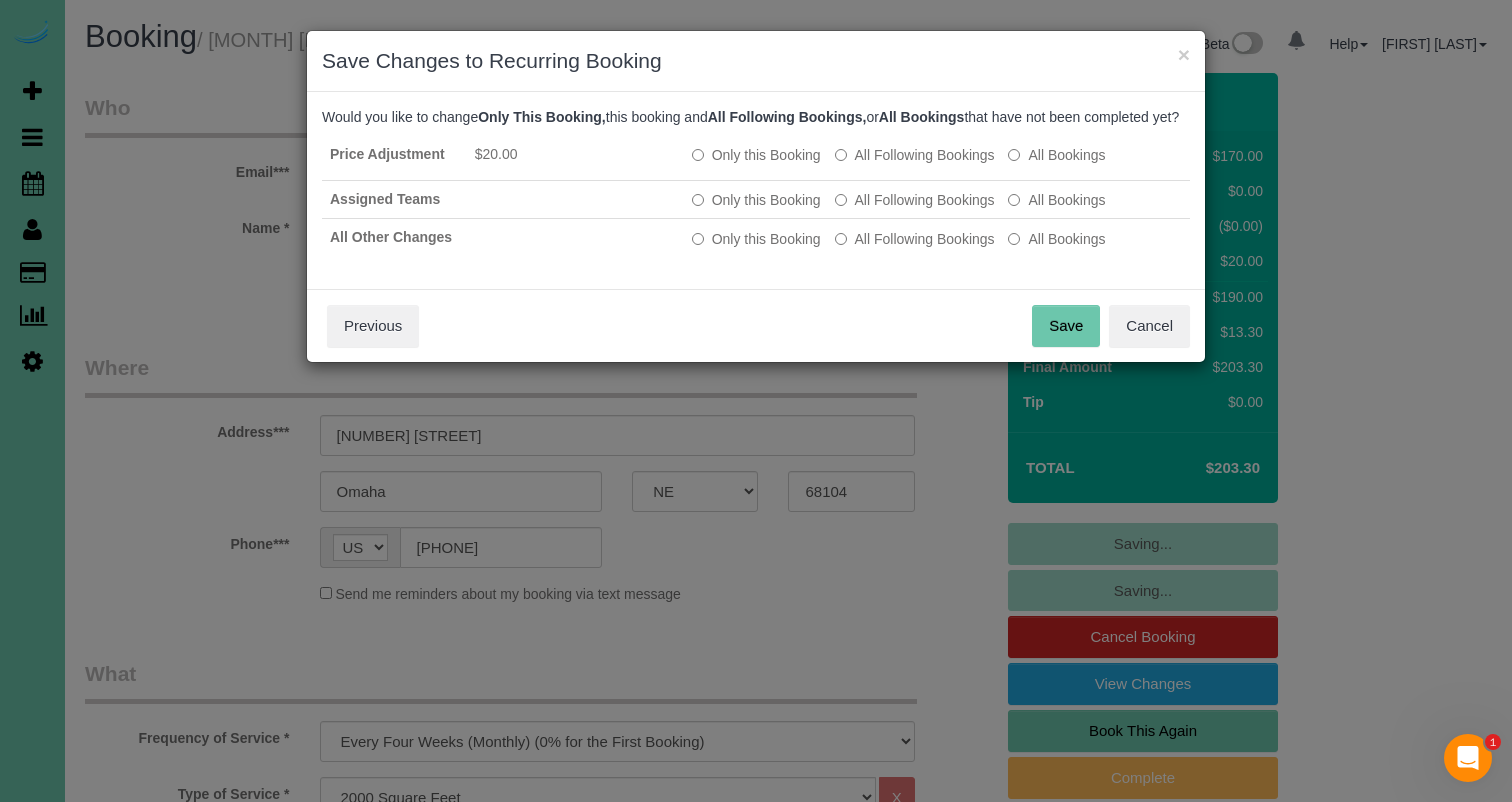 click on "Save" at bounding box center [1066, 326] 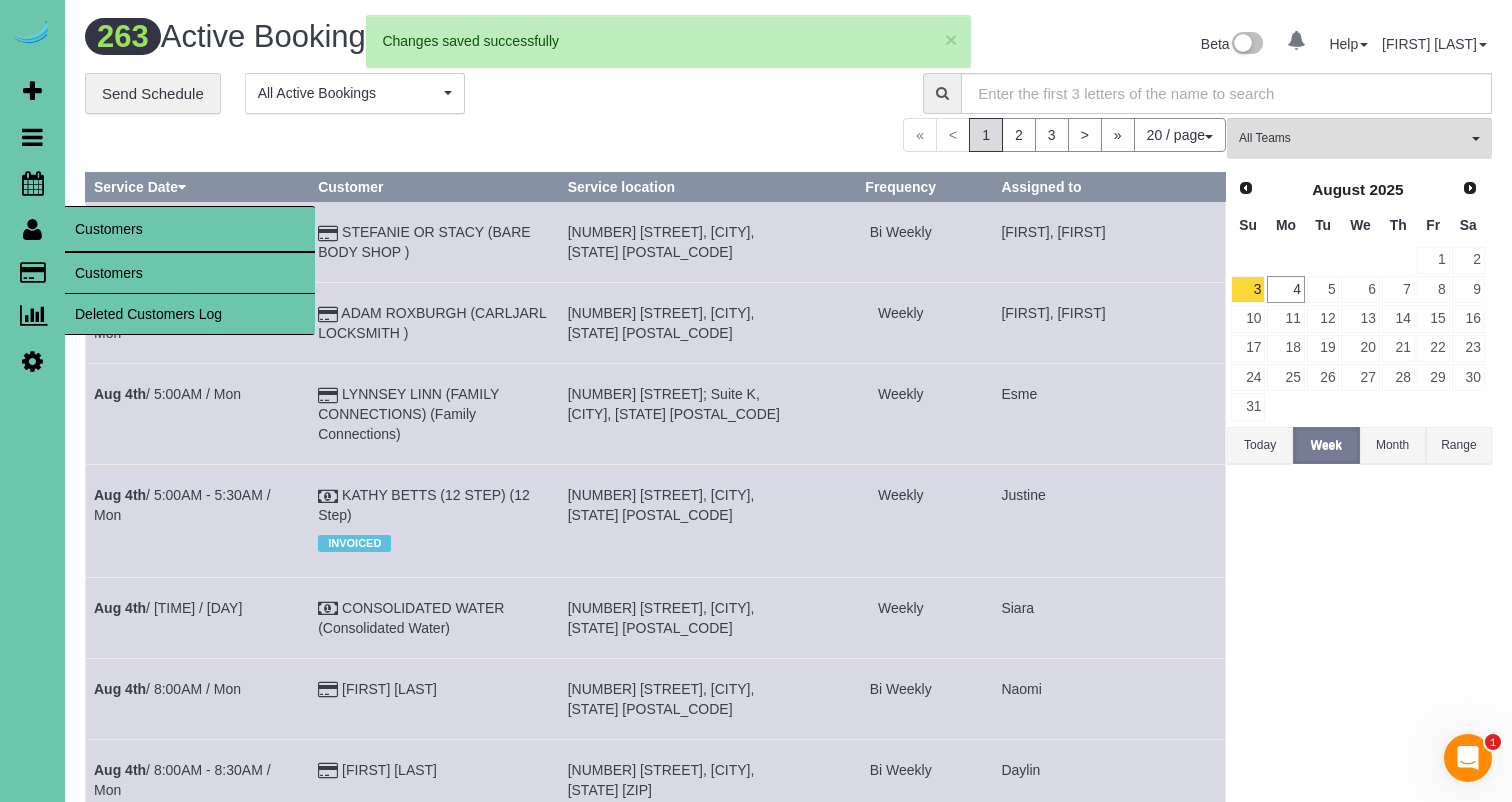 click on "Customers" at bounding box center (190, 273) 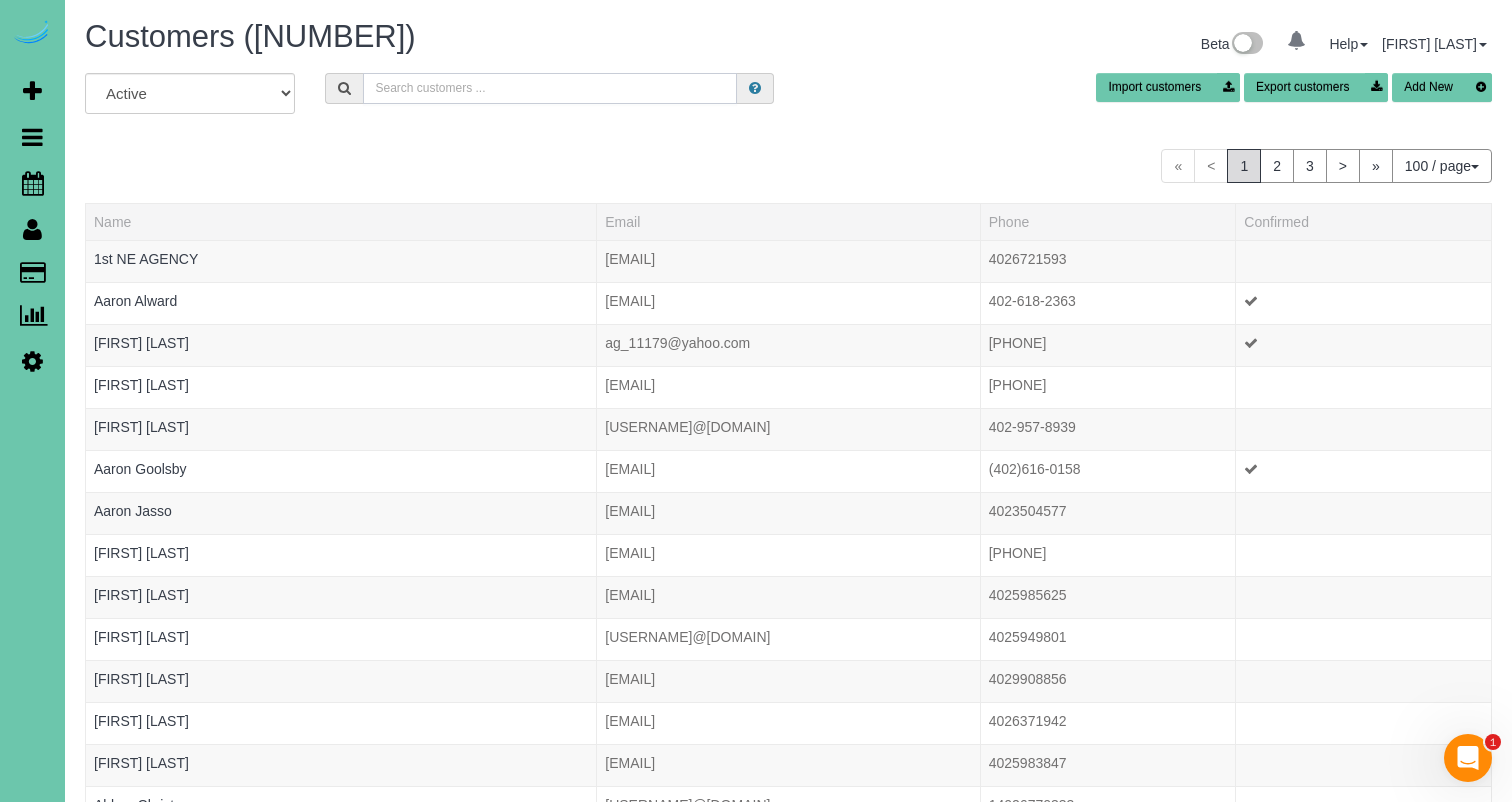 click at bounding box center [550, 88] 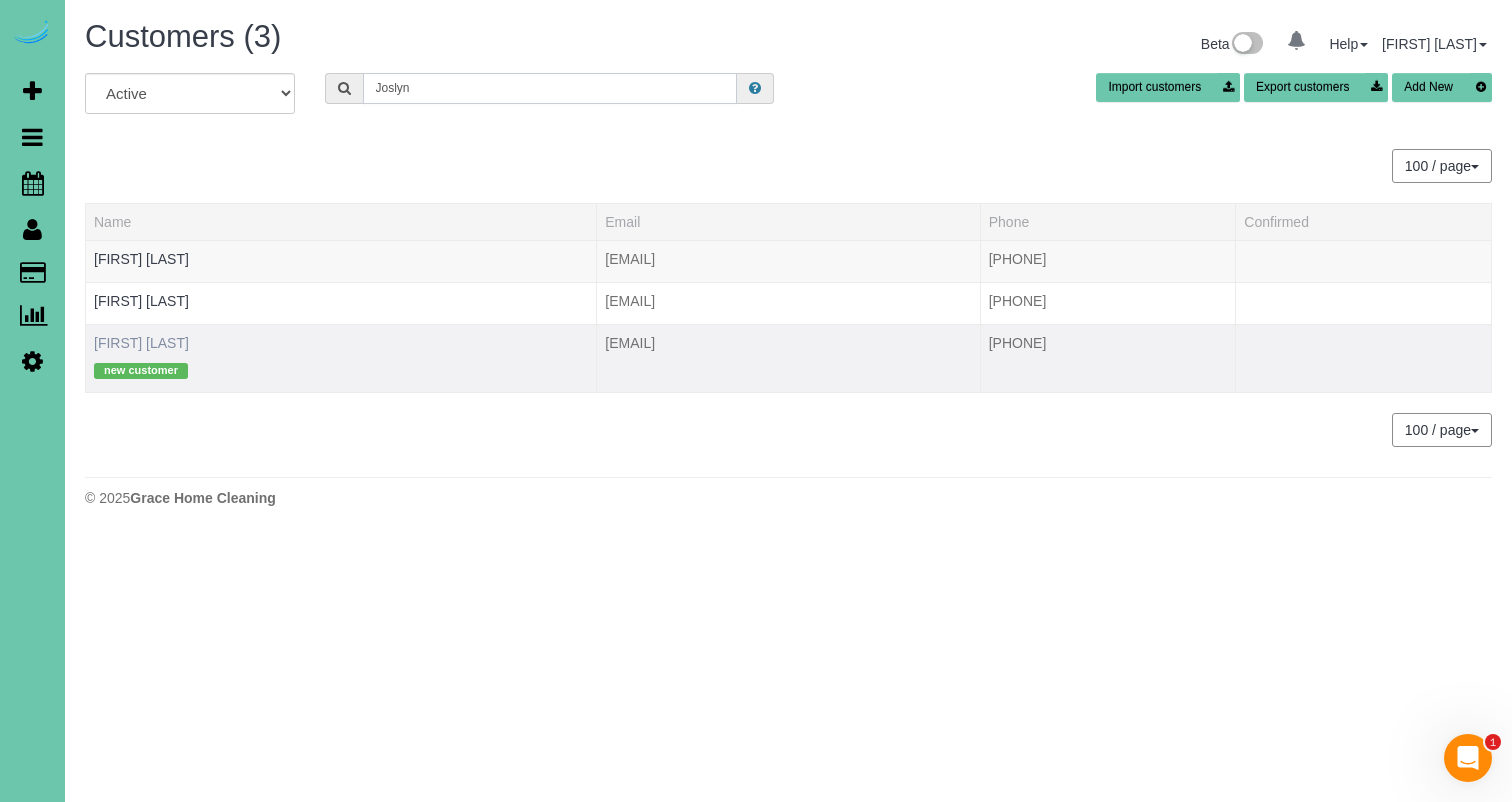 type on "Joslyn" 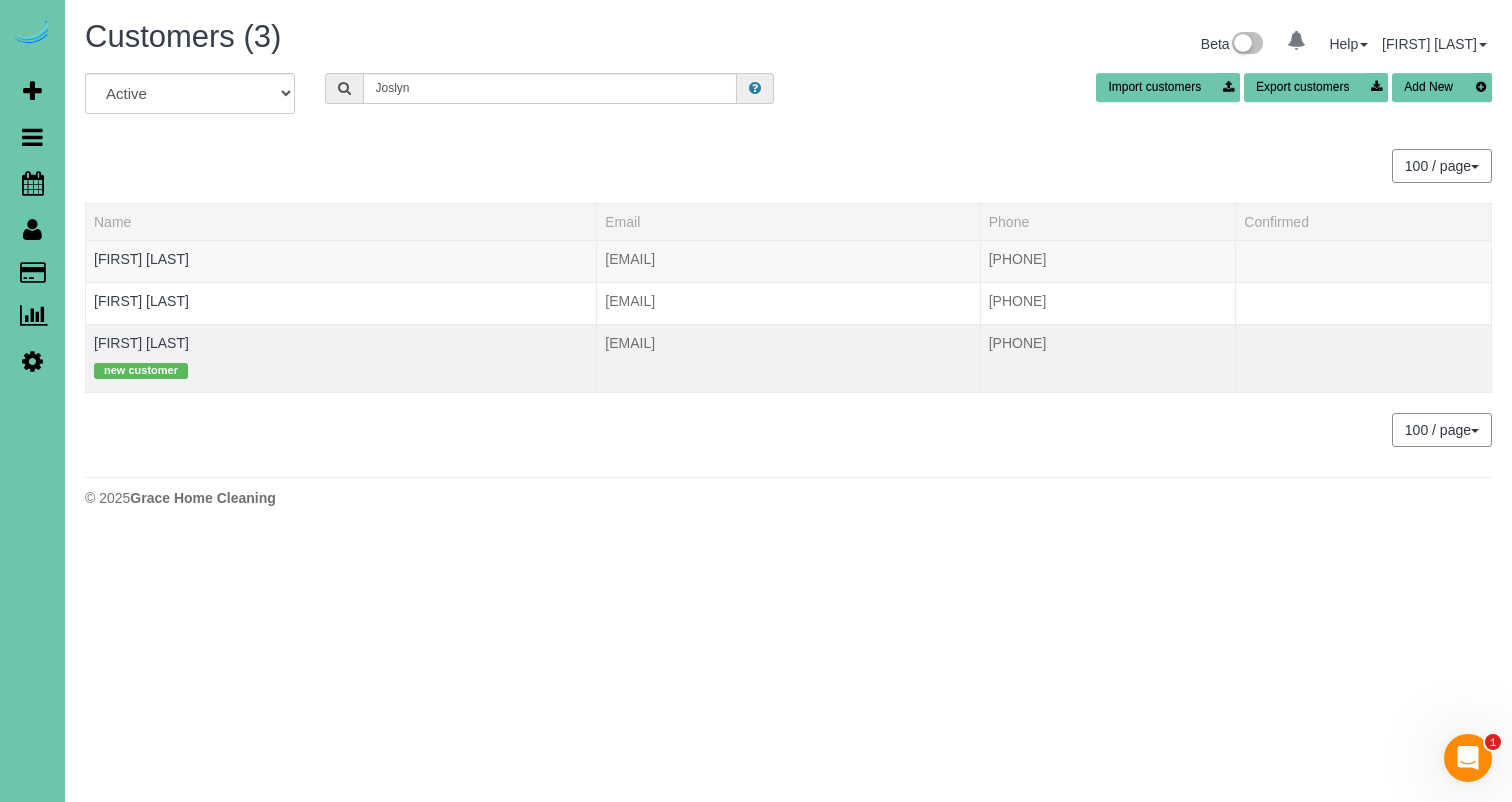 drag, startPoint x: 133, startPoint y: 348, endPoint x: 176, endPoint y: 333, distance: 45.54119 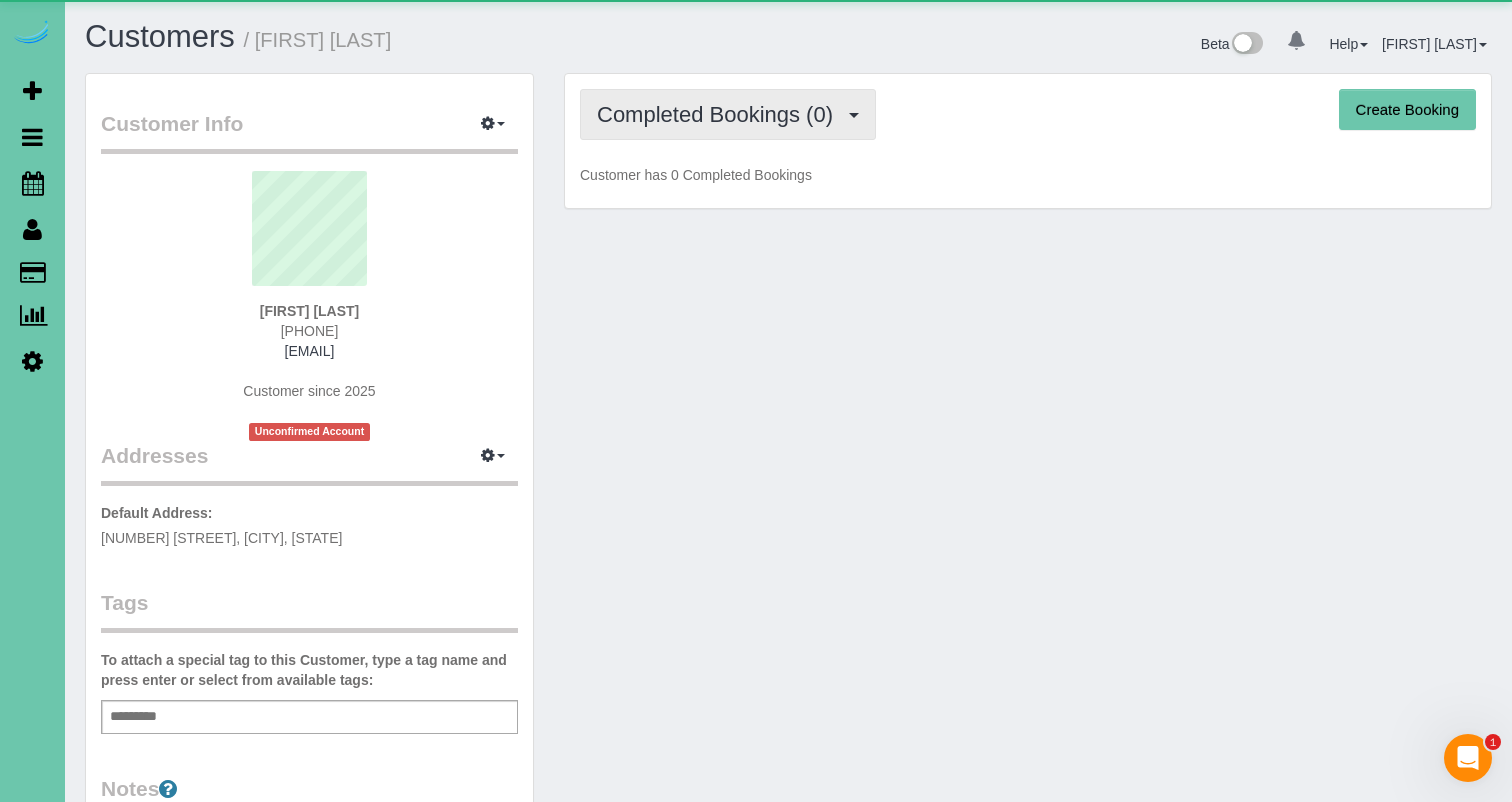 click on "Completed Bookings (0)" at bounding box center (728, 114) 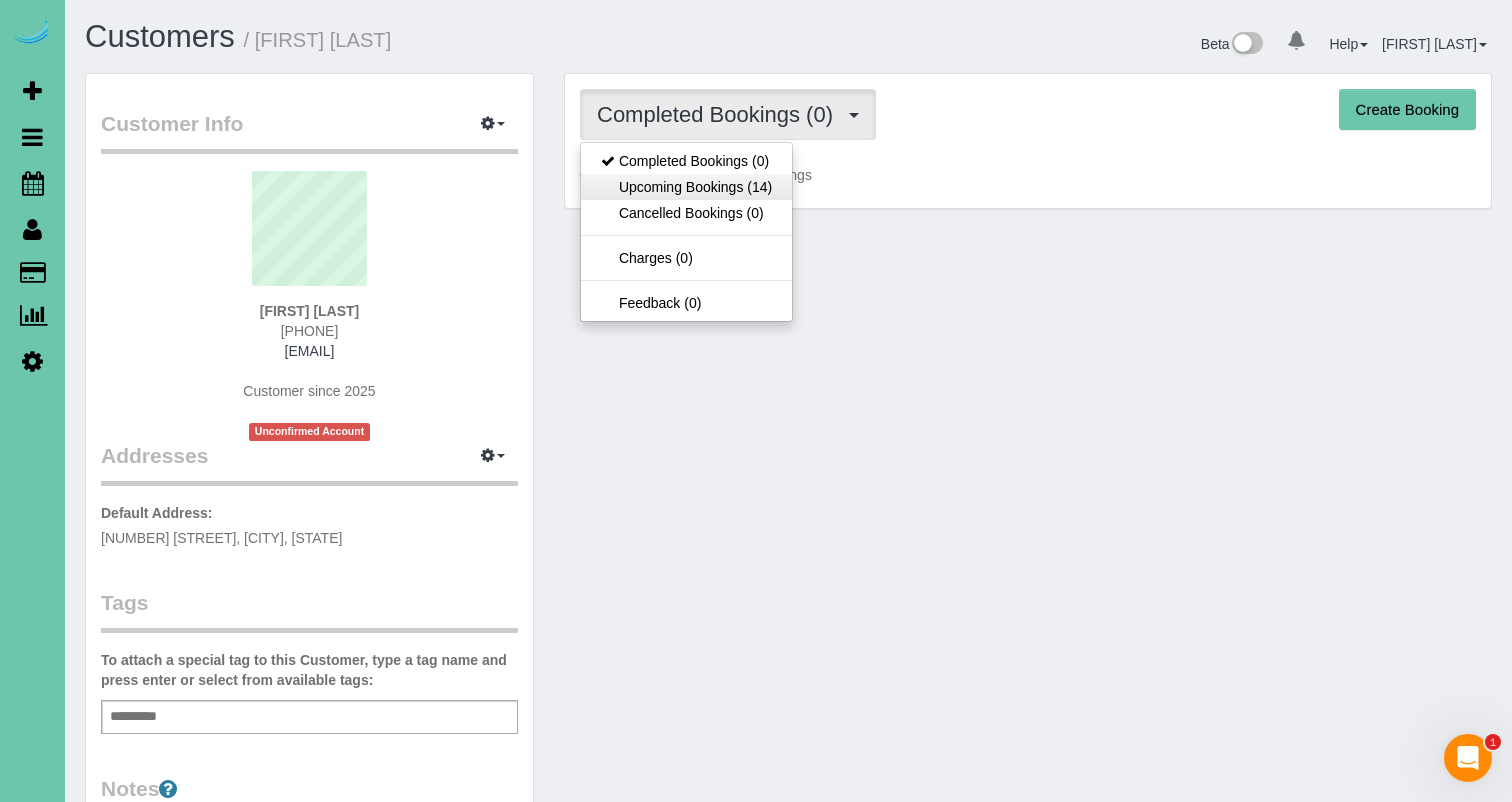 click on "Upcoming Bookings (14)" at bounding box center [686, 187] 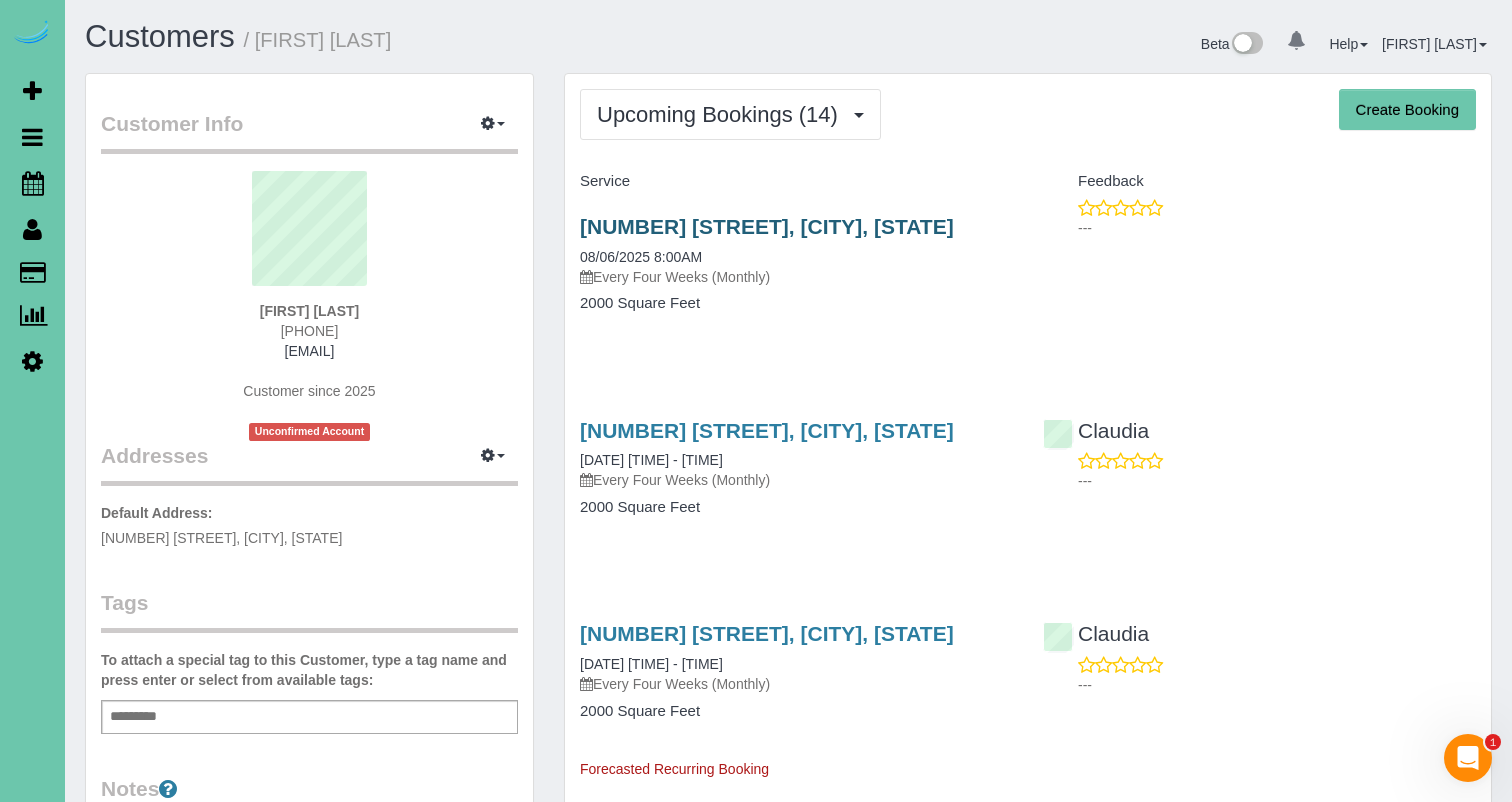 click on "1708 N 50th Street, Omaha, NE 68104" at bounding box center (767, 226) 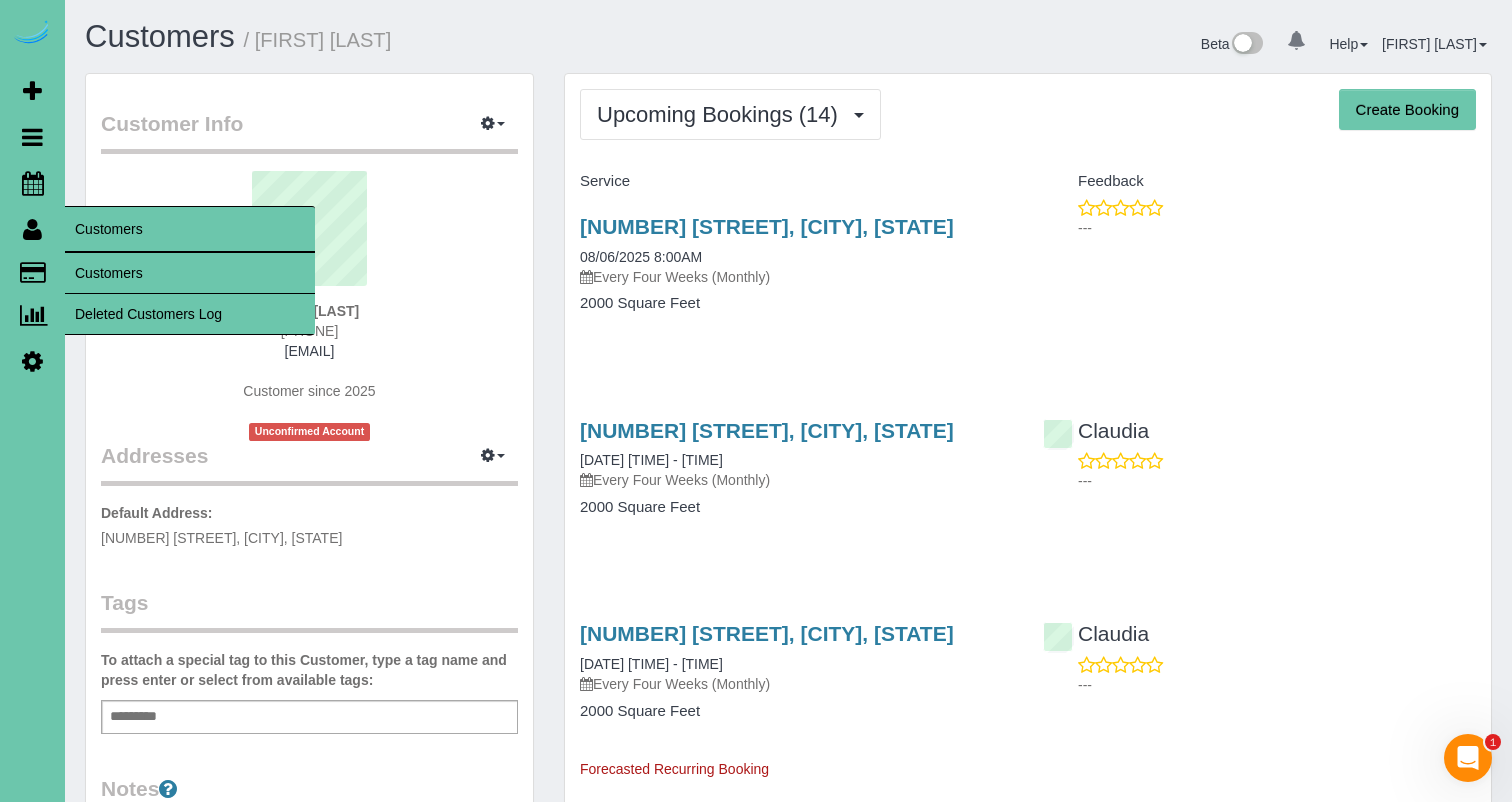 click on "Customers" at bounding box center [190, 273] 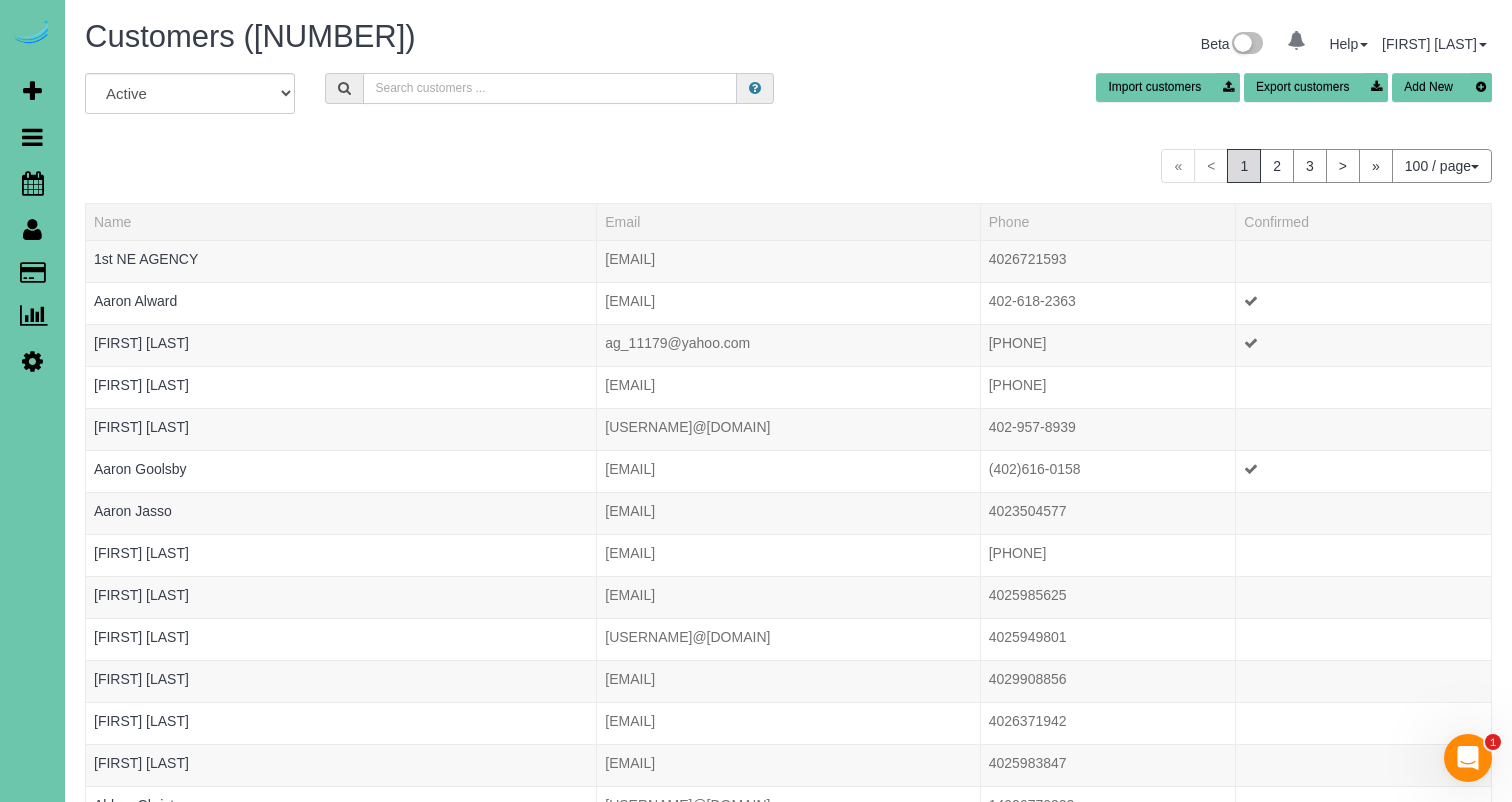 click at bounding box center (550, 88) 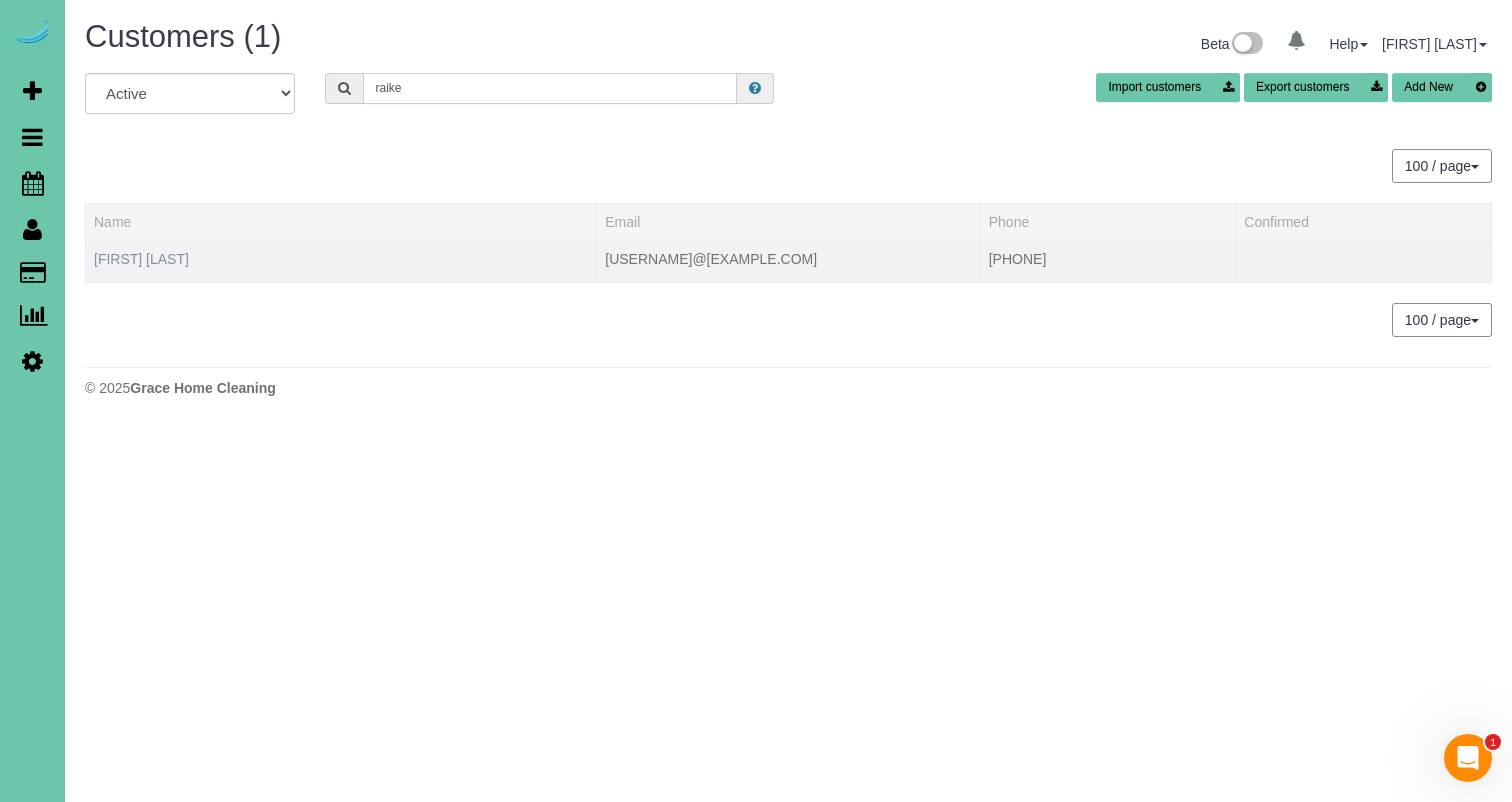 type on "raike" 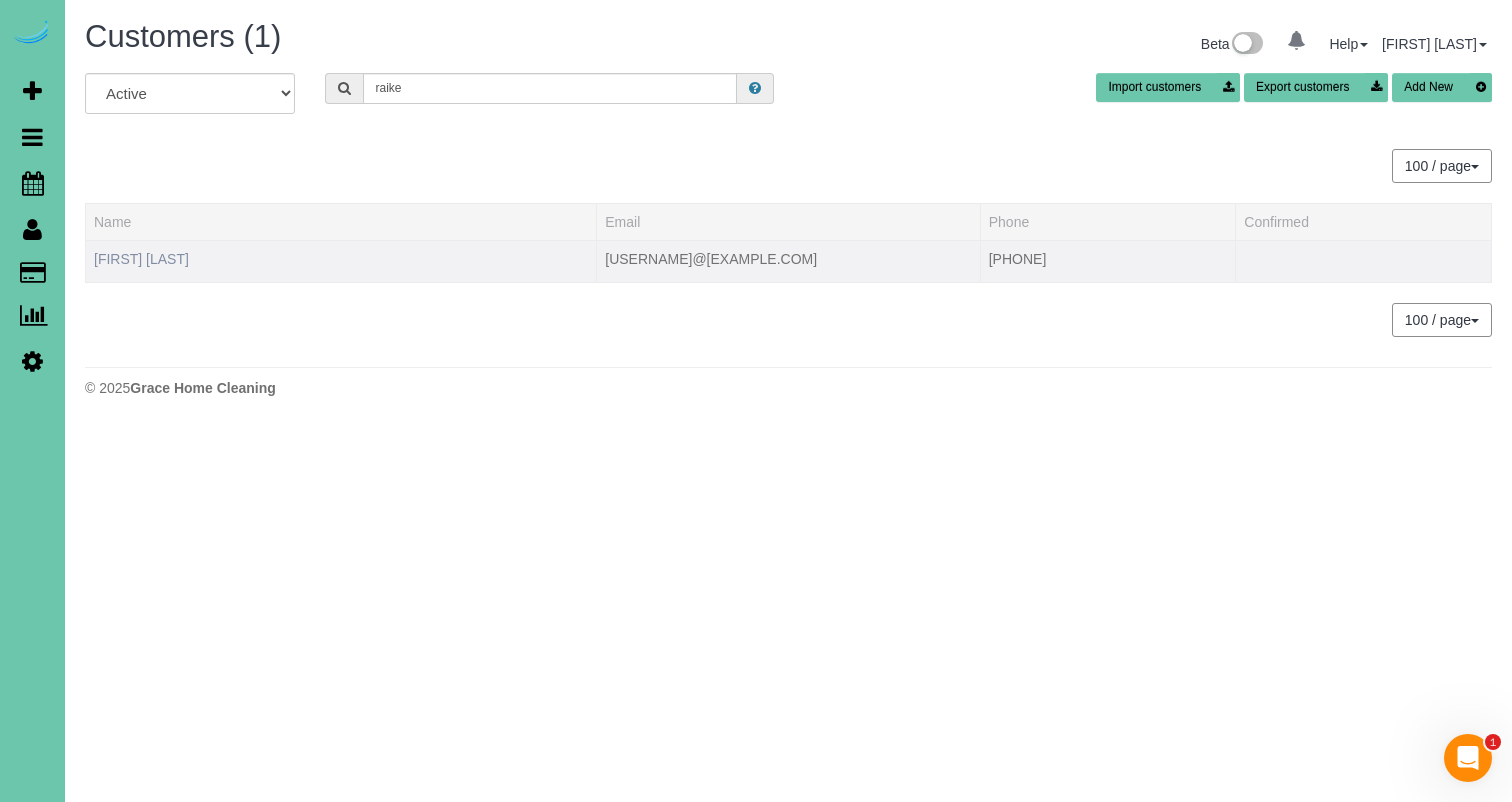click on "Jodie Raike" at bounding box center [141, 259] 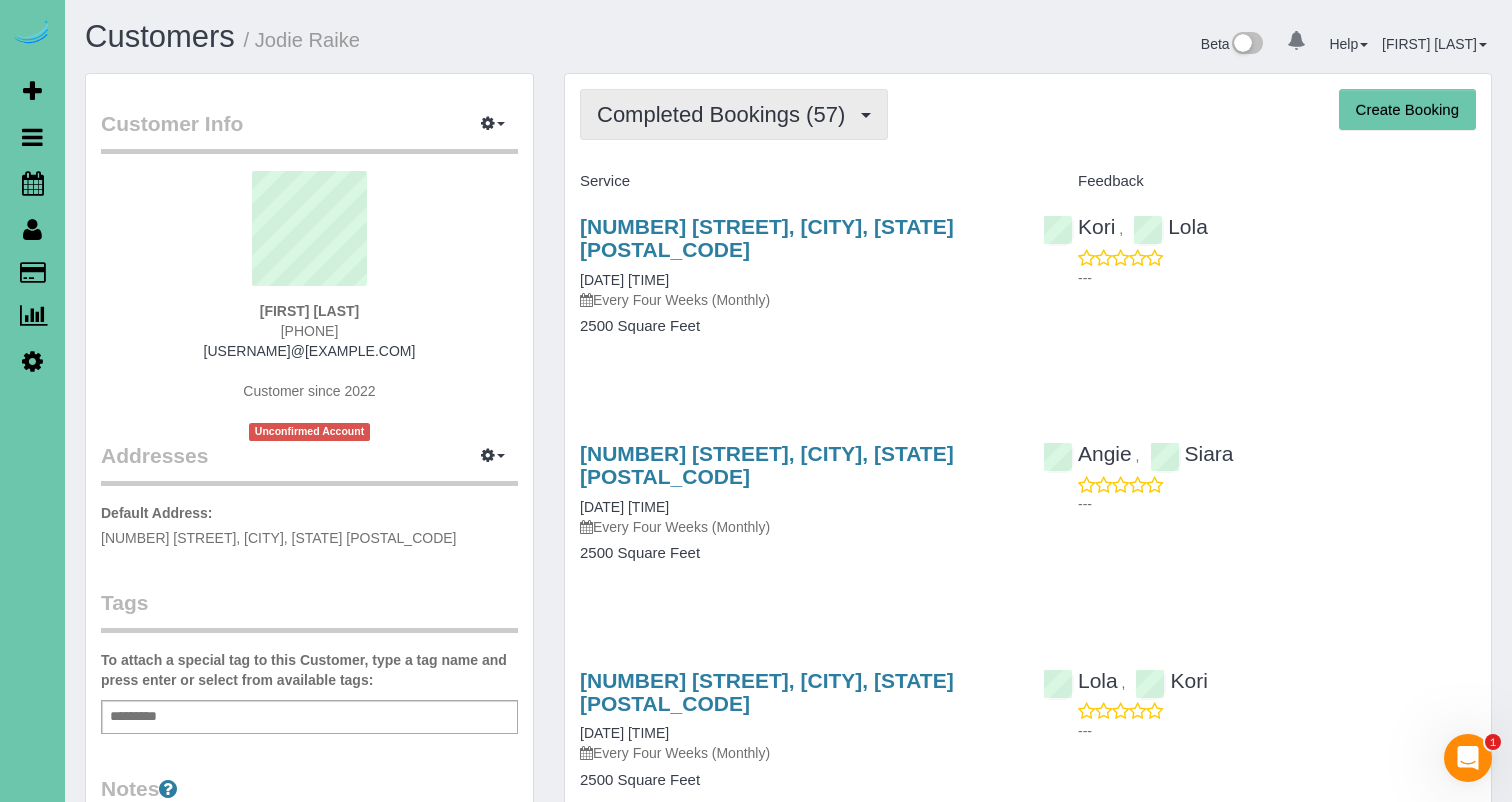 drag, startPoint x: 681, startPoint y: 142, endPoint x: 671, endPoint y: 117, distance: 26.925823 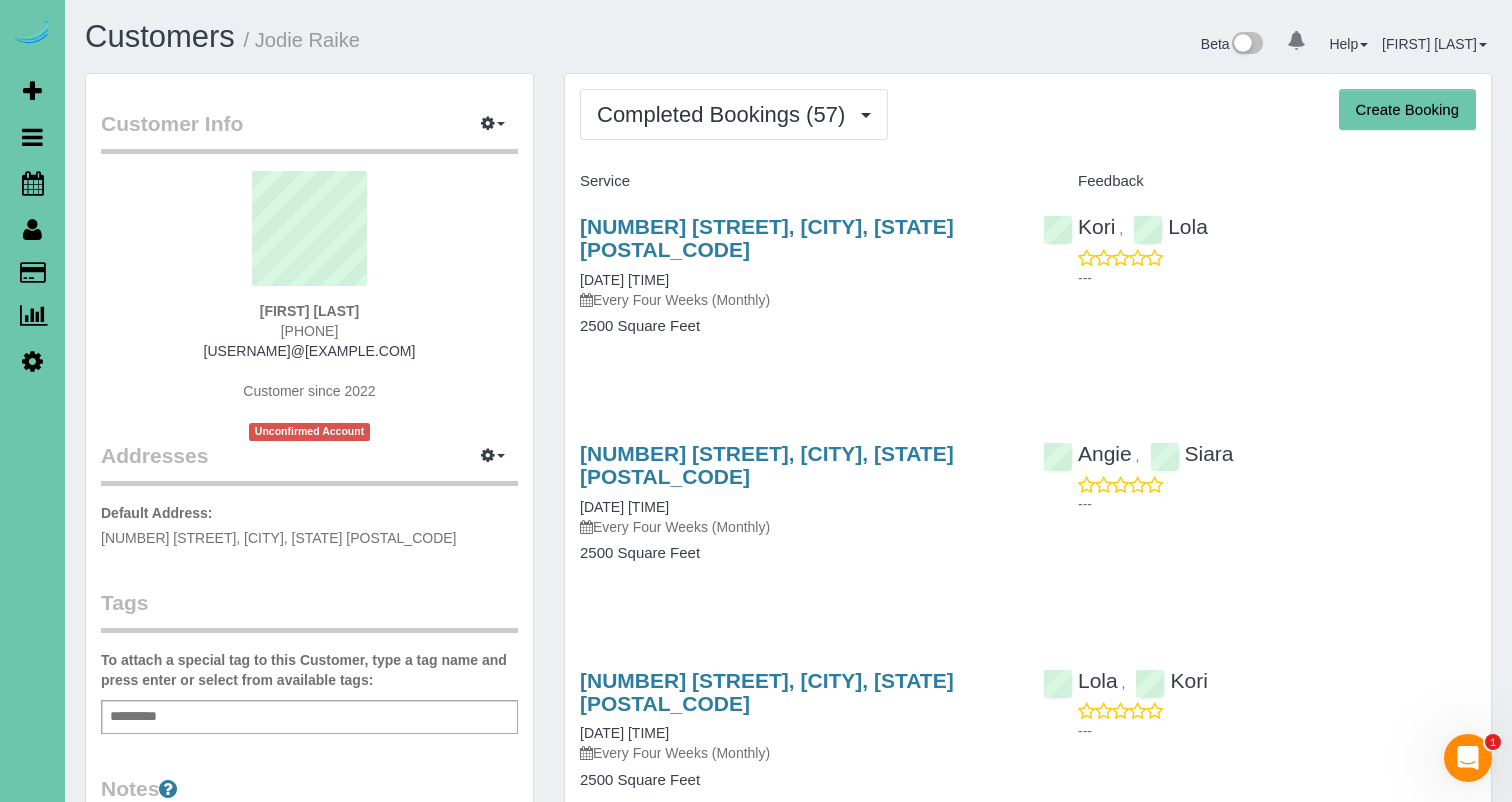 drag, startPoint x: 671, startPoint y: 117, endPoint x: 679, endPoint y: 172, distance: 55.578773 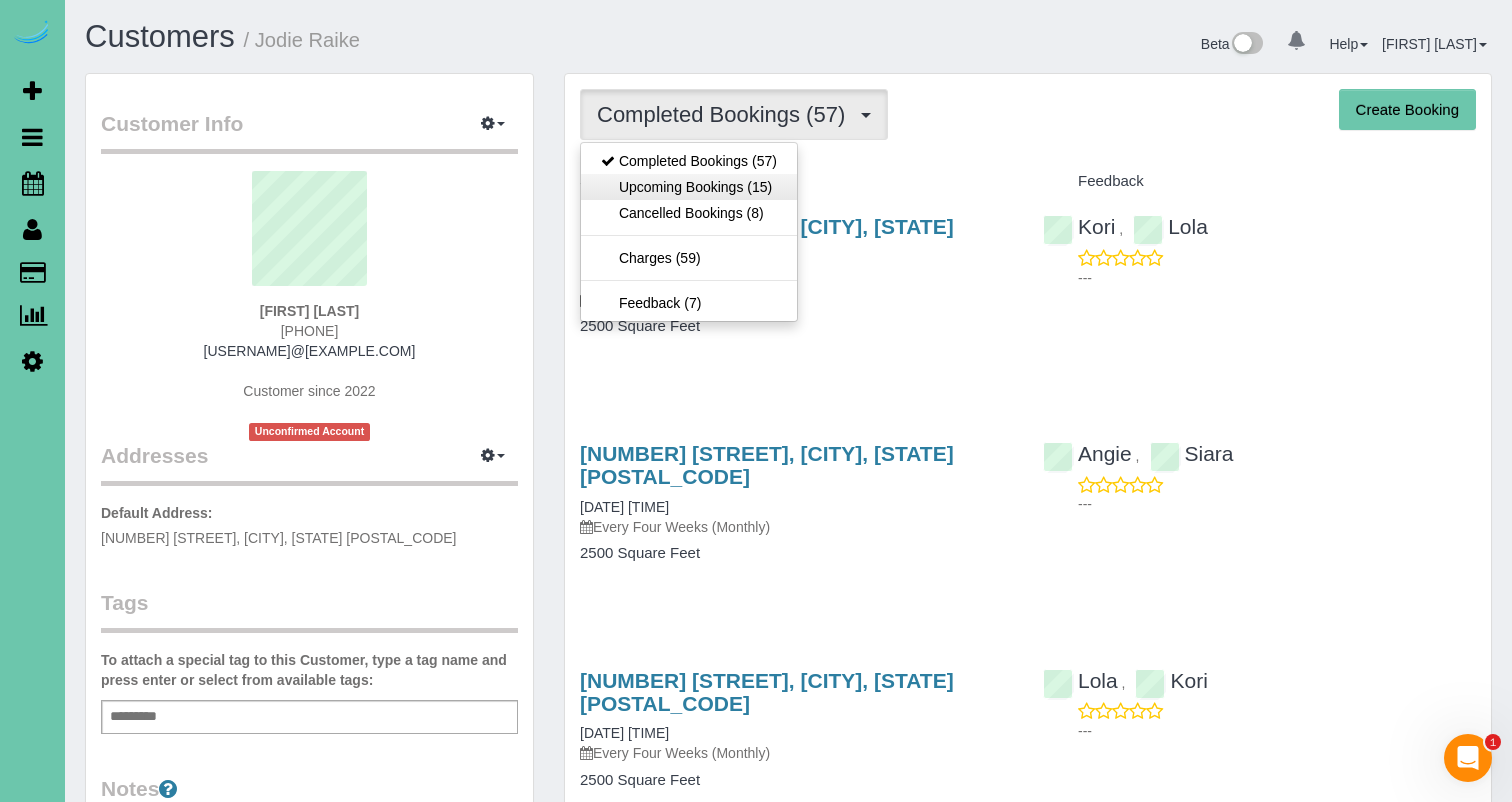 click on "Upcoming Bookings (15)" at bounding box center (689, 187) 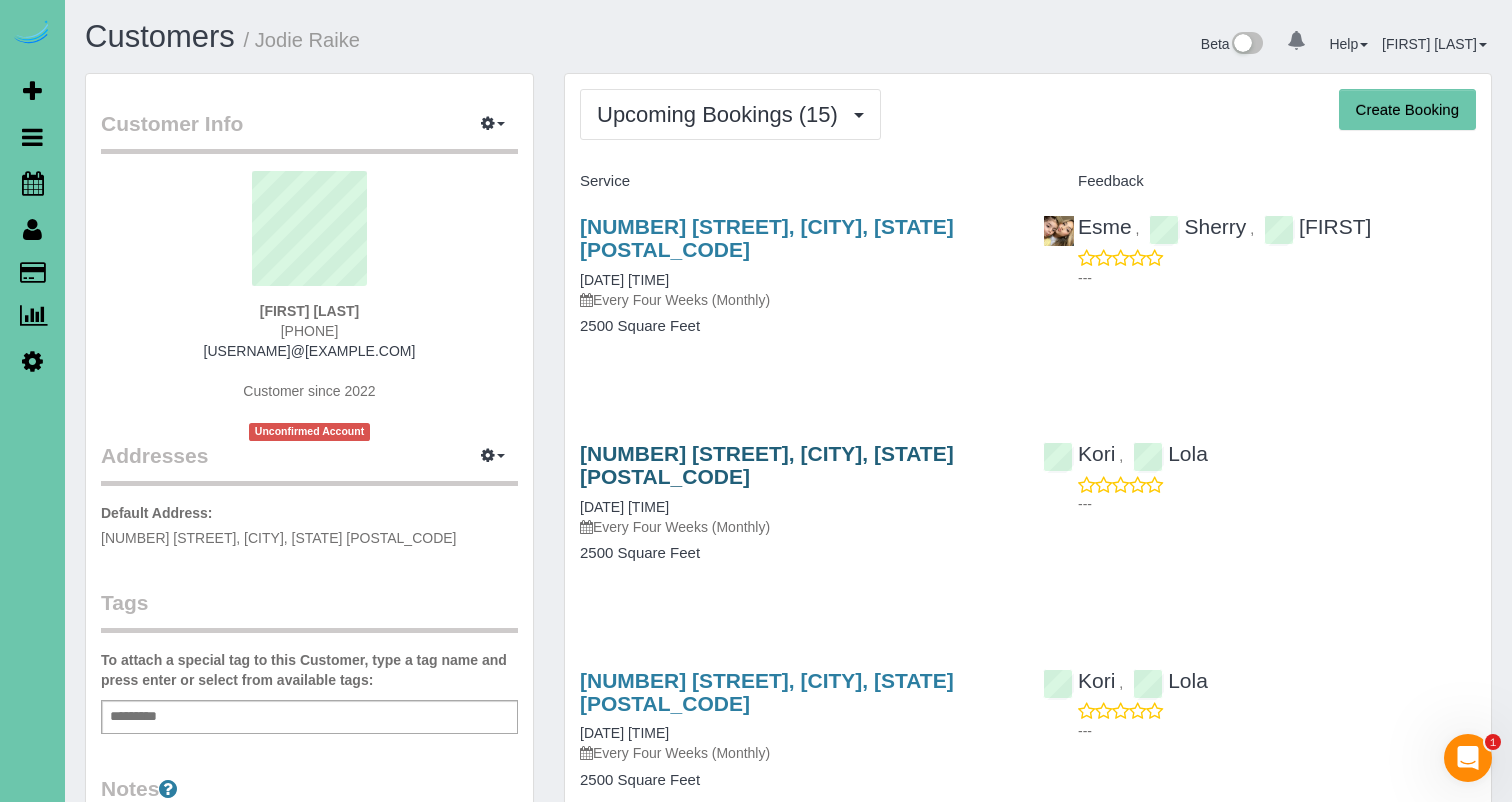 click on "16066 Charles Street, Omaha, NE 68118" at bounding box center [767, 465] 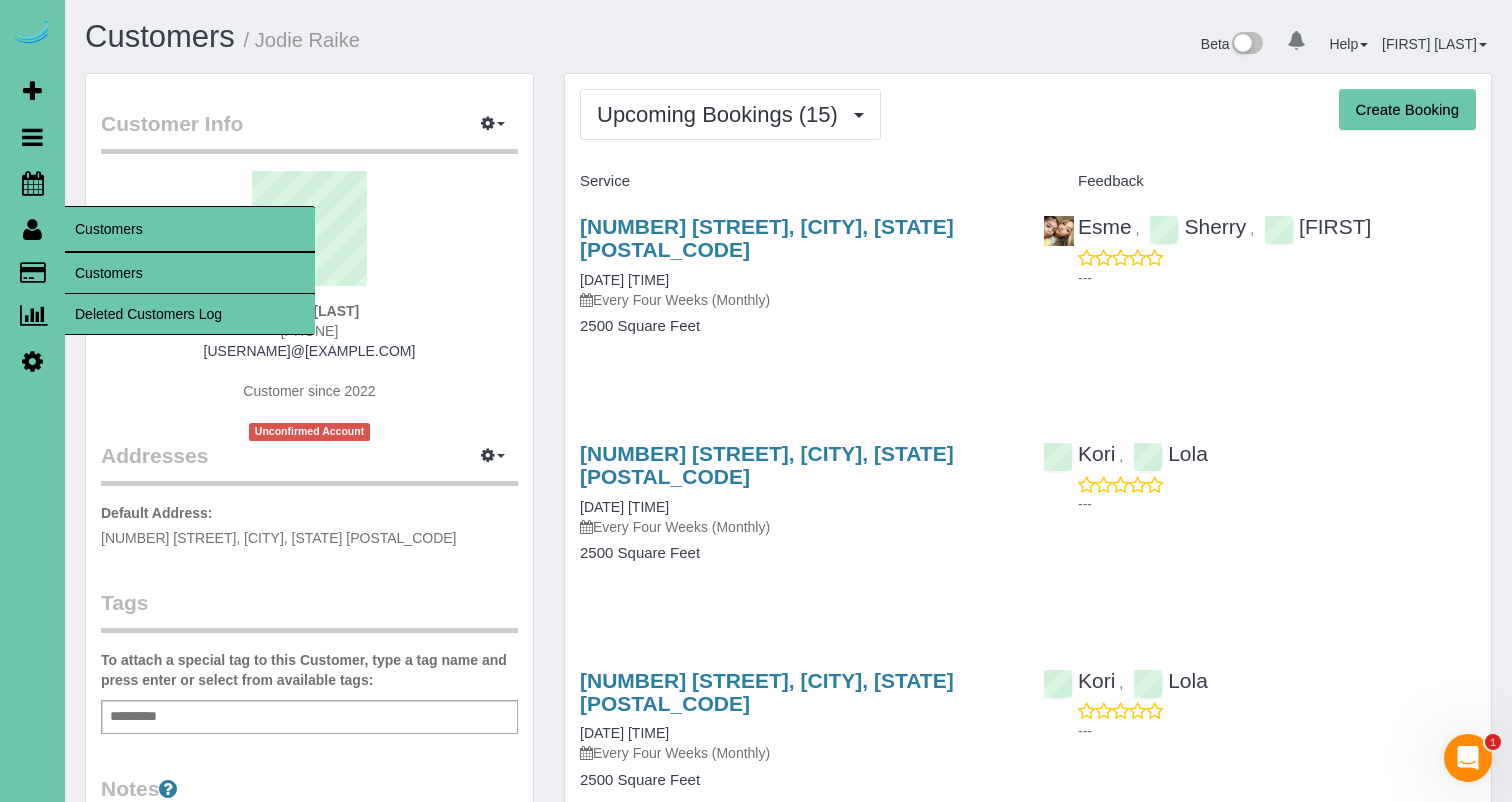 drag, startPoint x: 88, startPoint y: 266, endPoint x: 78, endPoint y: 262, distance: 10.770329 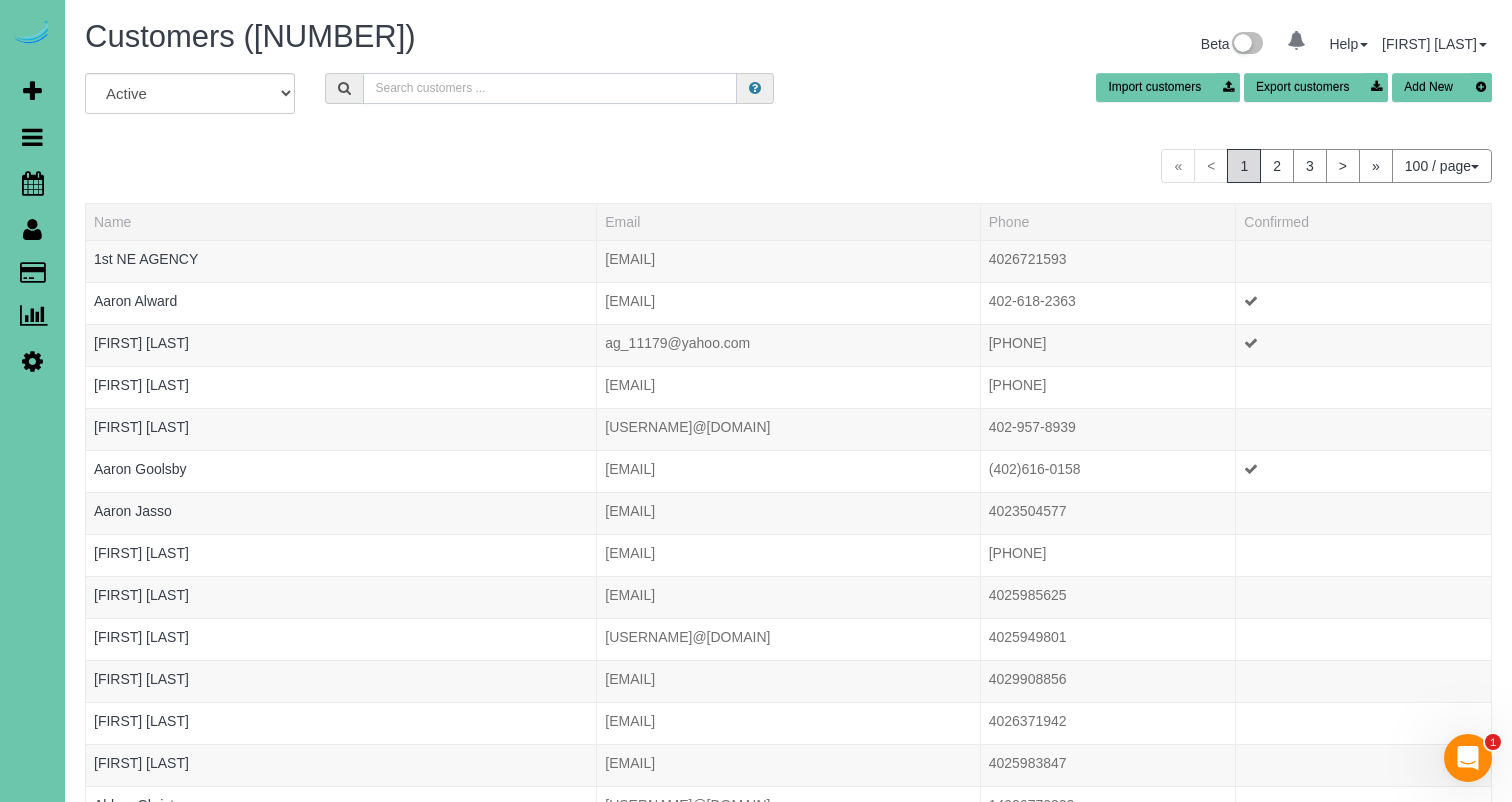 click at bounding box center [550, 88] 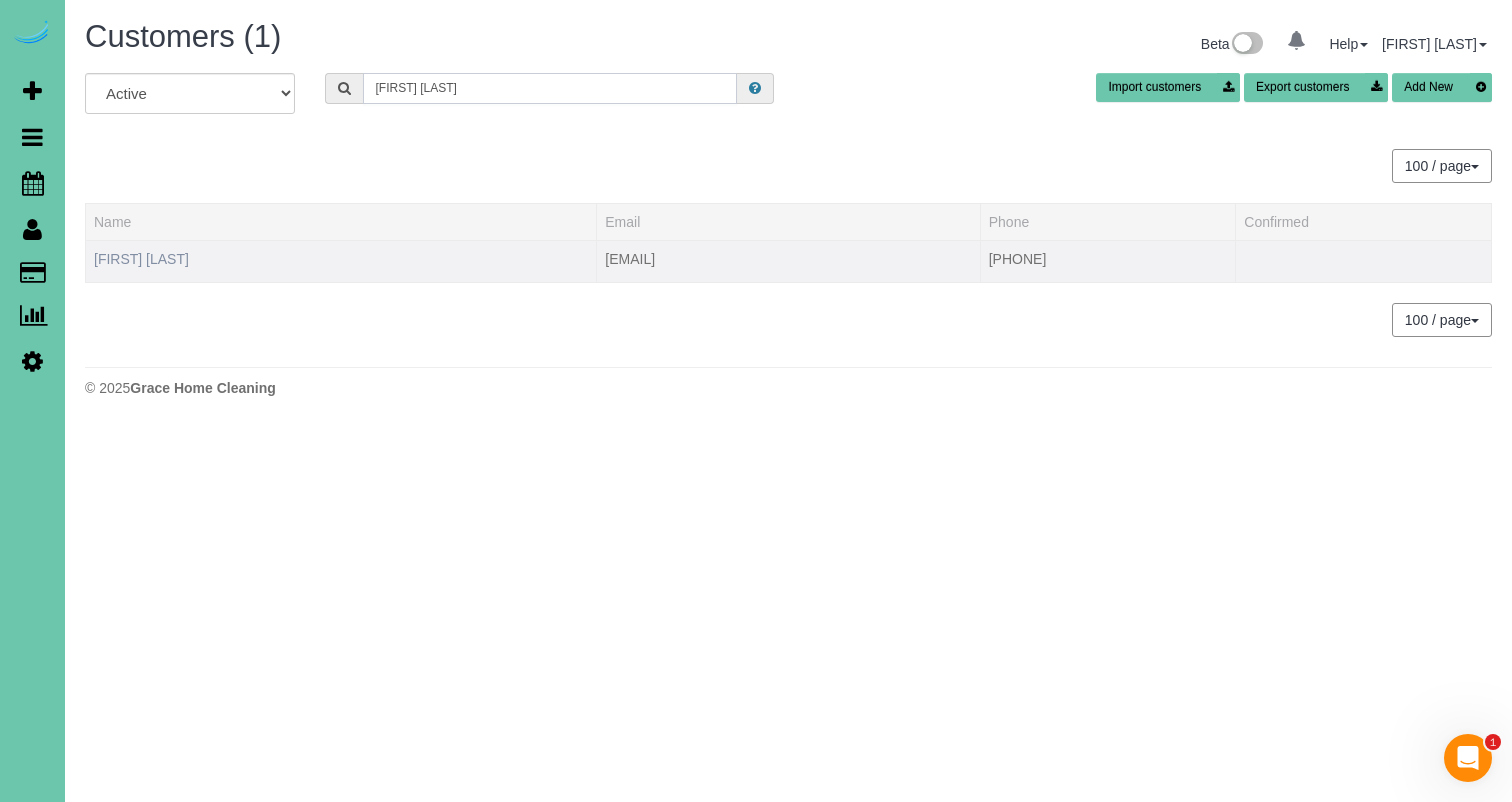 type on "korina l" 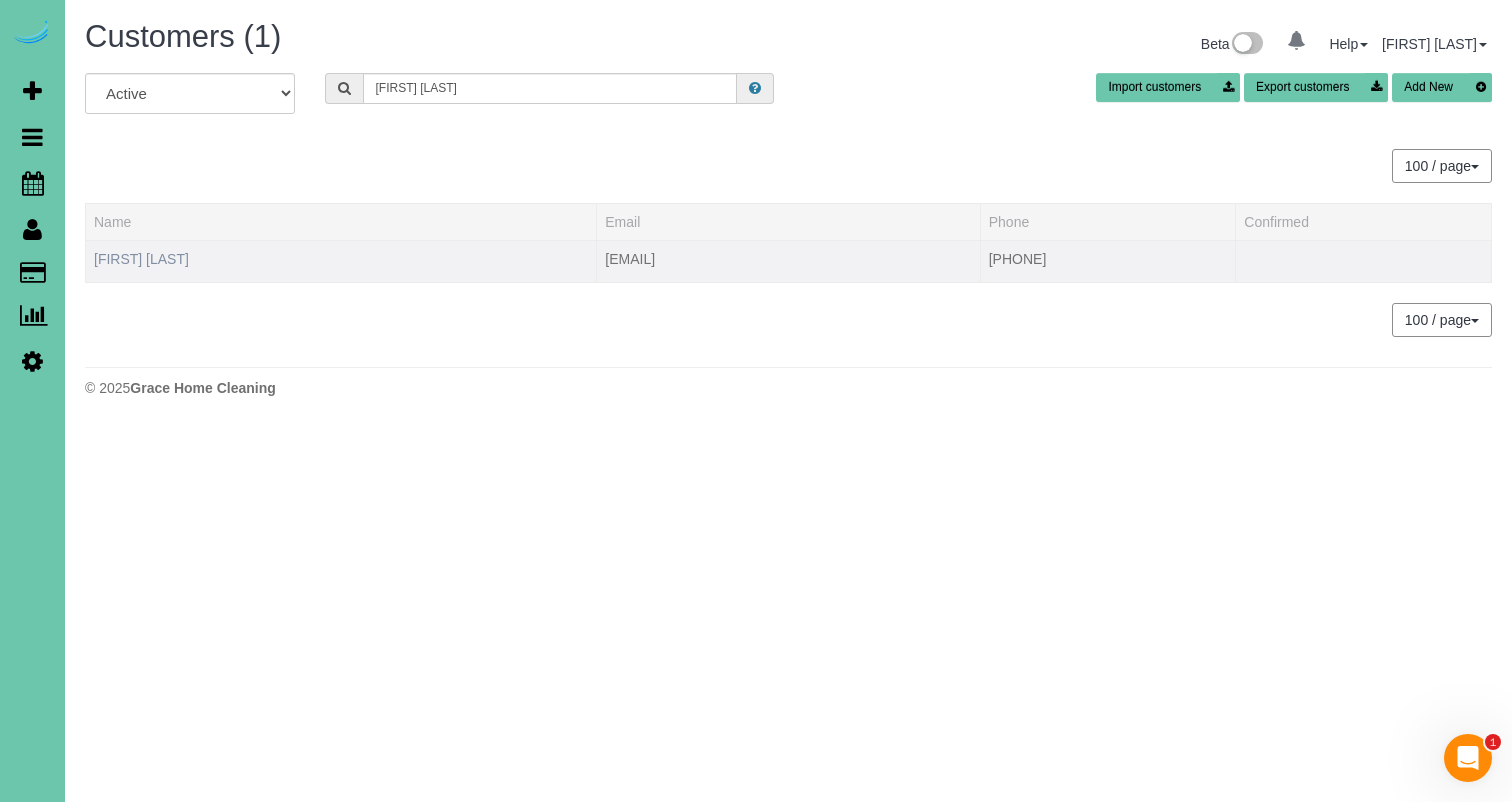 click on "Korina Li" at bounding box center (141, 259) 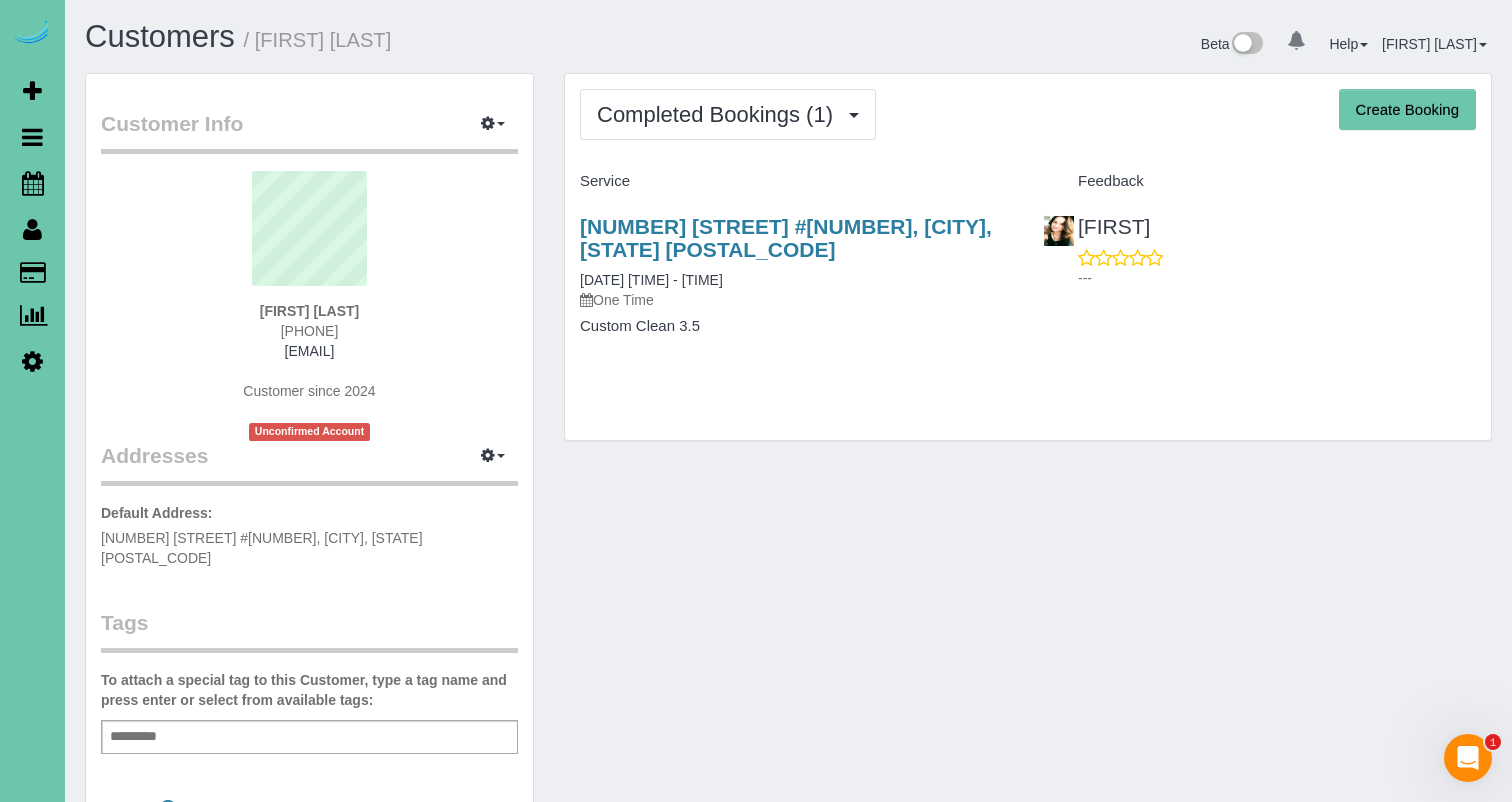 drag, startPoint x: 427, startPoint y: 317, endPoint x: 477, endPoint y: 284, distance: 59.908264 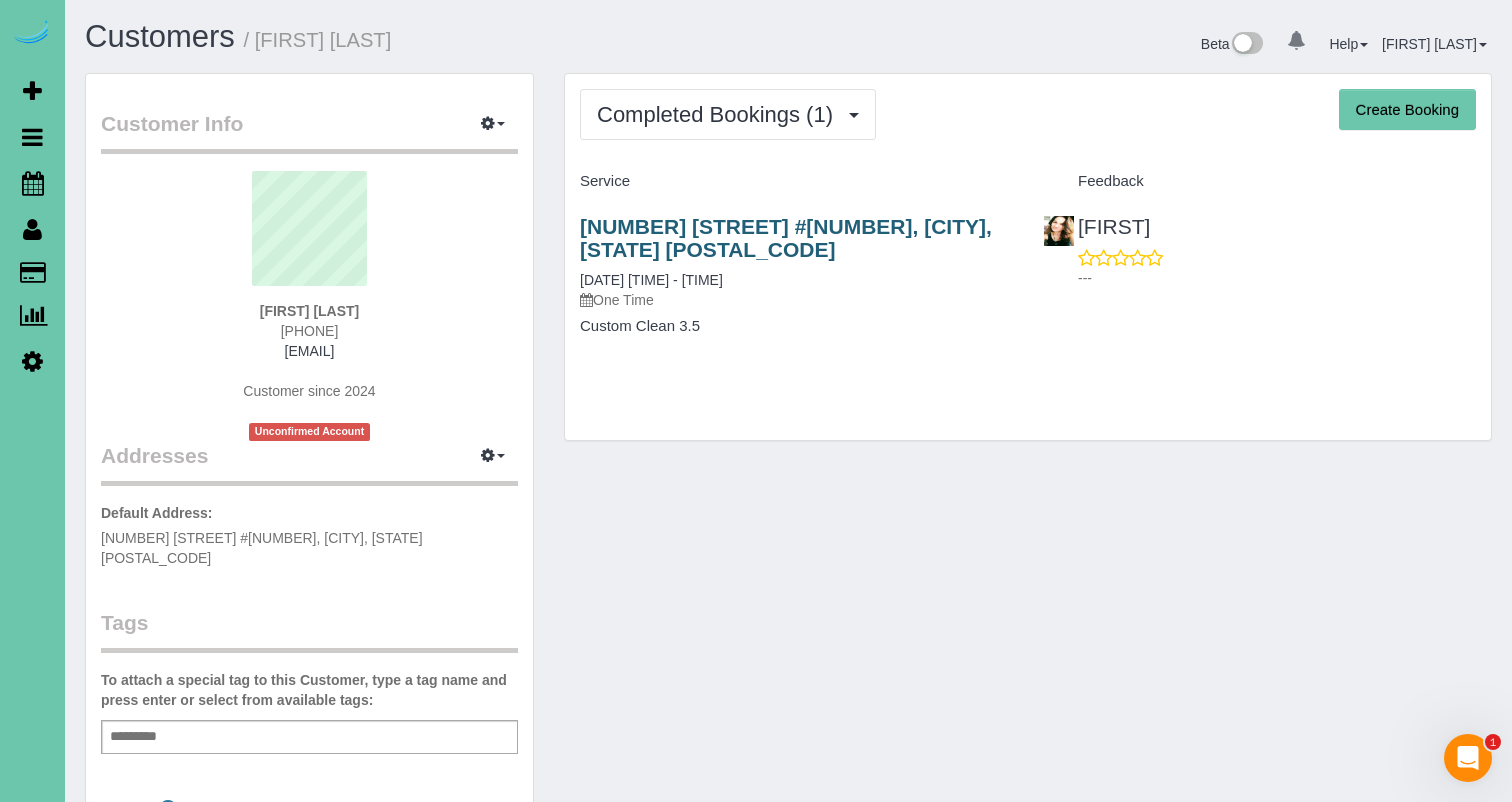 click on "119 N 19th St #605, Omaha, NE 68102" at bounding box center [786, 238] 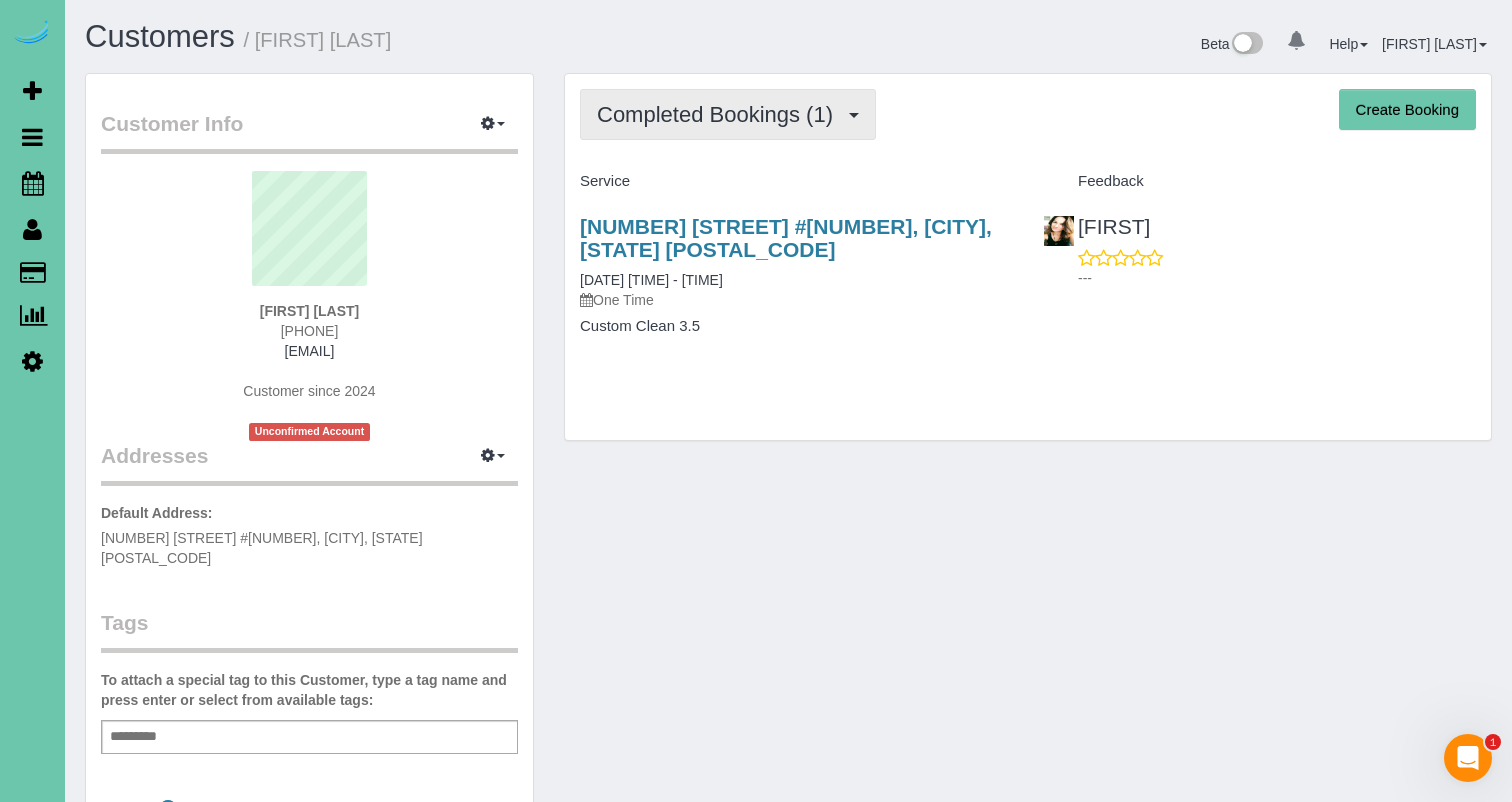 click on "Completed Bookings (1)" at bounding box center [720, 114] 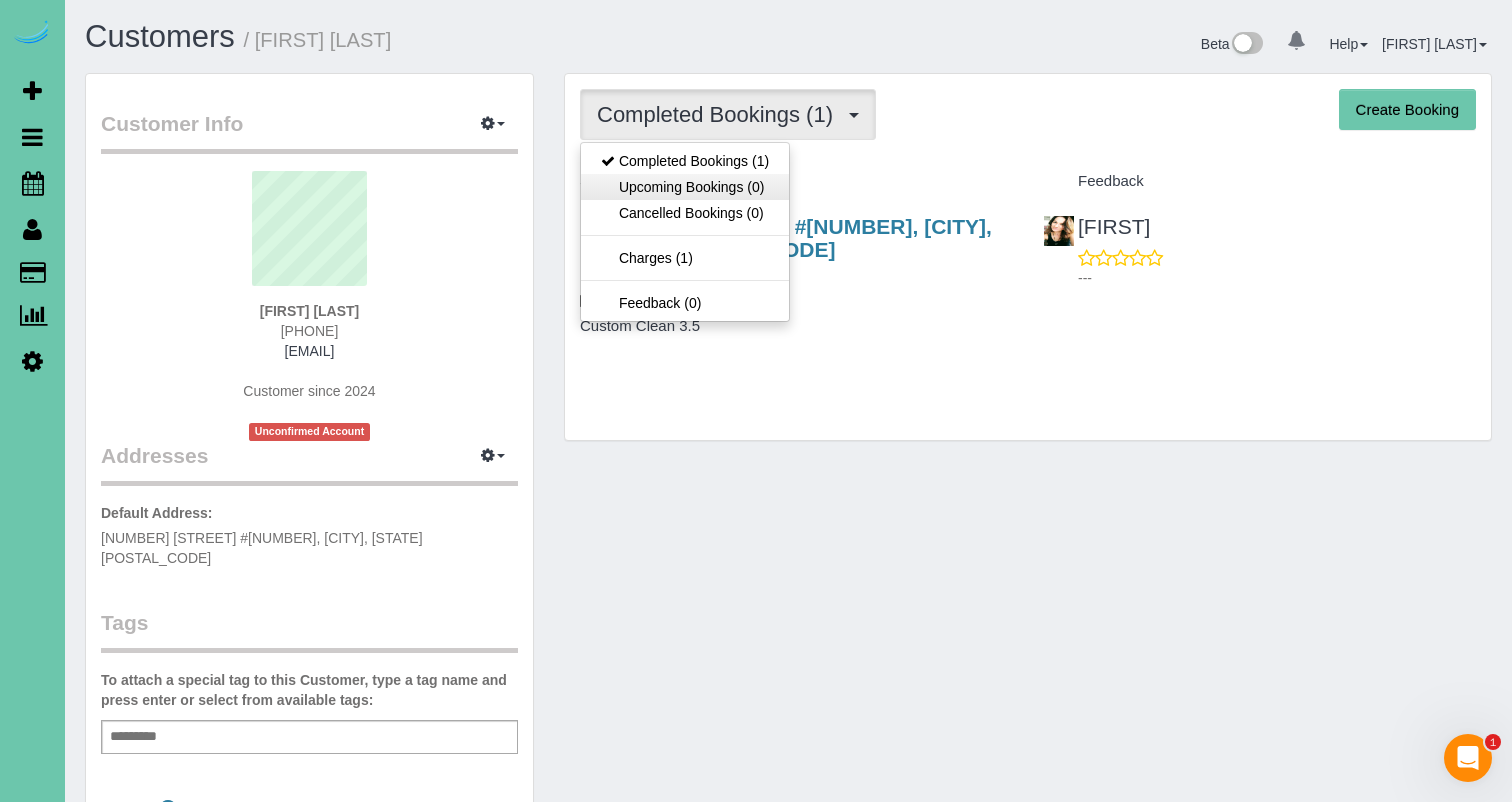 click on "Upcoming Bookings (0)" at bounding box center [685, 187] 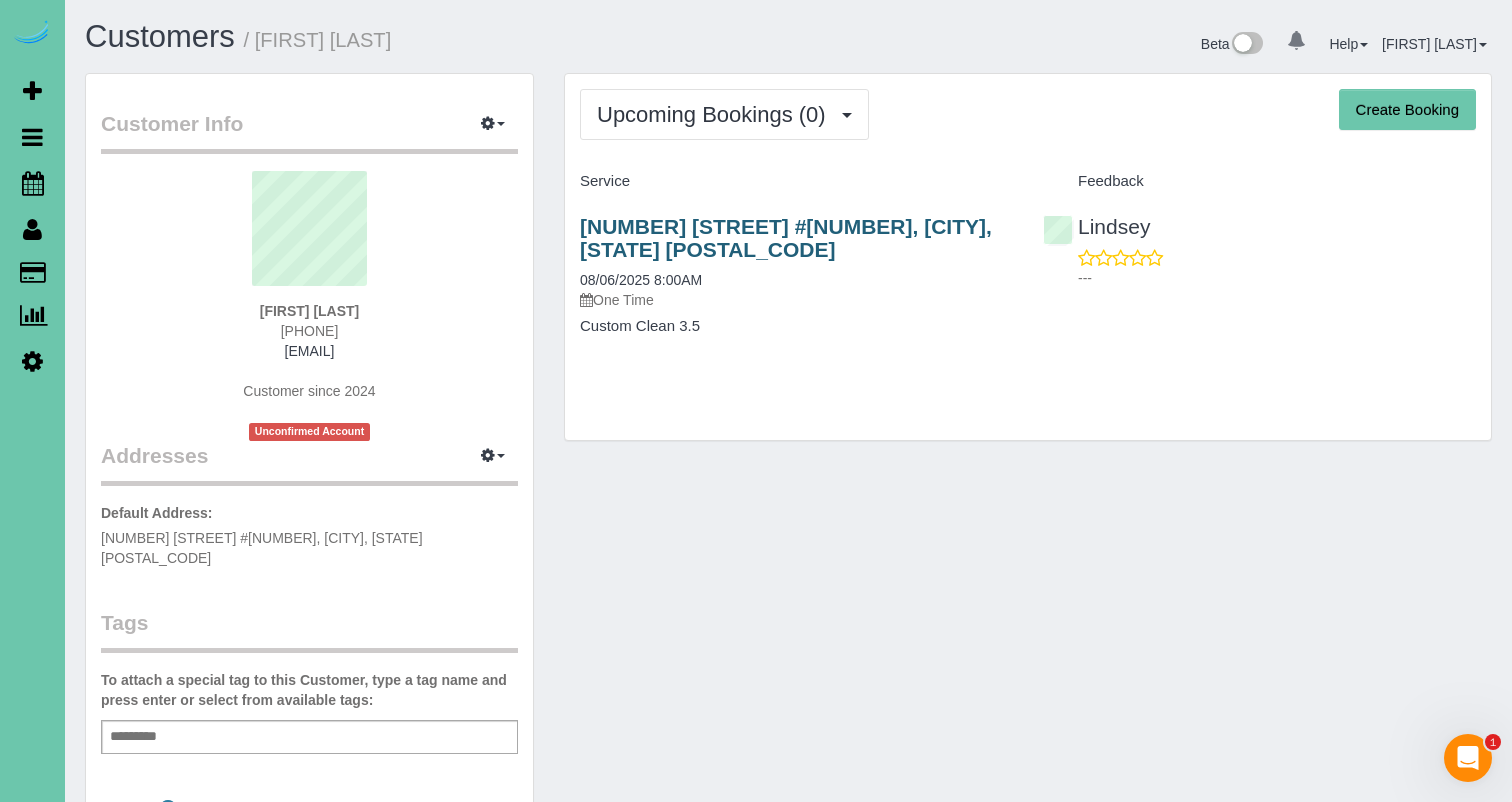 click on "119 N 19th St #605, Omaha, NE 68102" at bounding box center [786, 238] 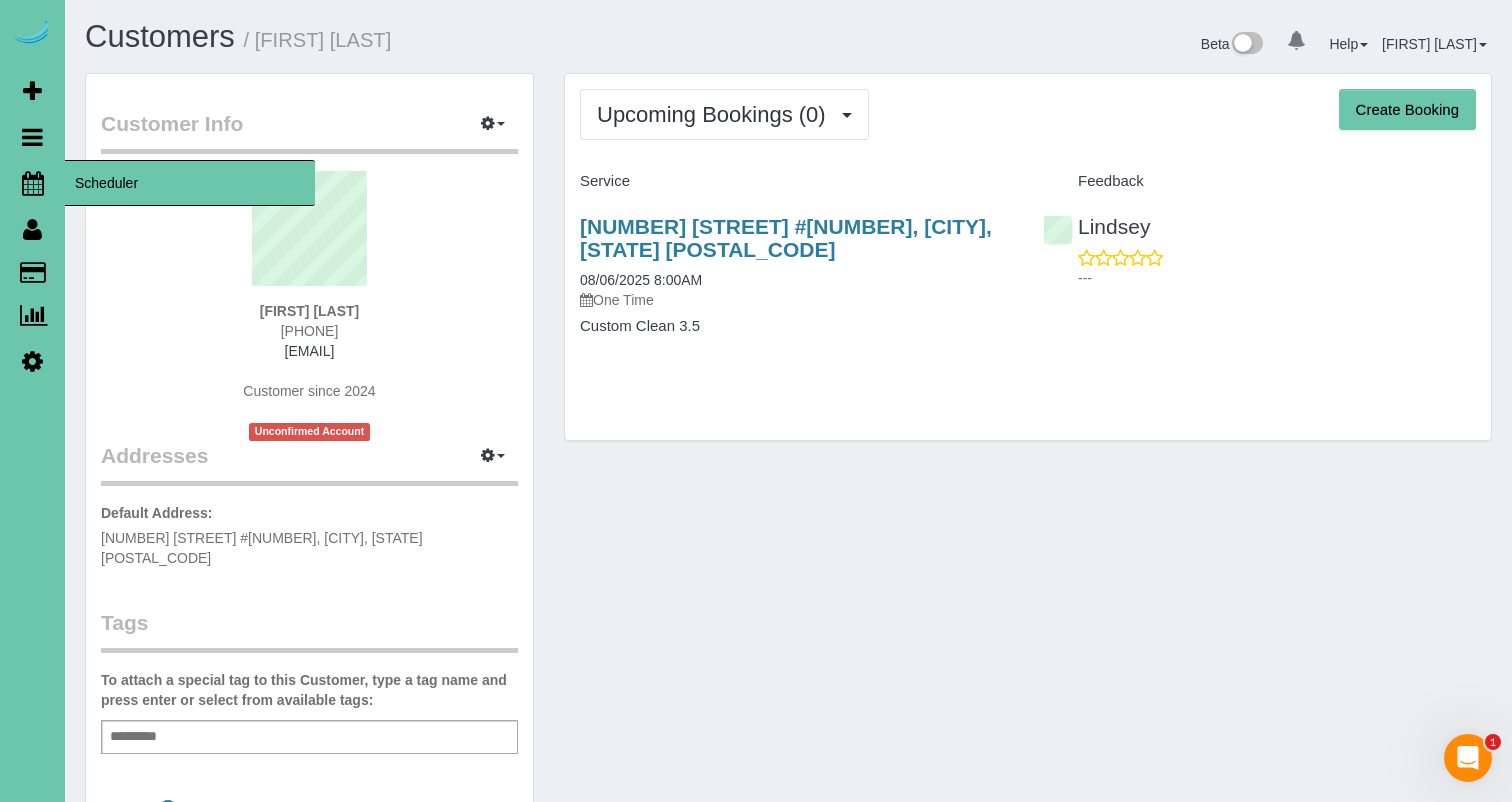 click at bounding box center (33, 183) 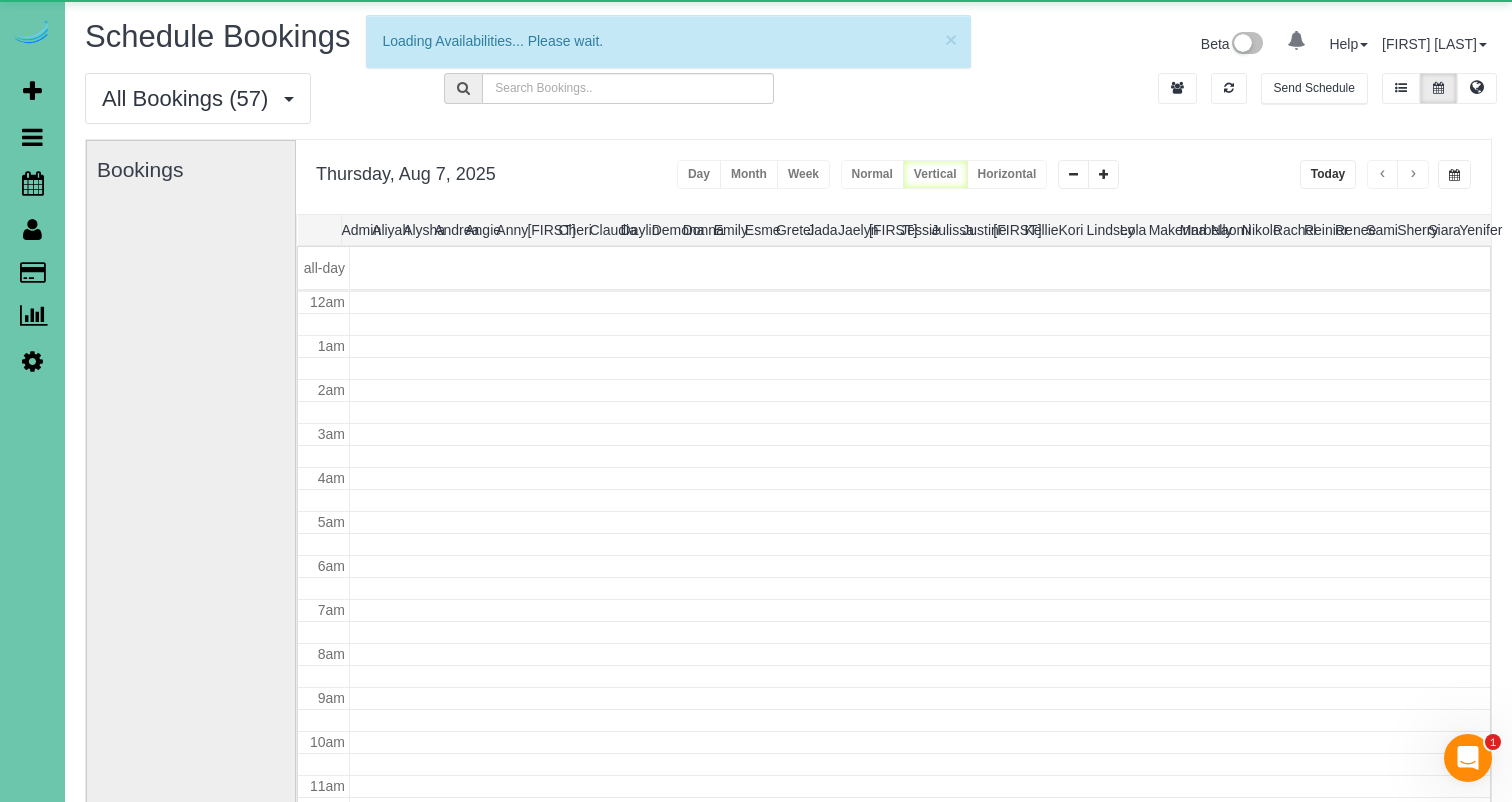 scroll, scrollTop: 265, scrollLeft: 0, axis: vertical 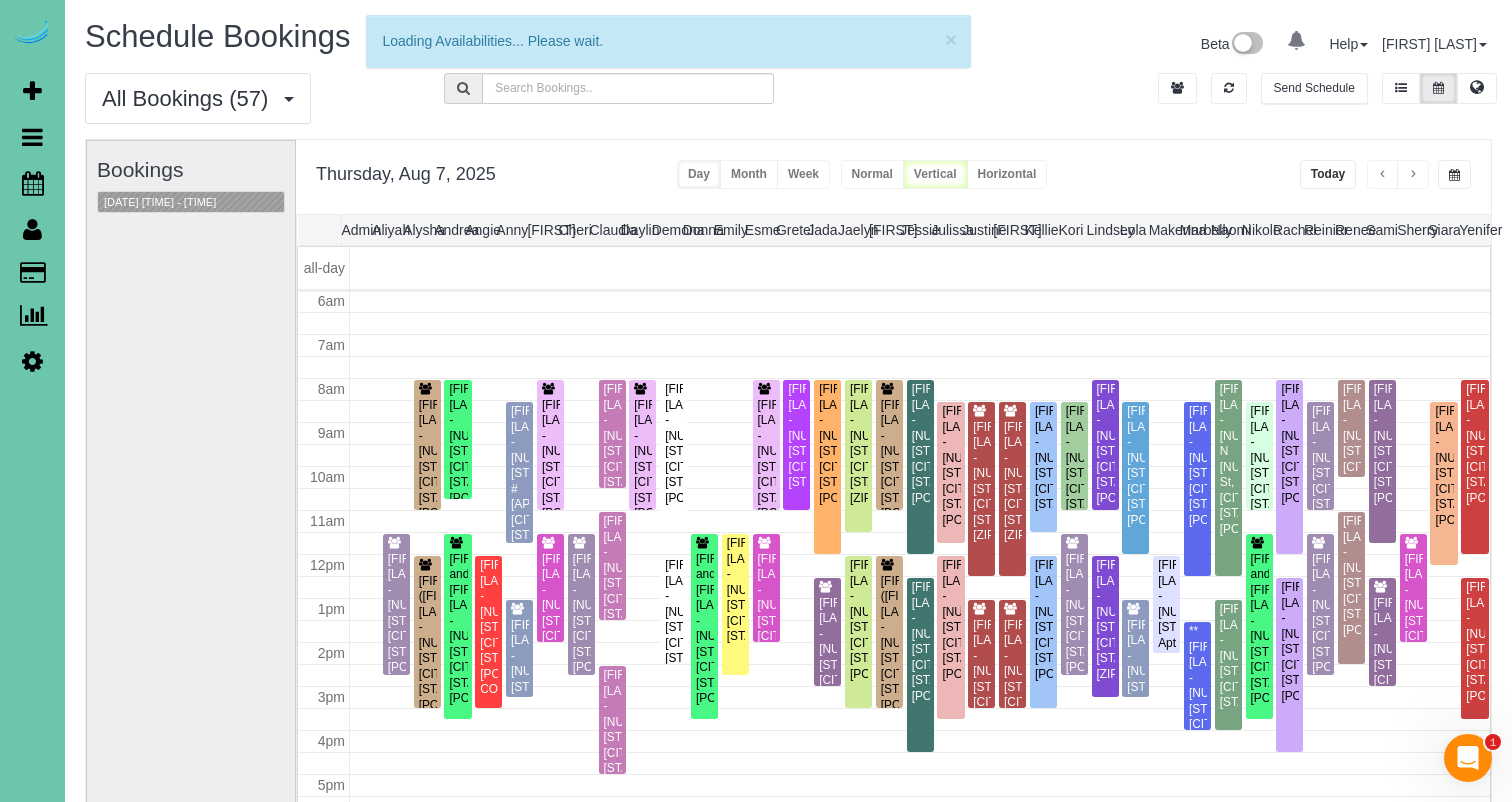 click at bounding box center [1454, 174] 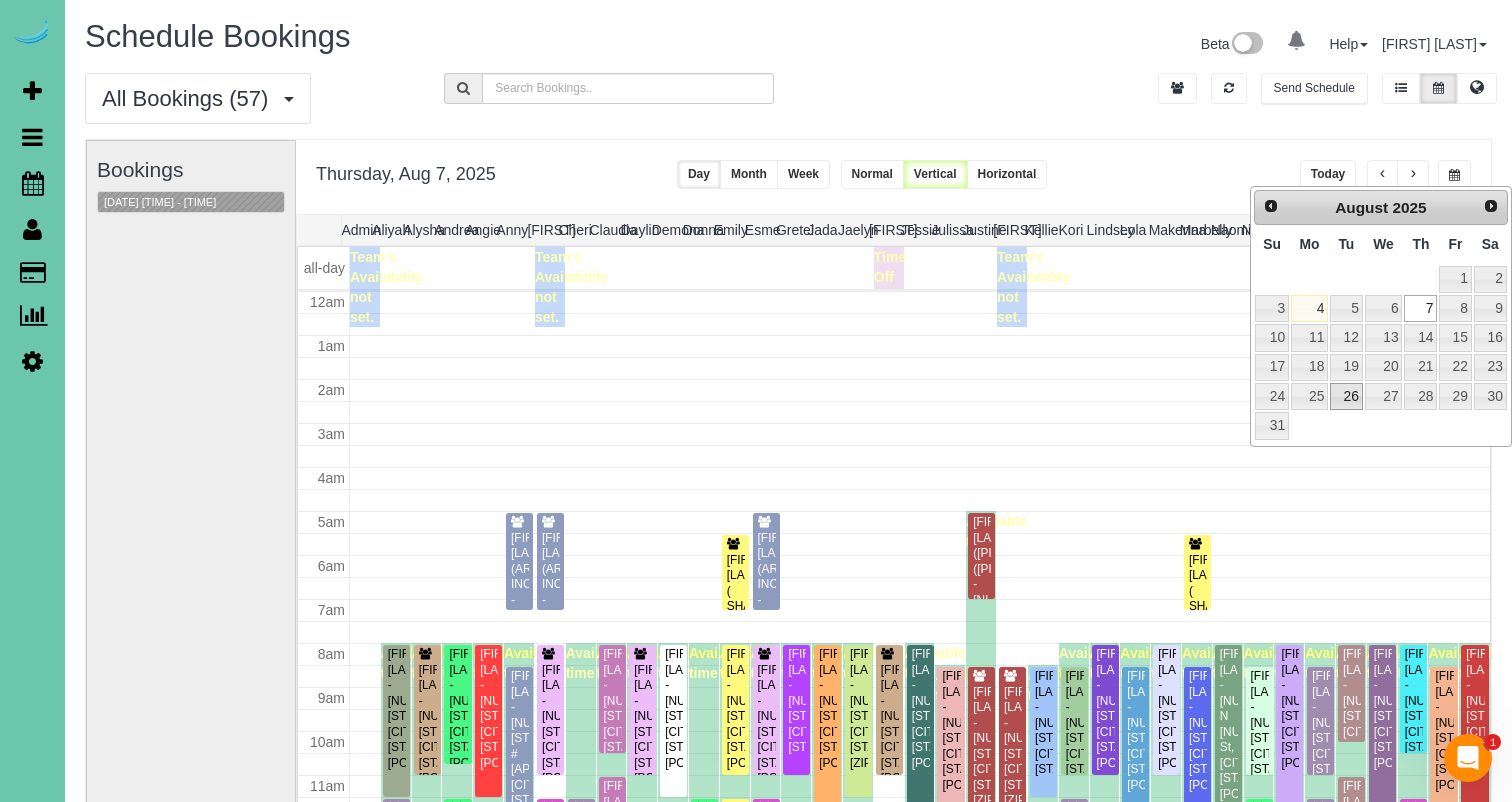 click on "26" at bounding box center (1346, 396) 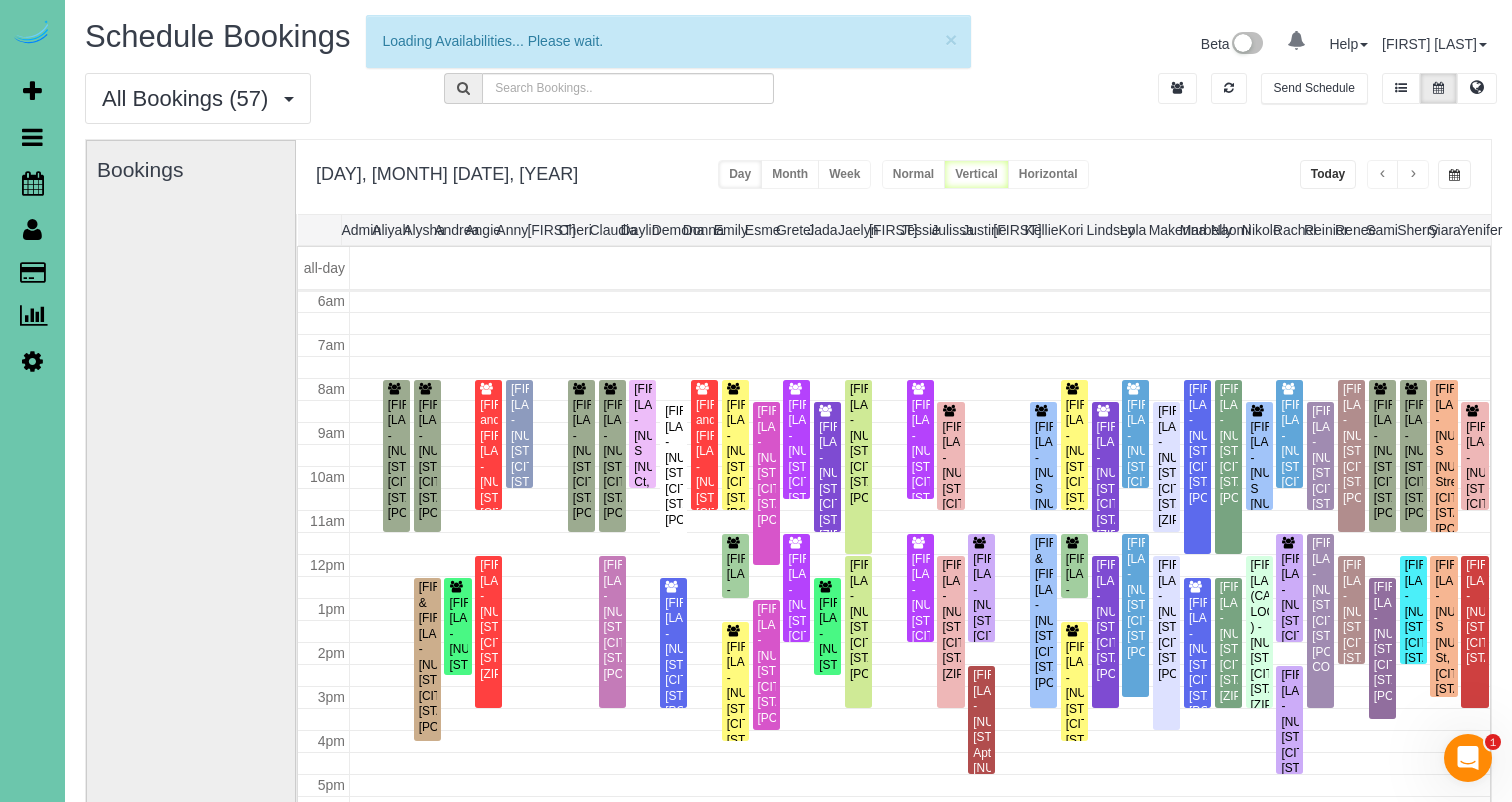 scroll, scrollTop: 265, scrollLeft: 0, axis: vertical 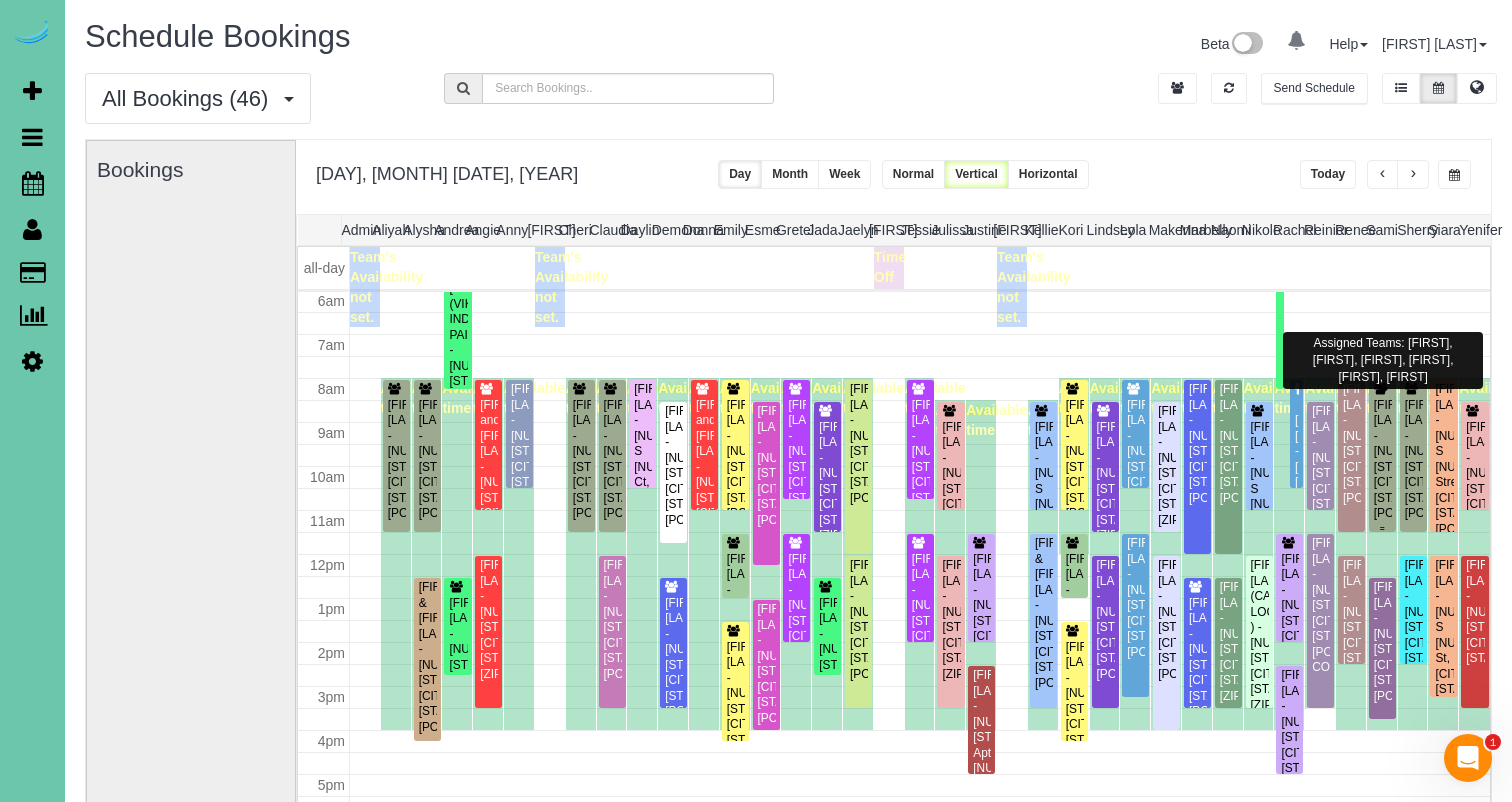 click on "Alison Cowan - 9826 Harney Parkway North, Omaha, NE 68114" at bounding box center (1382, 460) 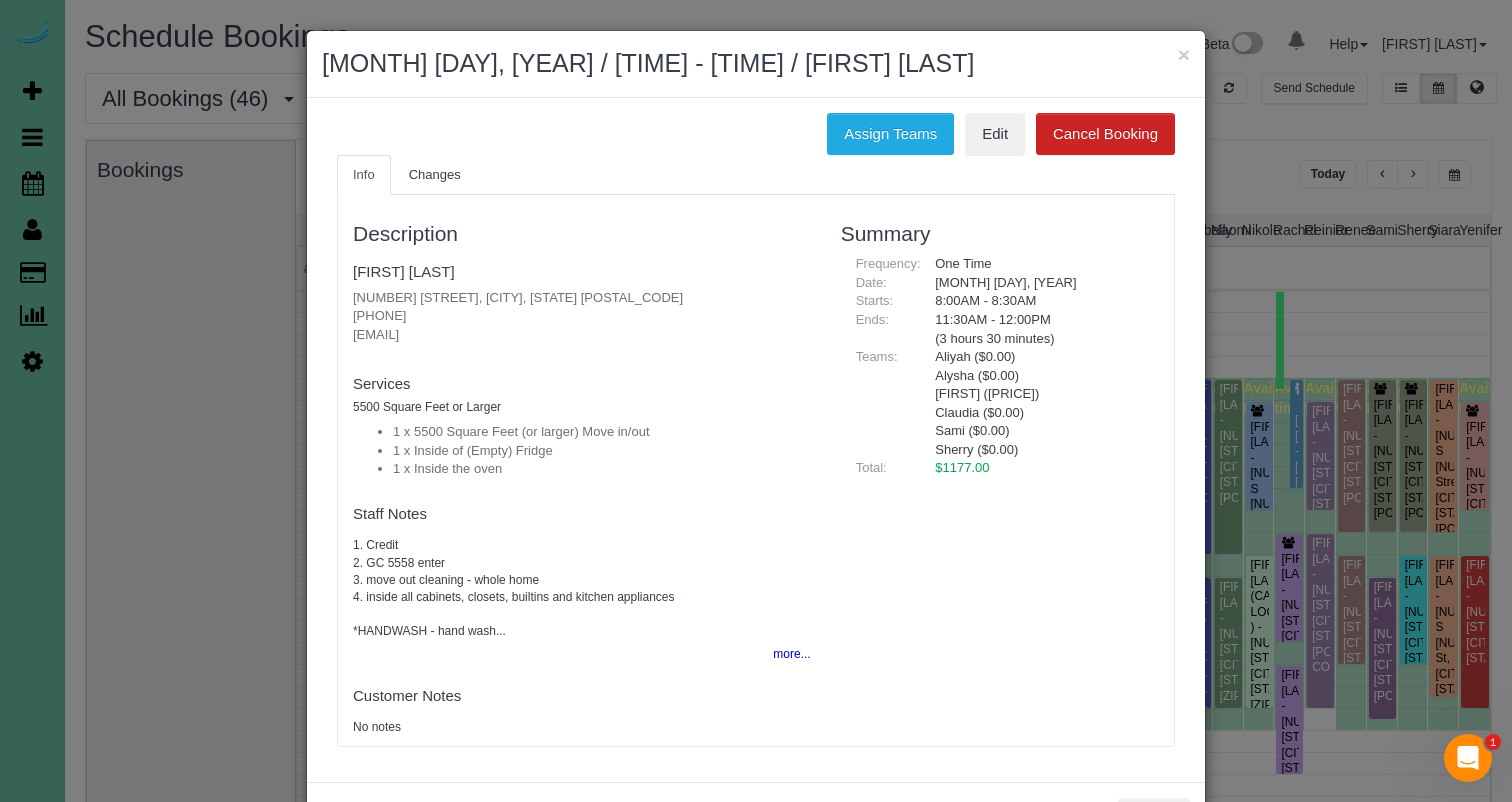 click on "Cancel Booking" at bounding box center (1105, 134) 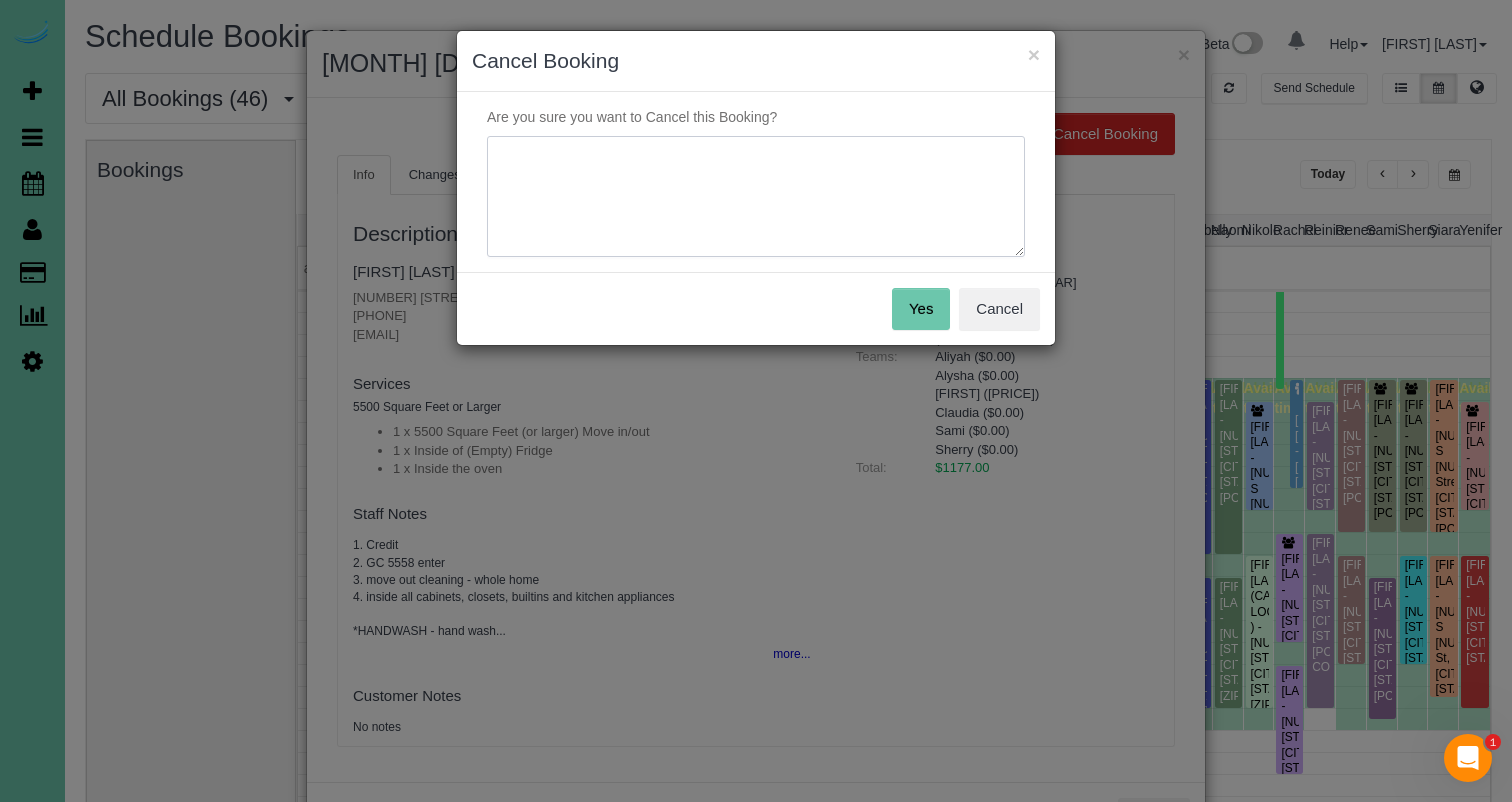 click at bounding box center (756, 197) 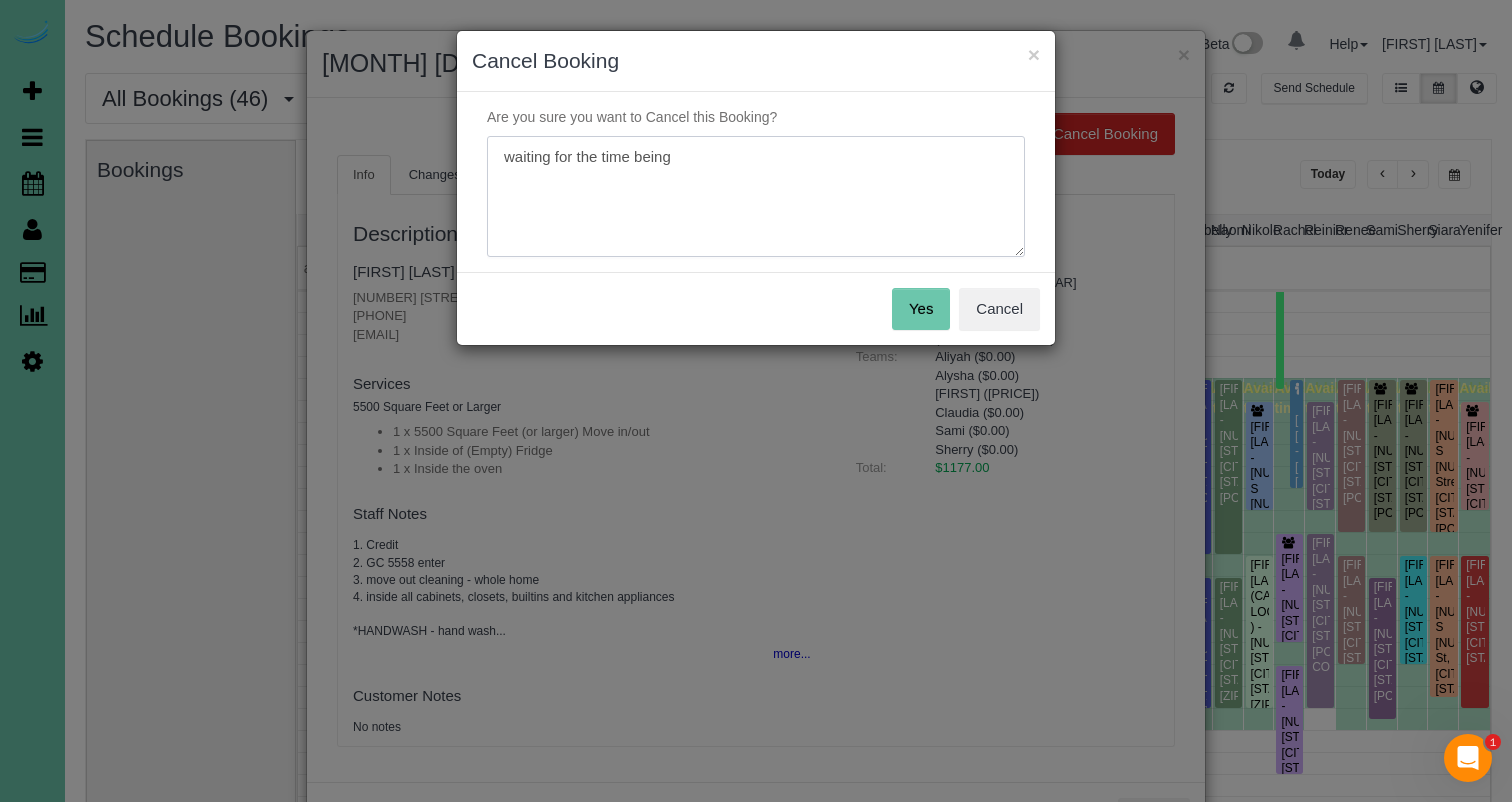 type on "waiting for the time being" 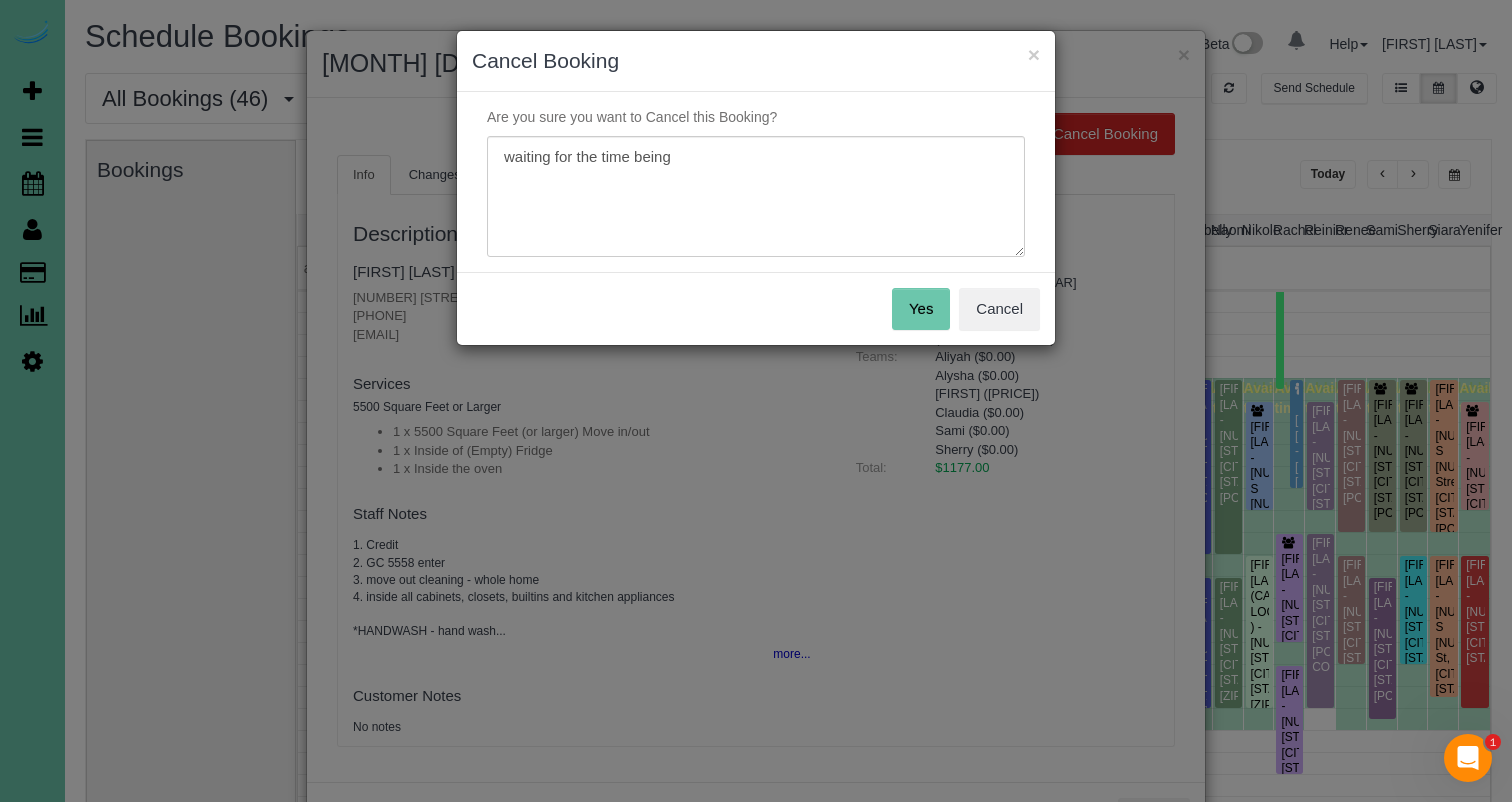 click on "Yes" at bounding box center [921, 309] 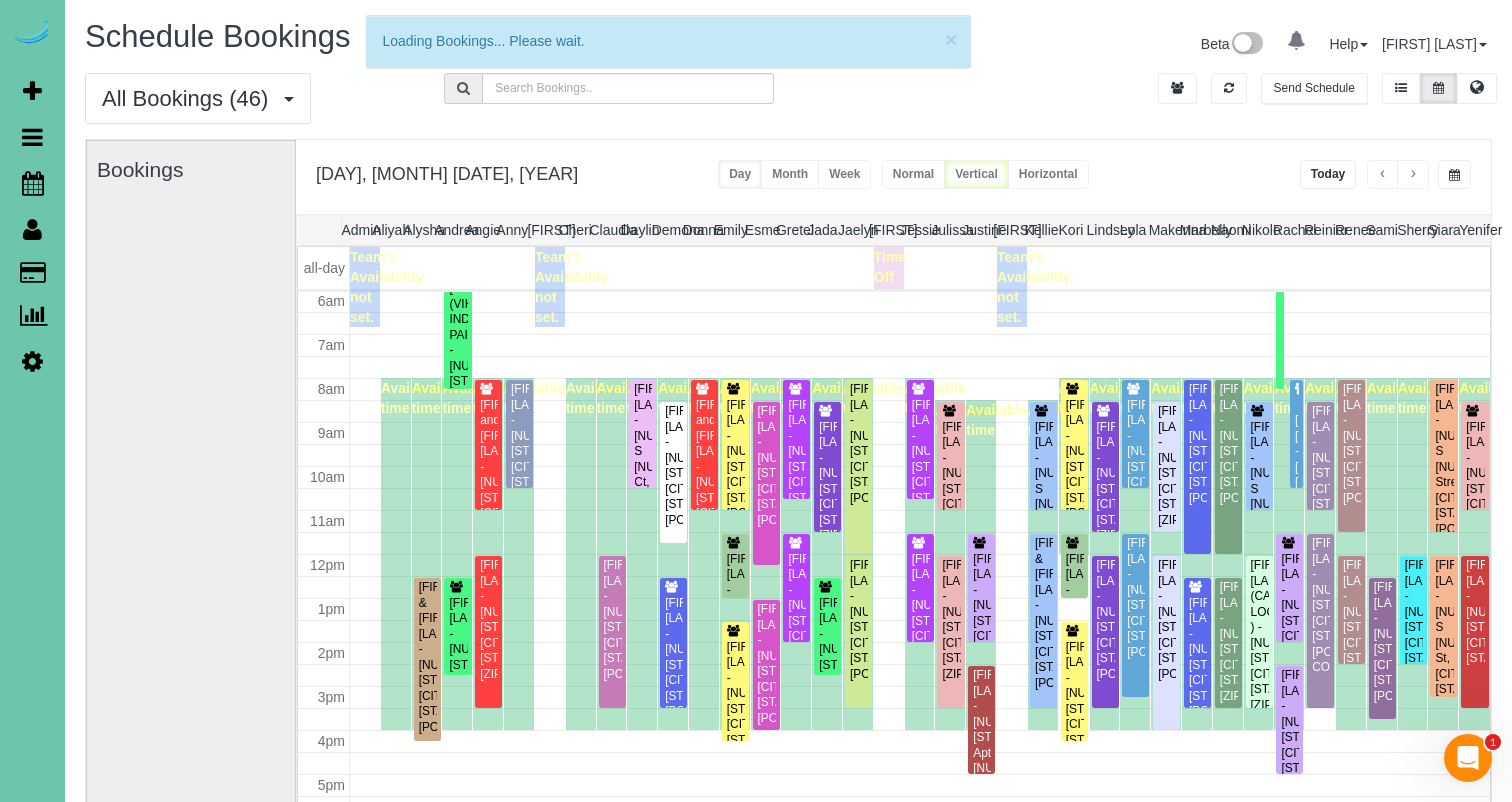 scroll, scrollTop: 265, scrollLeft: 0, axis: vertical 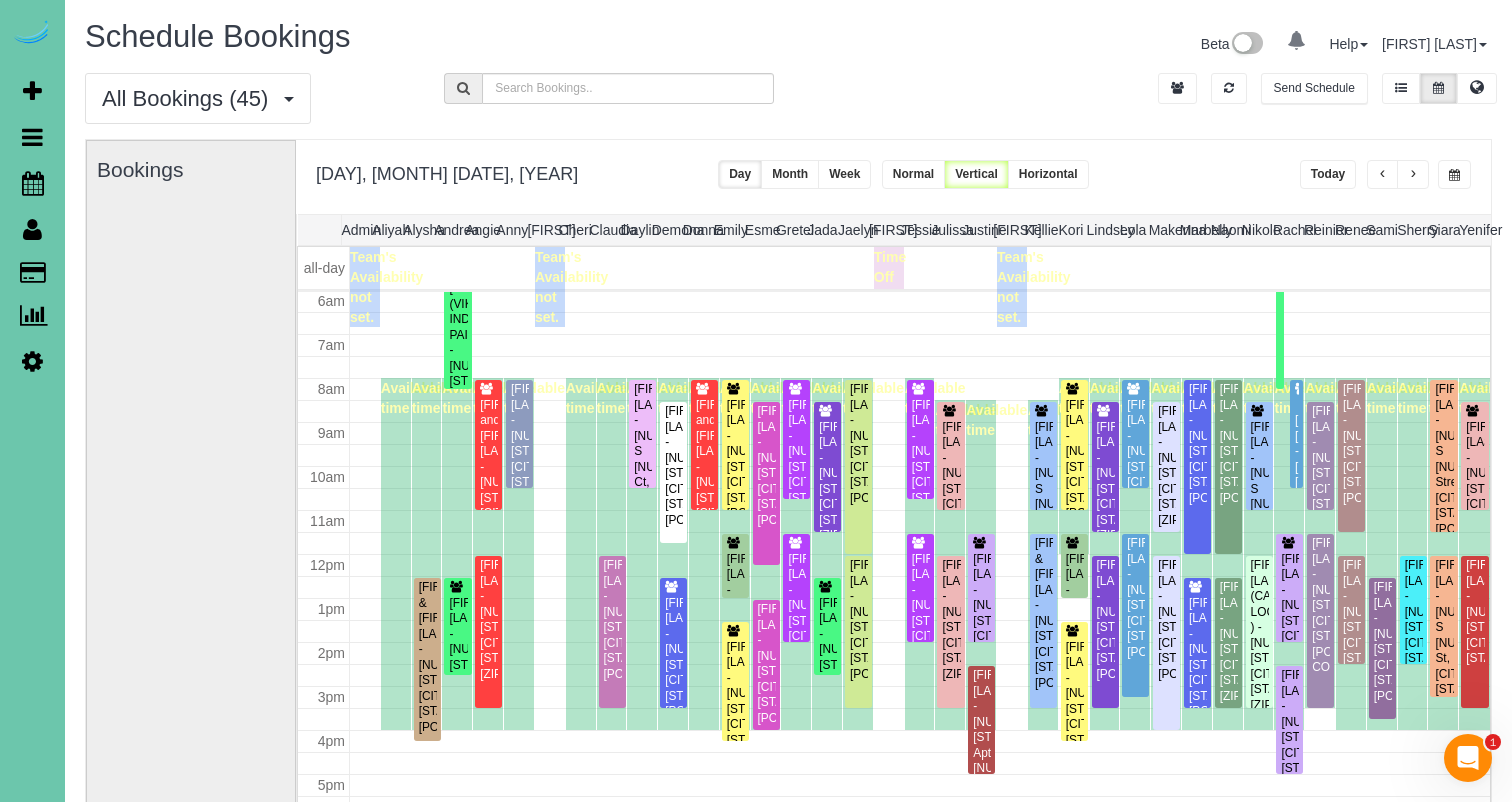 click on "Today" at bounding box center (1328, 174) 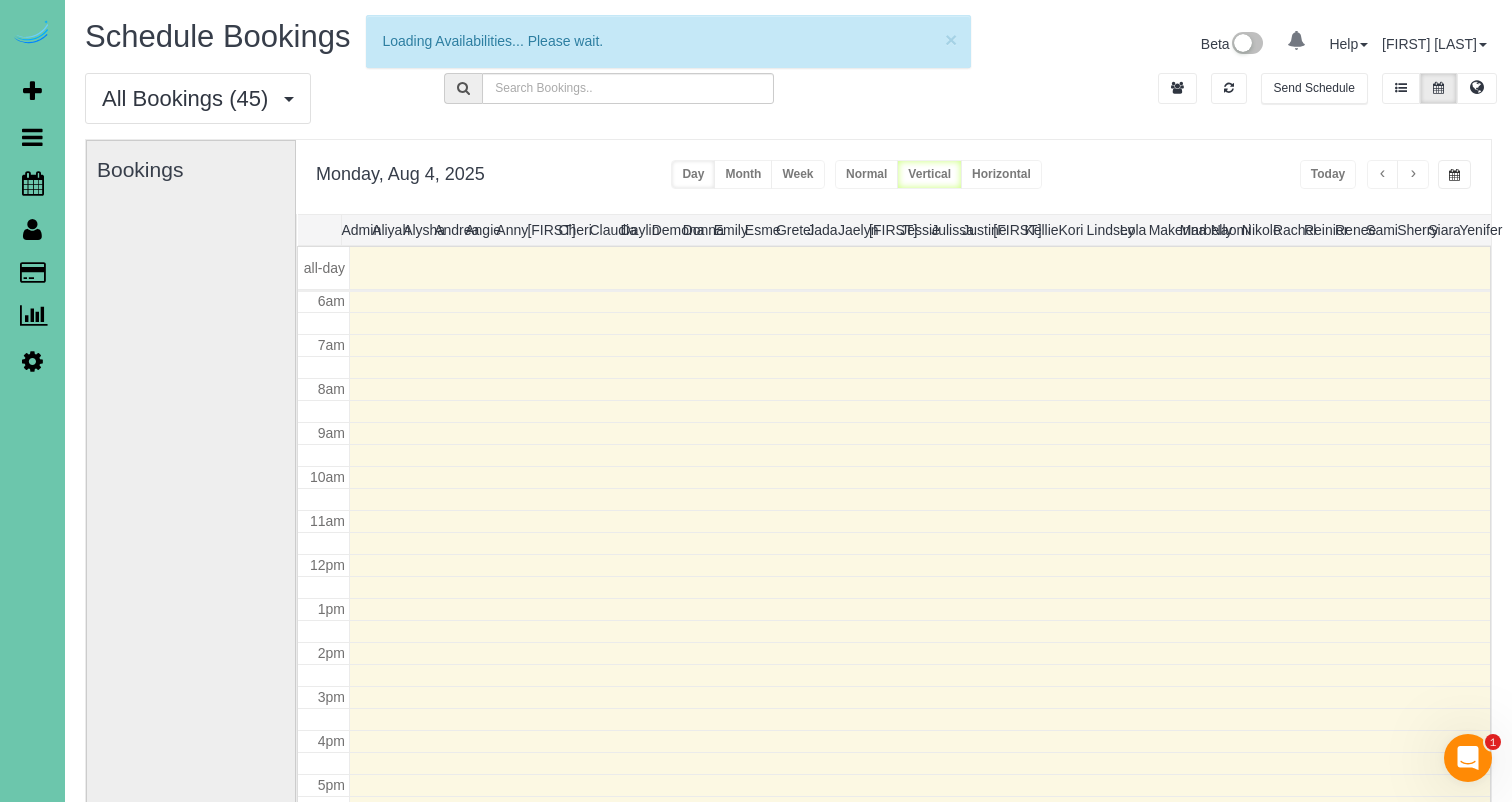 scroll, scrollTop: 265, scrollLeft: 0, axis: vertical 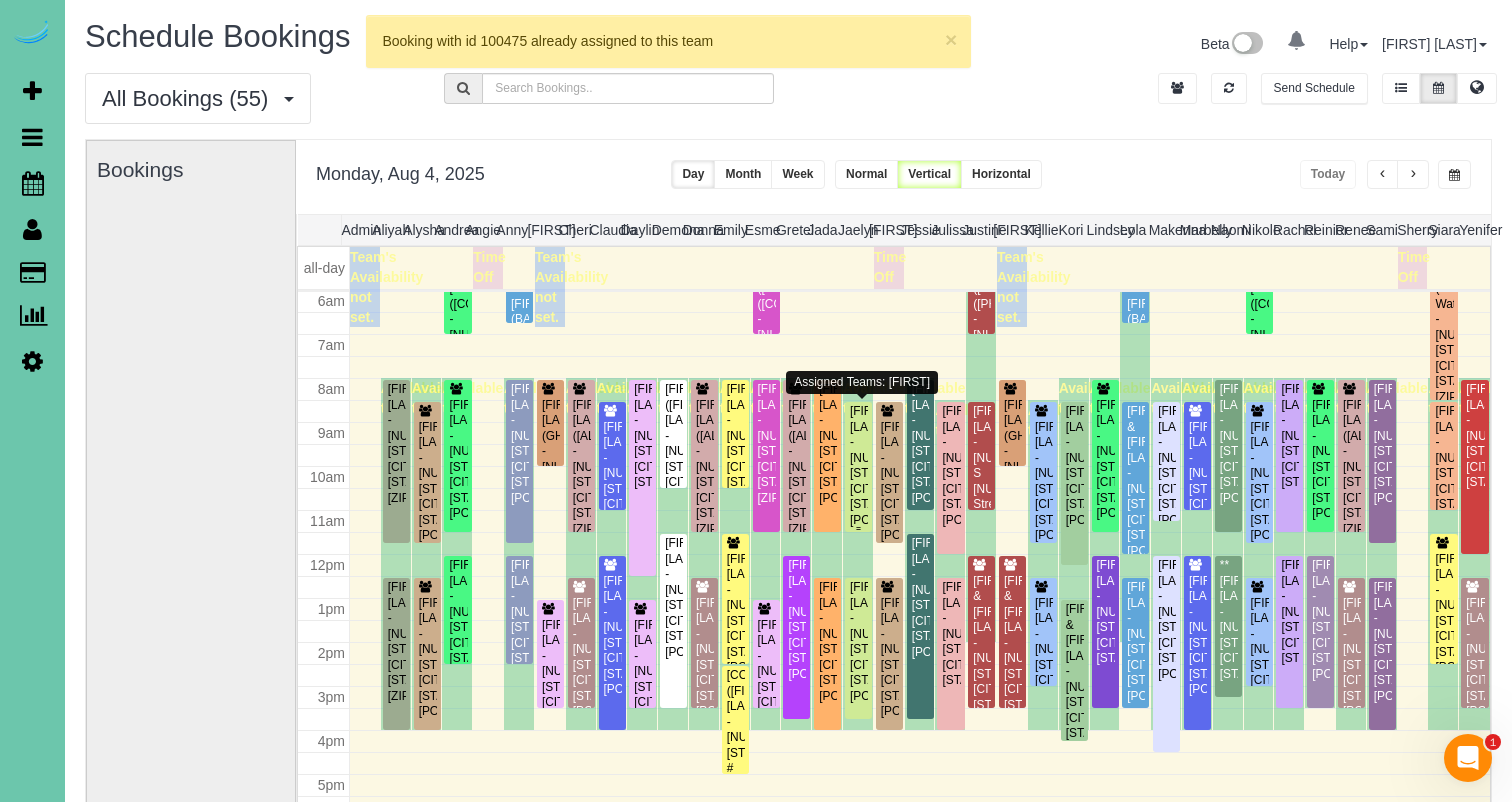click on "Alison Cowan - 9826 Harney Parkway North, Omaha, NE 68114" at bounding box center (858, 466) 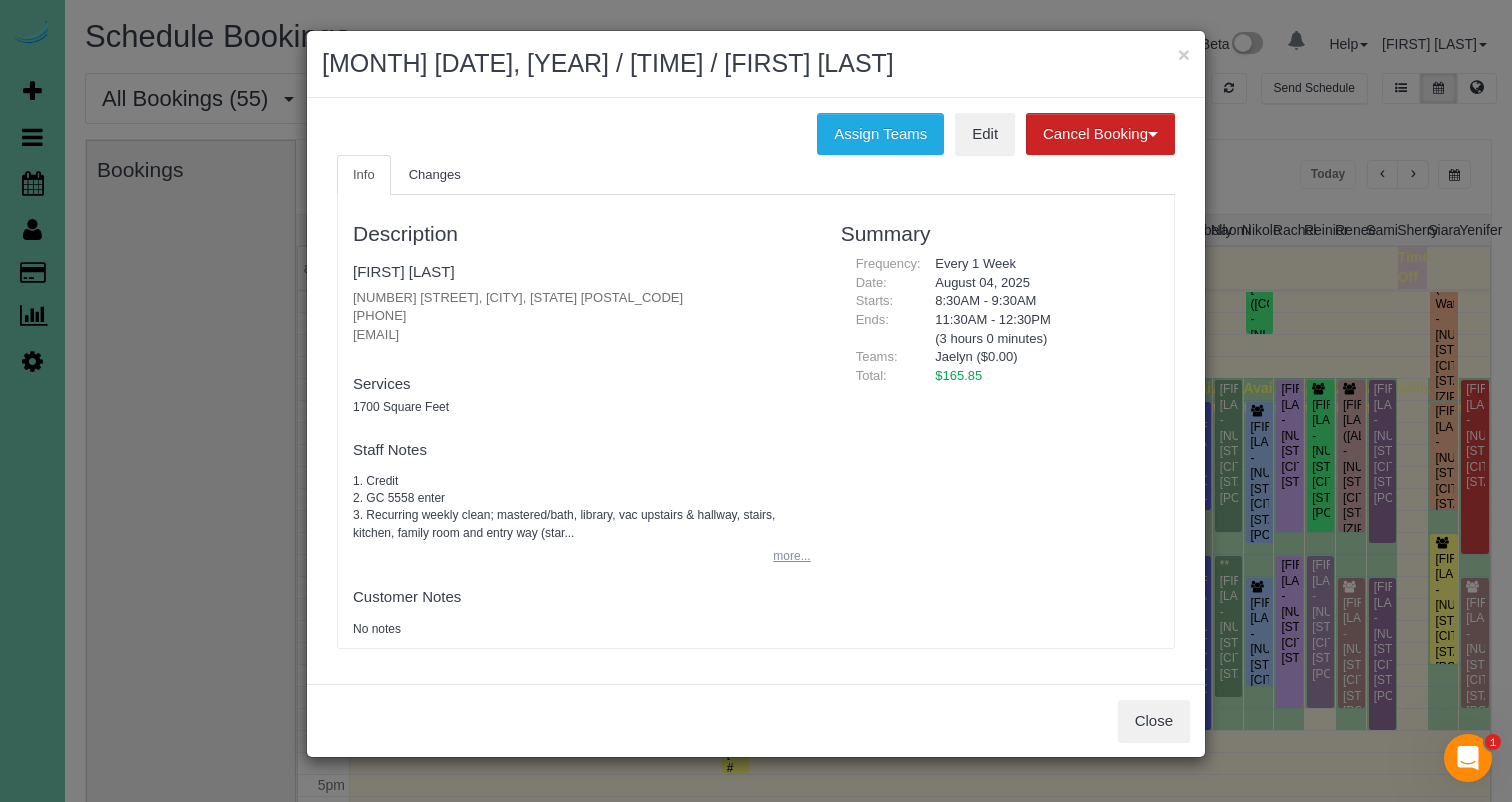 click on "more..." at bounding box center (785, 556) 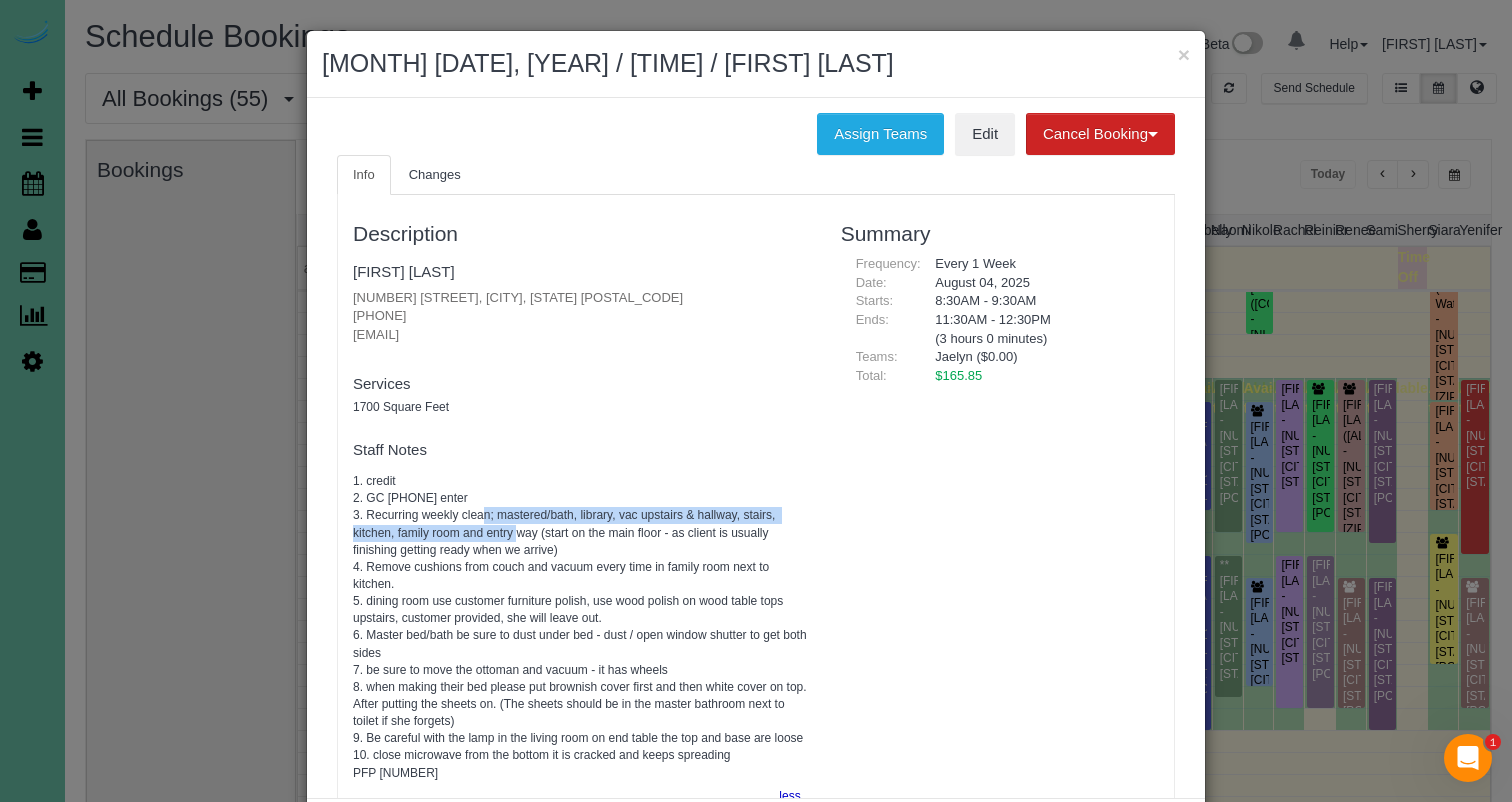 drag, startPoint x: 541, startPoint y: 527, endPoint x: 496, endPoint y: 506, distance: 49.658836 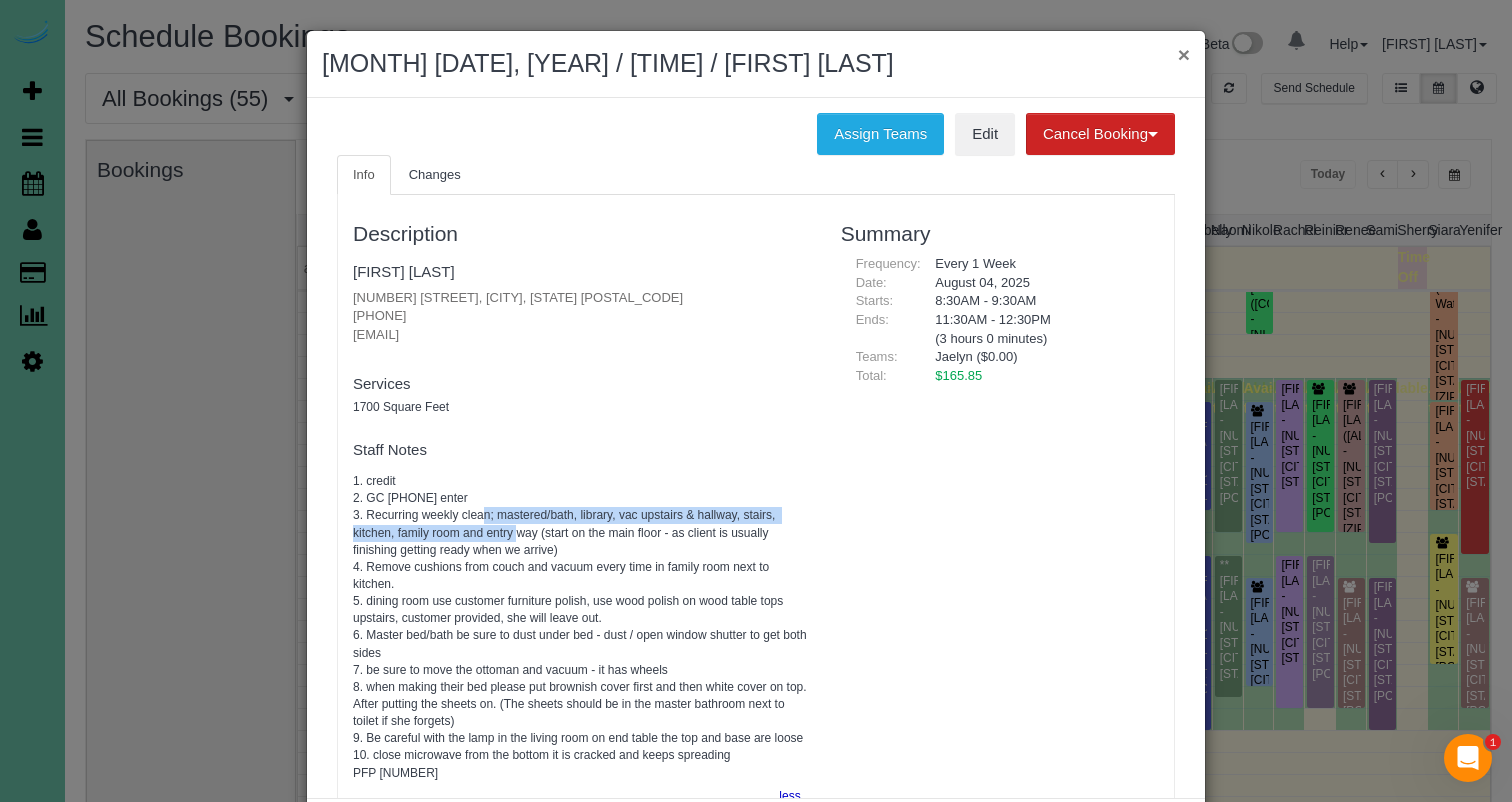 click on "×" at bounding box center (1184, 54) 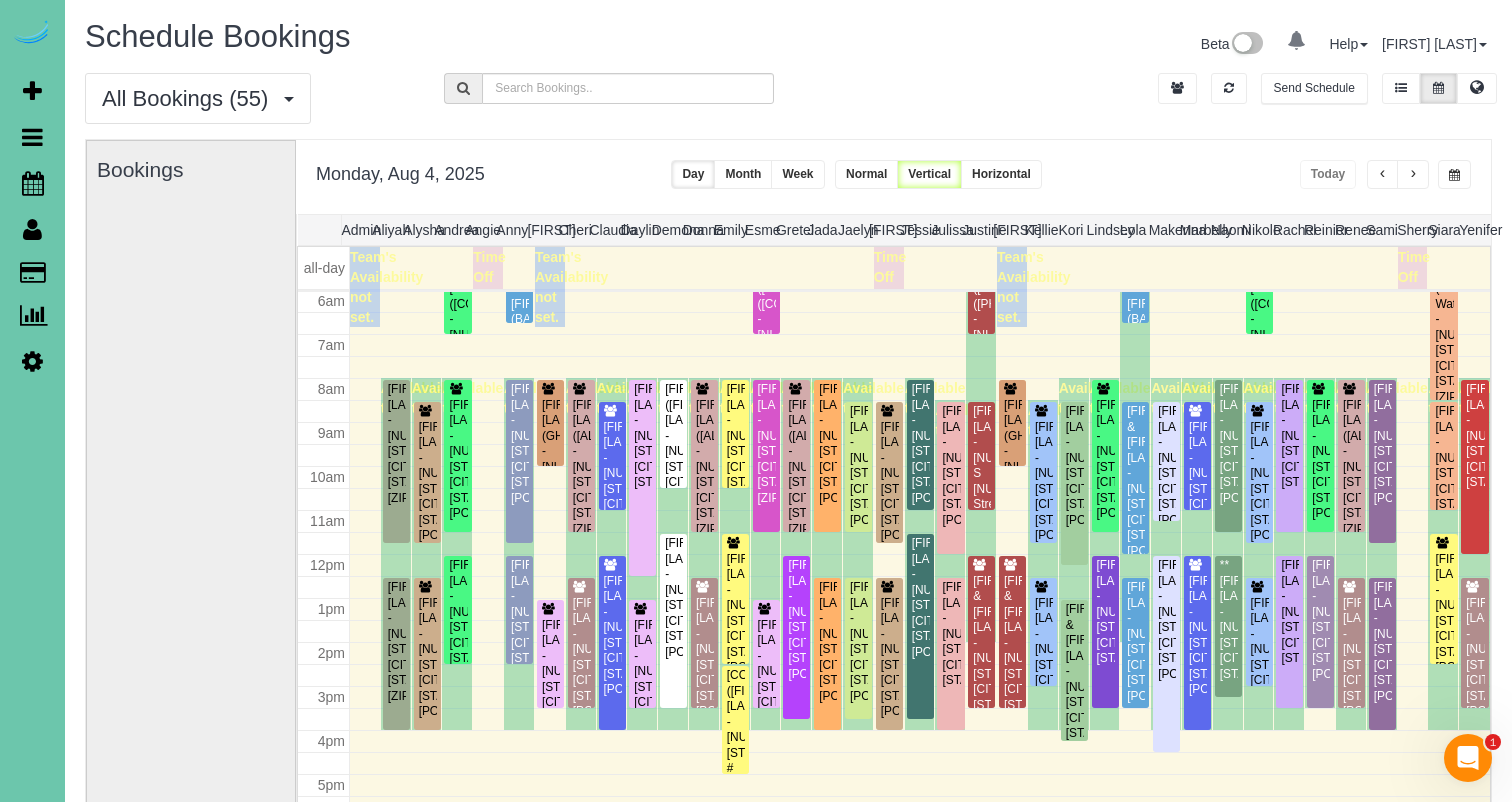 click at bounding box center [1454, 175] 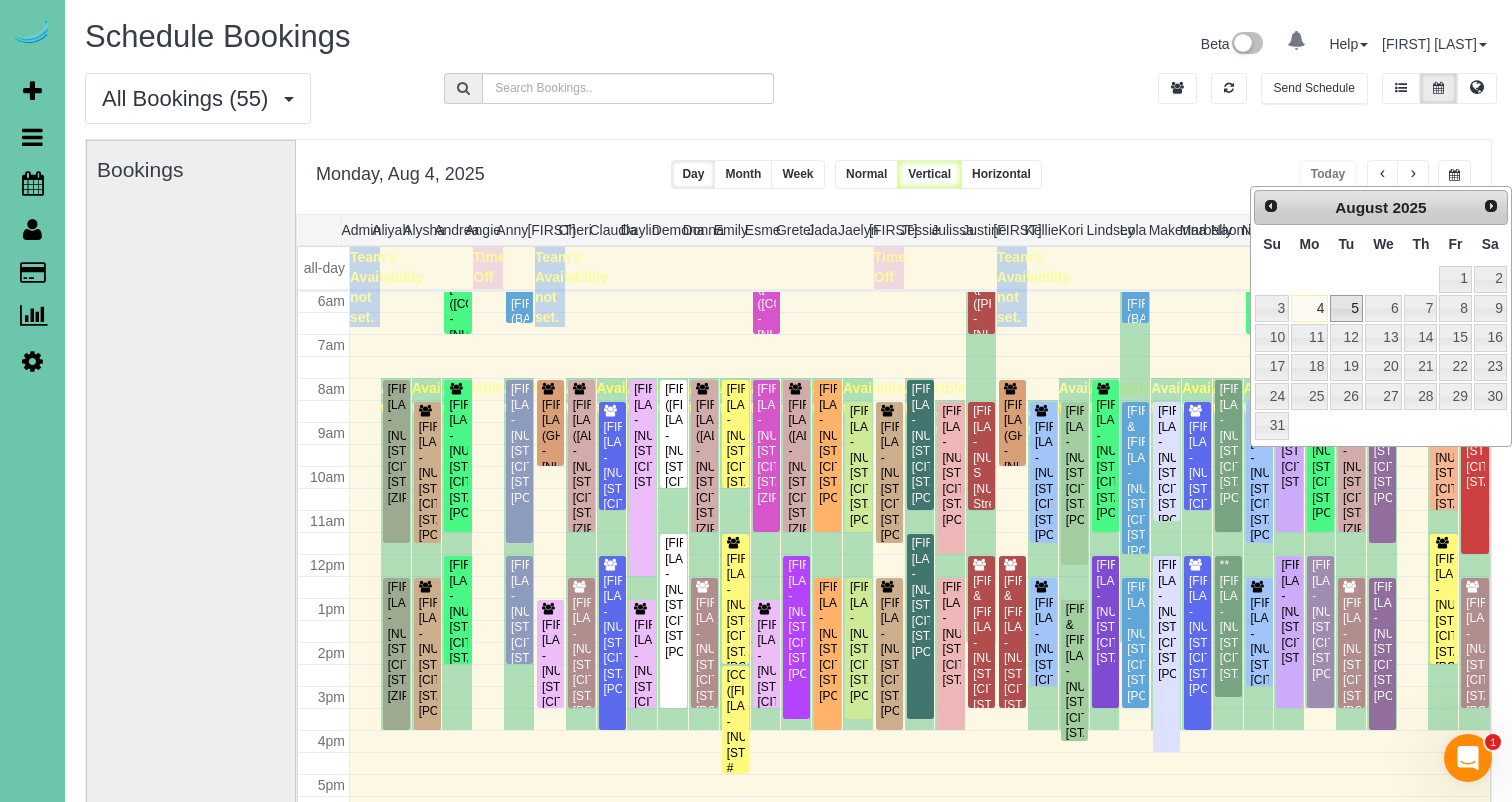click on "5" at bounding box center [1346, 308] 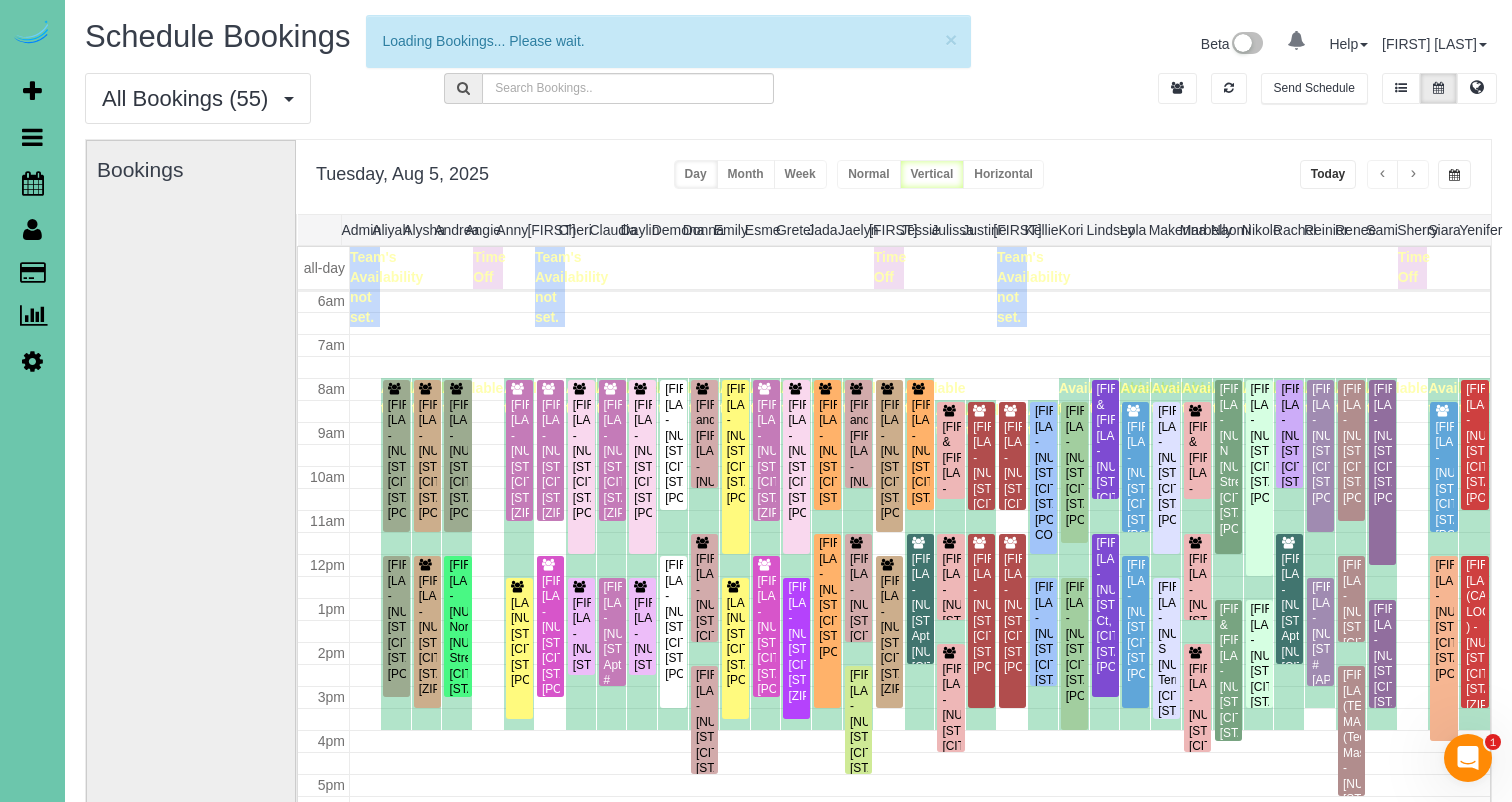 scroll, scrollTop: 0, scrollLeft: 0, axis: both 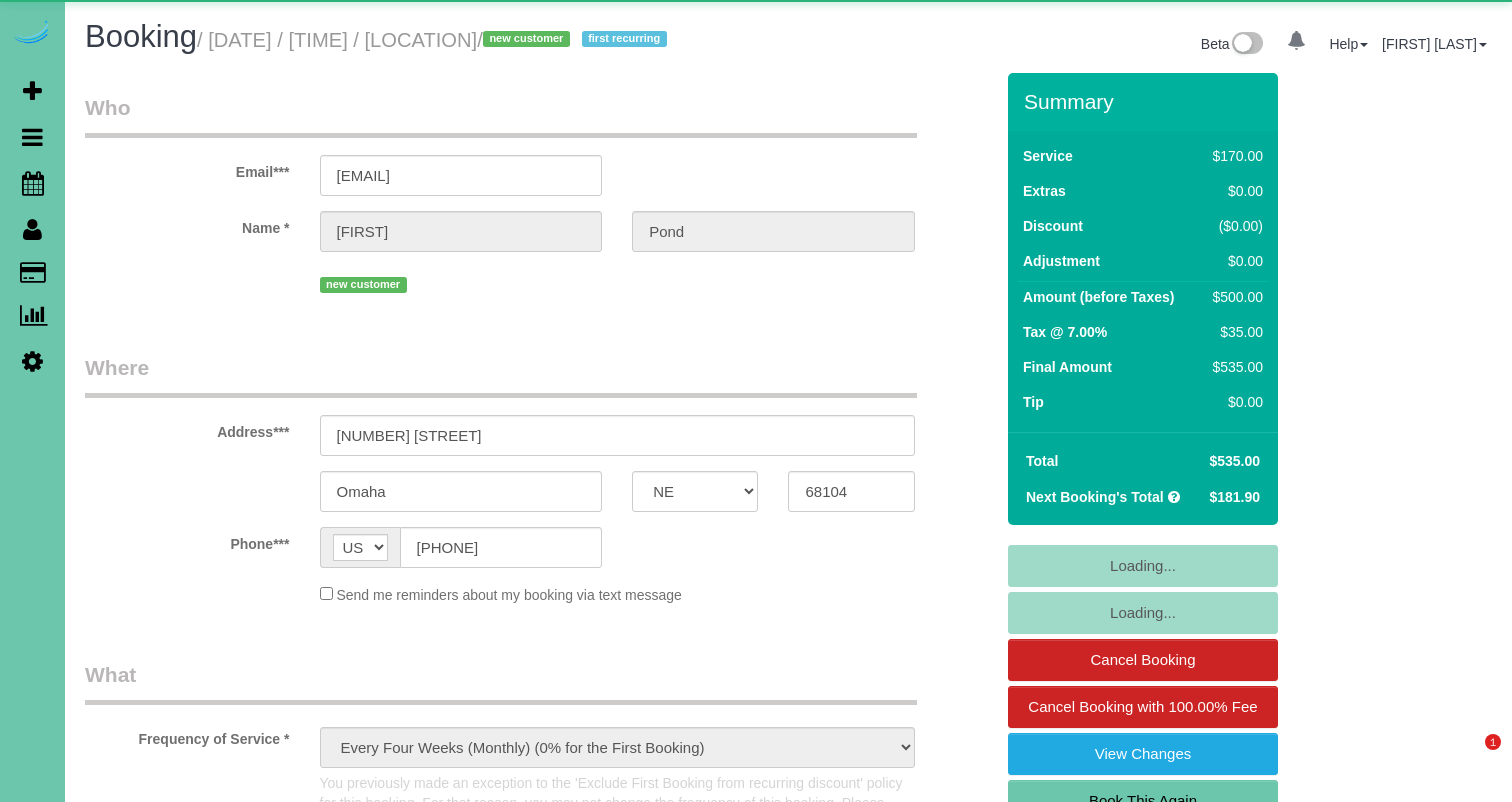 select on "NE" 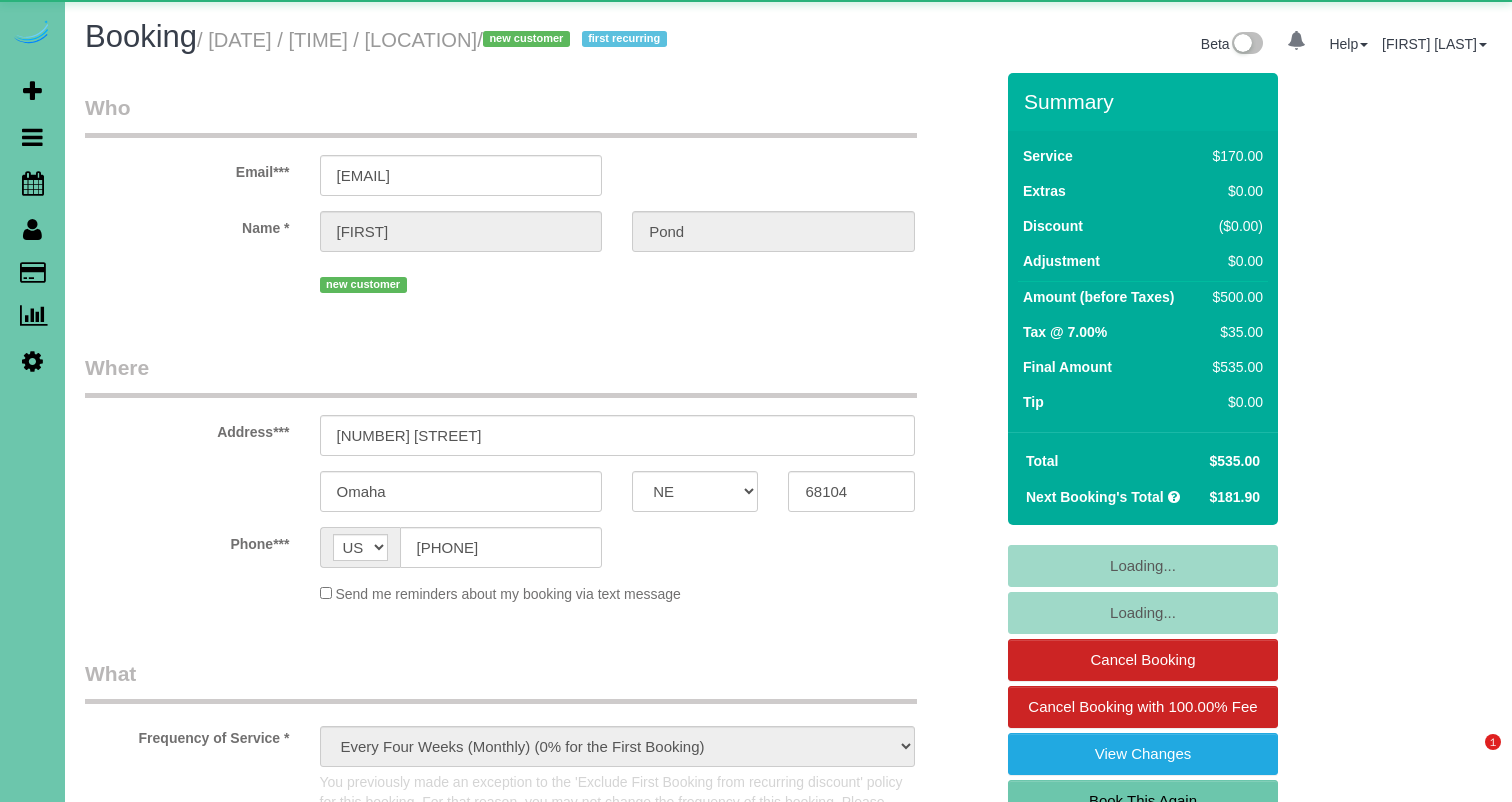 scroll, scrollTop: 0, scrollLeft: 0, axis: both 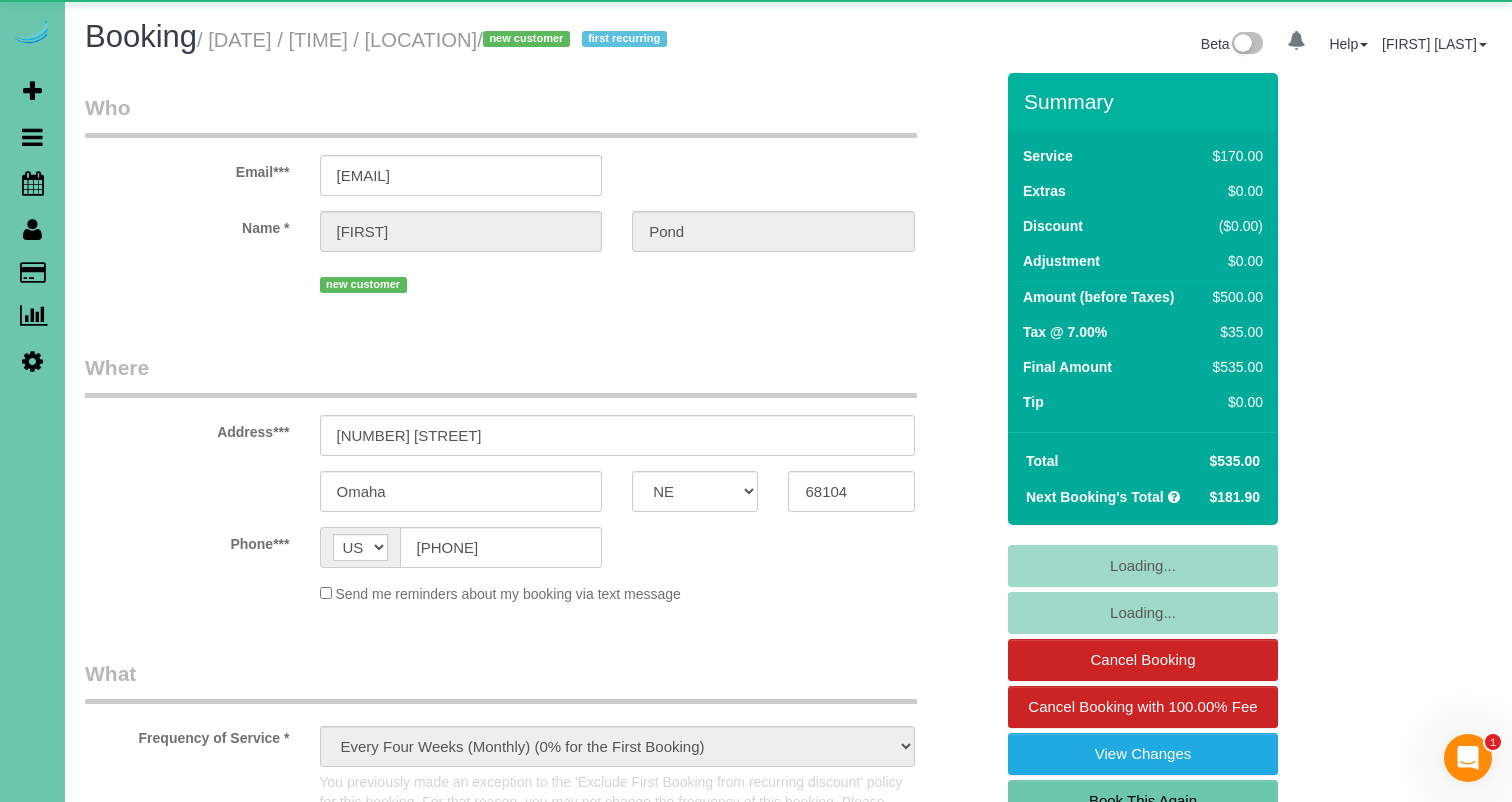 select on "number:37" 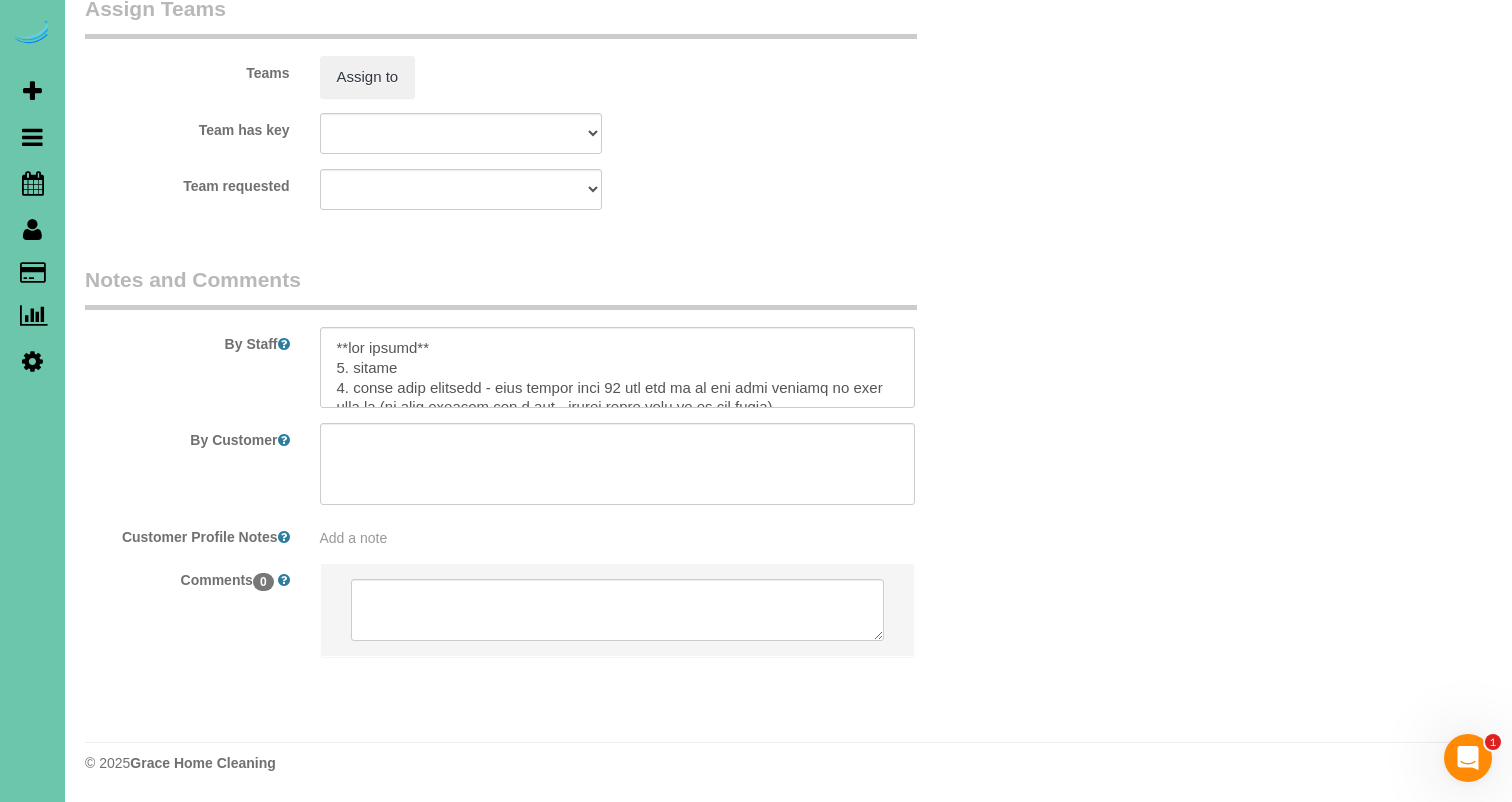 scroll, scrollTop: 2373, scrollLeft: 0, axis: vertical 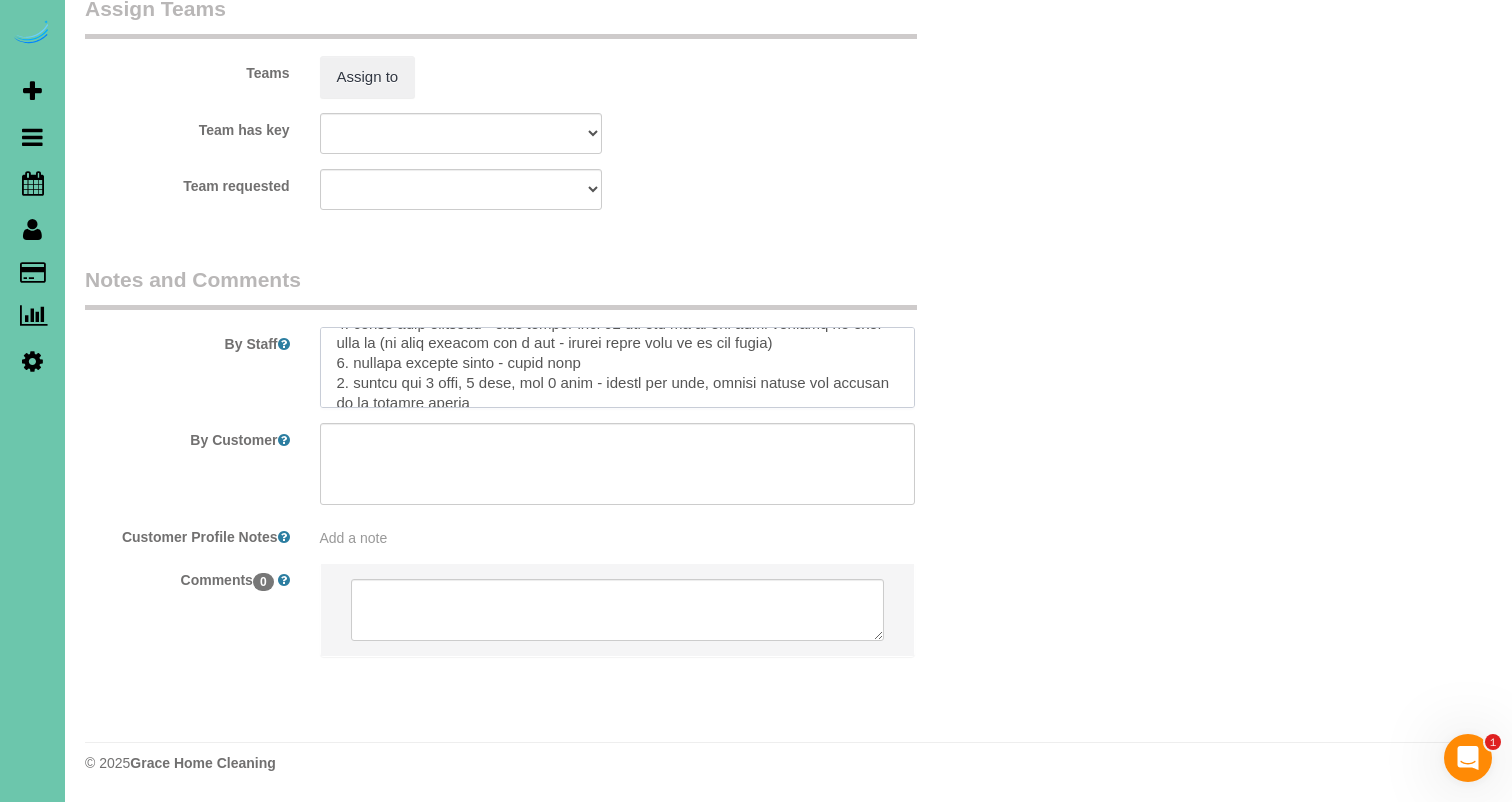 drag, startPoint x: 594, startPoint y: 369, endPoint x: 538, endPoint y: 365, distance: 56.142673 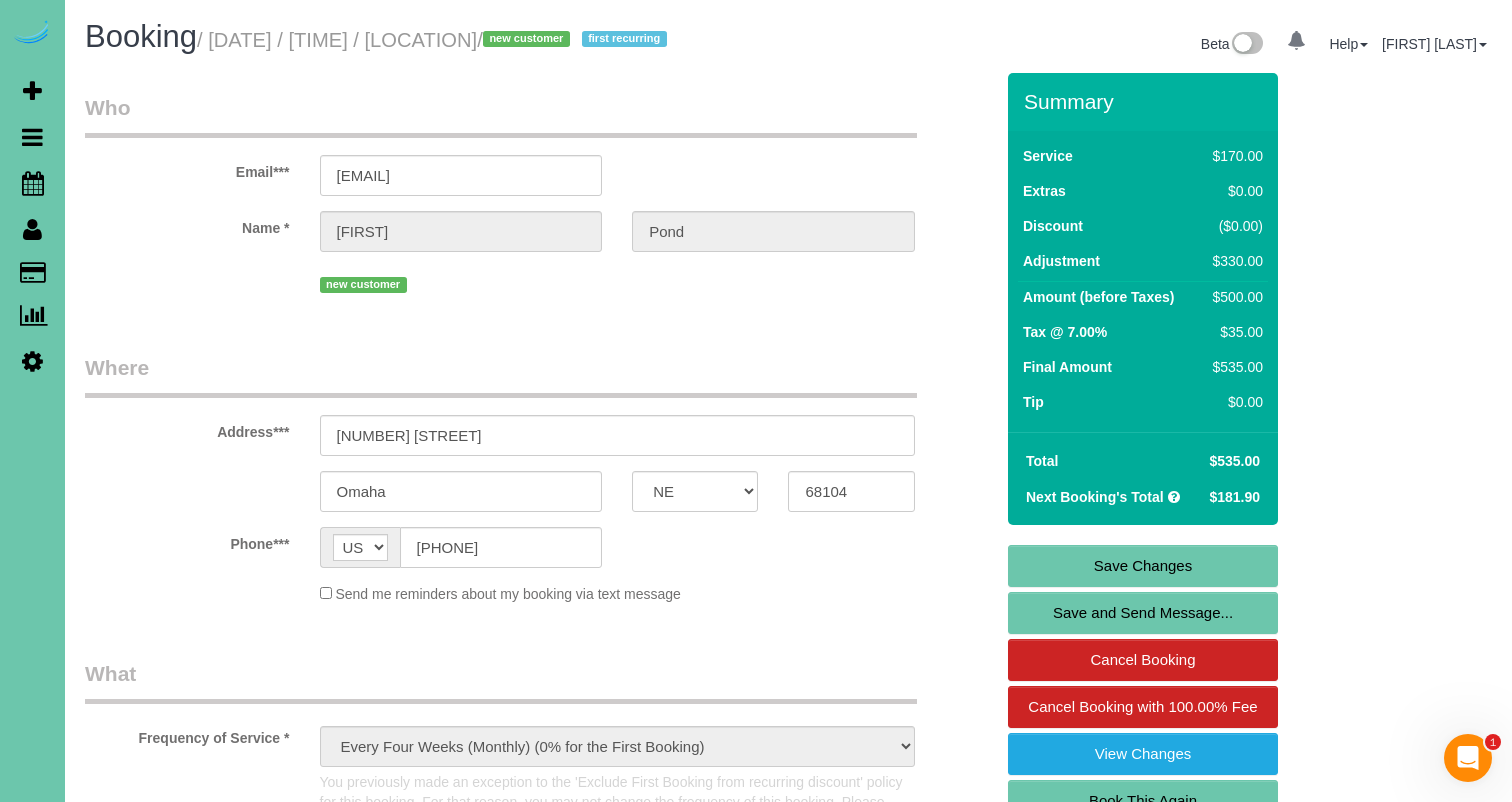 scroll, scrollTop: 0, scrollLeft: 0, axis: both 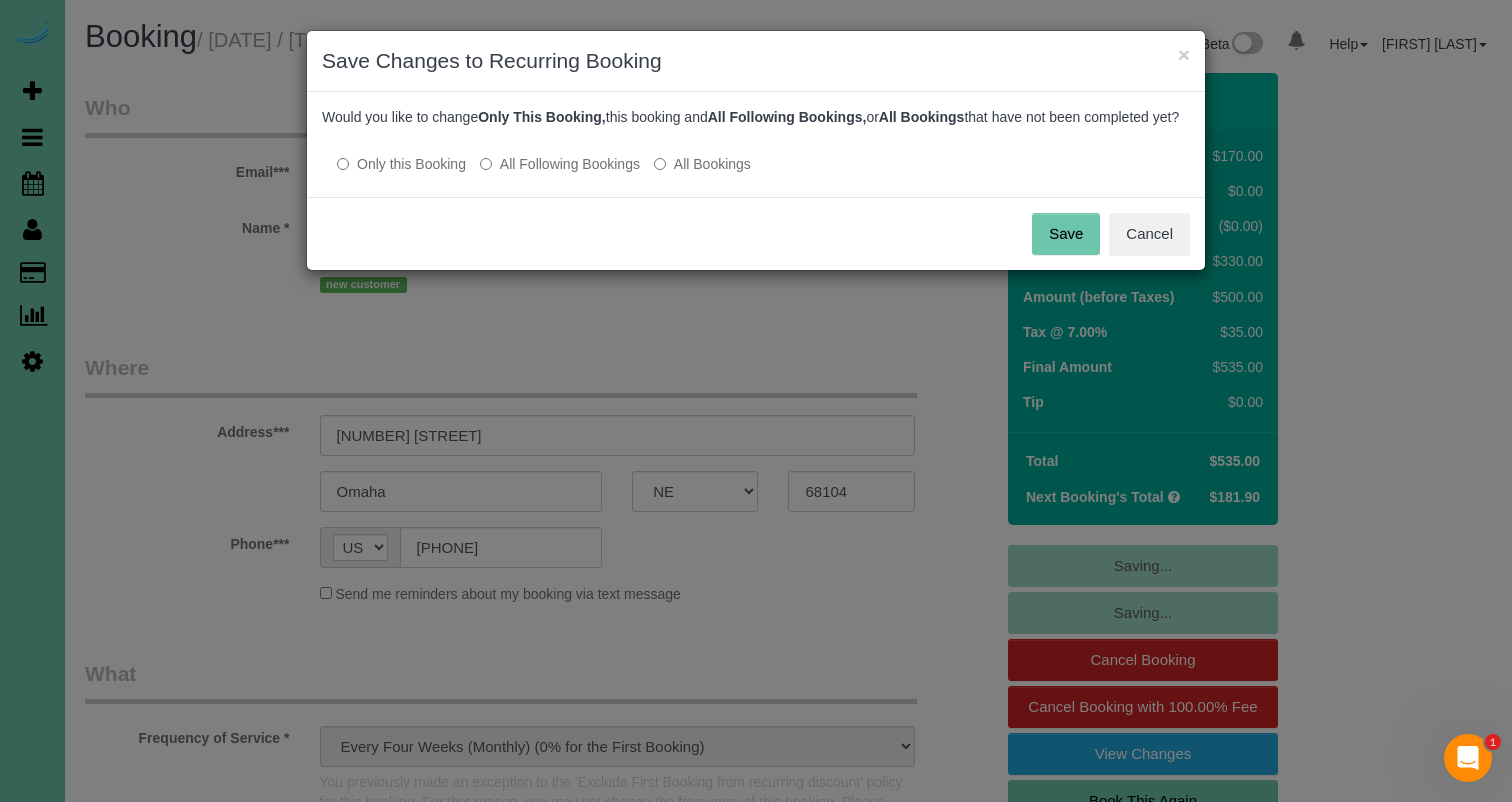 click on "Save" at bounding box center (1066, 234) 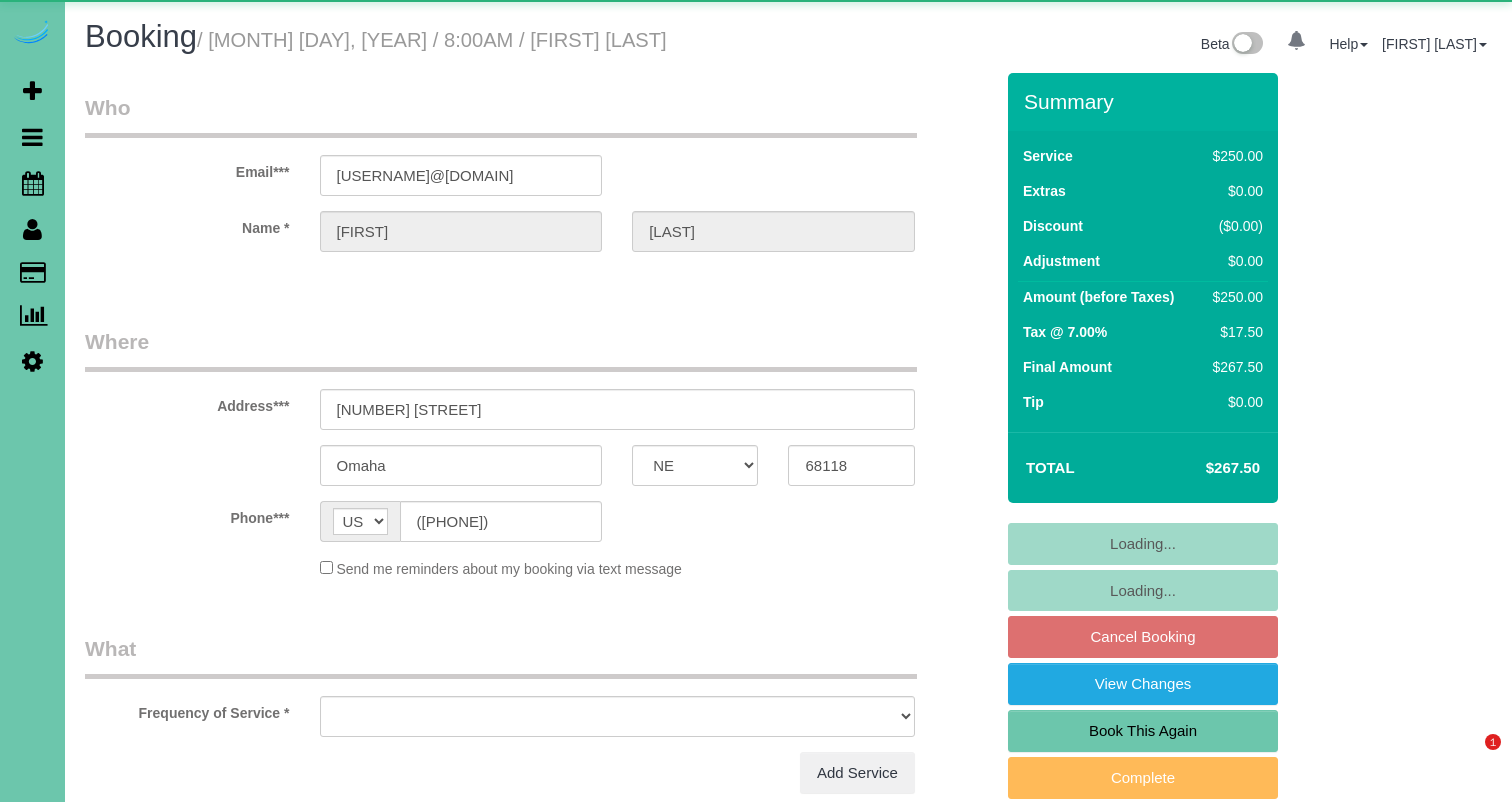 select on "NE" 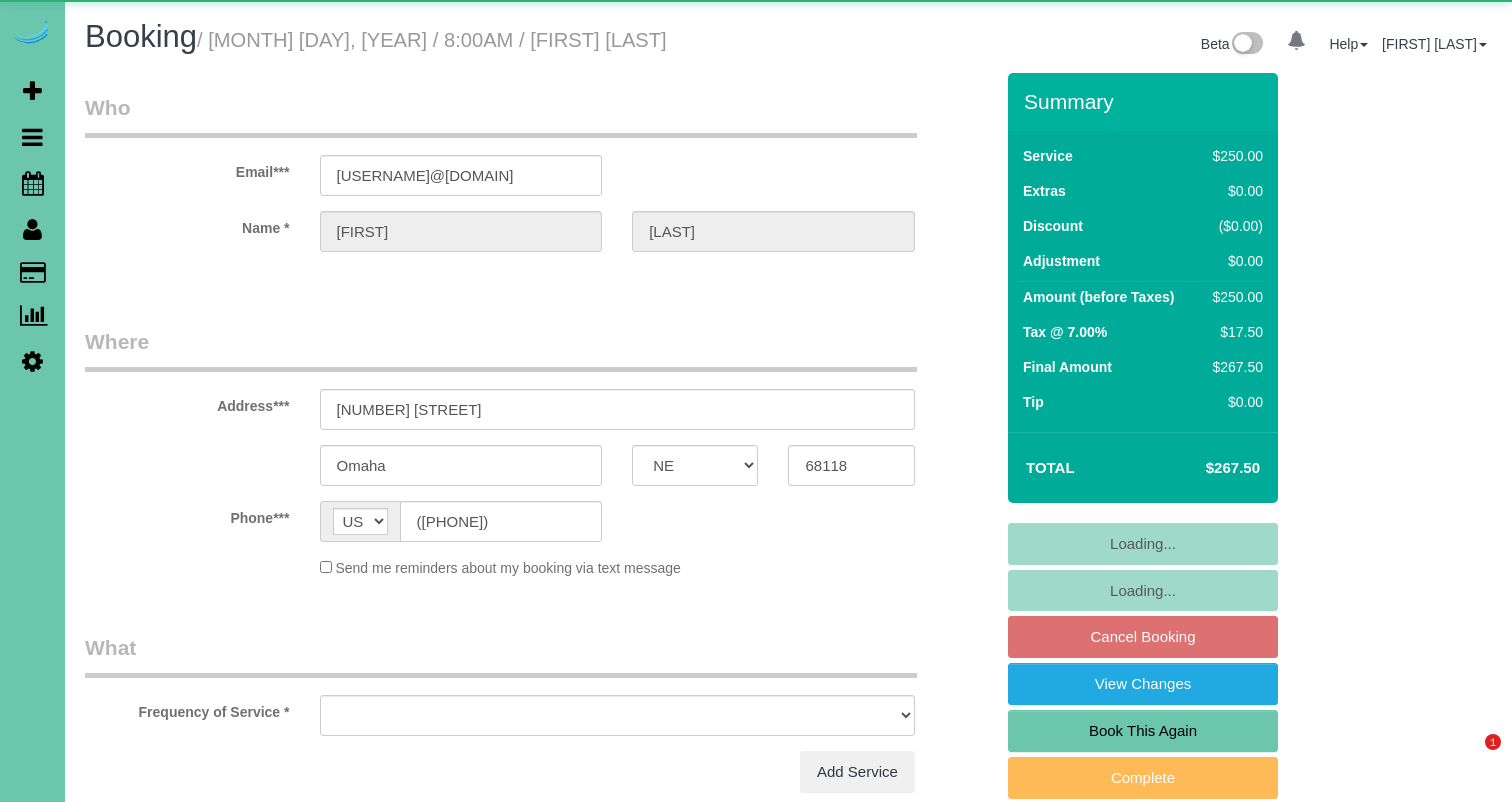 scroll, scrollTop: 0, scrollLeft: 0, axis: both 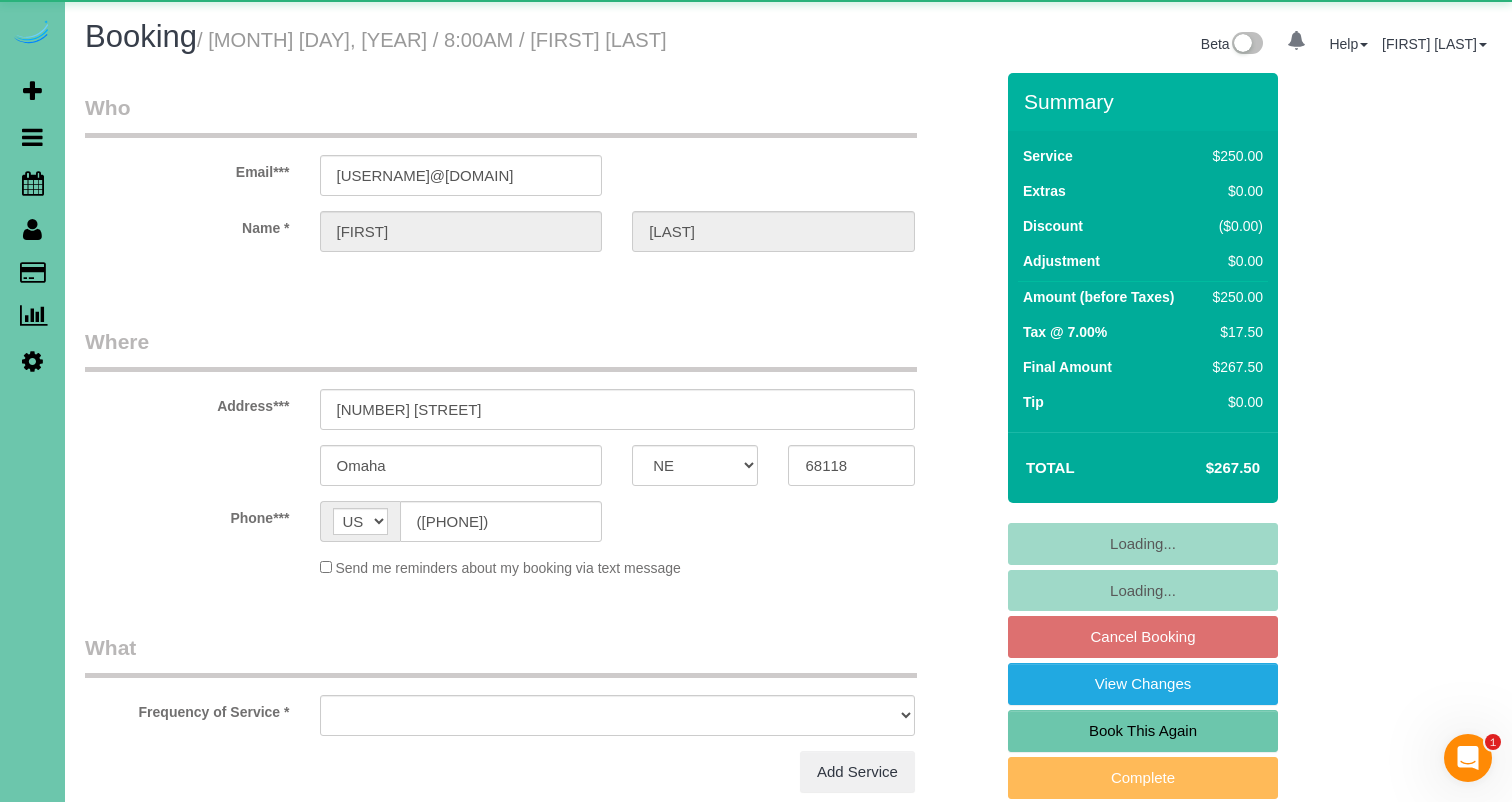 select on "object:654" 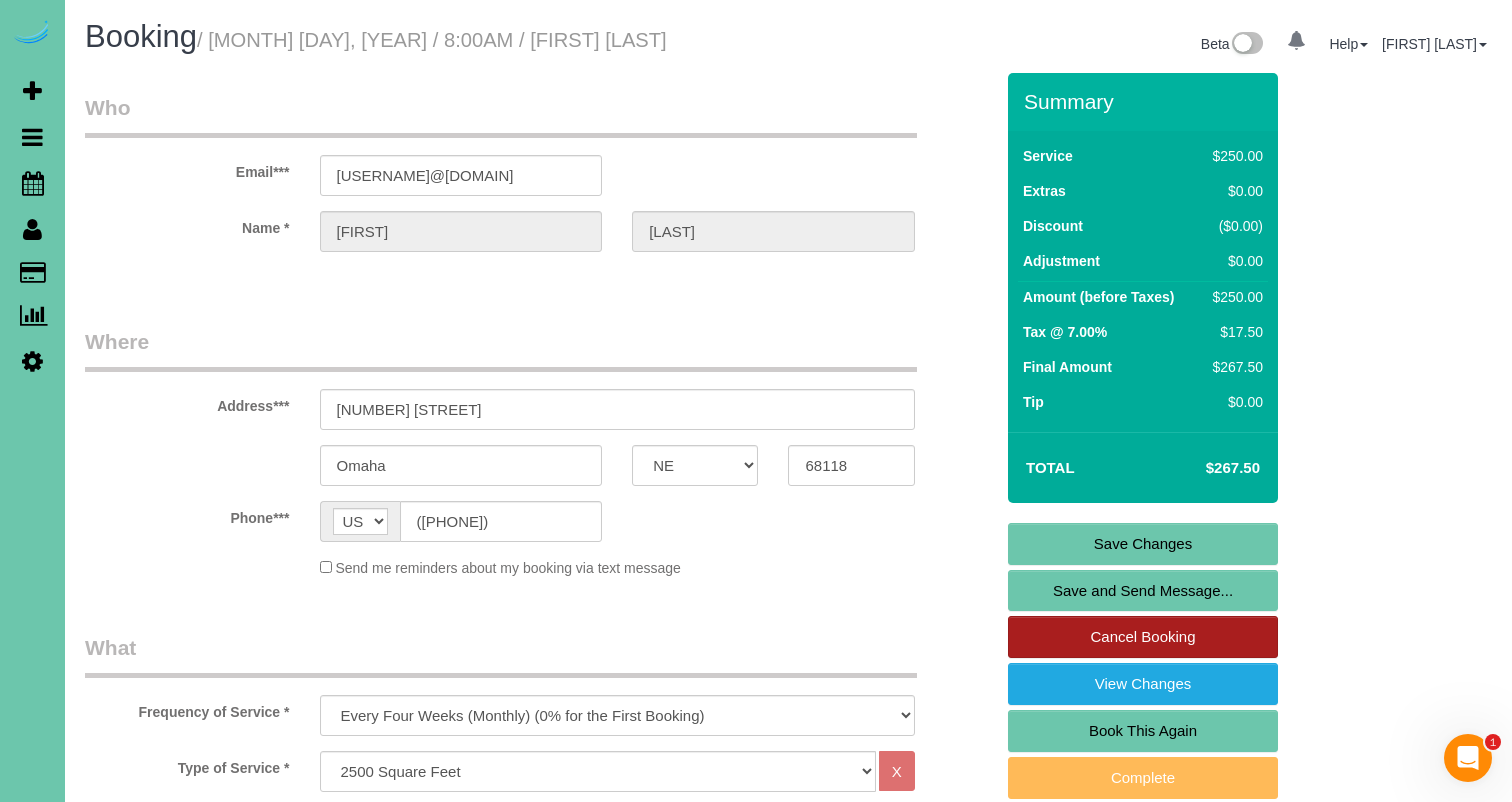 click on "Cancel Booking" at bounding box center (1143, 637) 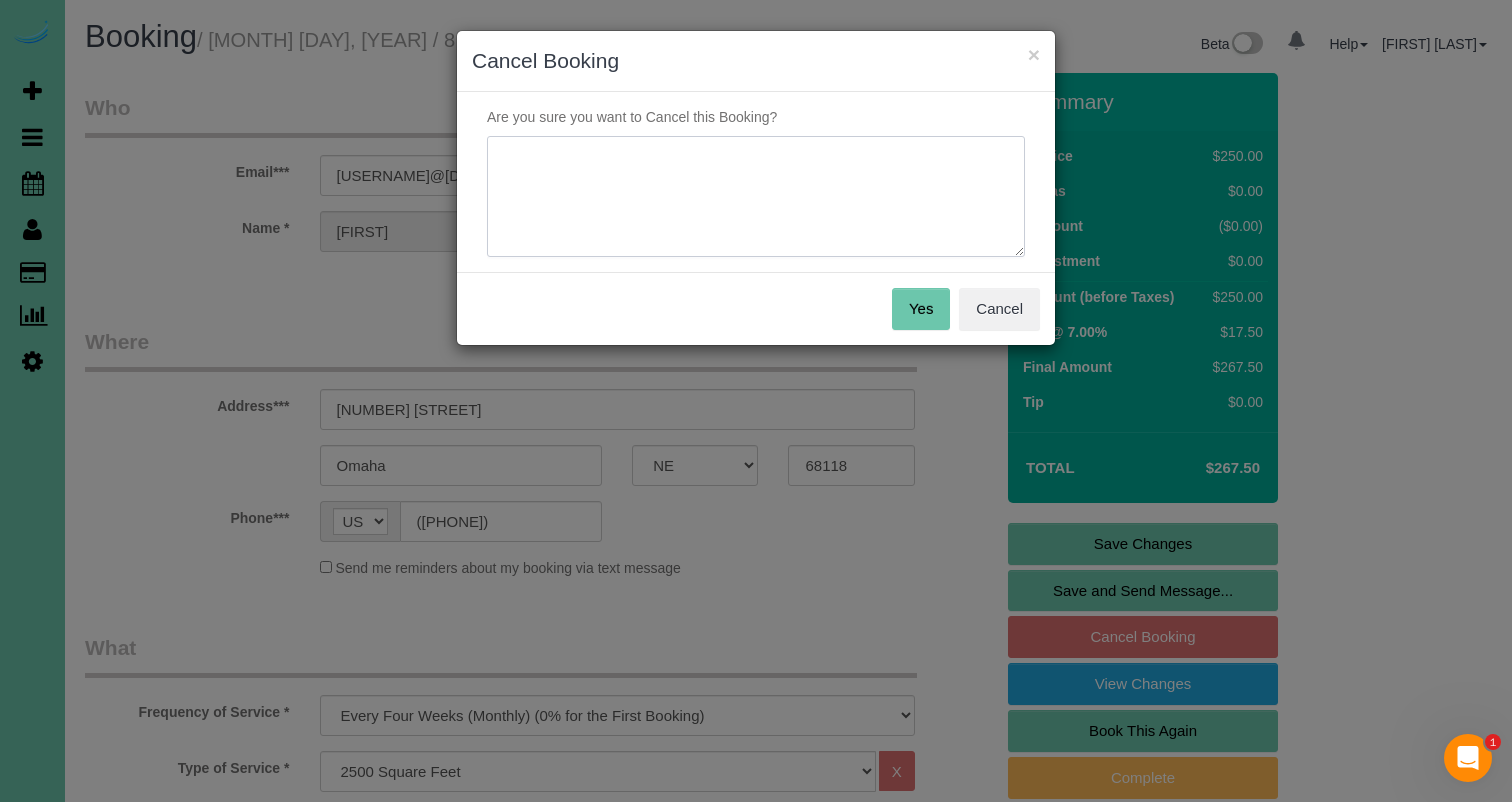 click at bounding box center (756, 197) 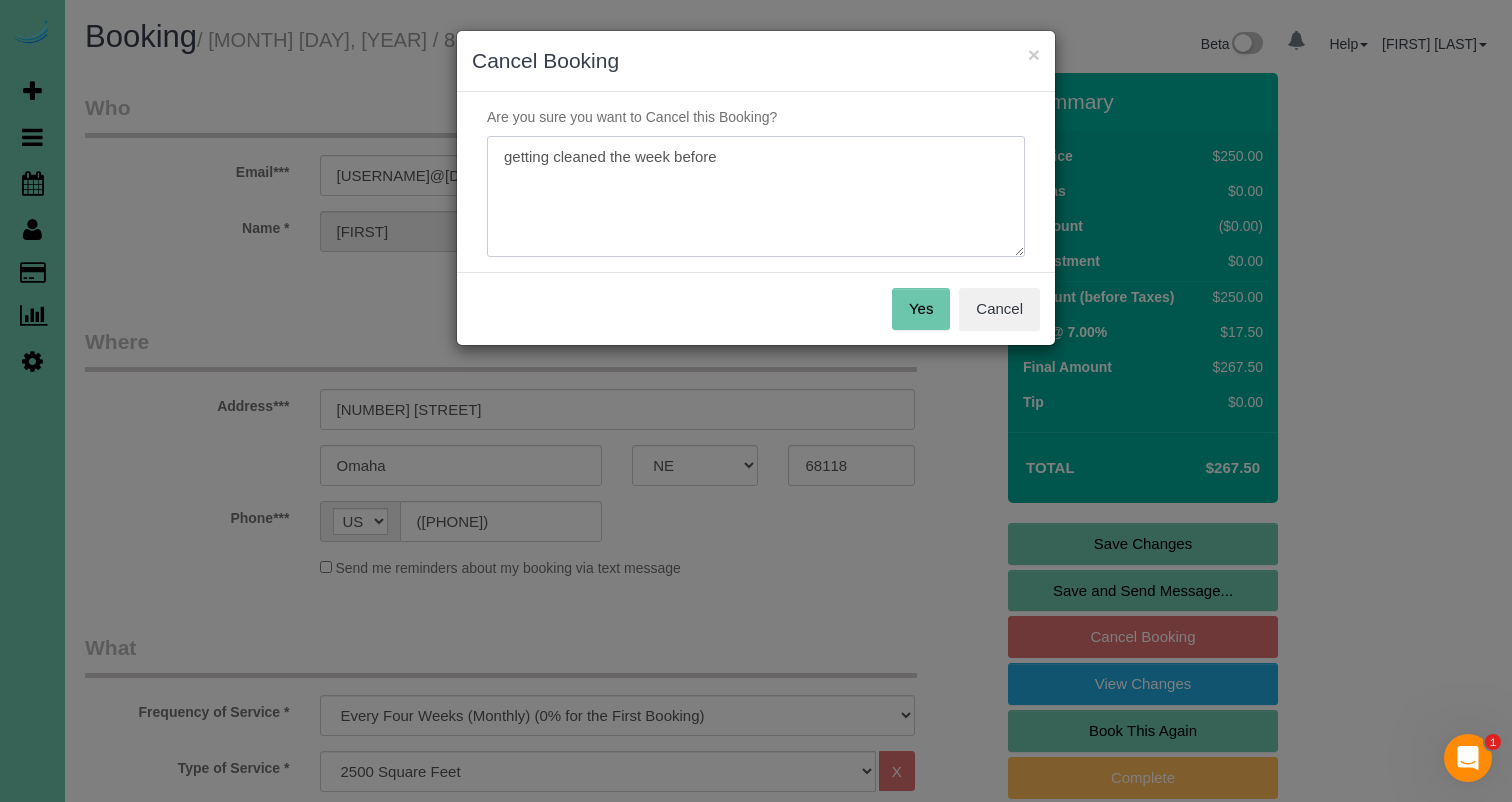 type on "getting cleaned the week before" 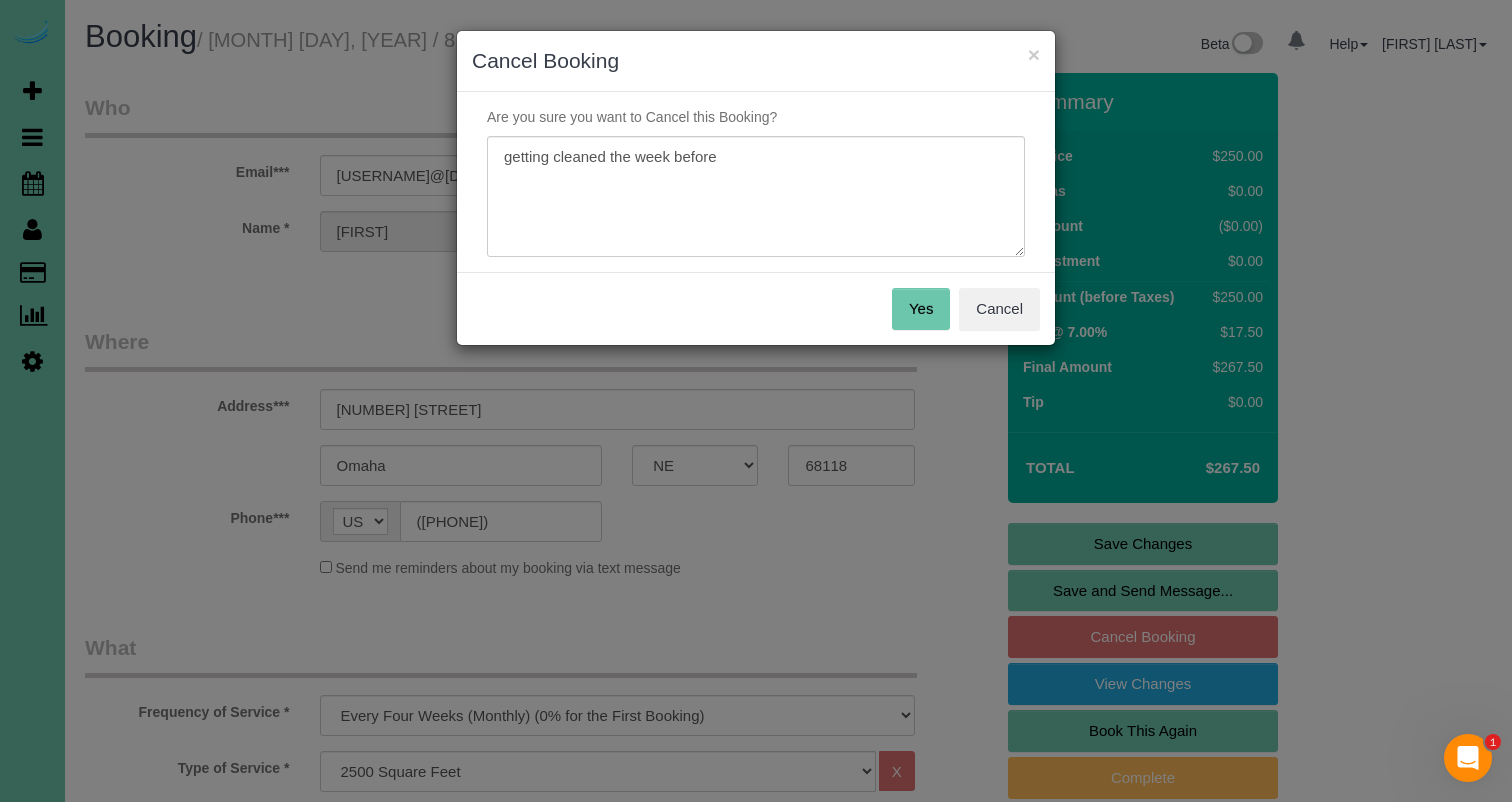 click on "Yes" at bounding box center (921, 309) 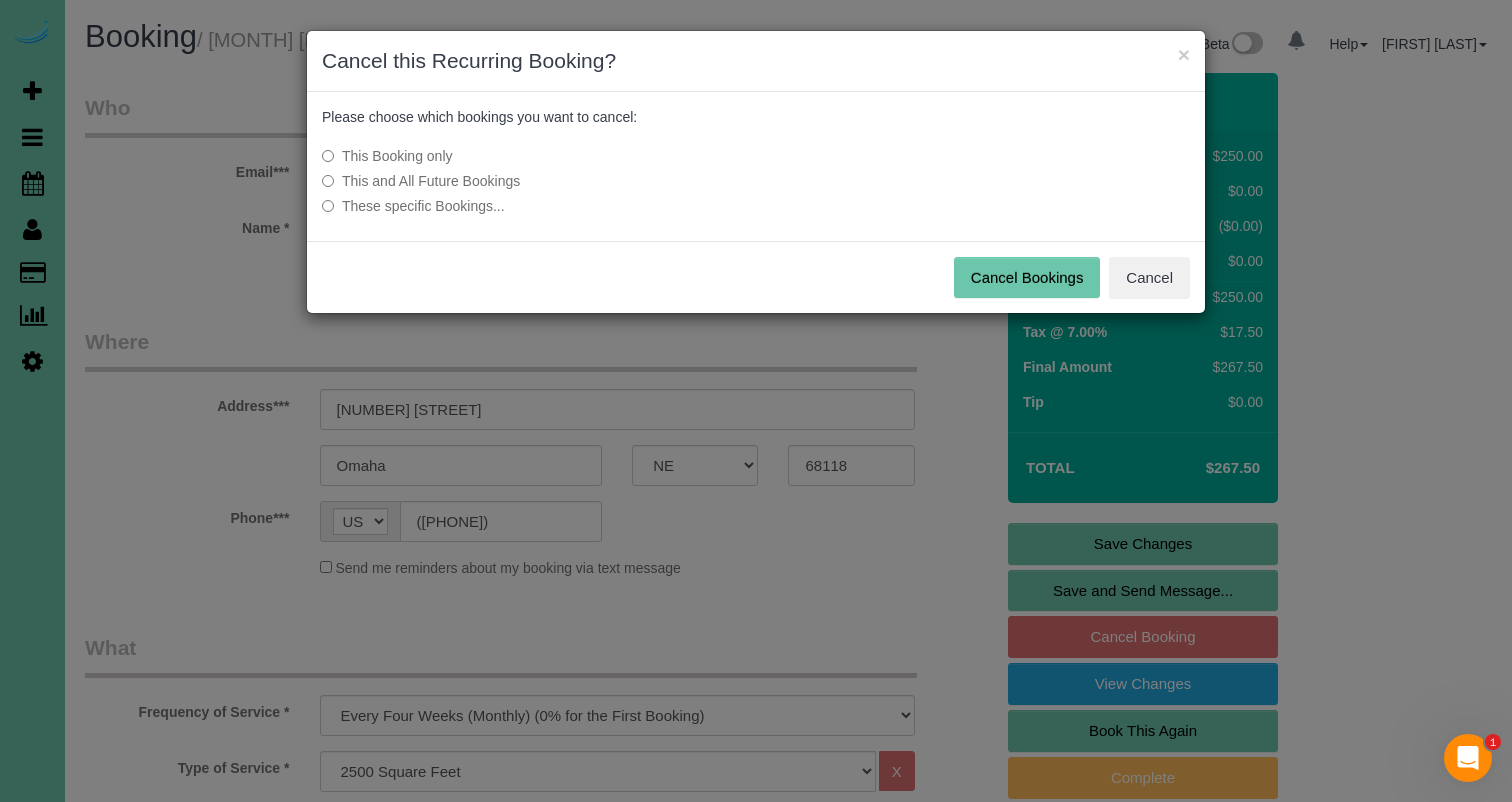 drag, startPoint x: 1047, startPoint y: 270, endPoint x: 836, endPoint y: 274, distance: 211.03792 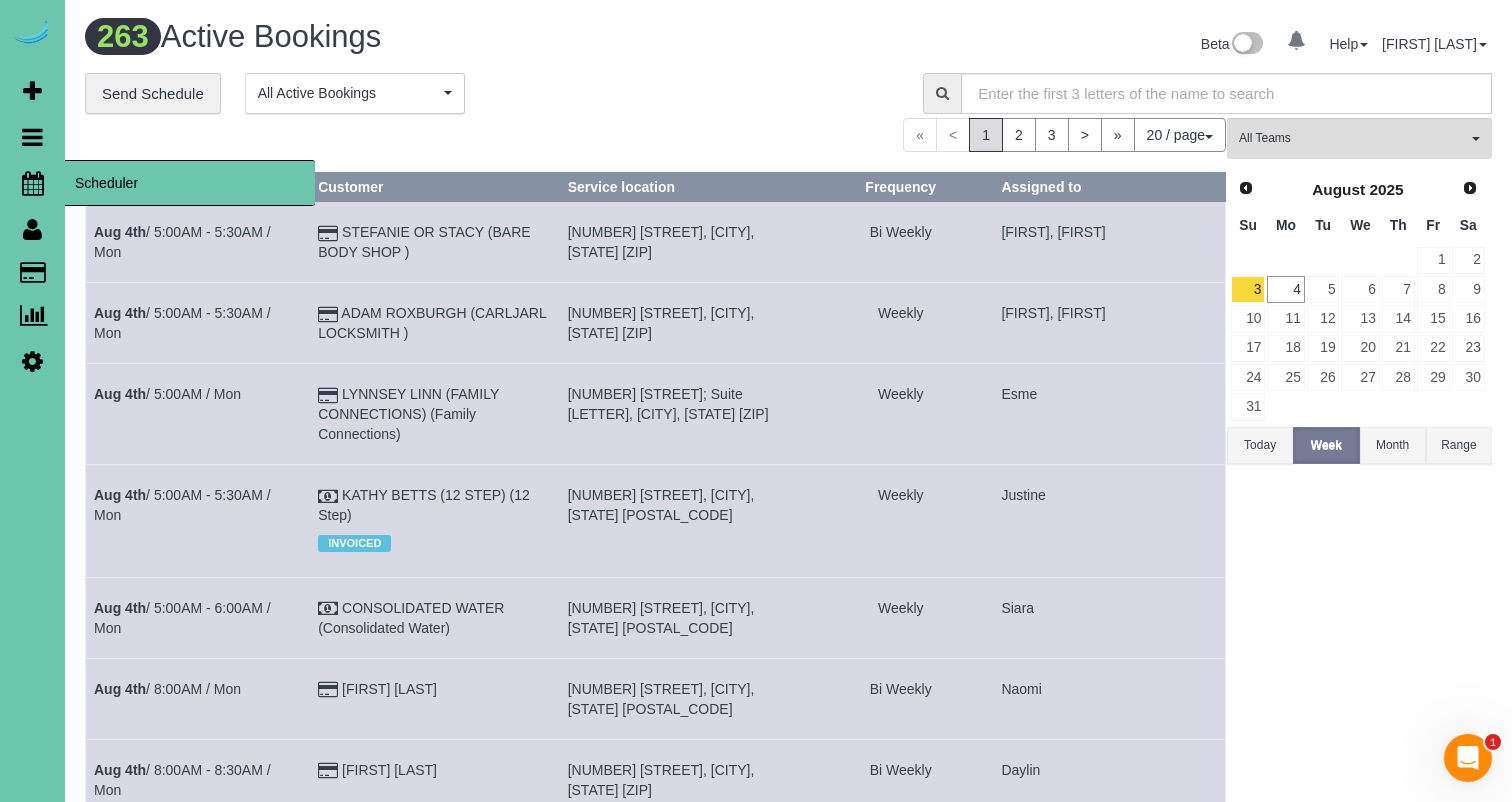 click at bounding box center (33, 183) 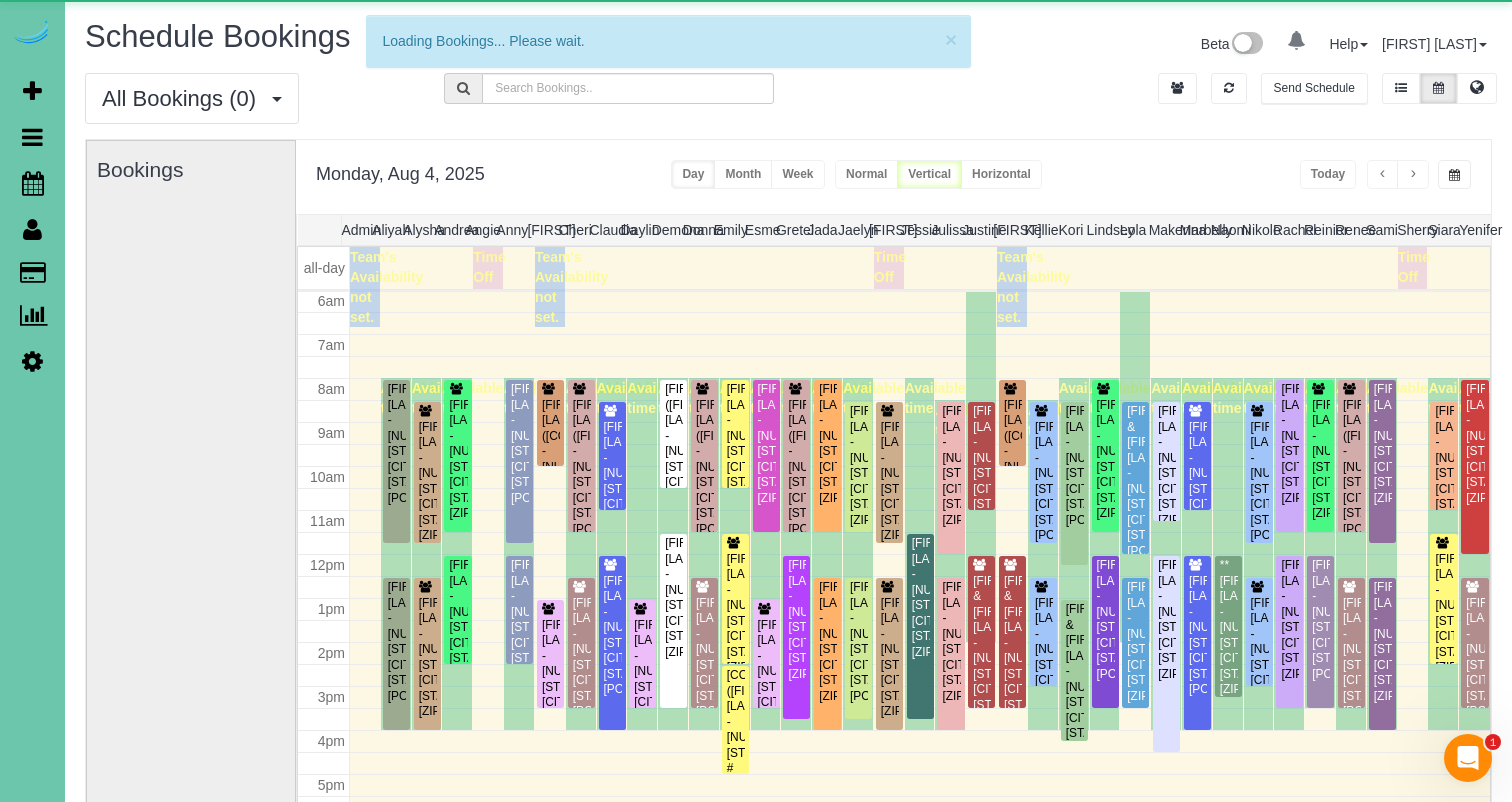 scroll, scrollTop: 265, scrollLeft: 0, axis: vertical 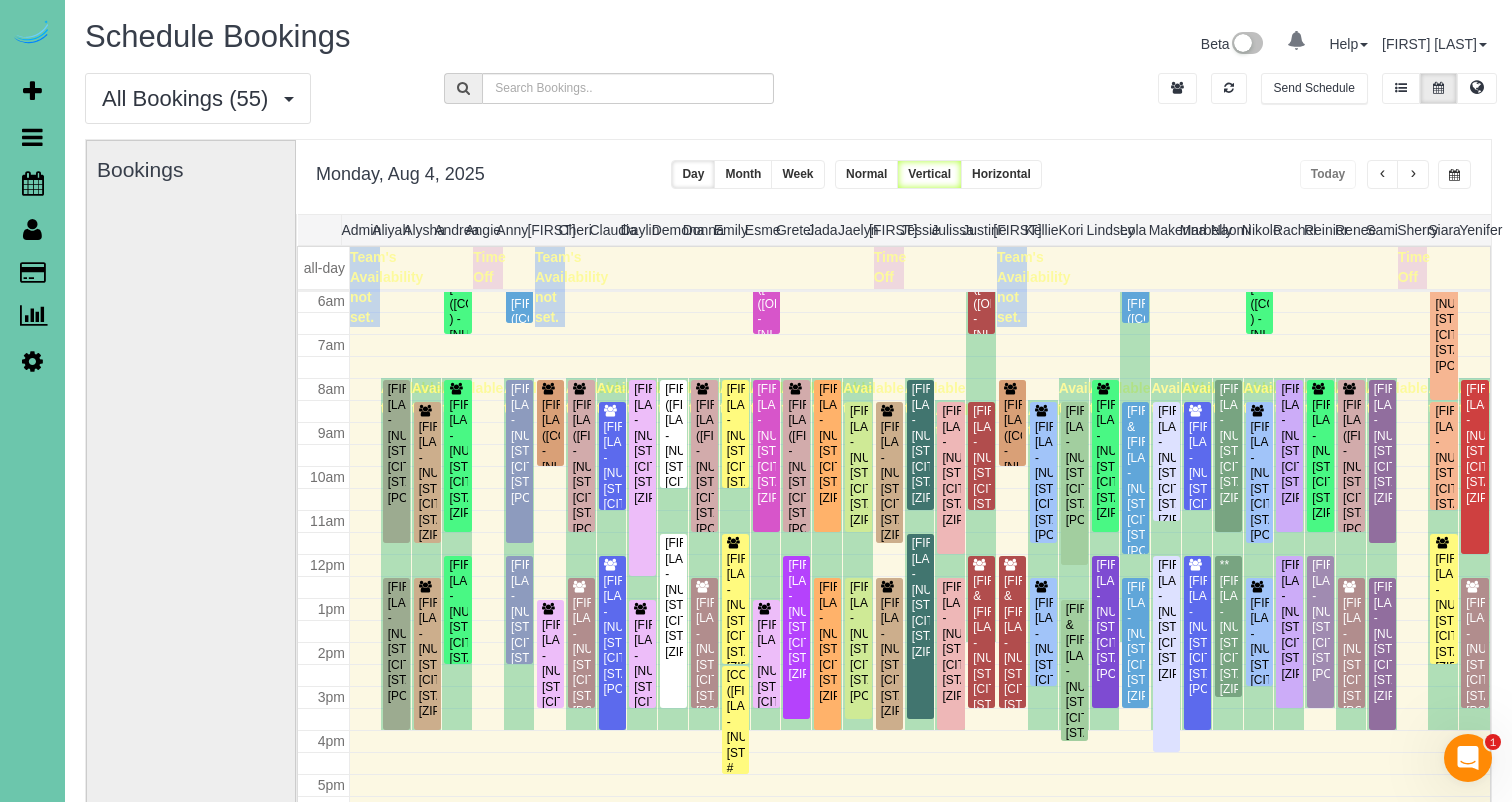 click at bounding box center (1454, 174) 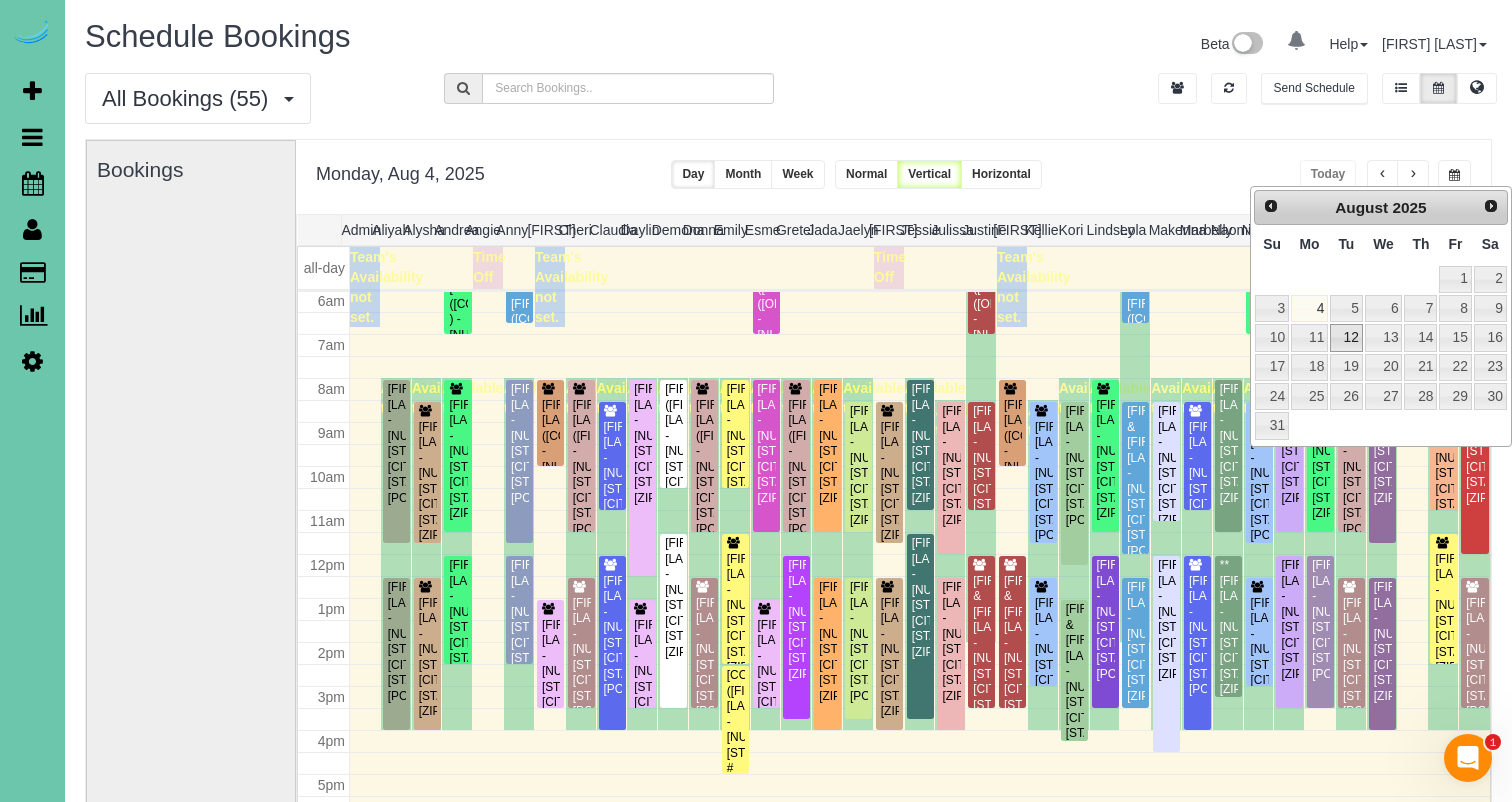 click on "12" at bounding box center (1346, 337) 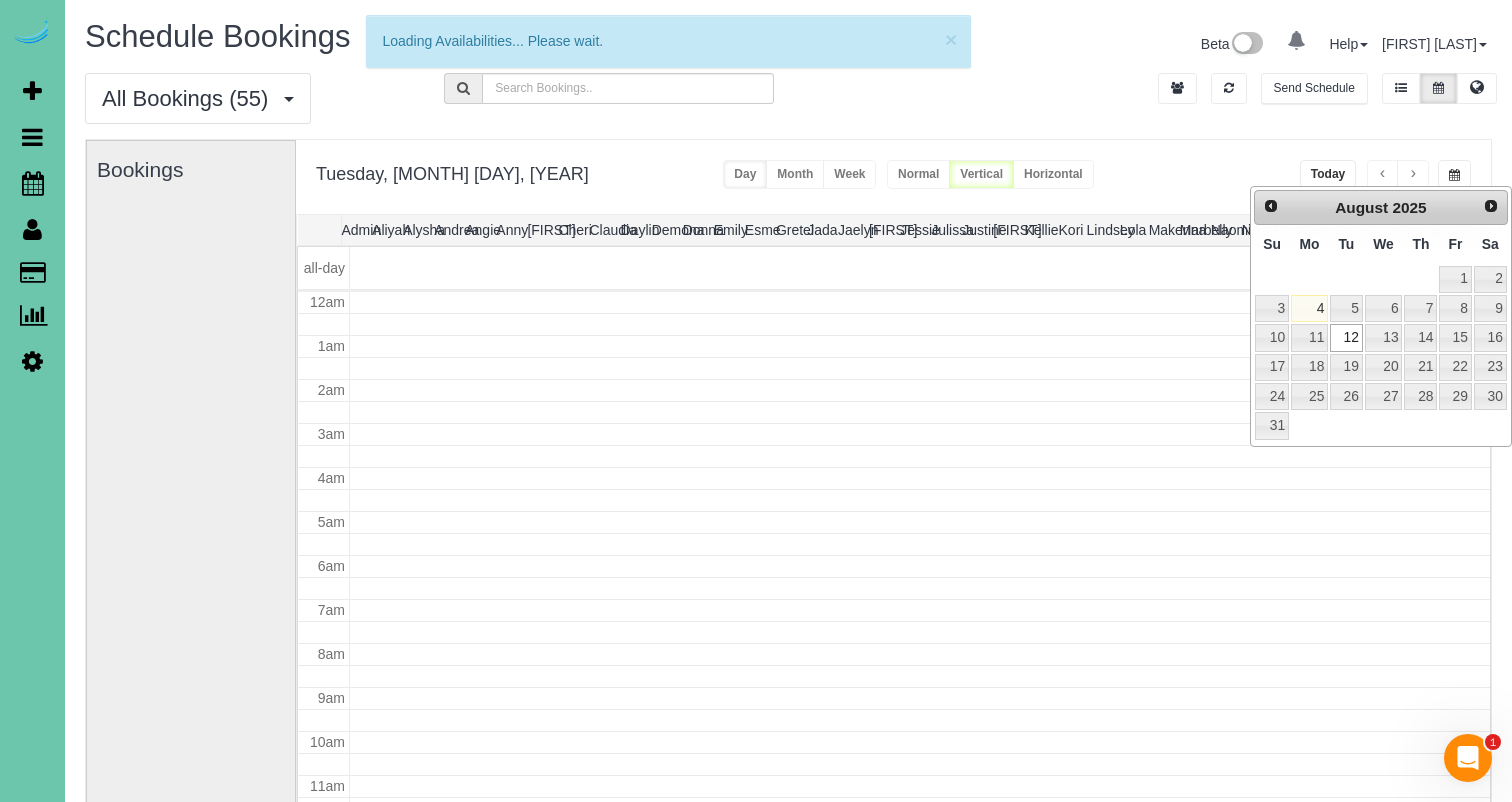 scroll, scrollTop: 265, scrollLeft: 0, axis: vertical 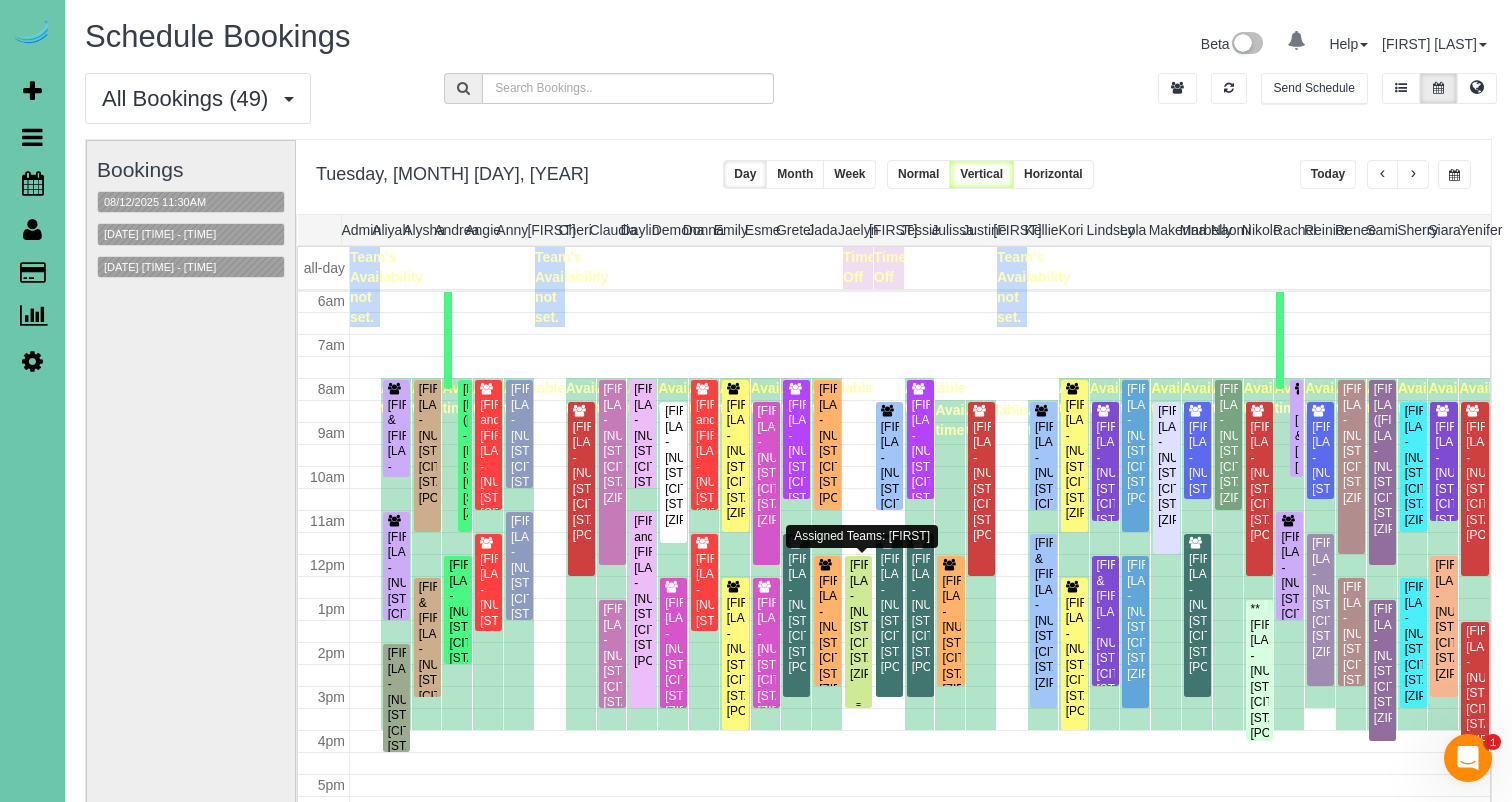 click on "[FIRST] [LAST] - [NUMBER] [STREET], [CITY], [STATE] [POSTAL_CODE]" at bounding box center (858, 620) 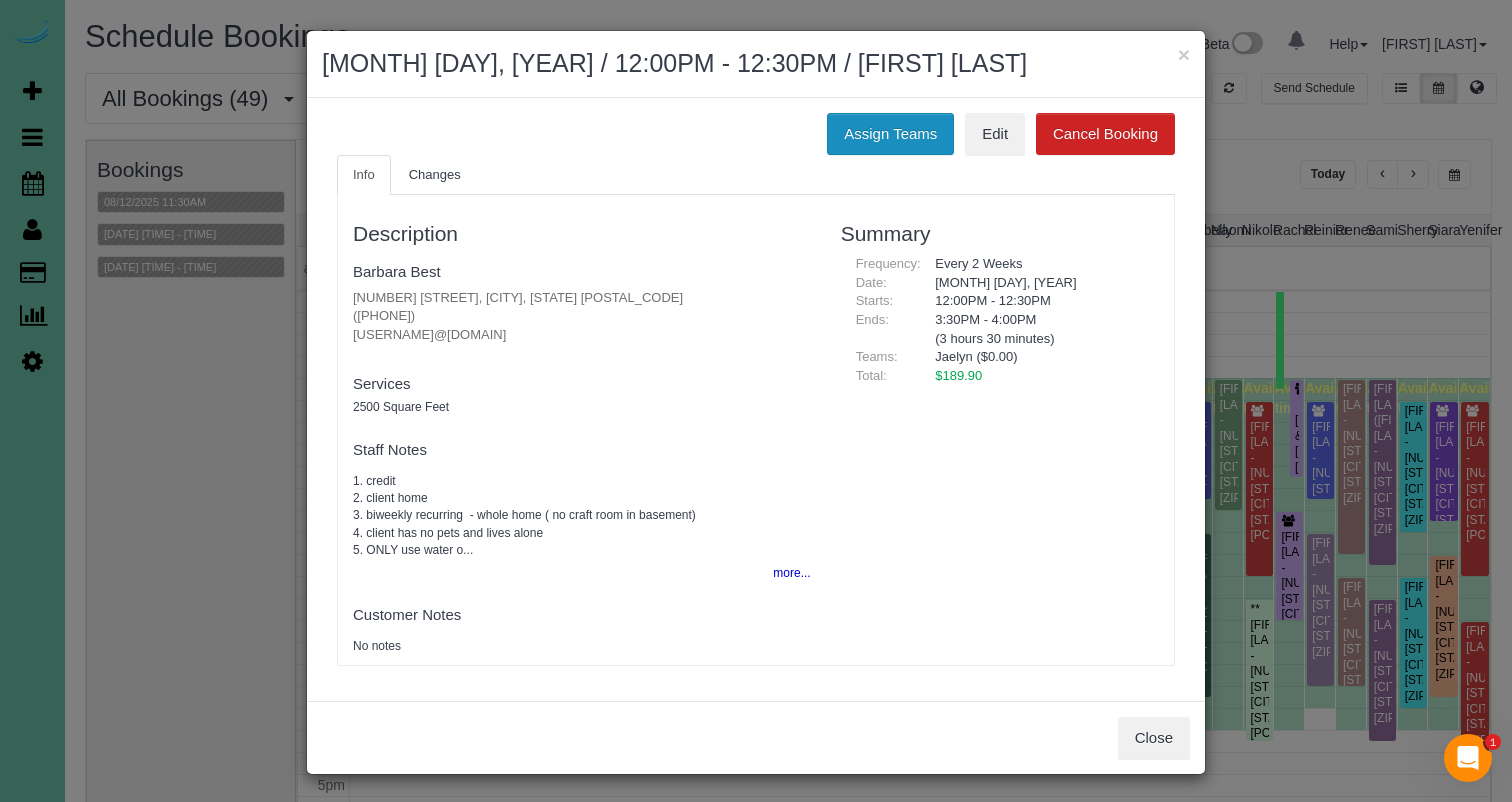 click on "Assign Teams" at bounding box center [890, 134] 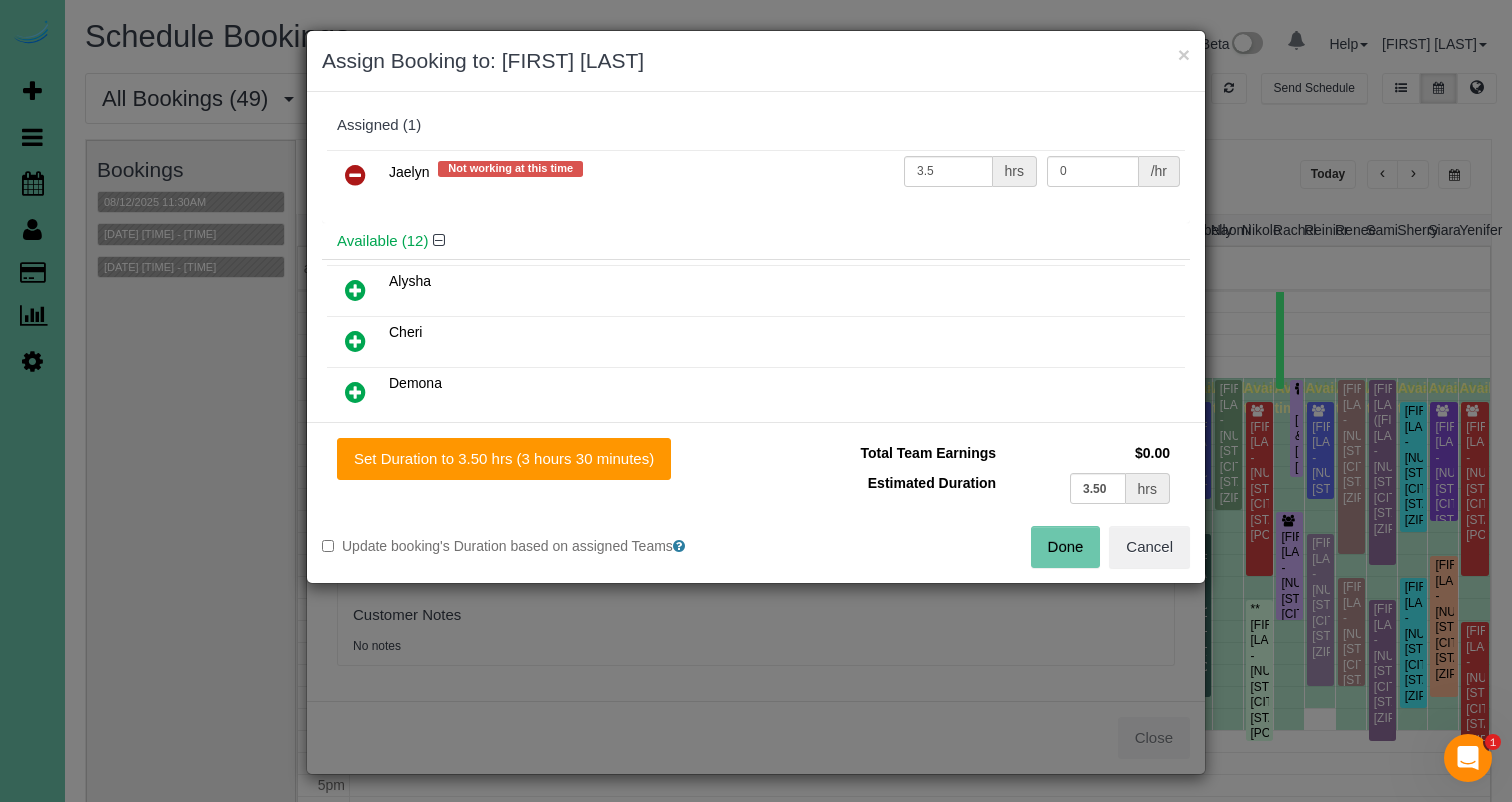 click at bounding box center [355, 176] 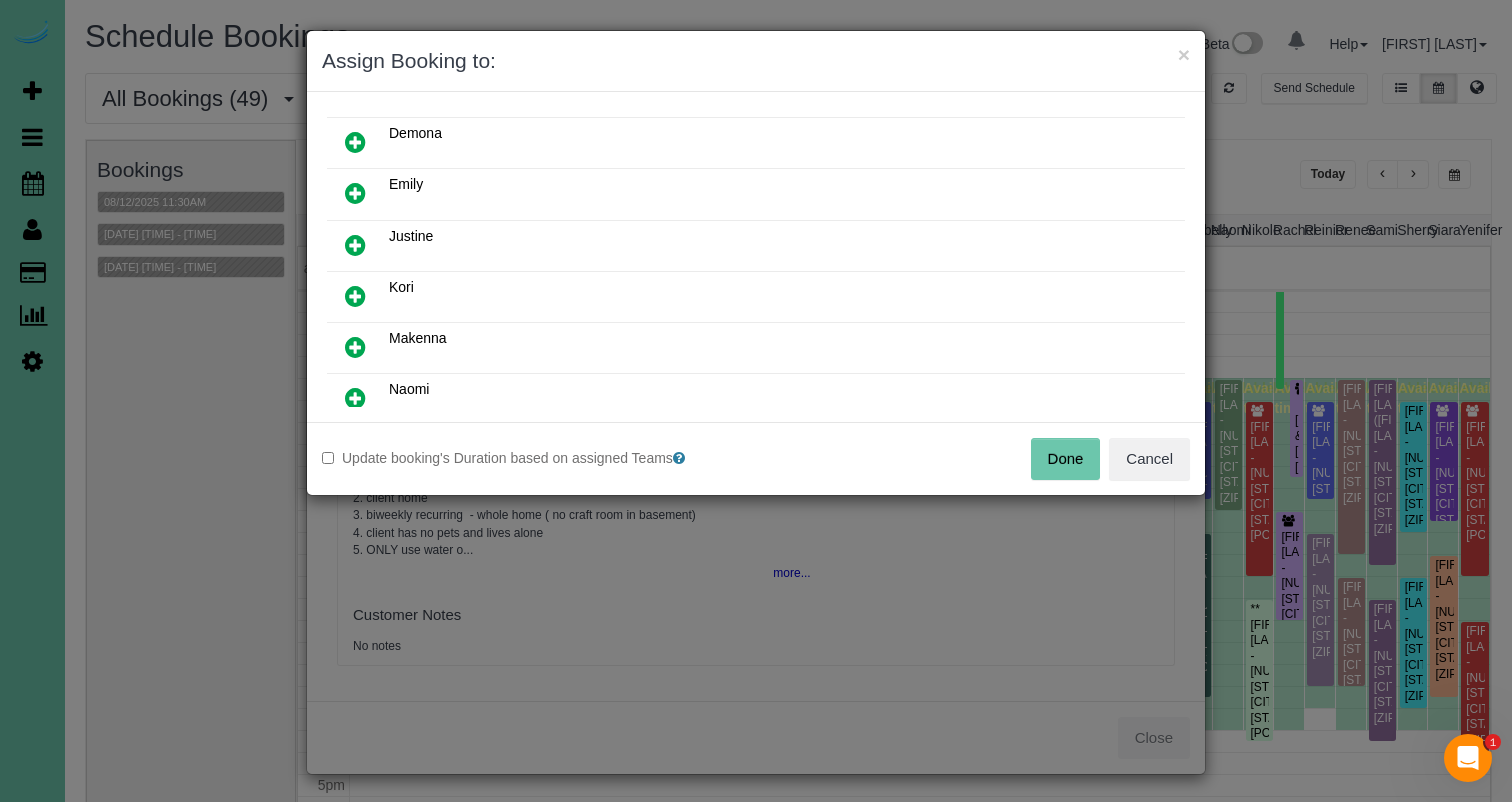 scroll, scrollTop: 256, scrollLeft: 0, axis: vertical 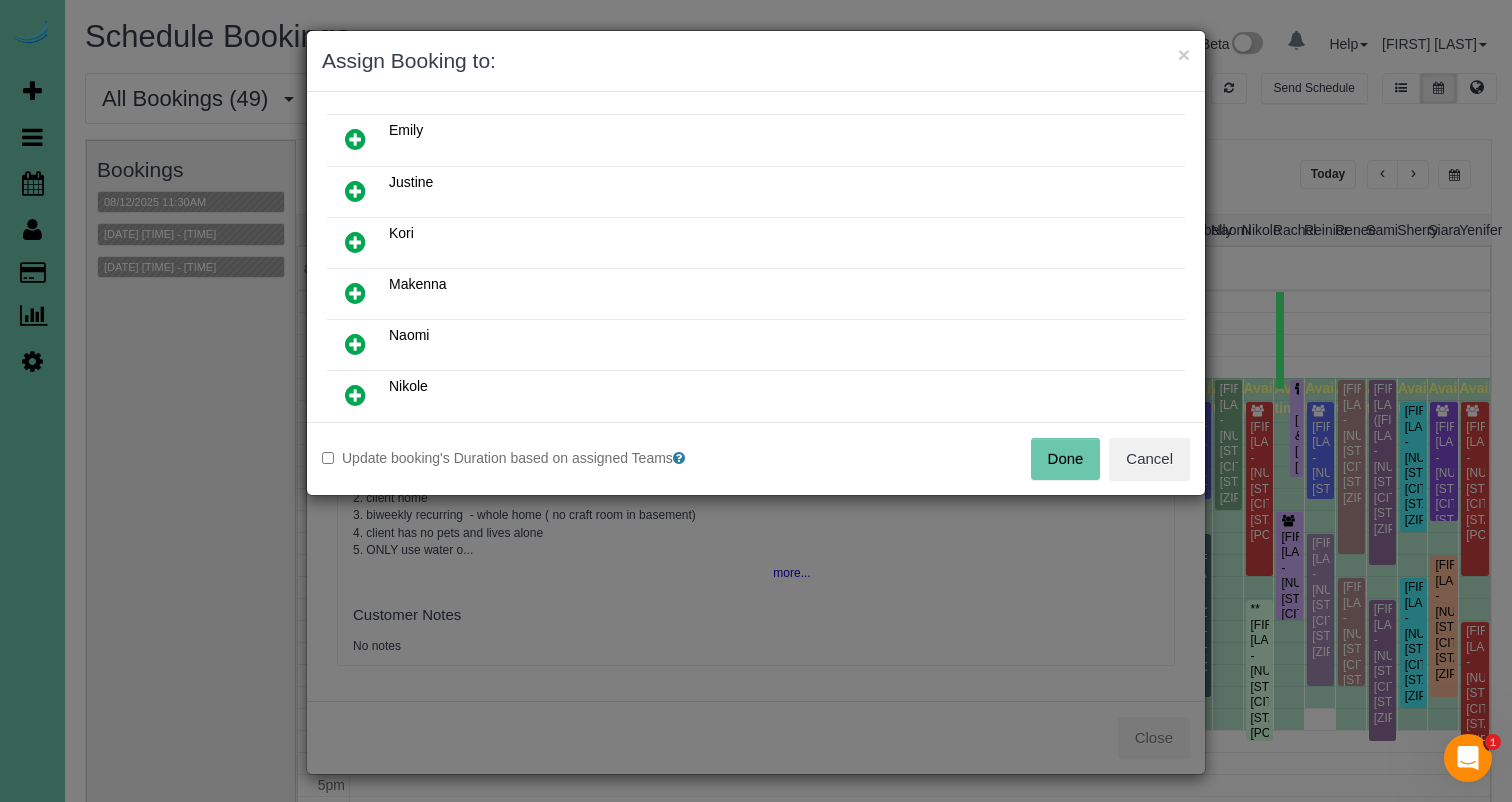 click at bounding box center [355, 345] 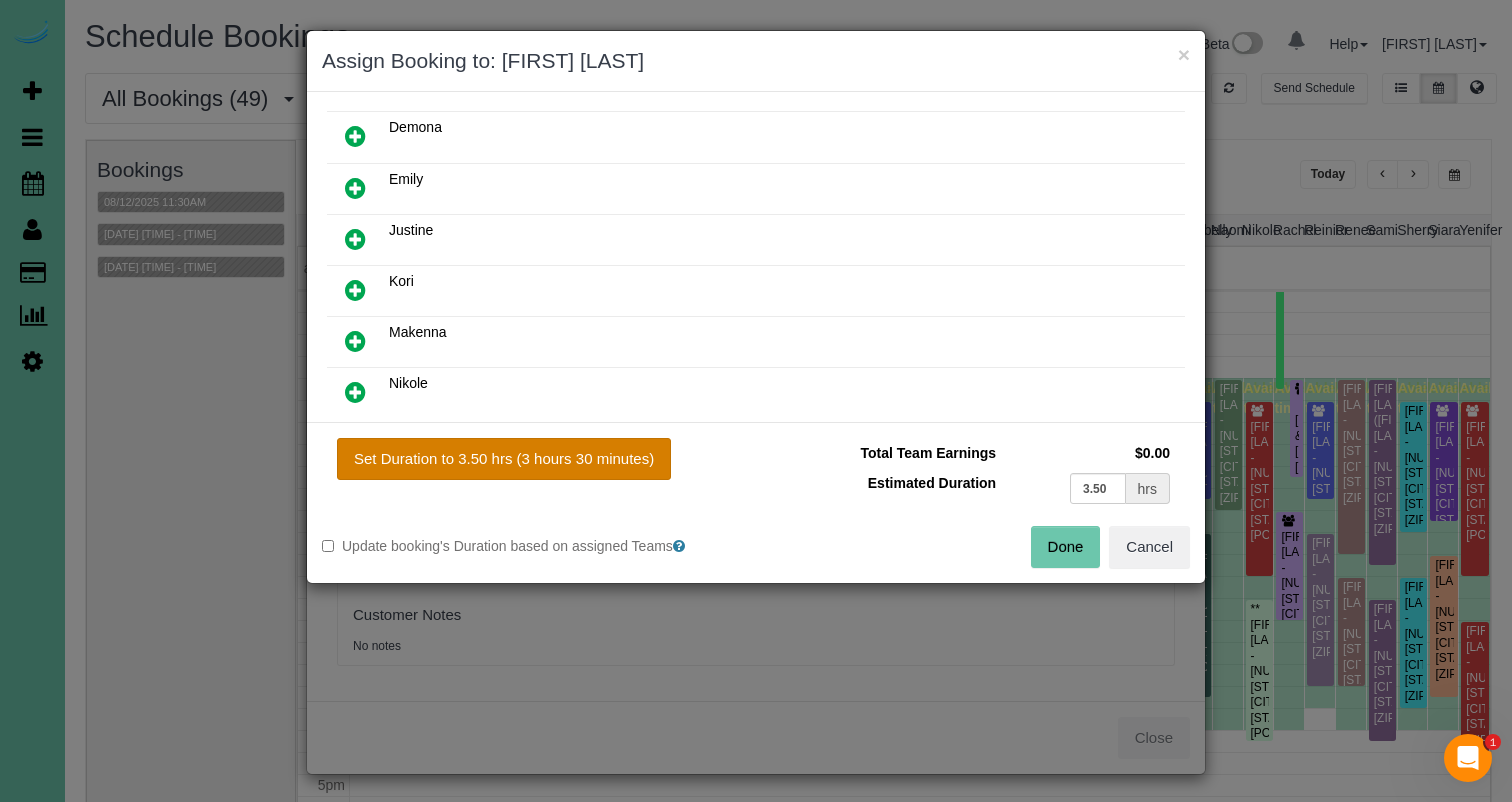 click on "Set Duration to 3.50 hrs (3 hours 30 minutes)" at bounding box center (504, 459) 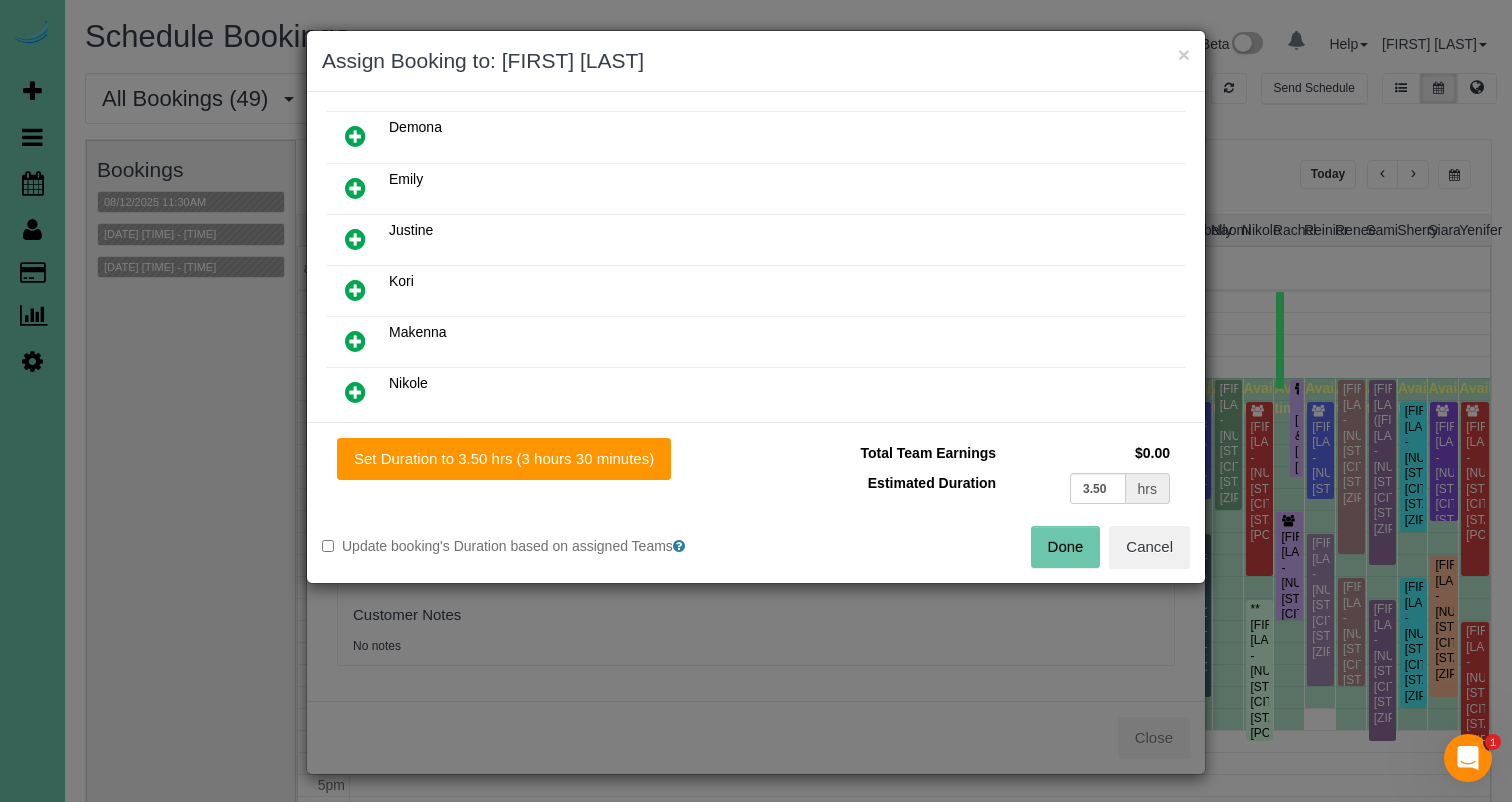 click on "Done" at bounding box center (1066, 547) 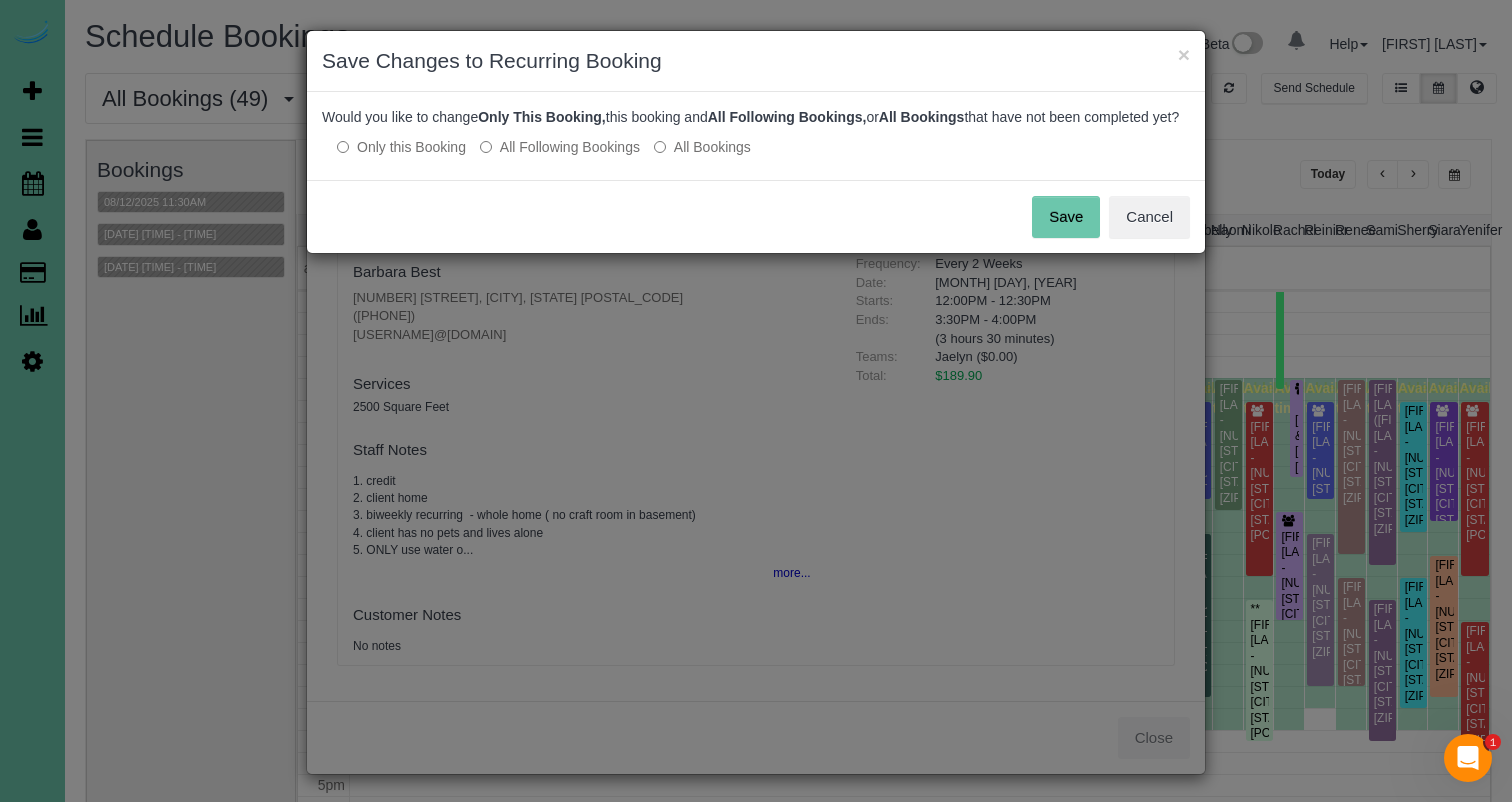 click on "Save" at bounding box center [1066, 217] 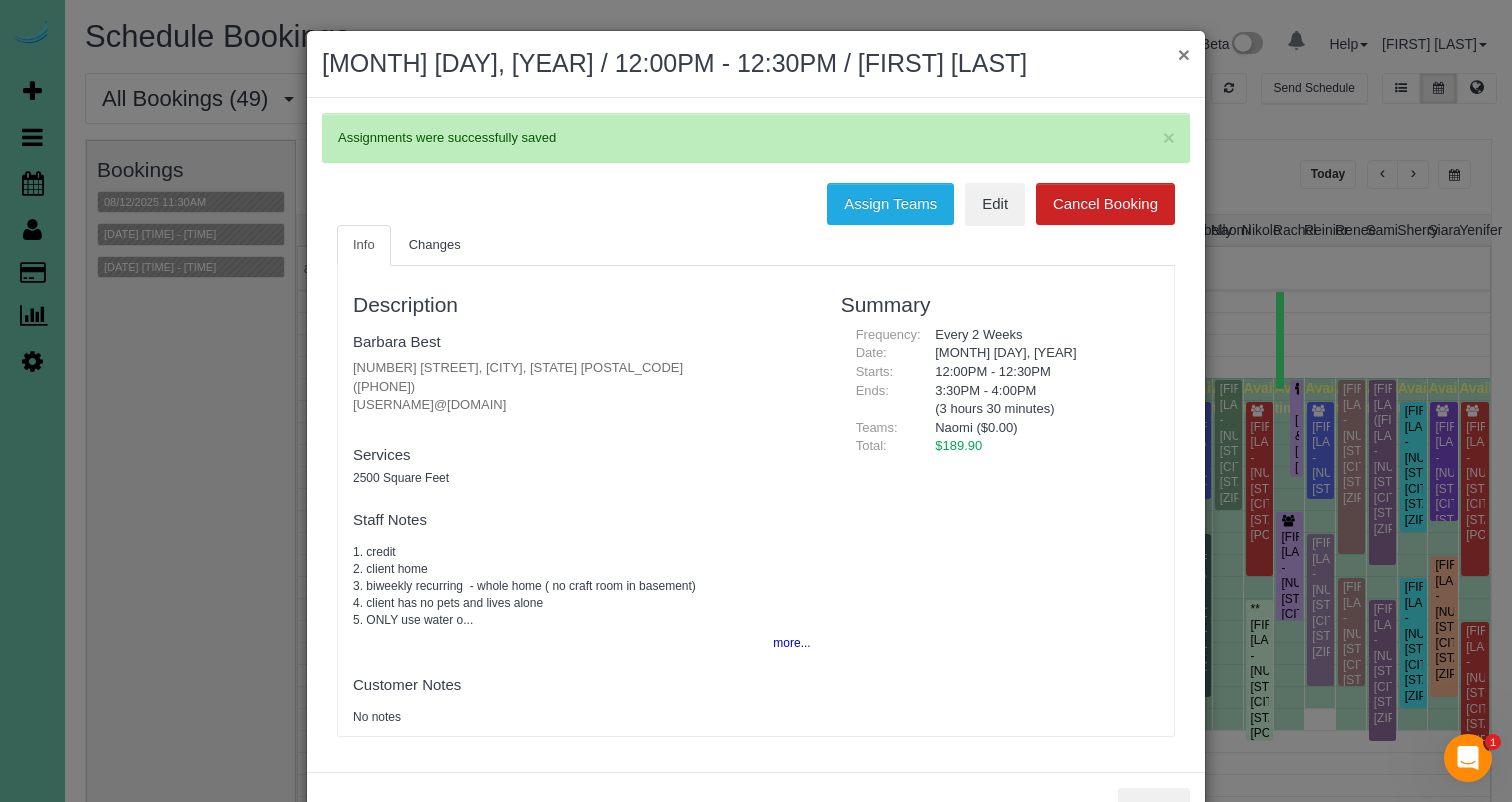 click on "×" at bounding box center [1184, 54] 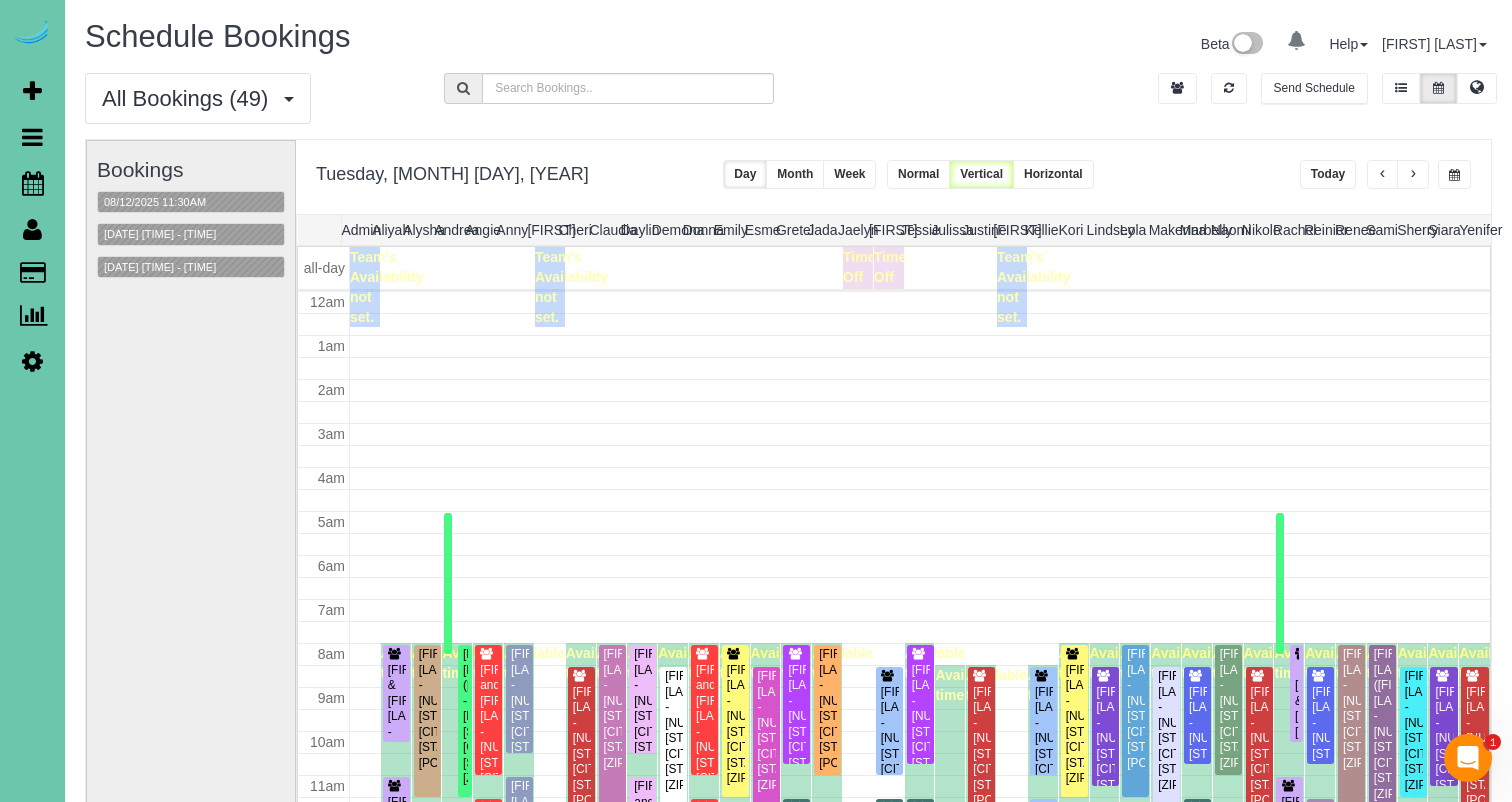 scroll, scrollTop: 265, scrollLeft: 0, axis: vertical 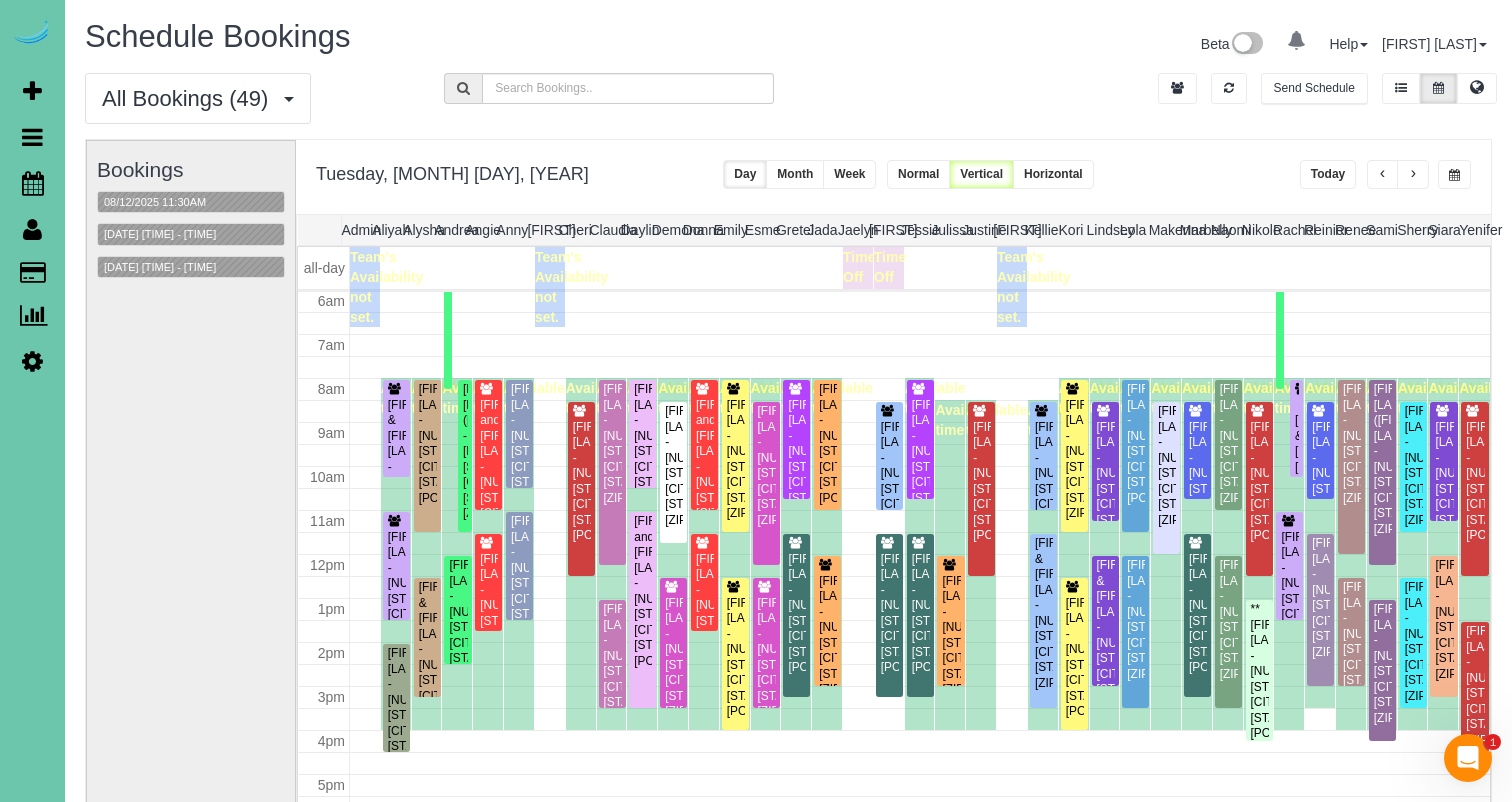 click at bounding box center [1383, 175] 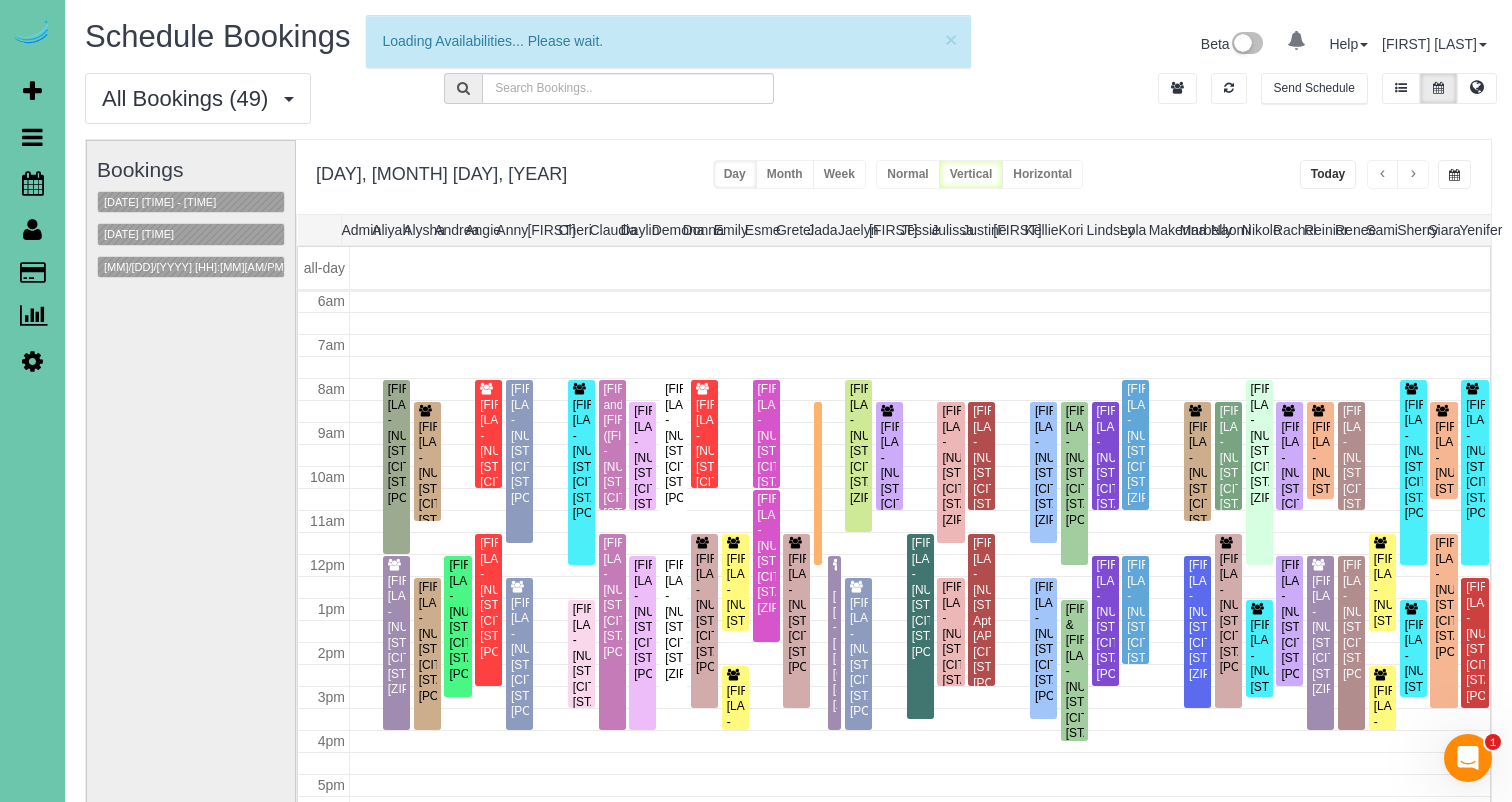 scroll, scrollTop: 265, scrollLeft: 0, axis: vertical 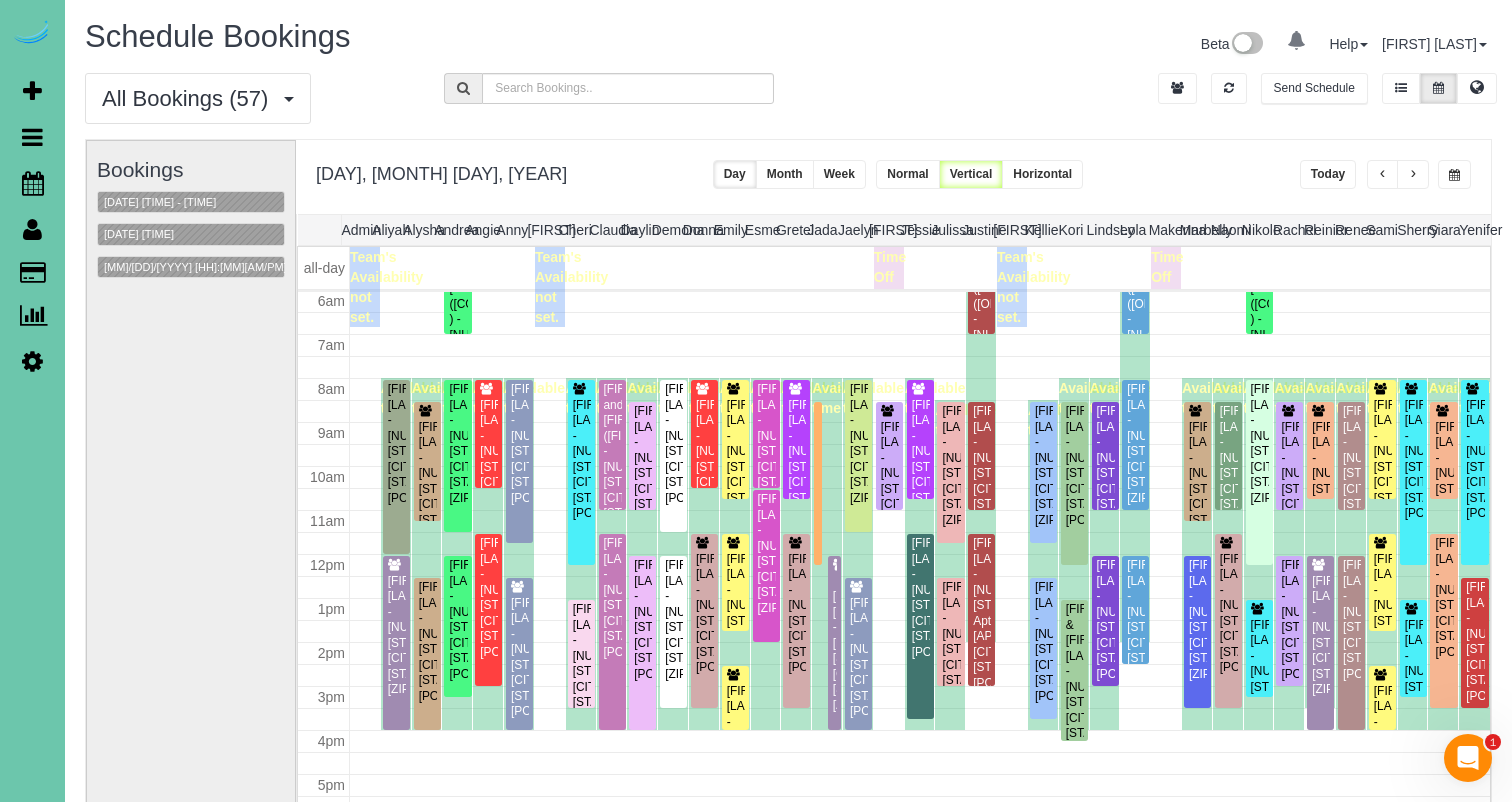 click at bounding box center (1413, 174) 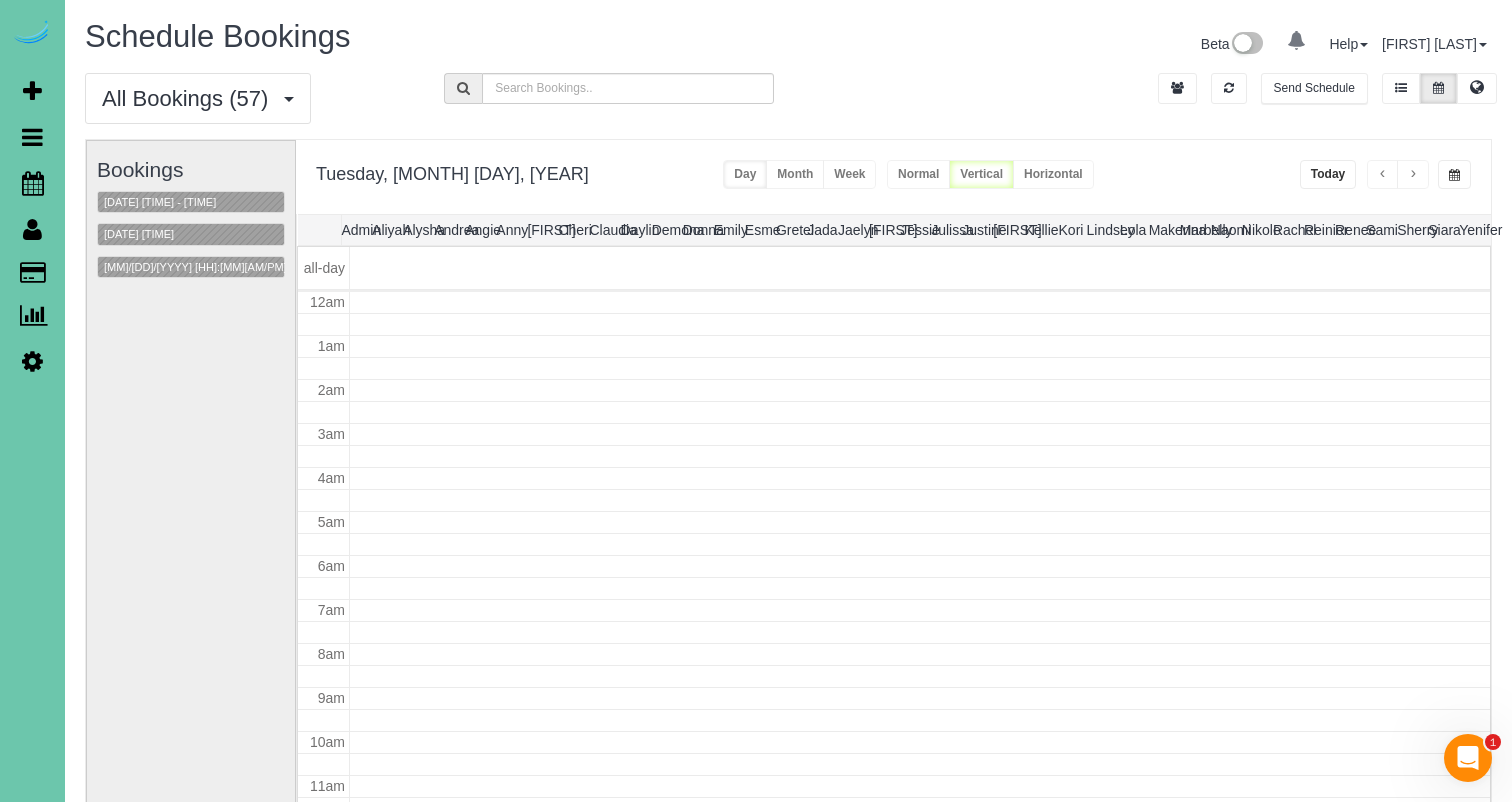 scroll, scrollTop: 265, scrollLeft: 0, axis: vertical 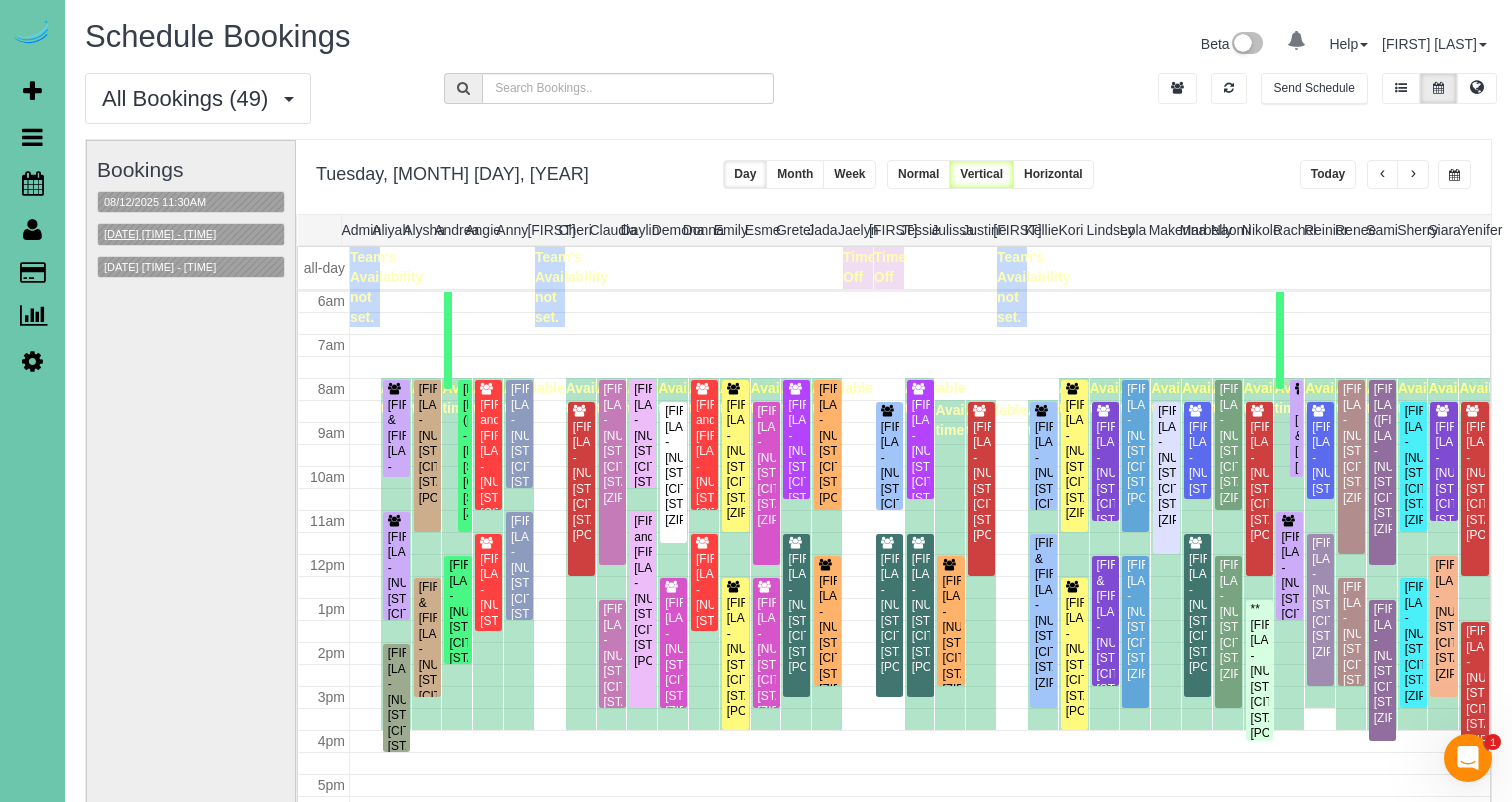 click on "08/12/2025 11:30AM - 12:00PM" at bounding box center [160, 234] 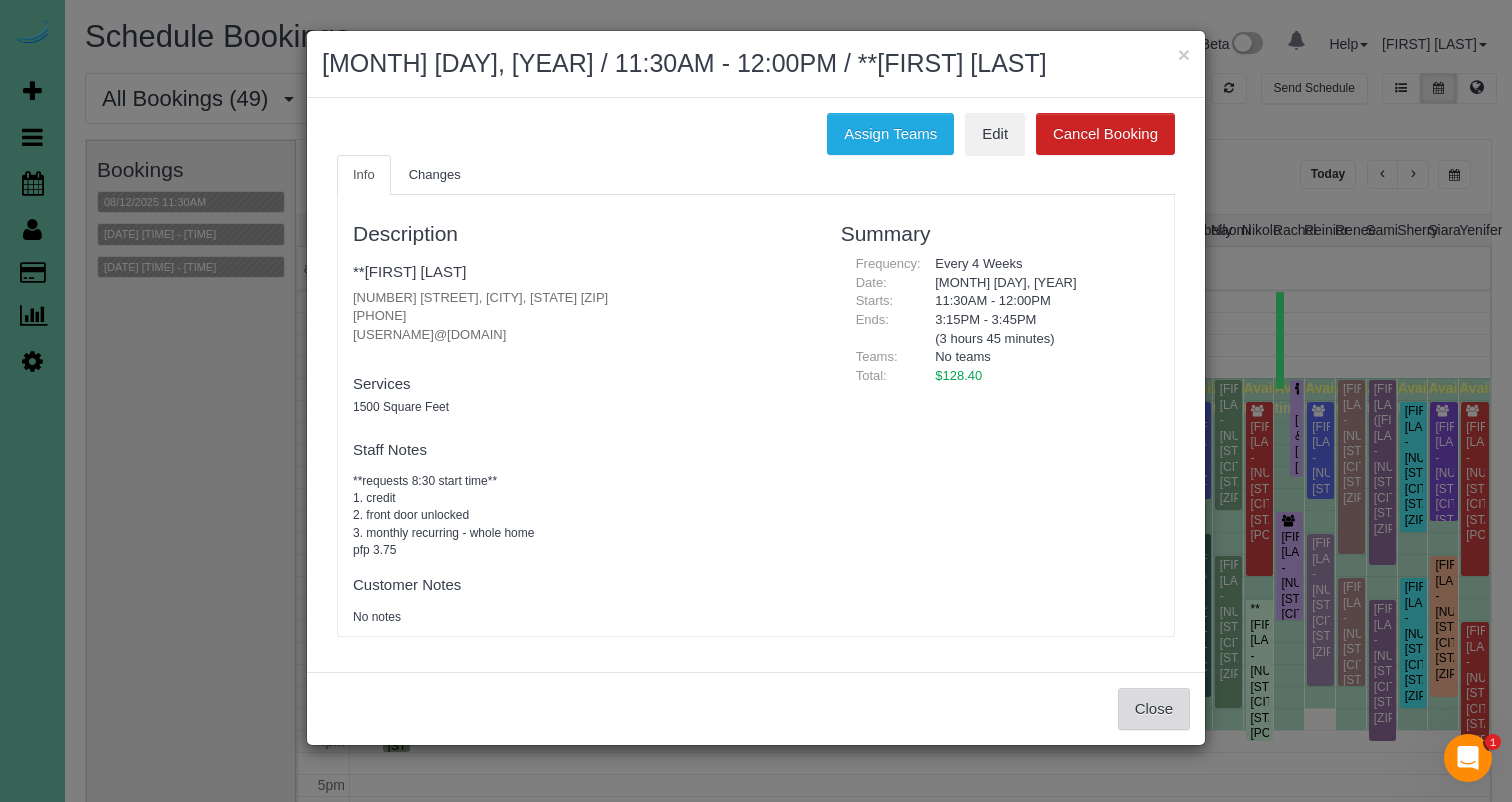 drag, startPoint x: 1162, startPoint y: 686, endPoint x: 1150, endPoint y: 685, distance: 12.0415945 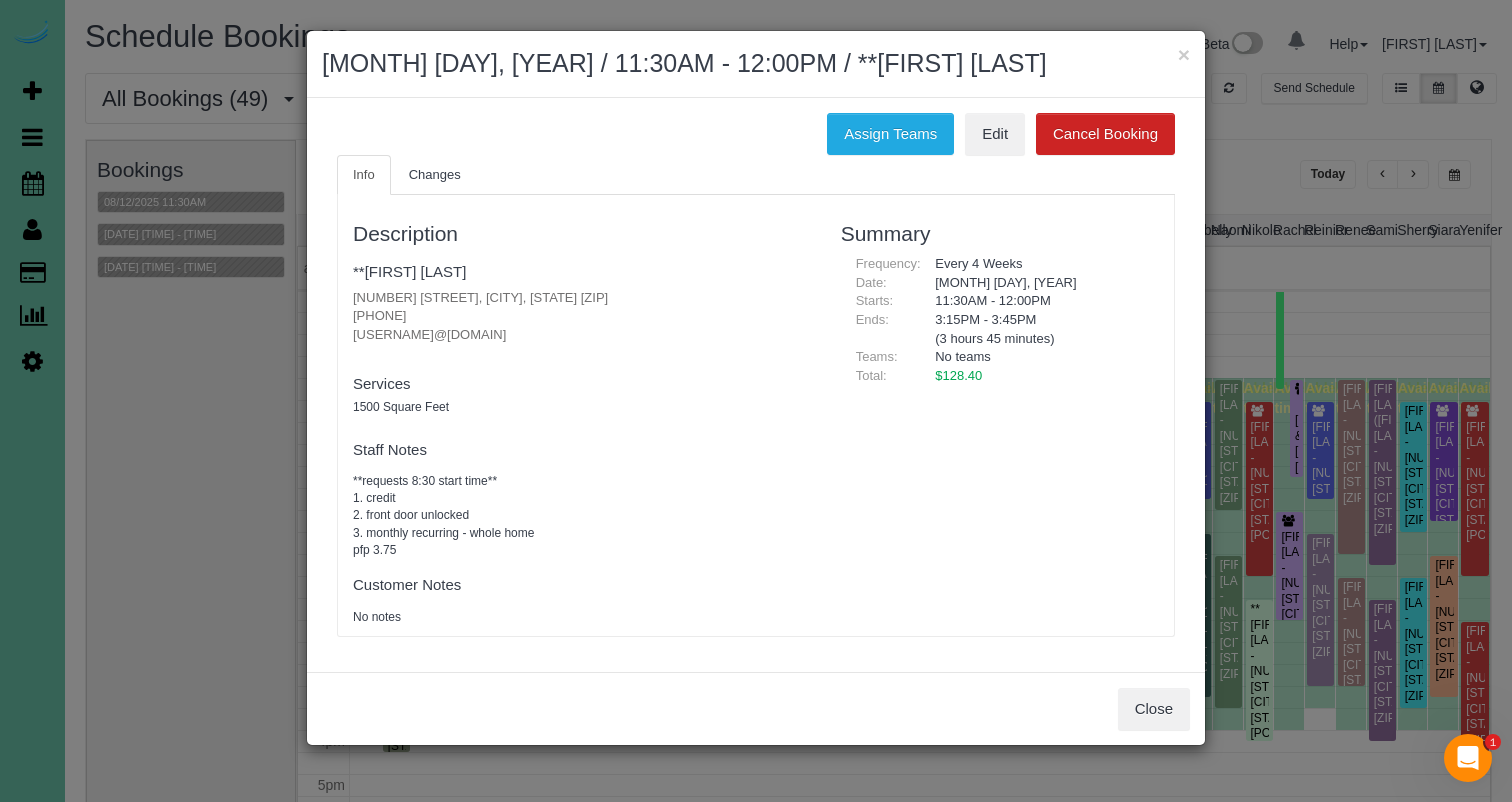 scroll, scrollTop: 137, scrollLeft: 0, axis: vertical 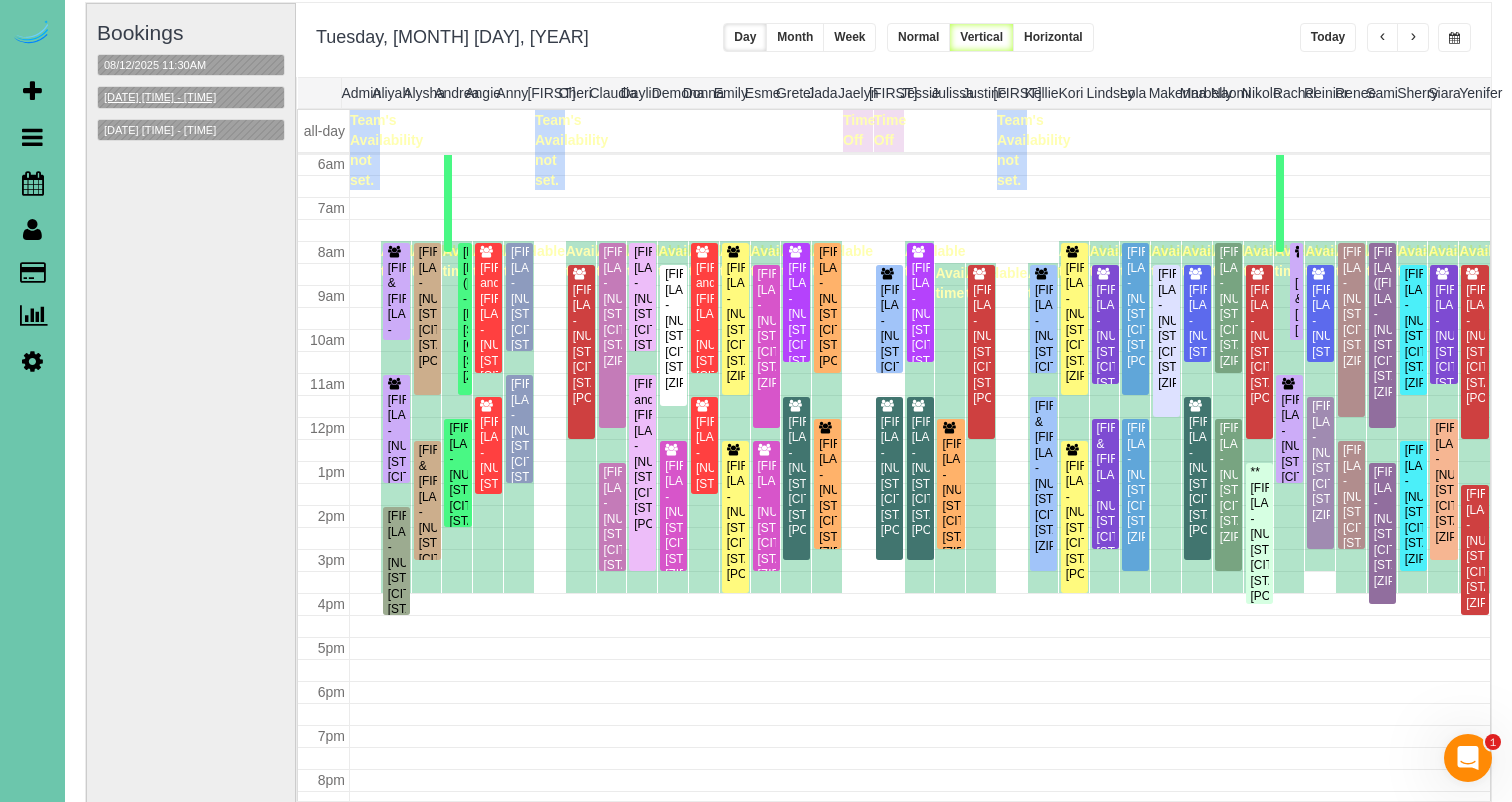 click on "08/12/2025 11:30AM - 12:00PM" at bounding box center [160, 97] 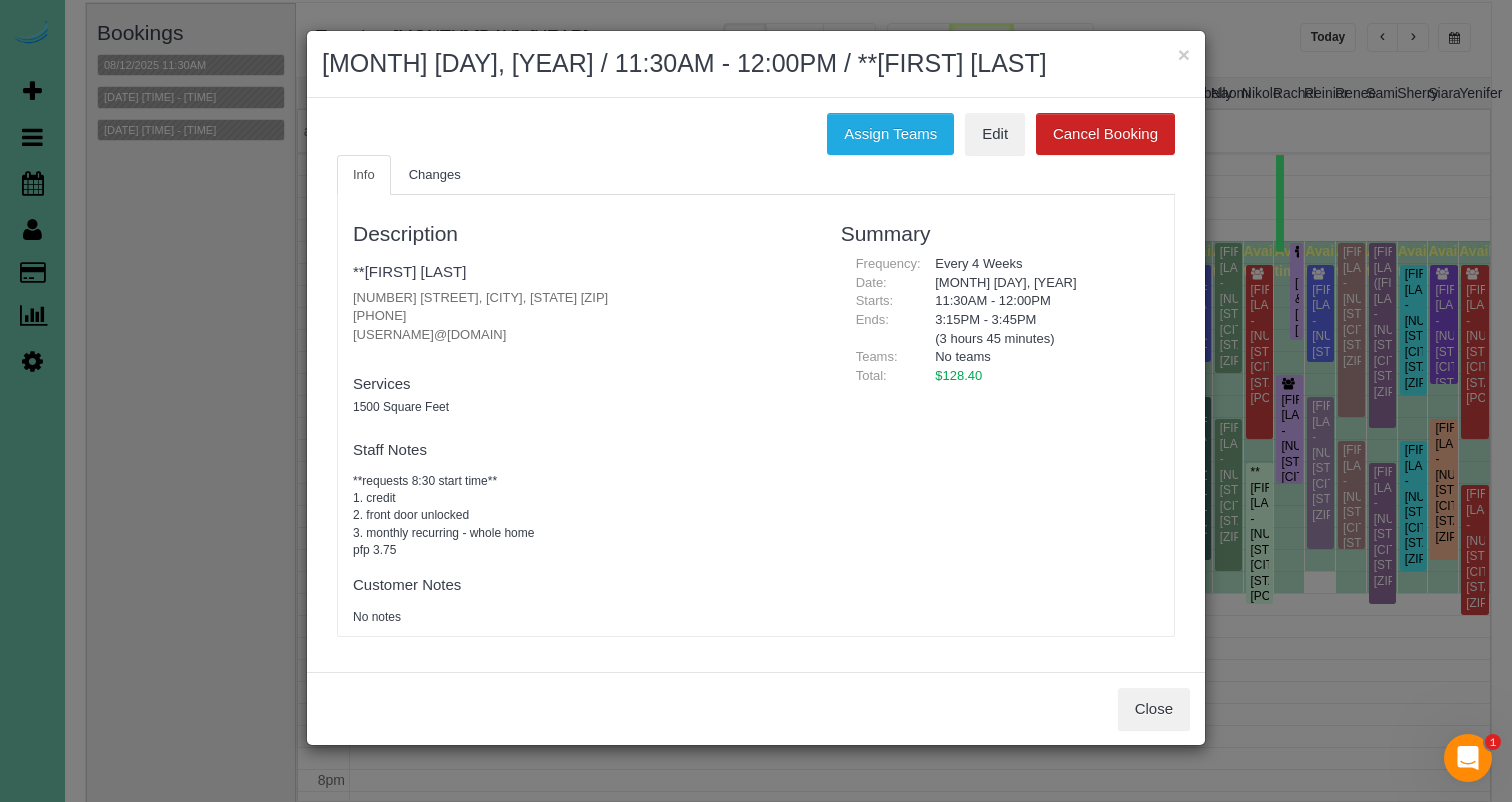 drag, startPoint x: 1136, startPoint y: 701, endPoint x: 839, endPoint y: 524, distance: 345.74268 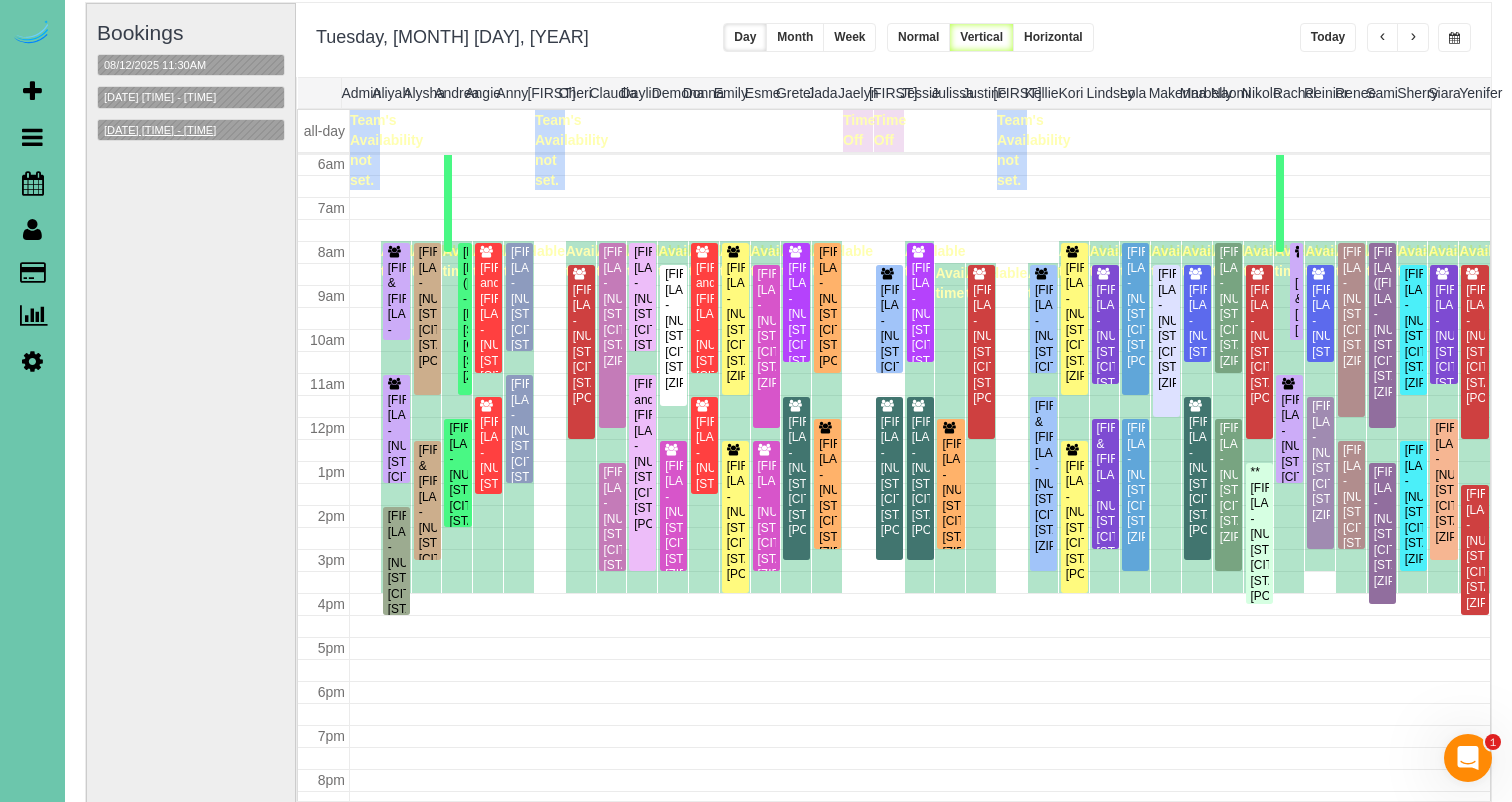click on "08/12/2025 8:00AM - 8:30AM" at bounding box center (160, 130) 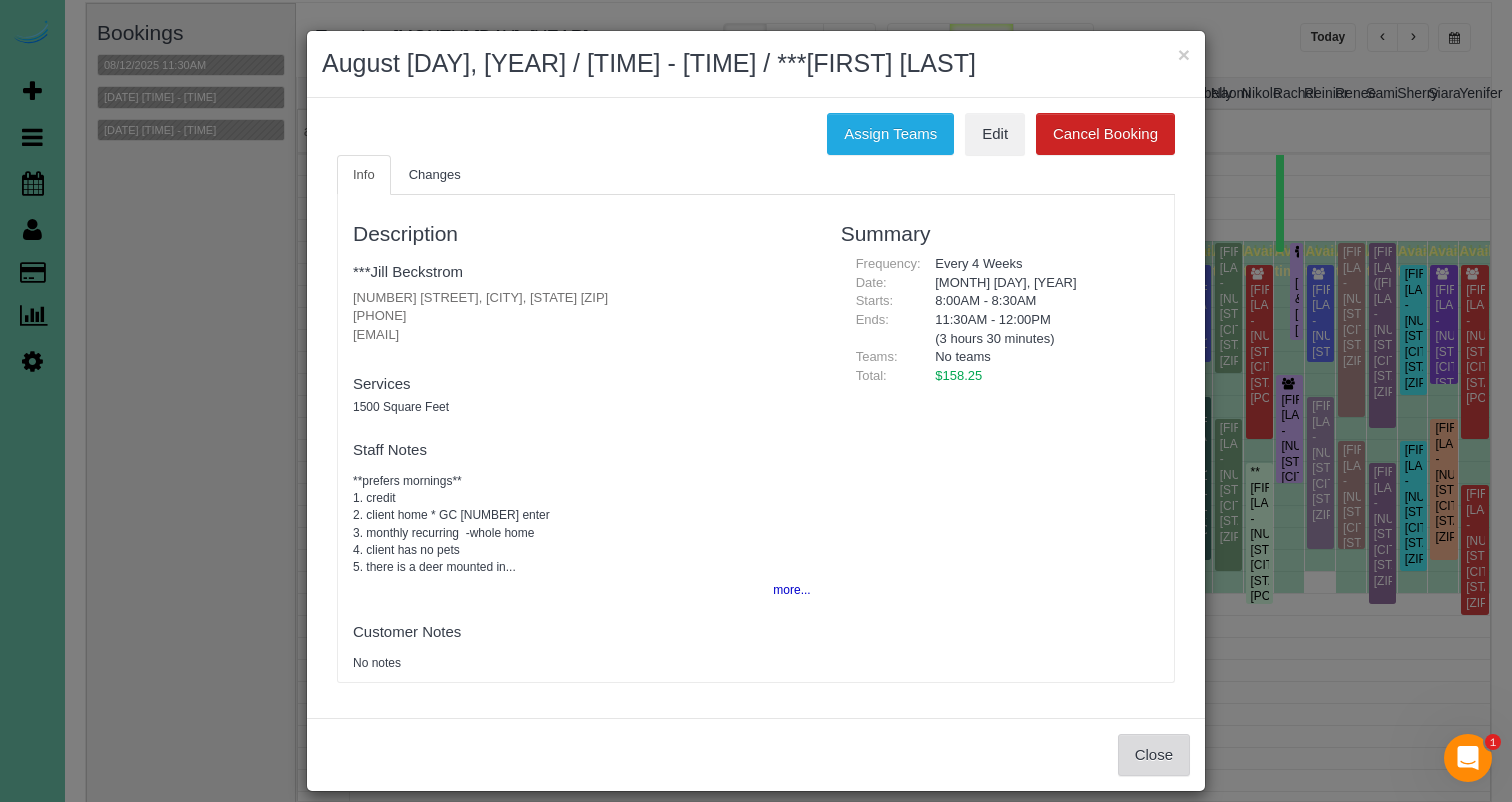 click on "Close" at bounding box center (1154, 755) 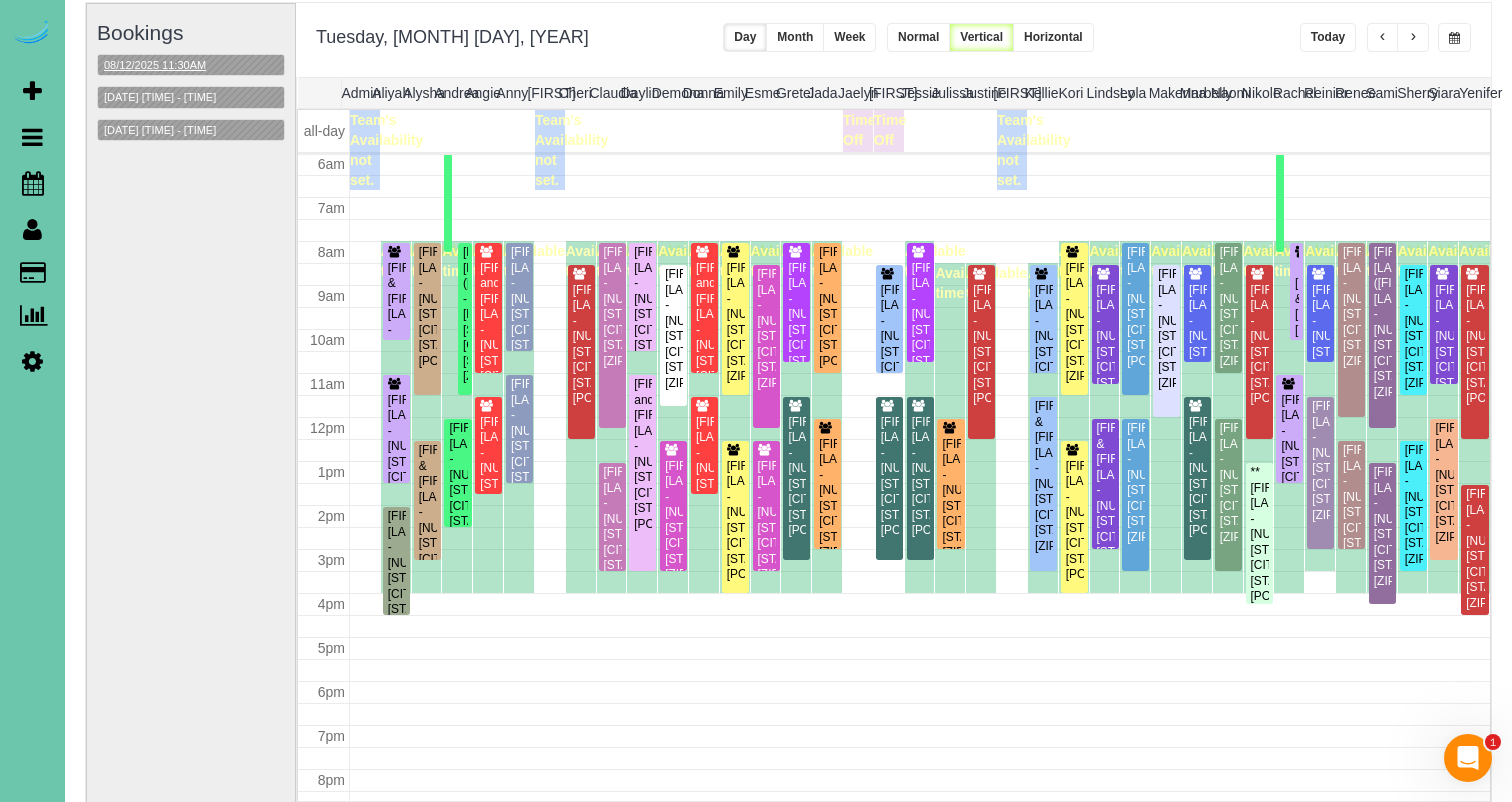 click on "08/12/2025 11:30AM" at bounding box center (155, 65) 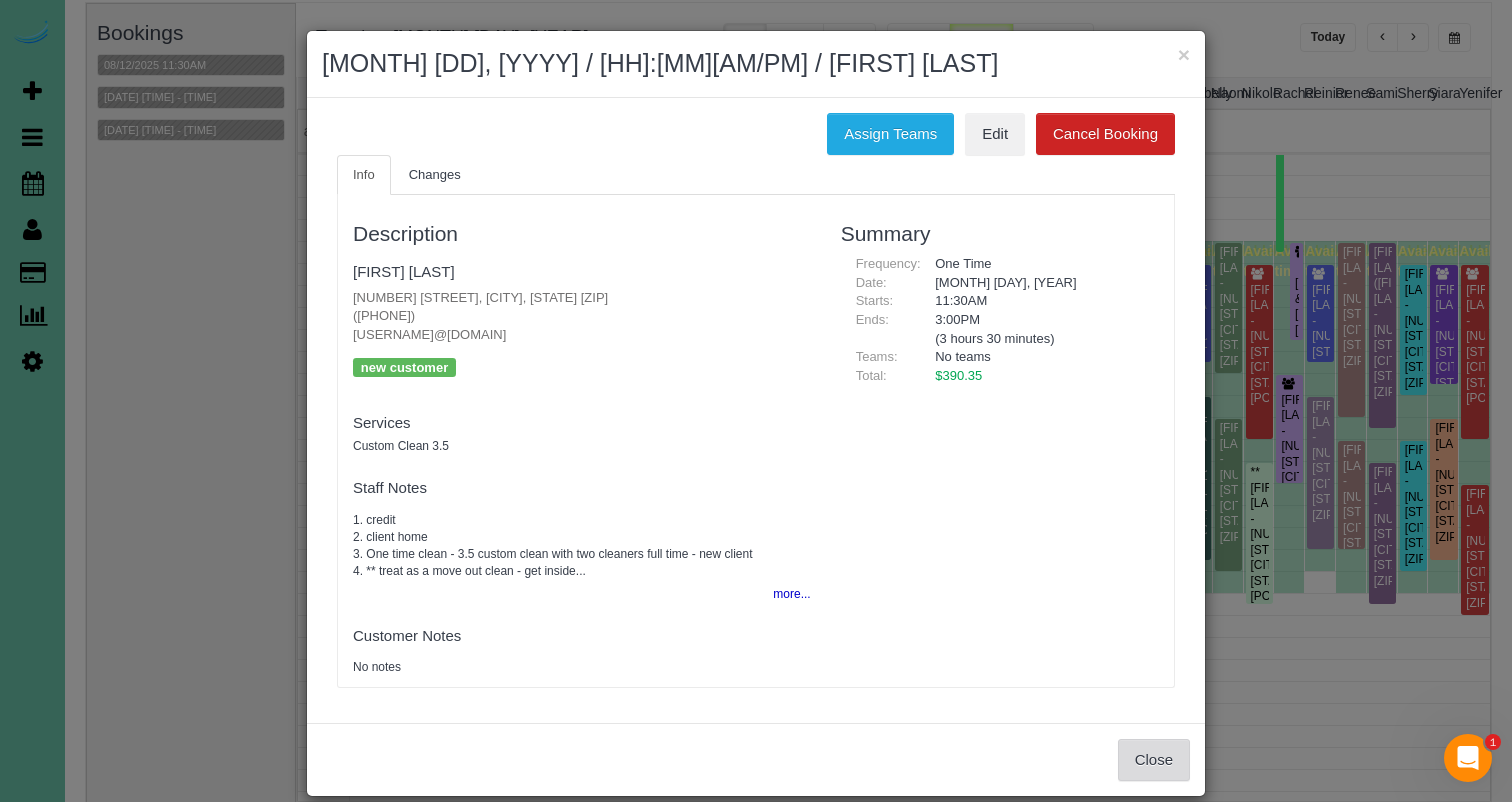 click on "Close" at bounding box center [1154, 760] 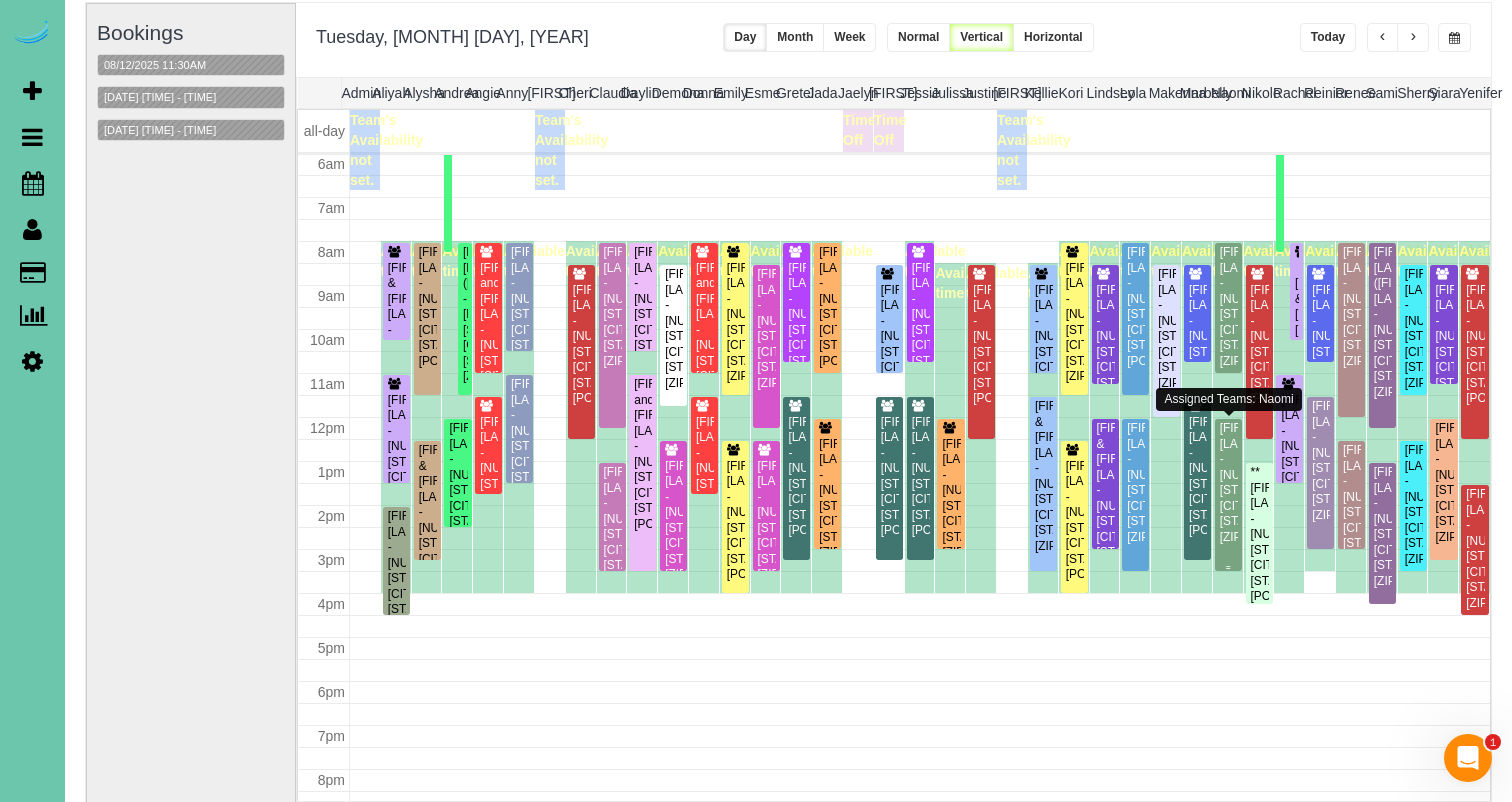 click on "Barbara Best - 9962 S 170th Cir, Omaha, NE 68136" at bounding box center (1228, 483) 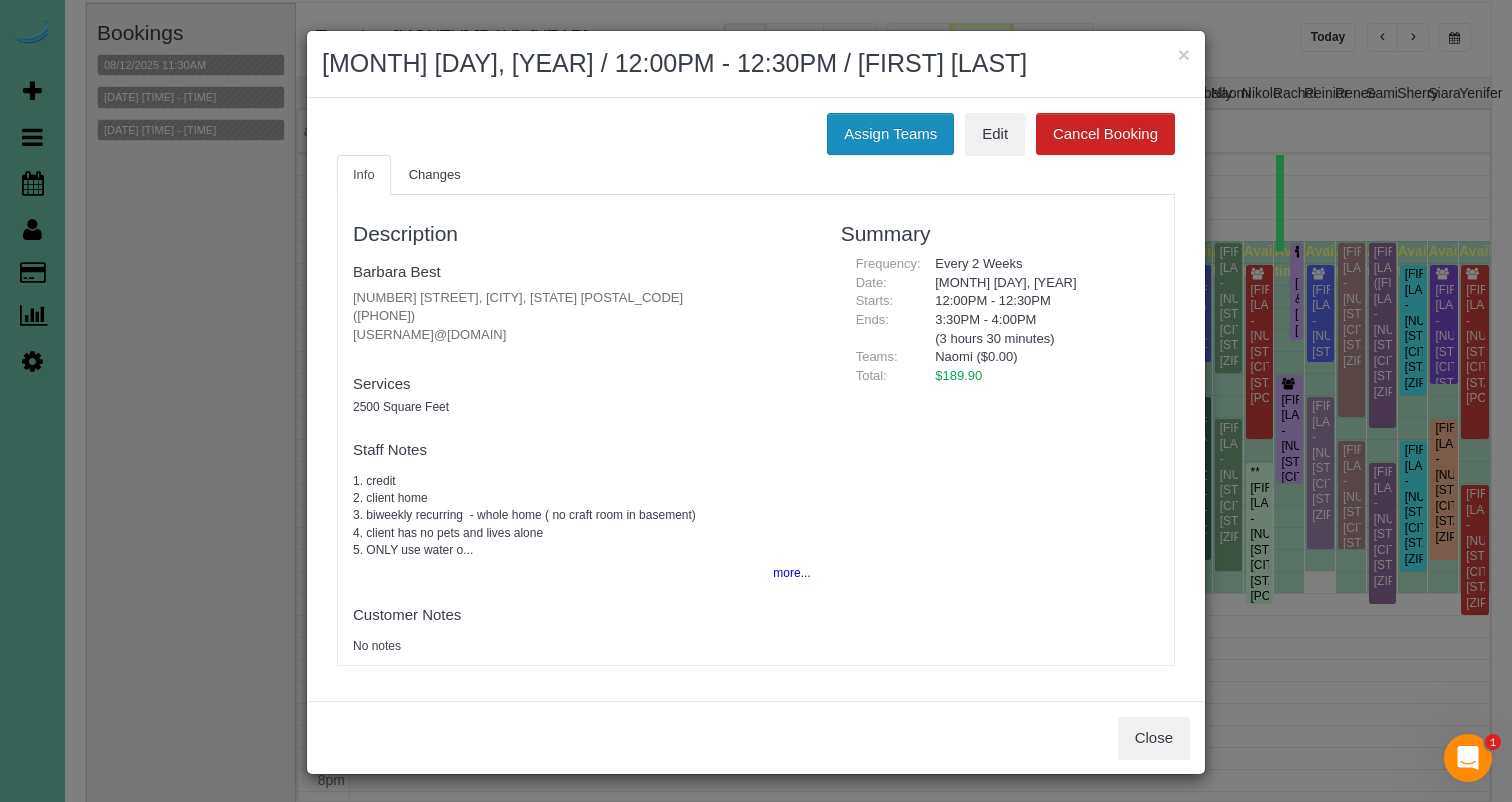 click on "Assign Teams" at bounding box center [890, 134] 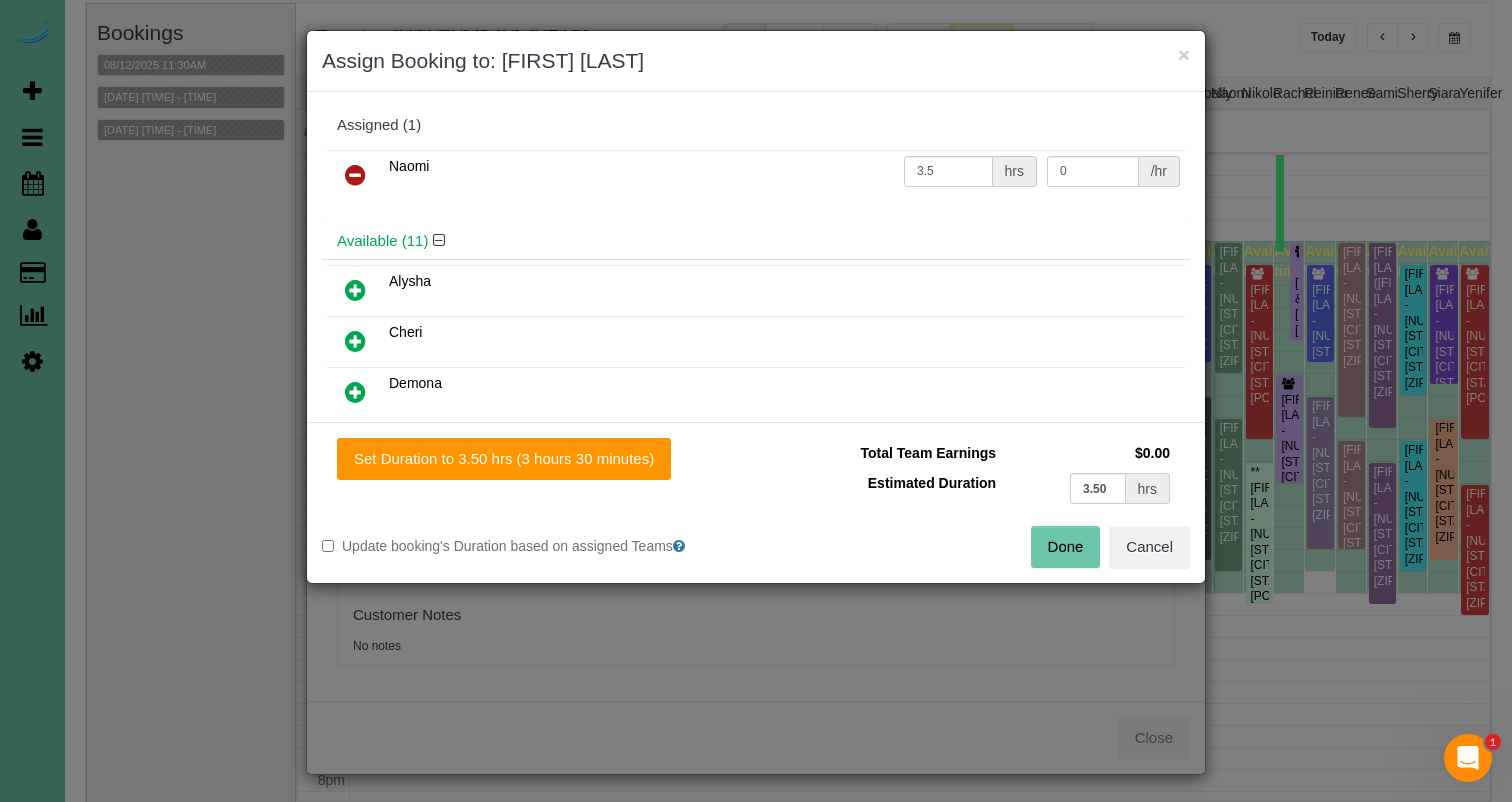 click at bounding box center (355, 175) 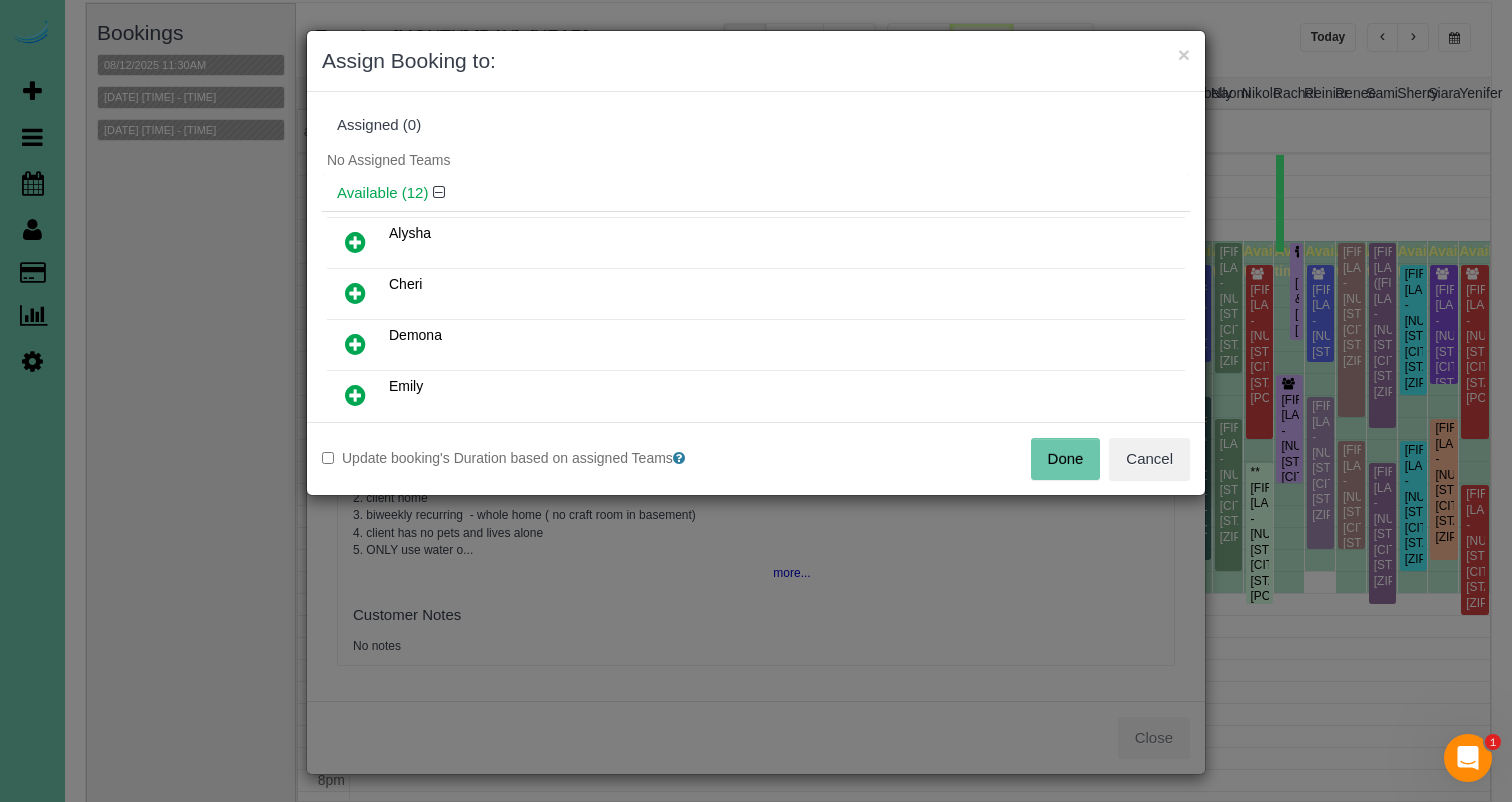 click on "Done" at bounding box center [1066, 459] 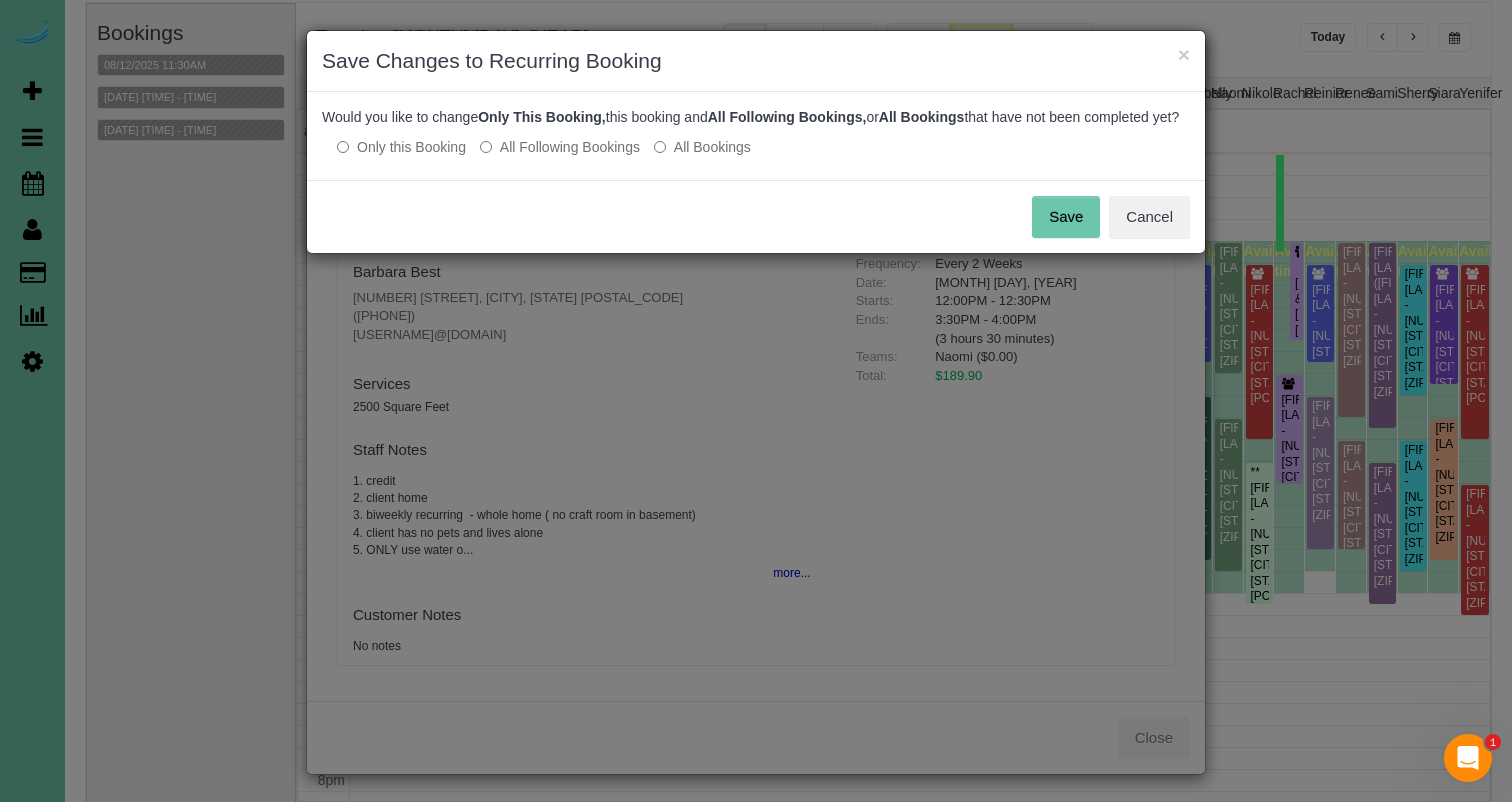 click on "Save" at bounding box center [1066, 217] 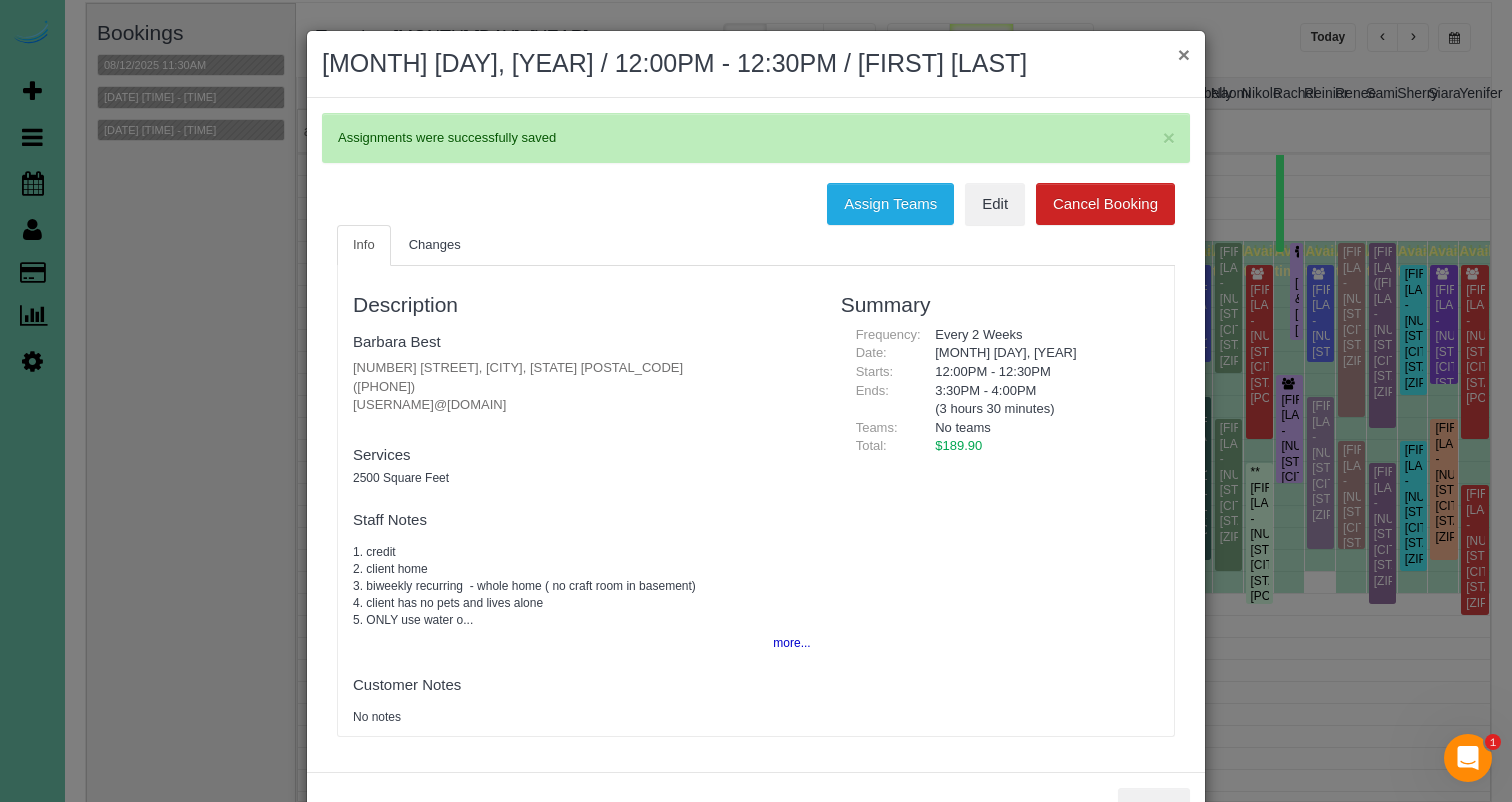click on "×" at bounding box center [1184, 54] 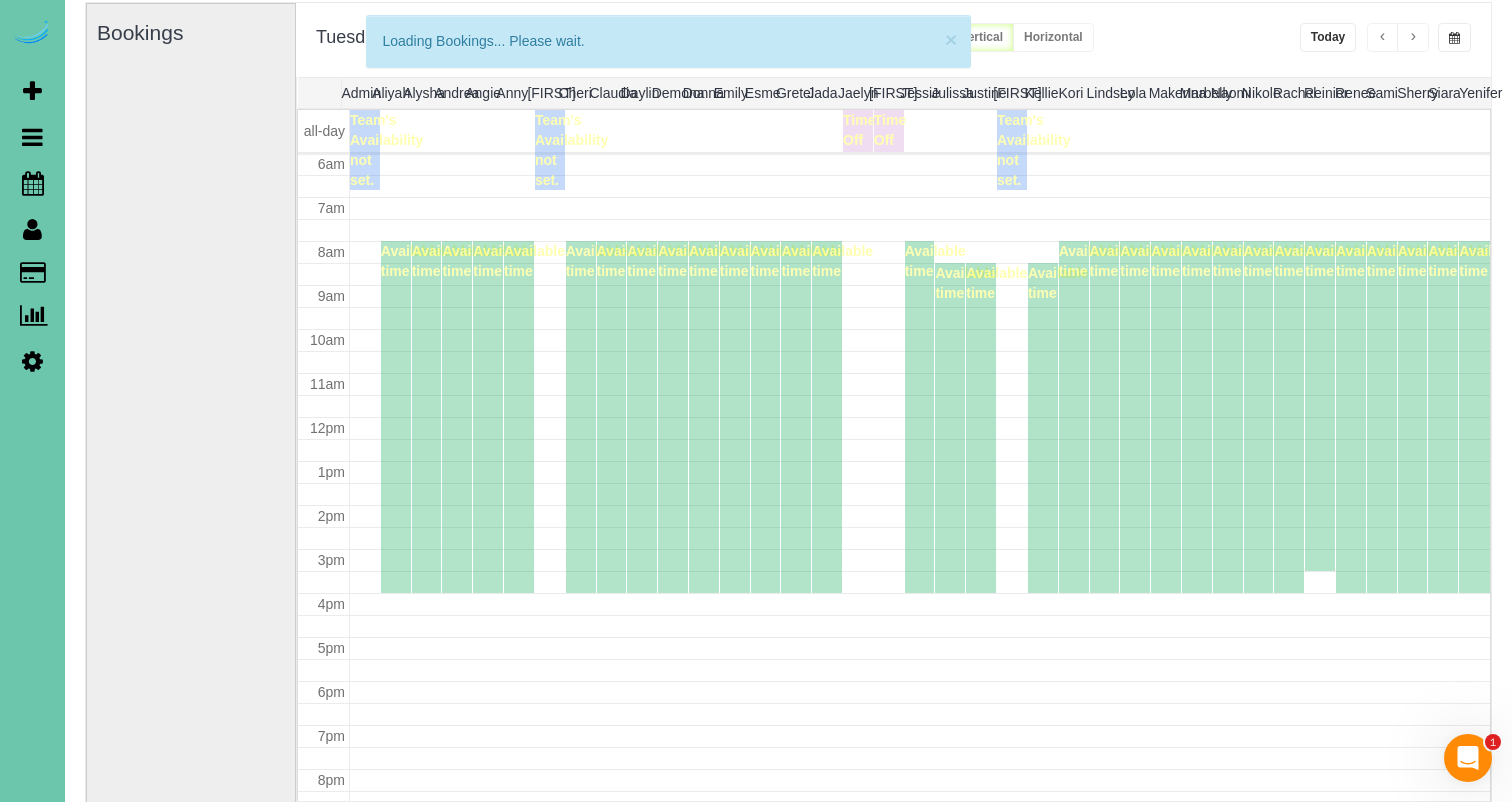 scroll, scrollTop: 265, scrollLeft: 0, axis: vertical 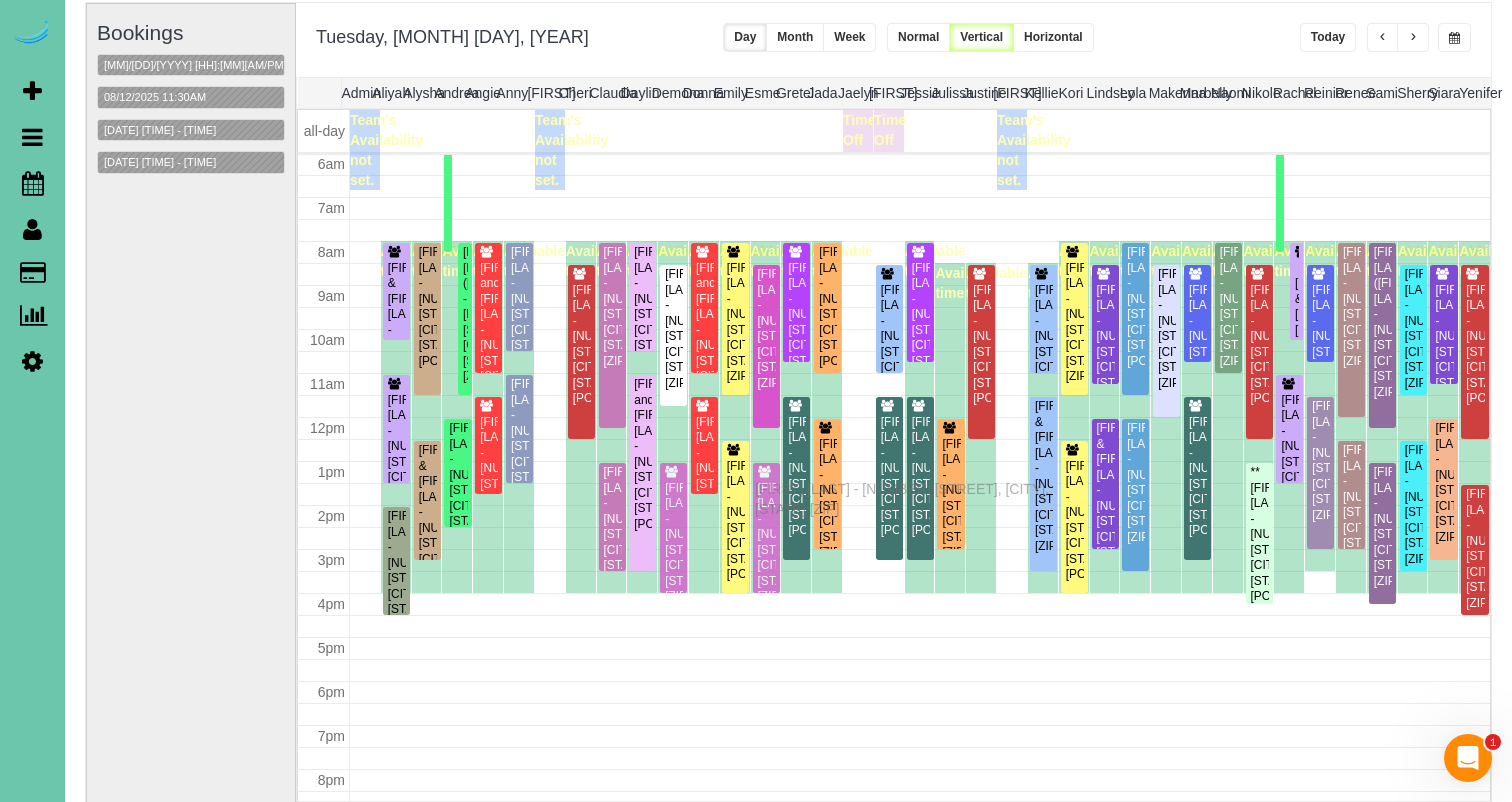 drag, startPoint x: 764, startPoint y: 472, endPoint x: 760, endPoint y: 486, distance: 14.56022 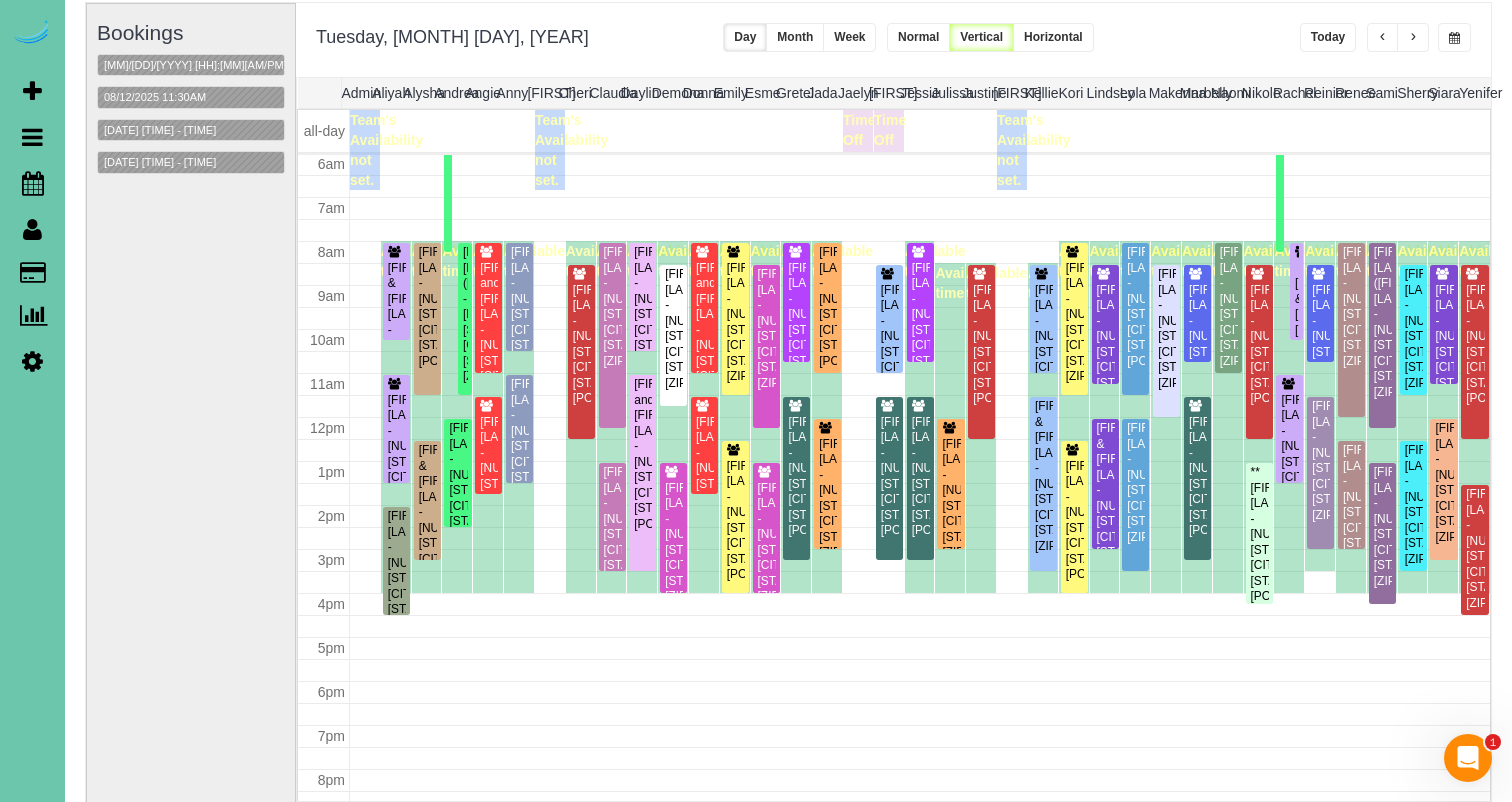 scroll, scrollTop: 265, scrollLeft: 0, axis: vertical 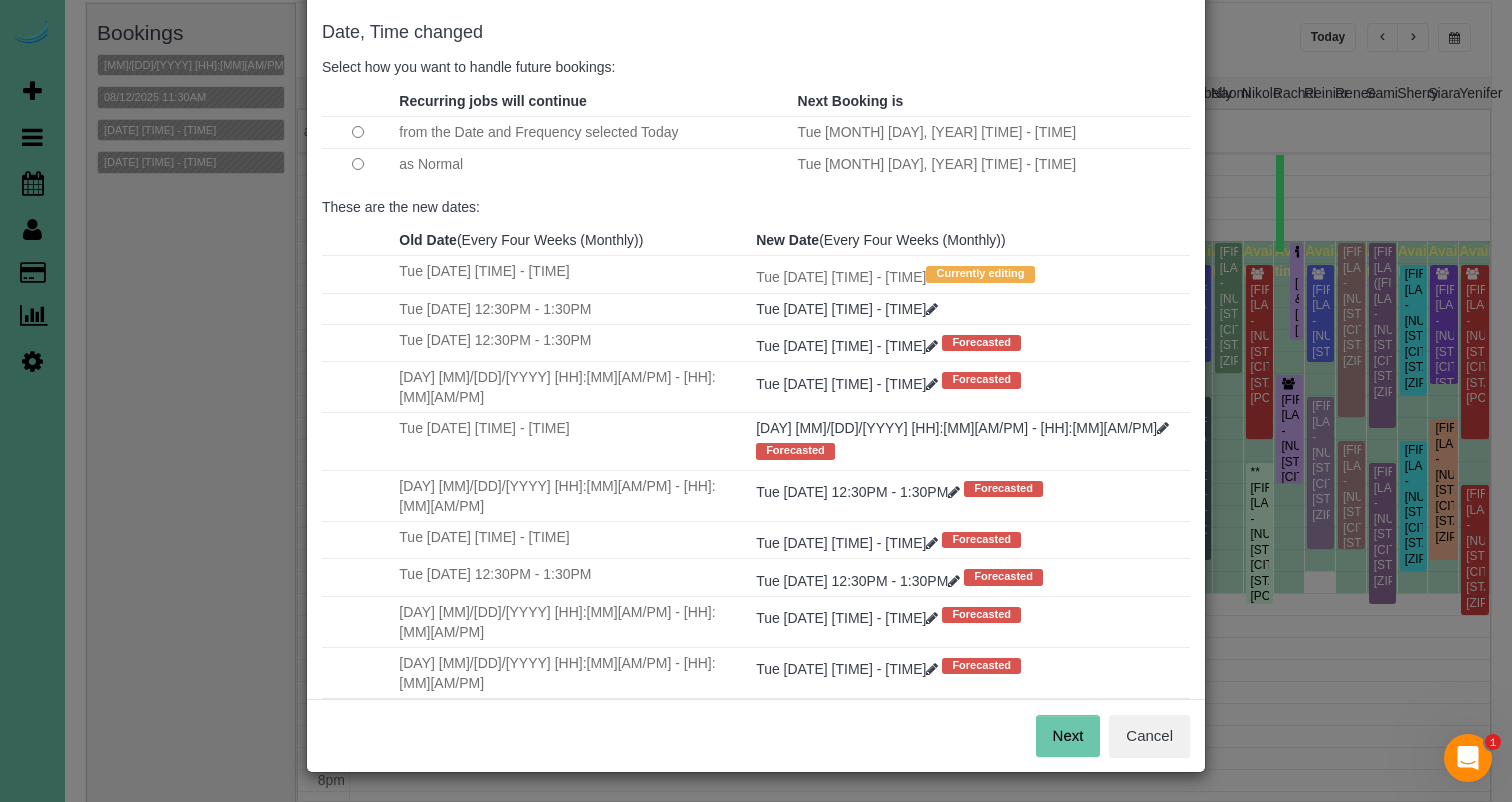 click on "Next" at bounding box center (1068, 736) 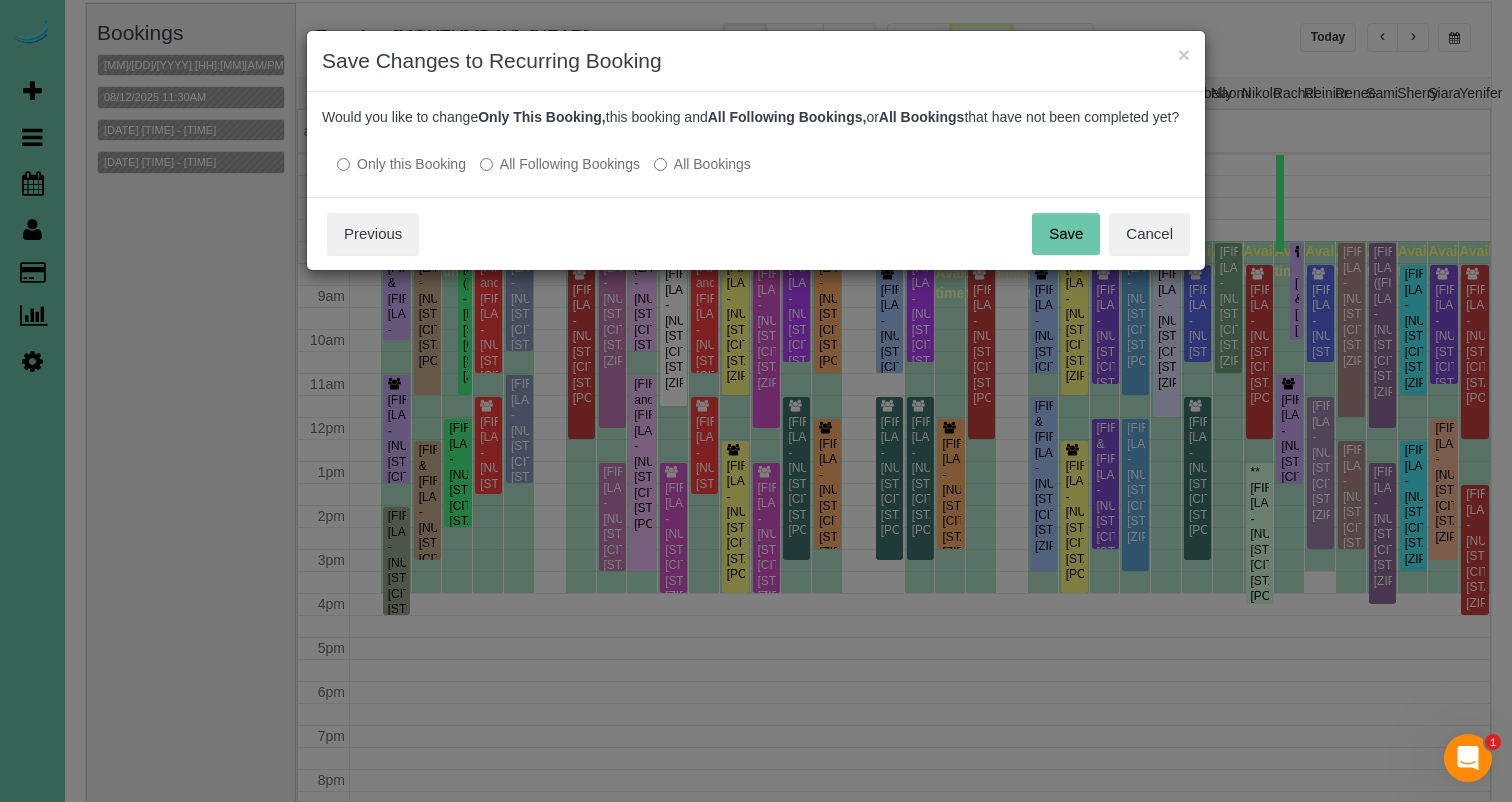 scroll, scrollTop: 0, scrollLeft: 0, axis: both 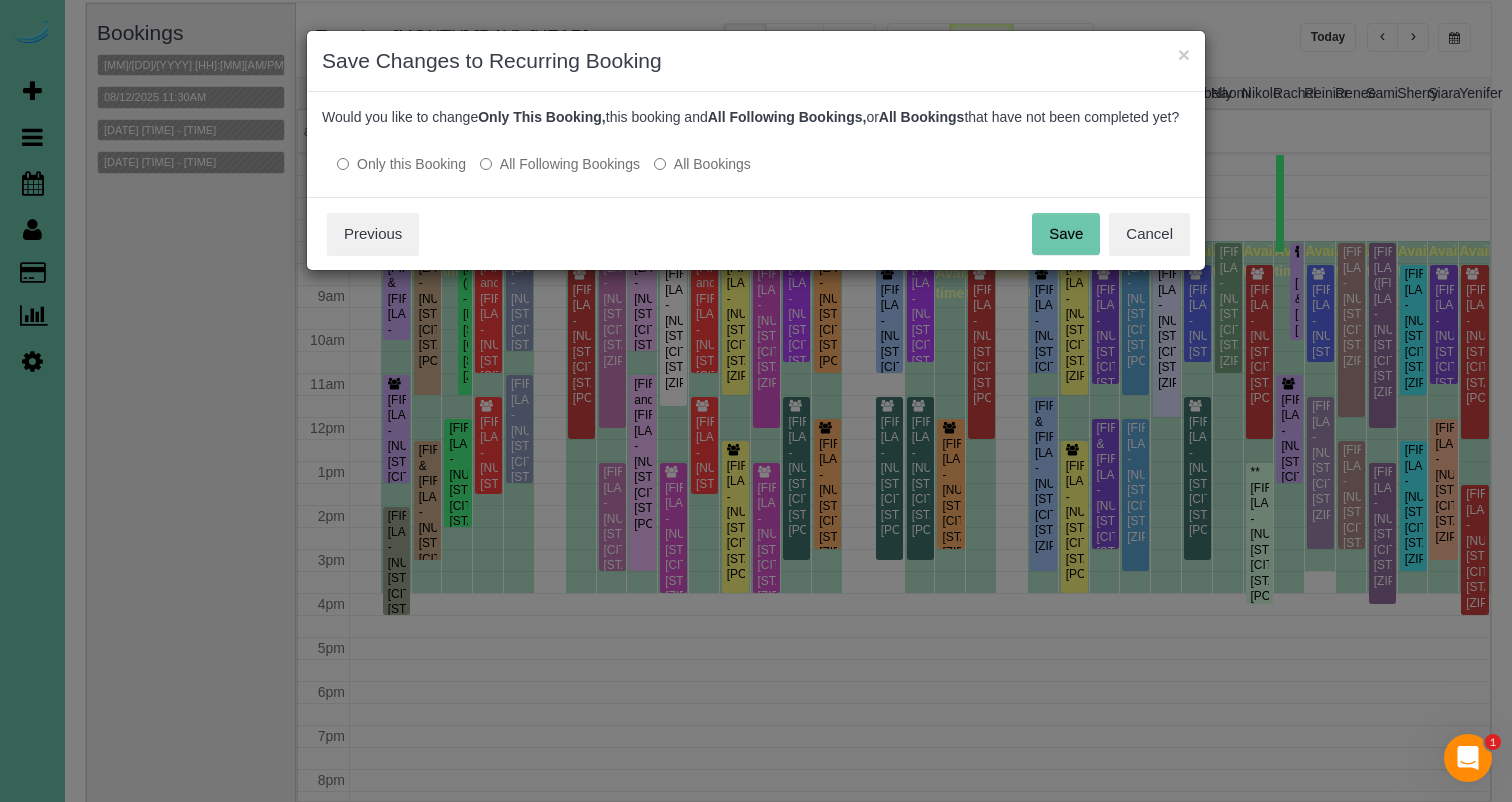 drag, startPoint x: 1085, startPoint y: 248, endPoint x: 944, endPoint y: 291, distance: 147.411 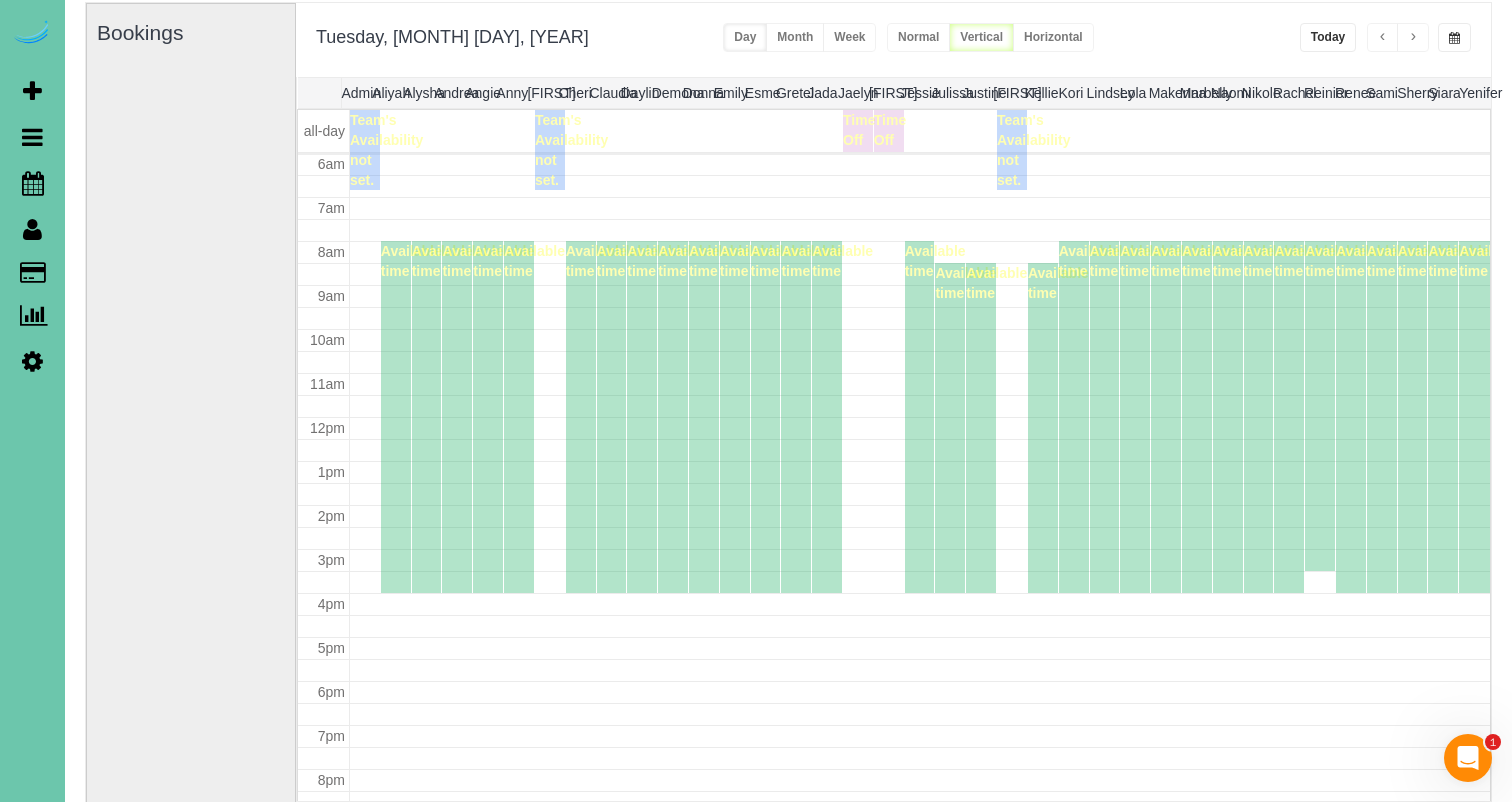 scroll, scrollTop: 265, scrollLeft: 0, axis: vertical 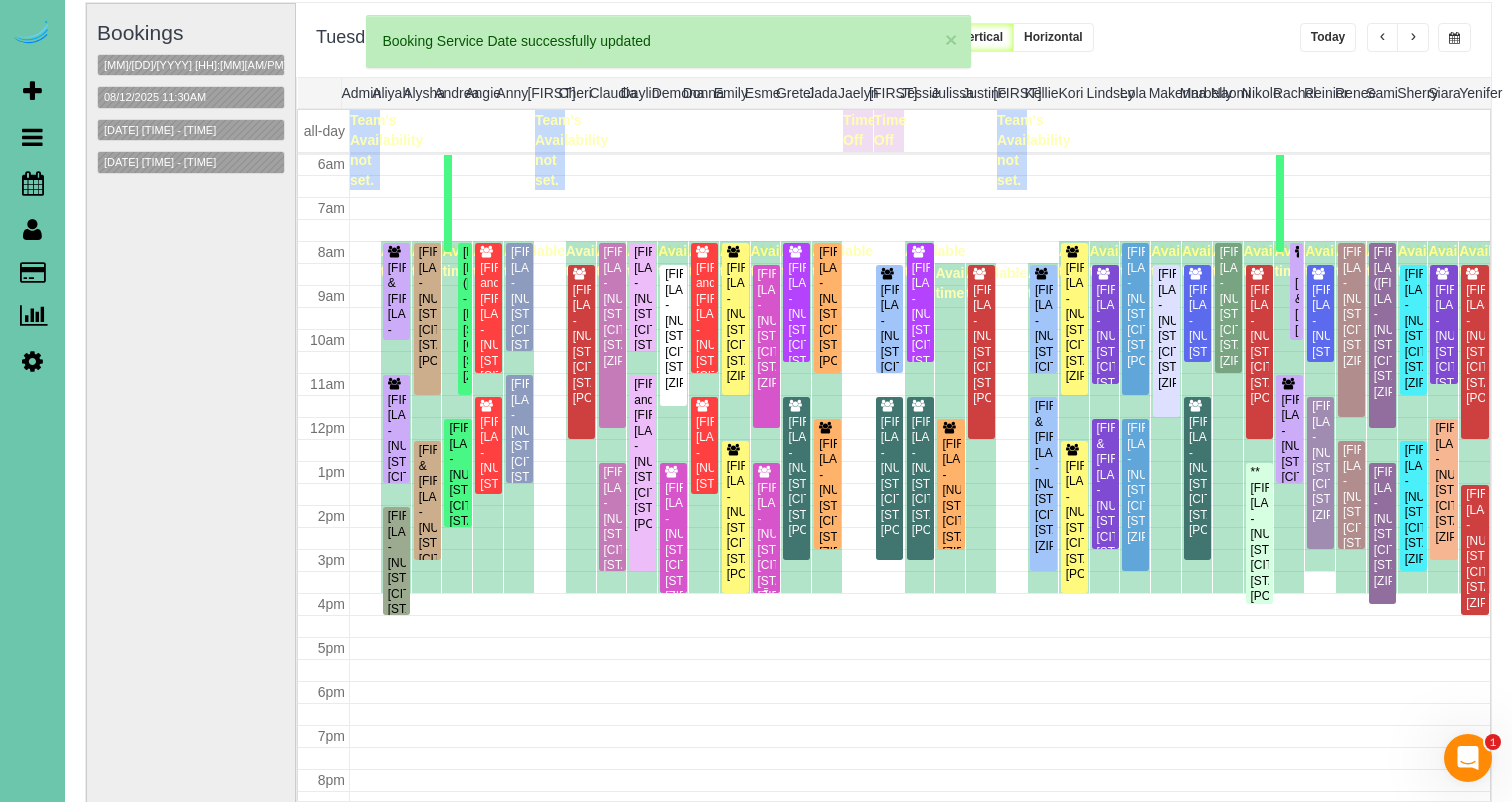 click on "Alex Russman - 3622 S 100th Ave, Omaha, NE 68124" at bounding box center [766, 543] 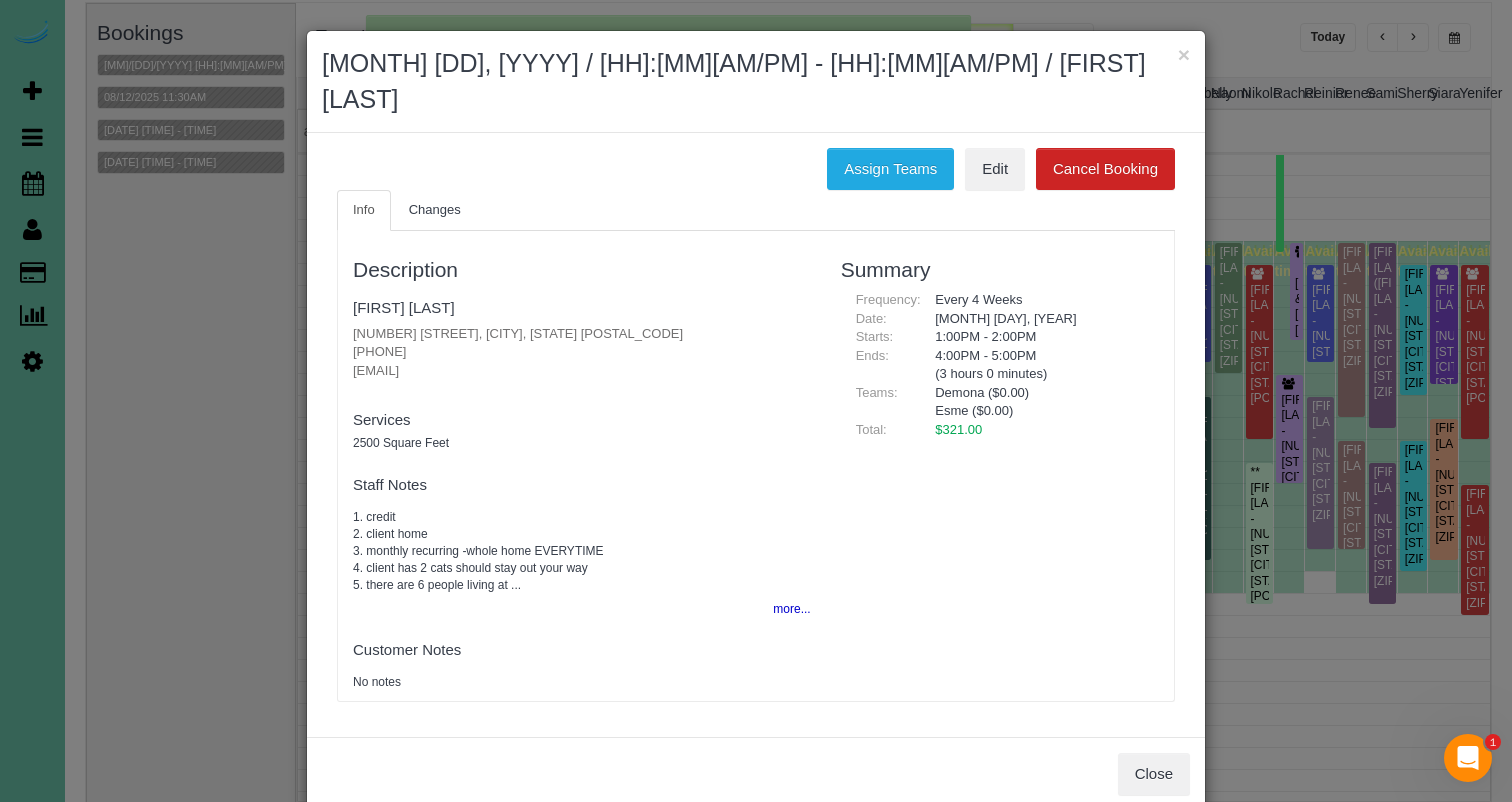 drag, startPoint x: 841, startPoint y: 139, endPoint x: 788, endPoint y: 156, distance: 55.65968 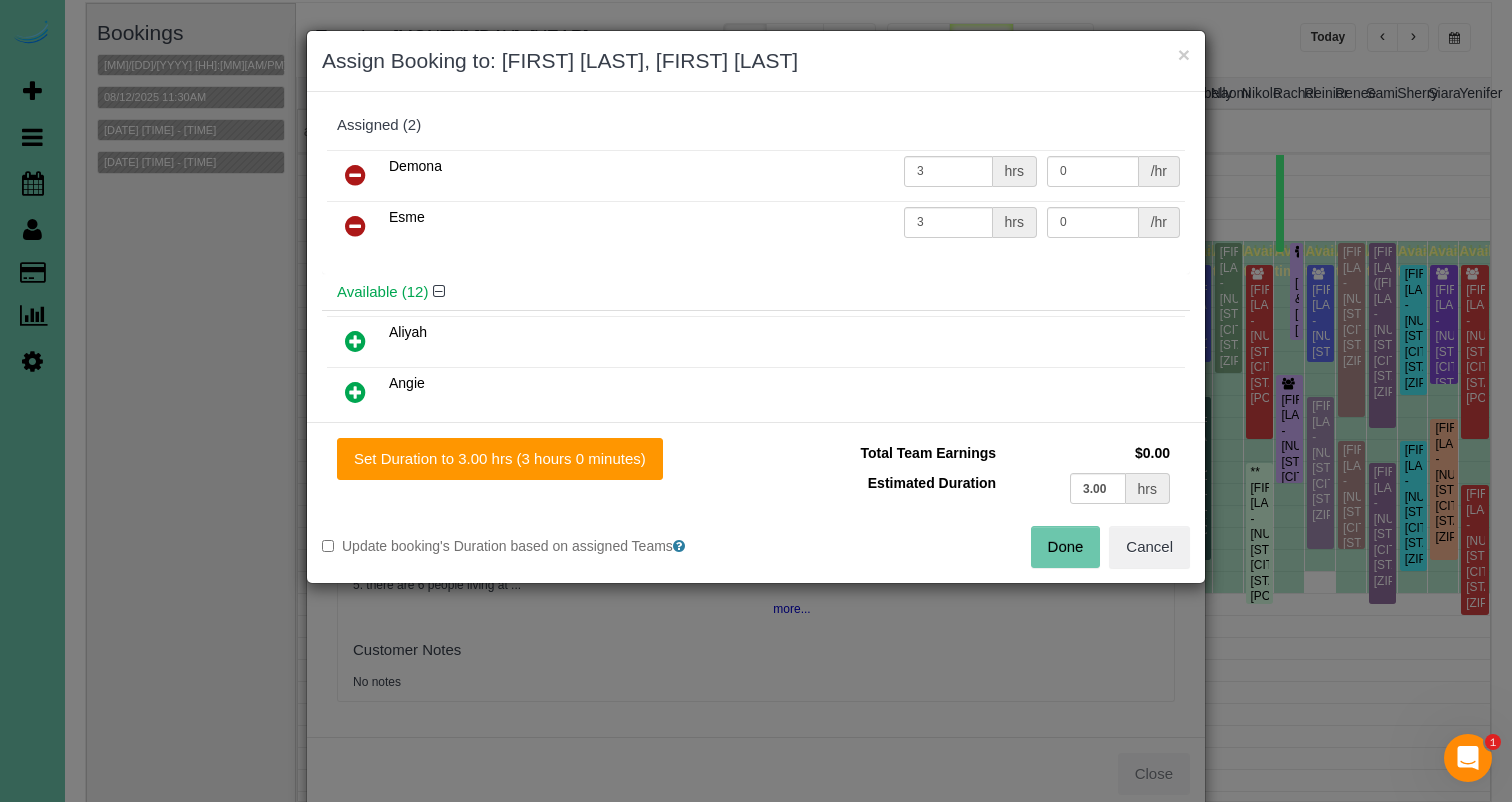 click at bounding box center (355, 175) 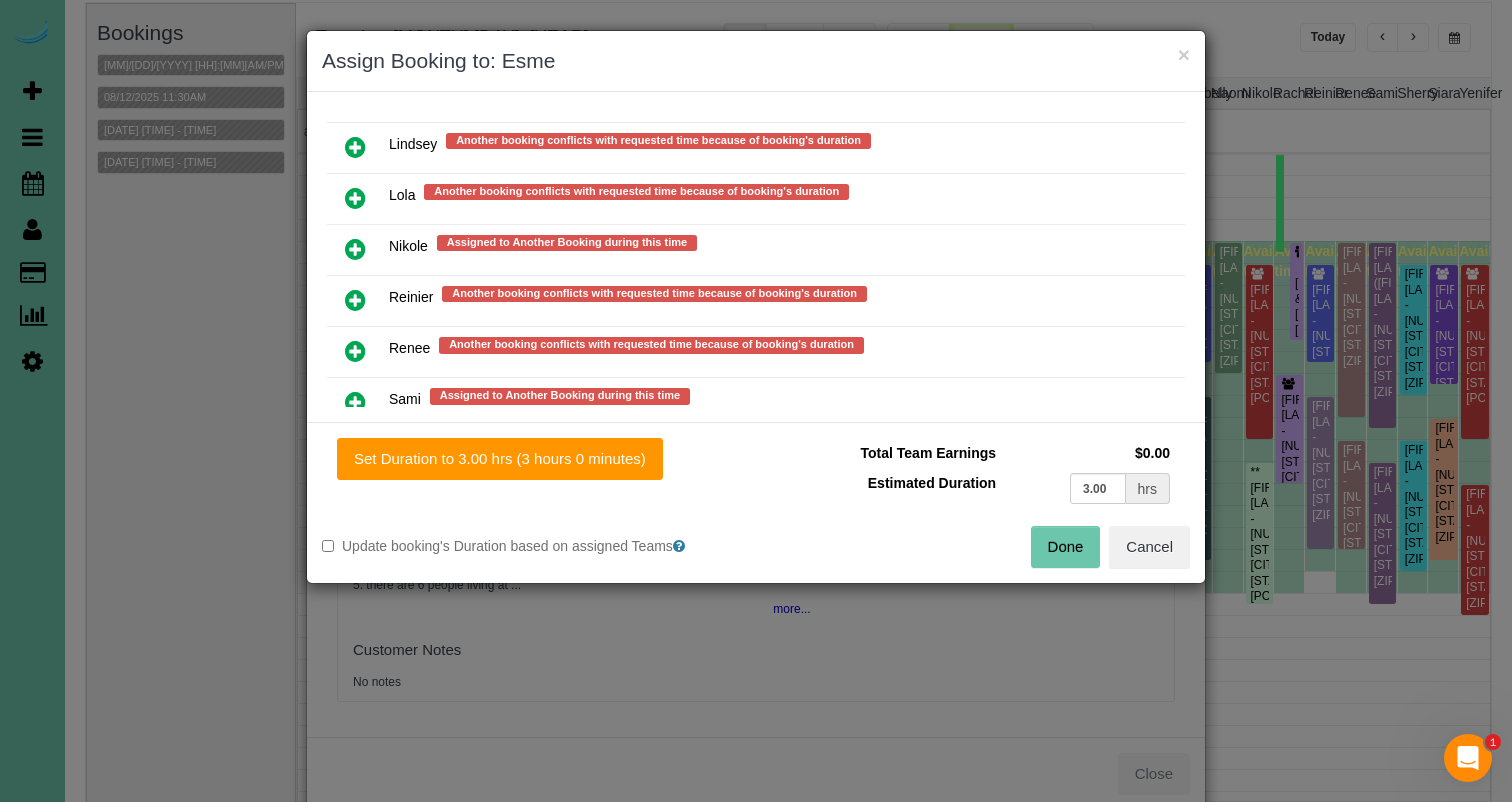 scroll, scrollTop: 1704, scrollLeft: 0, axis: vertical 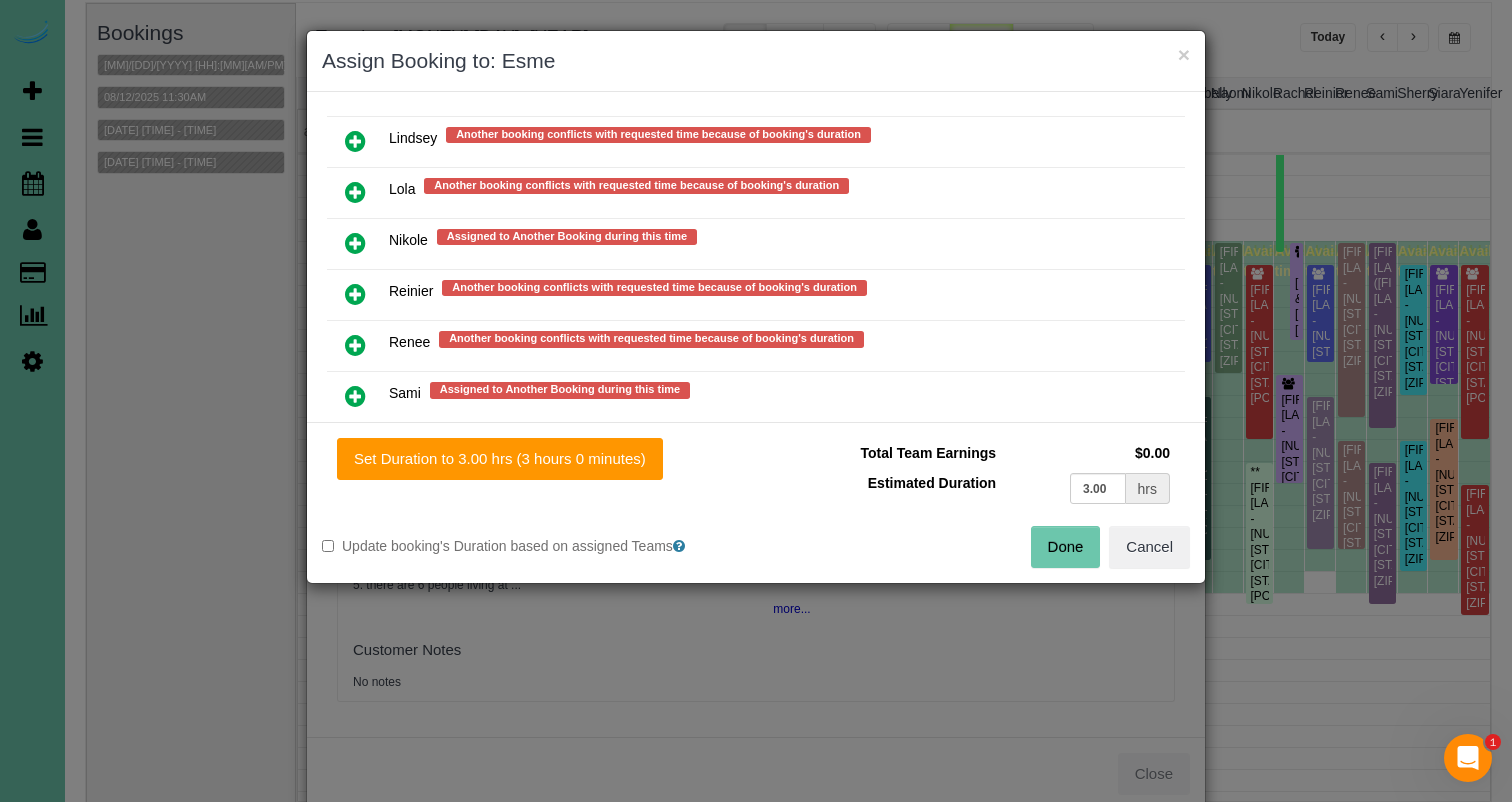 drag, startPoint x: 347, startPoint y: 232, endPoint x: 380, endPoint y: 287, distance: 64.14047 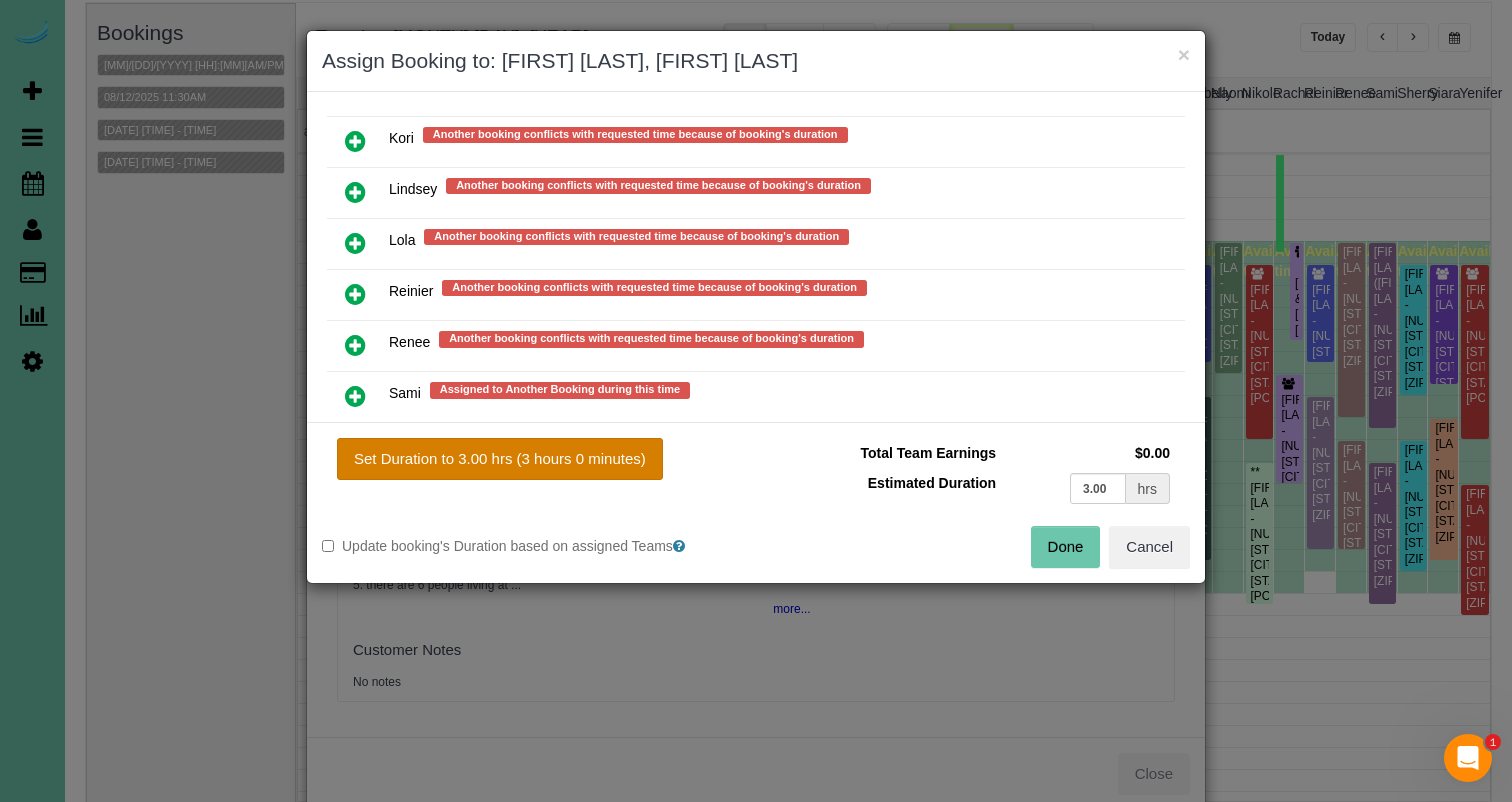 click on "Set Duration to 3.00 hrs (3 hours 0 minutes)" at bounding box center (500, 459) 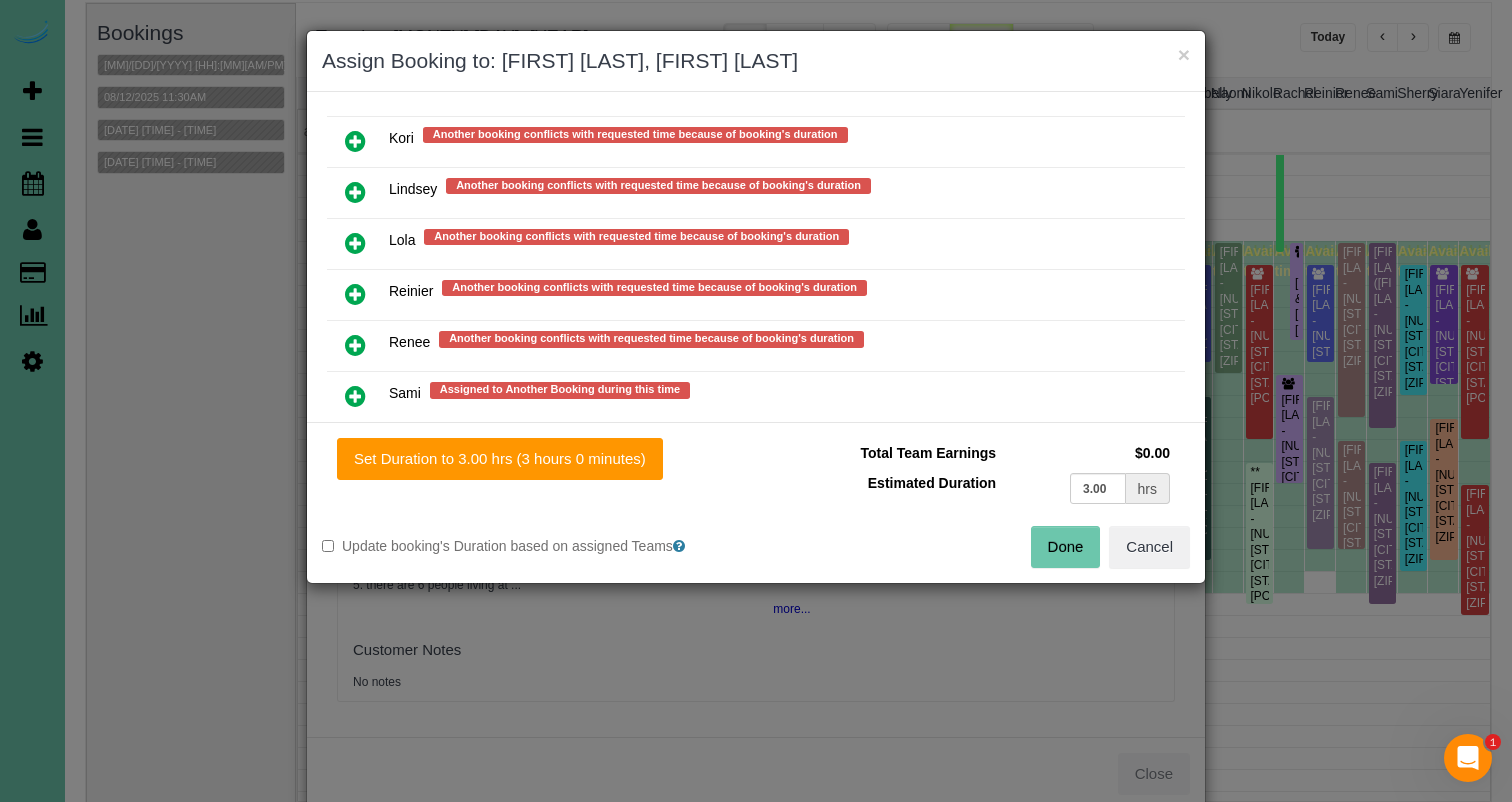 click on "Done" at bounding box center [1066, 547] 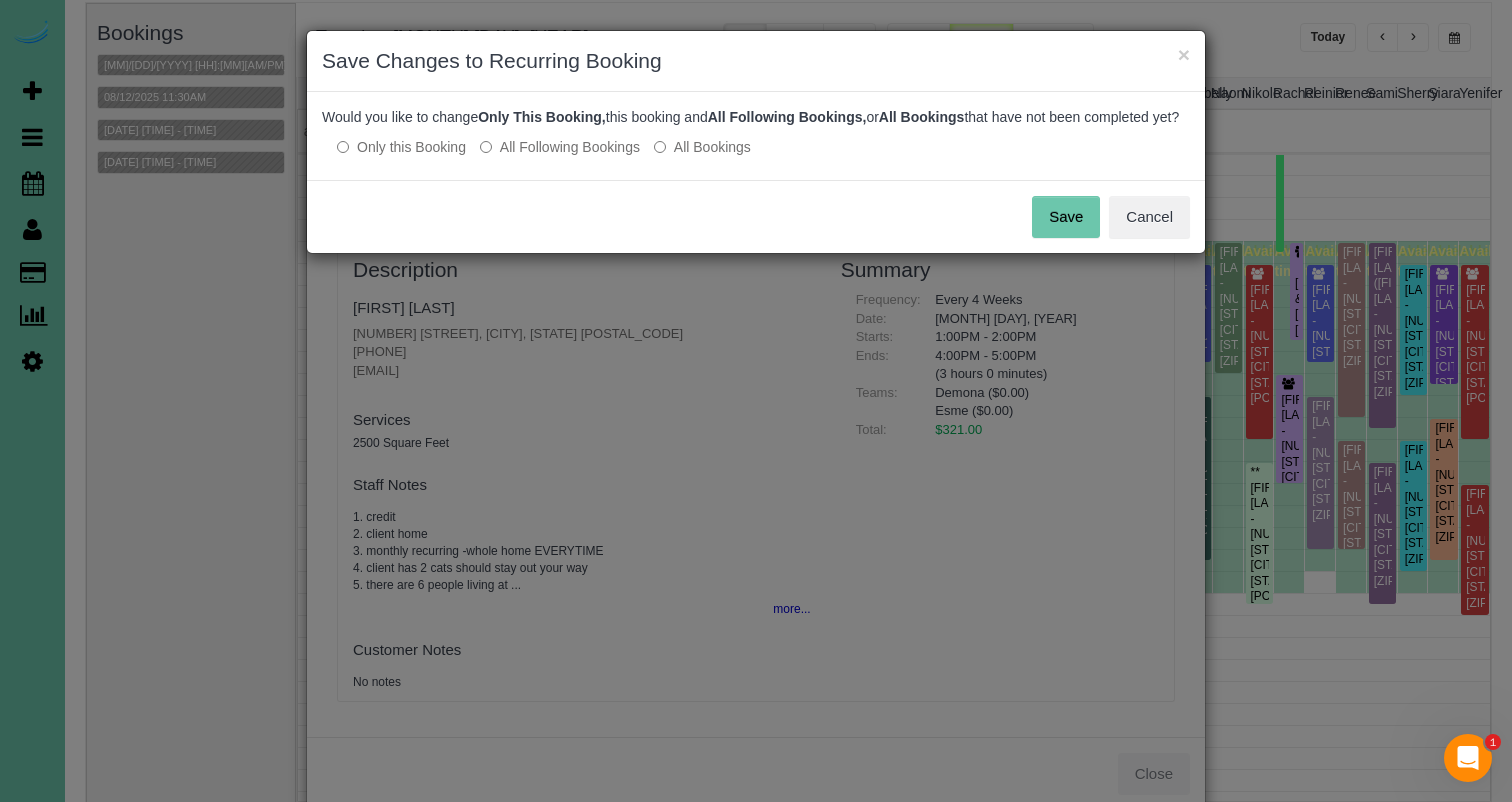 click on "Save" at bounding box center (1066, 217) 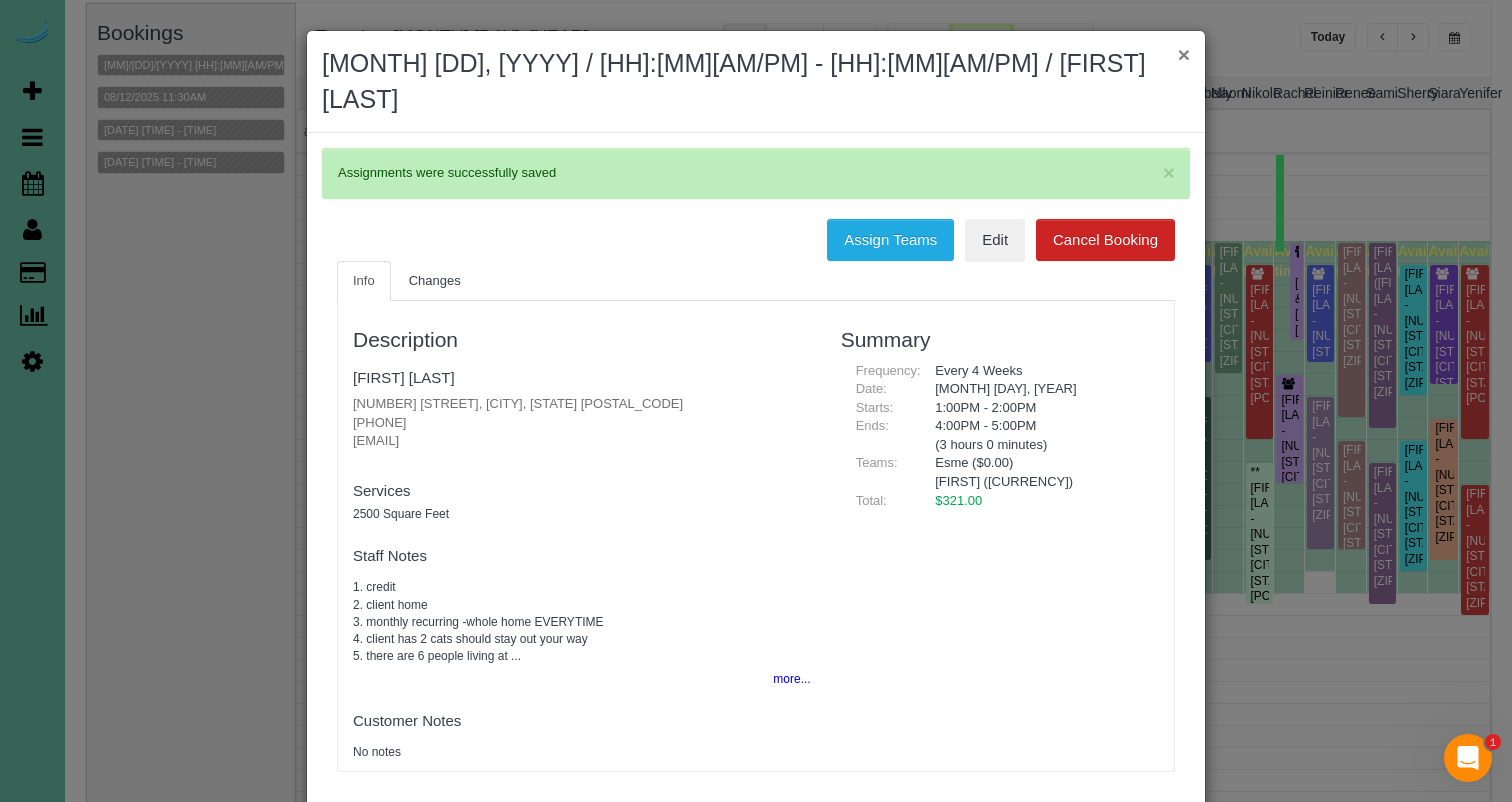 click on "×" at bounding box center (1184, 54) 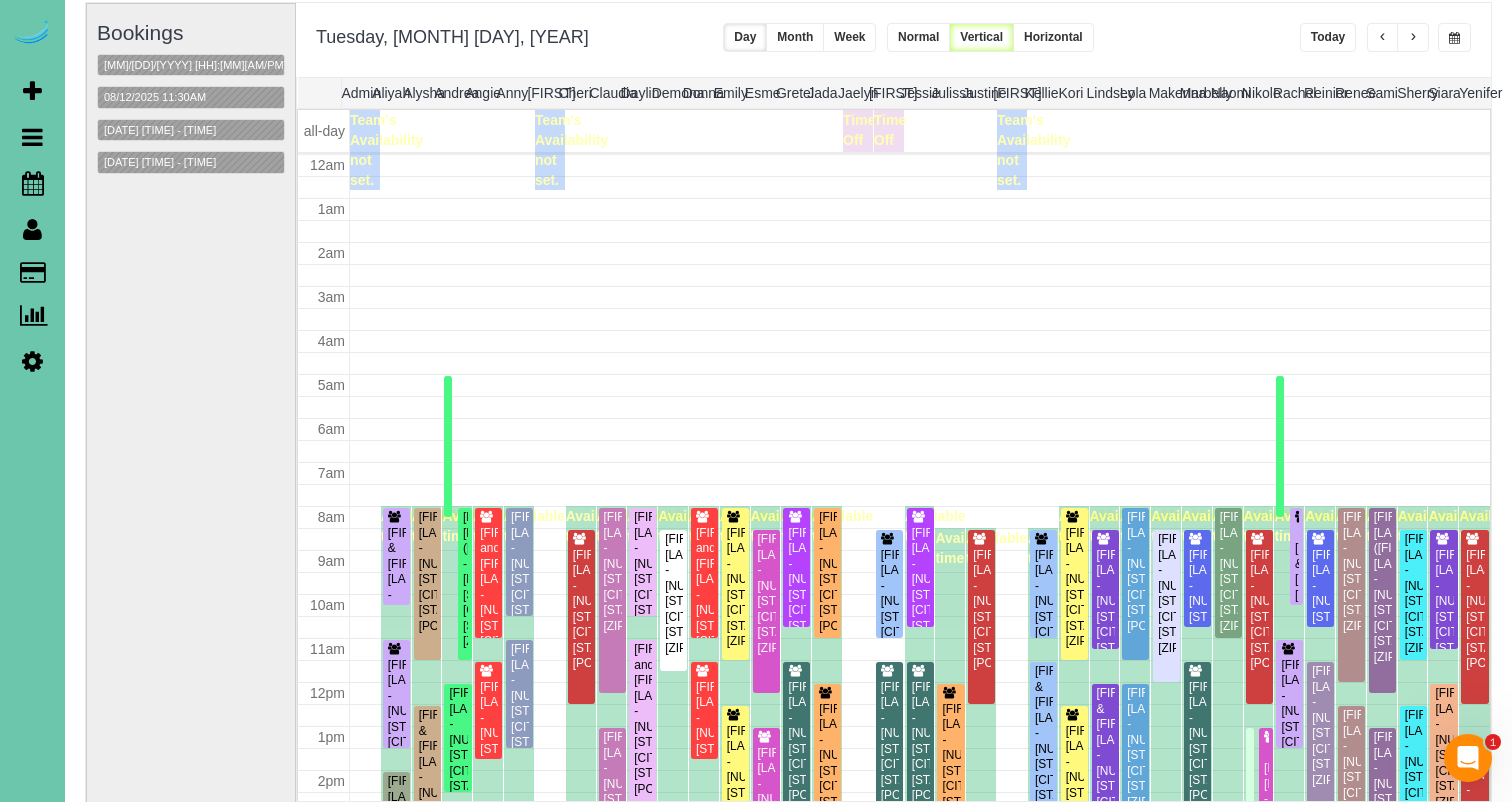 scroll, scrollTop: 265, scrollLeft: 0, axis: vertical 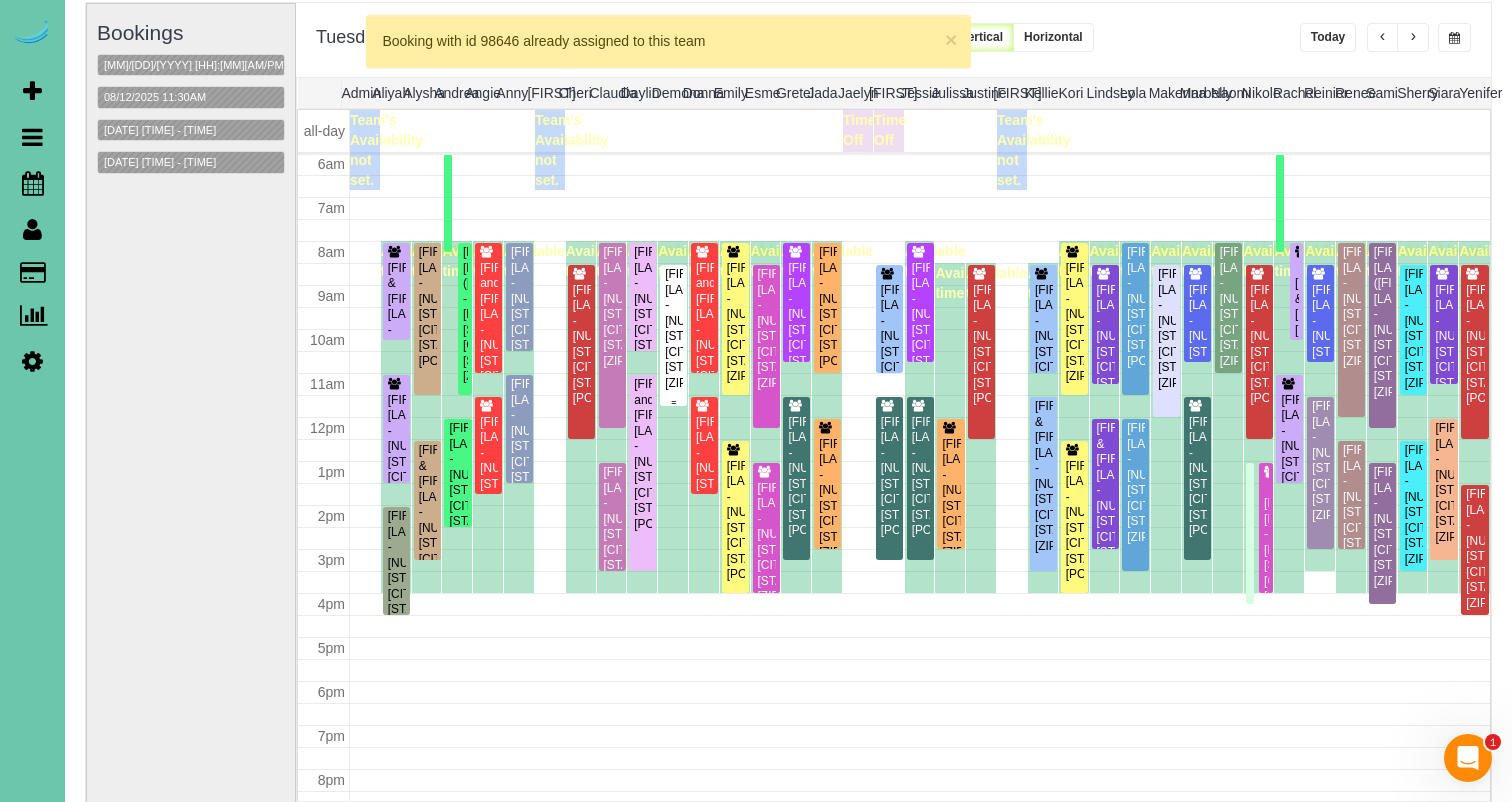 click on "Sarra Cushen-Corker - 705 Fenwick St, Papillion, NE 68046" at bounding box center (673, 329) 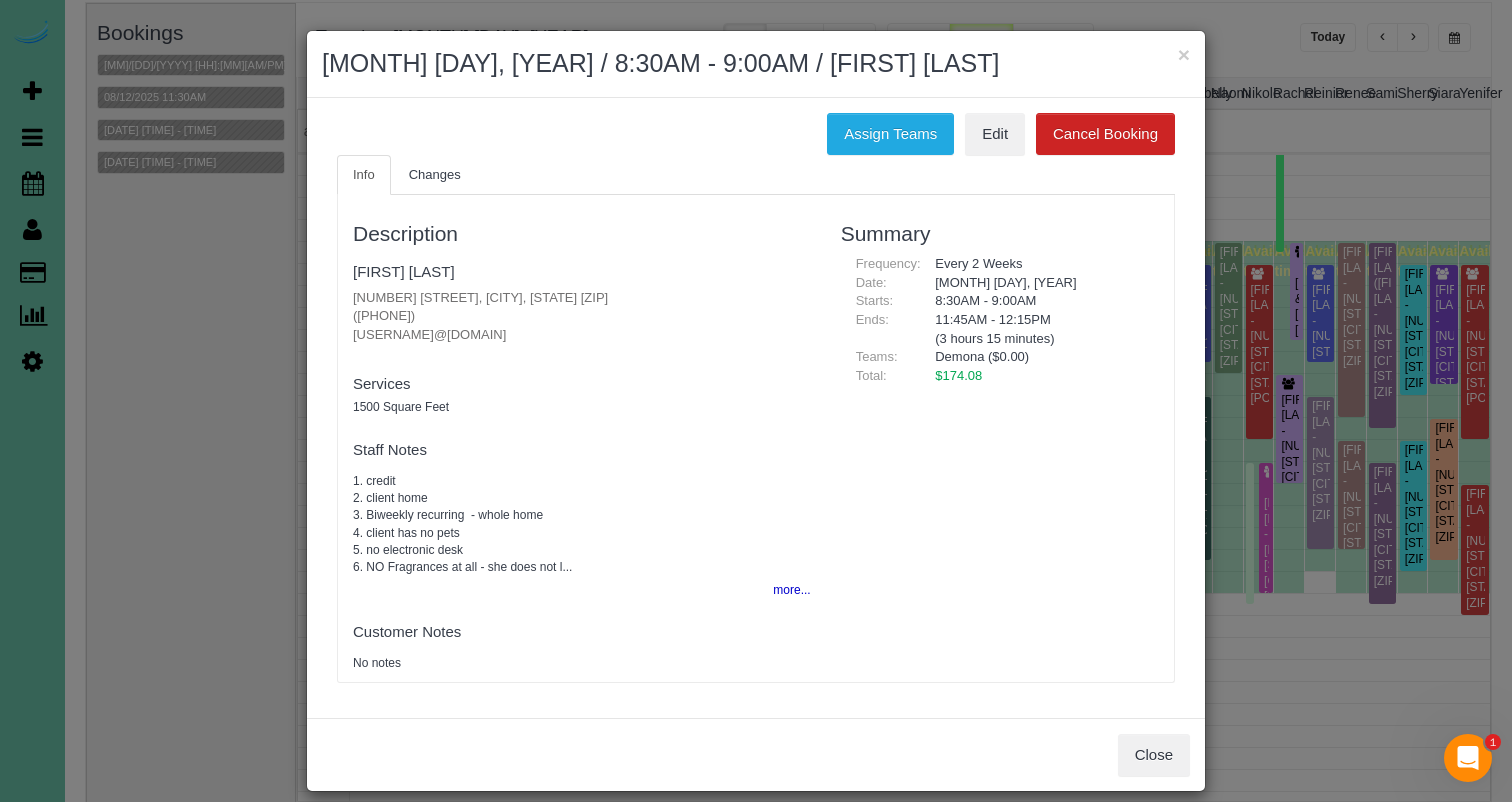 drag, startPoint x: 1155, startPoint y: 752, endPoint x: 900, endPoint y: 659, distance: 271.42953 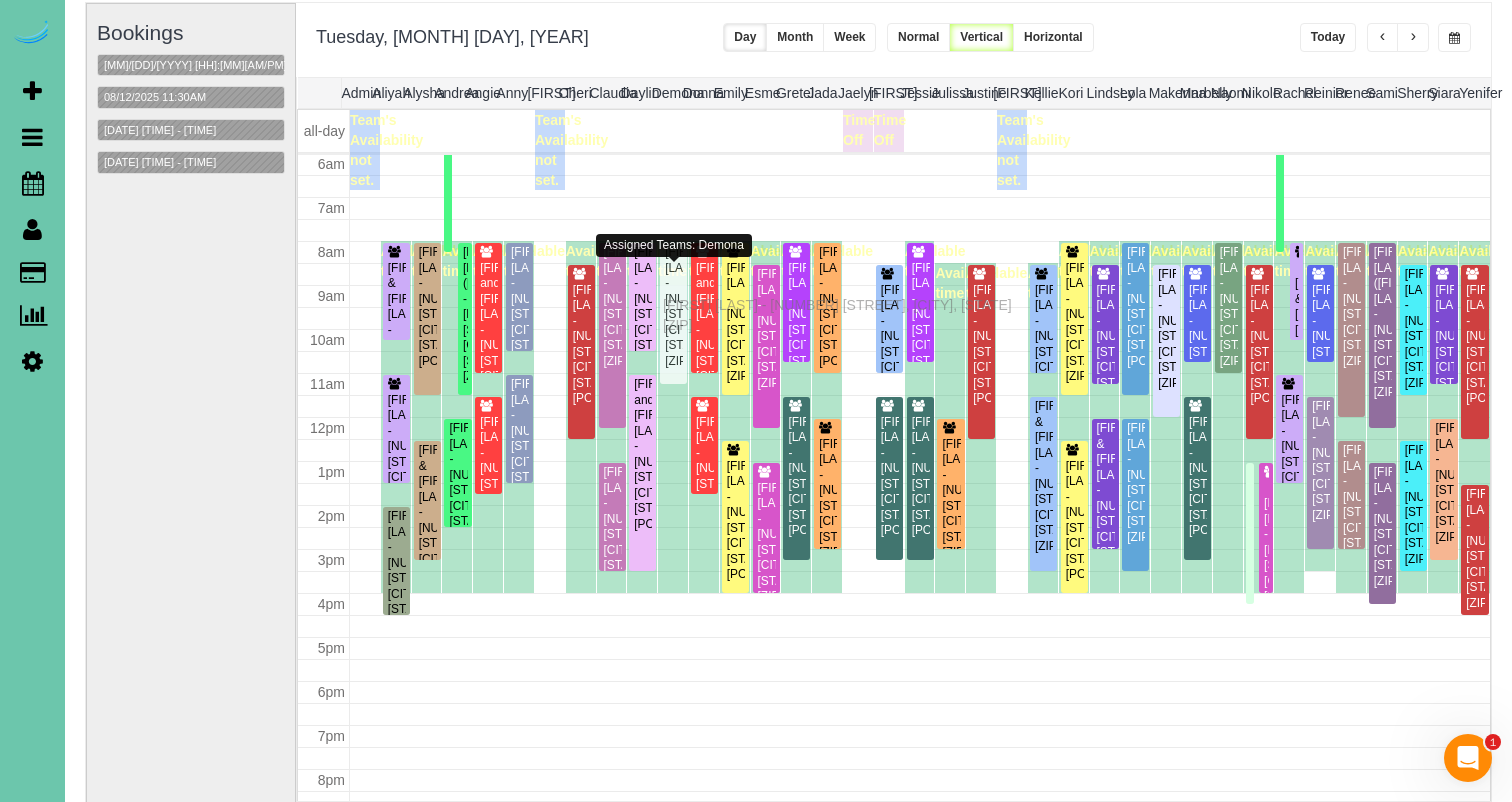 drag, startPoint x: 666, startPoint y: 322, endPoint x: 668, endPoint y: 302, distance: 20.09975 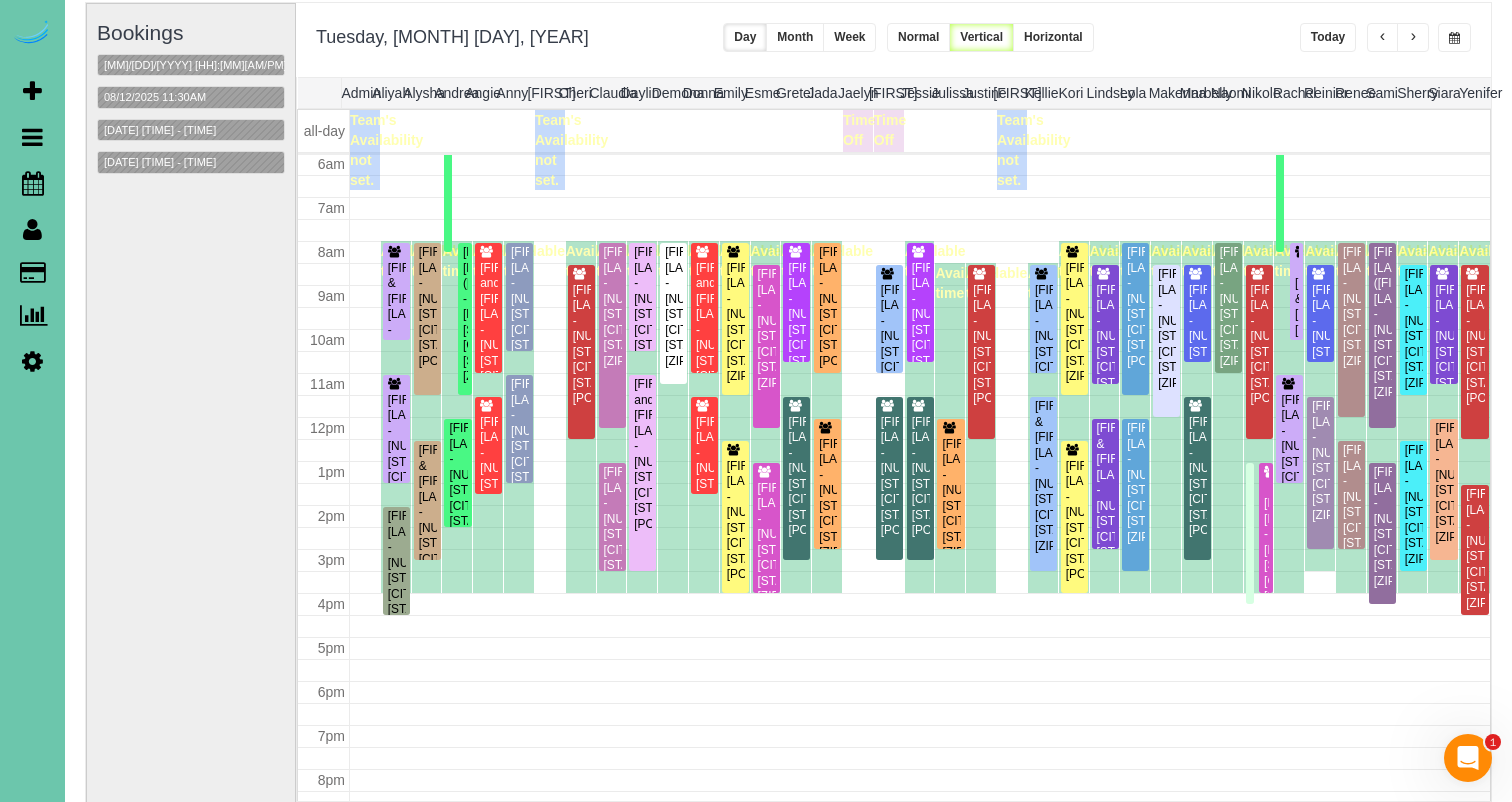 scroll, scrollTop: 265, scrollLeft: 0, axis: vertical 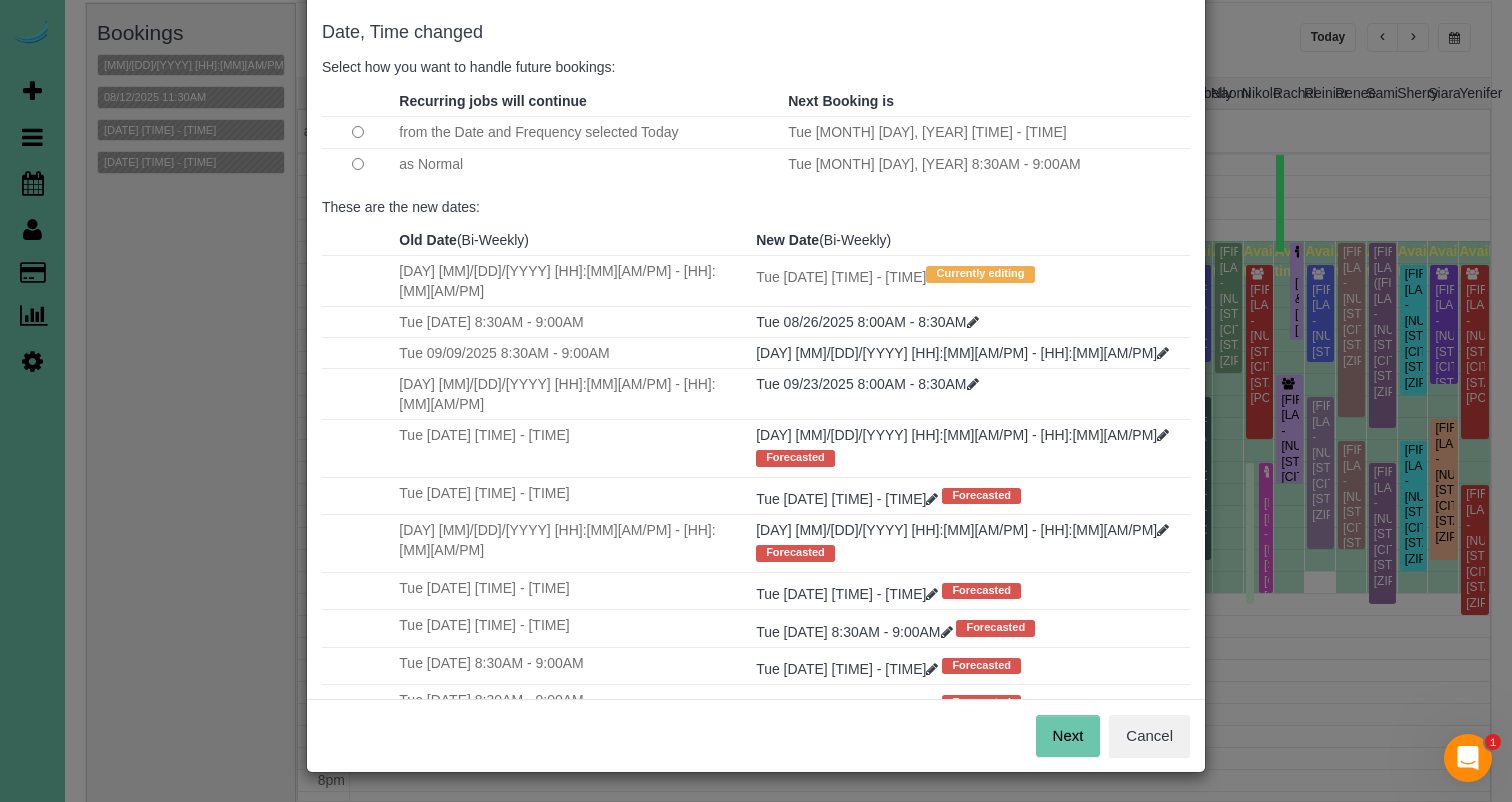 drag, startPoint x: 1044, startPoint y: 730, endPoint x: 978, endPoint y: 636, distance: 114.85643 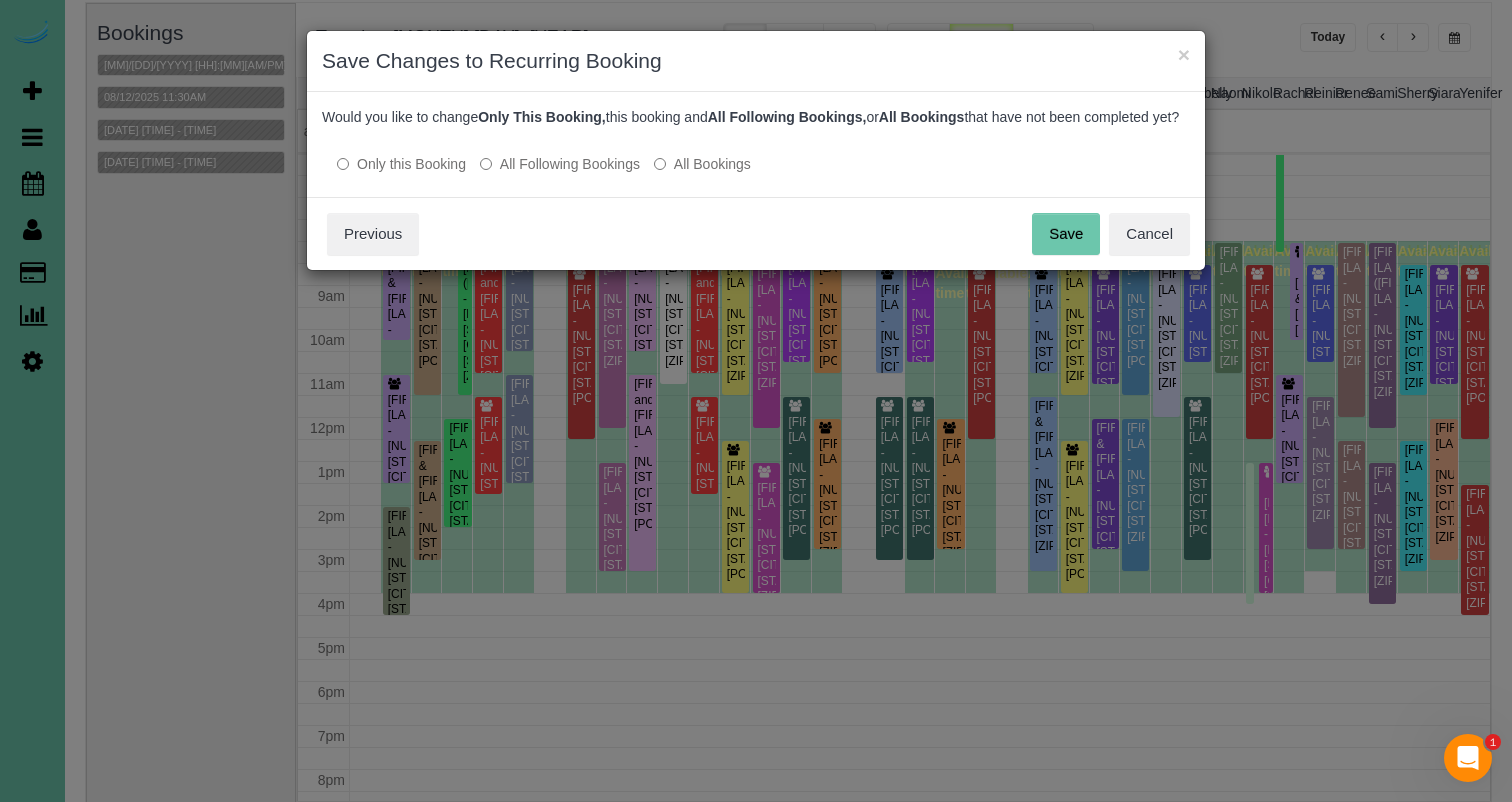 click on "Save" at bounding box center (1066, 234) 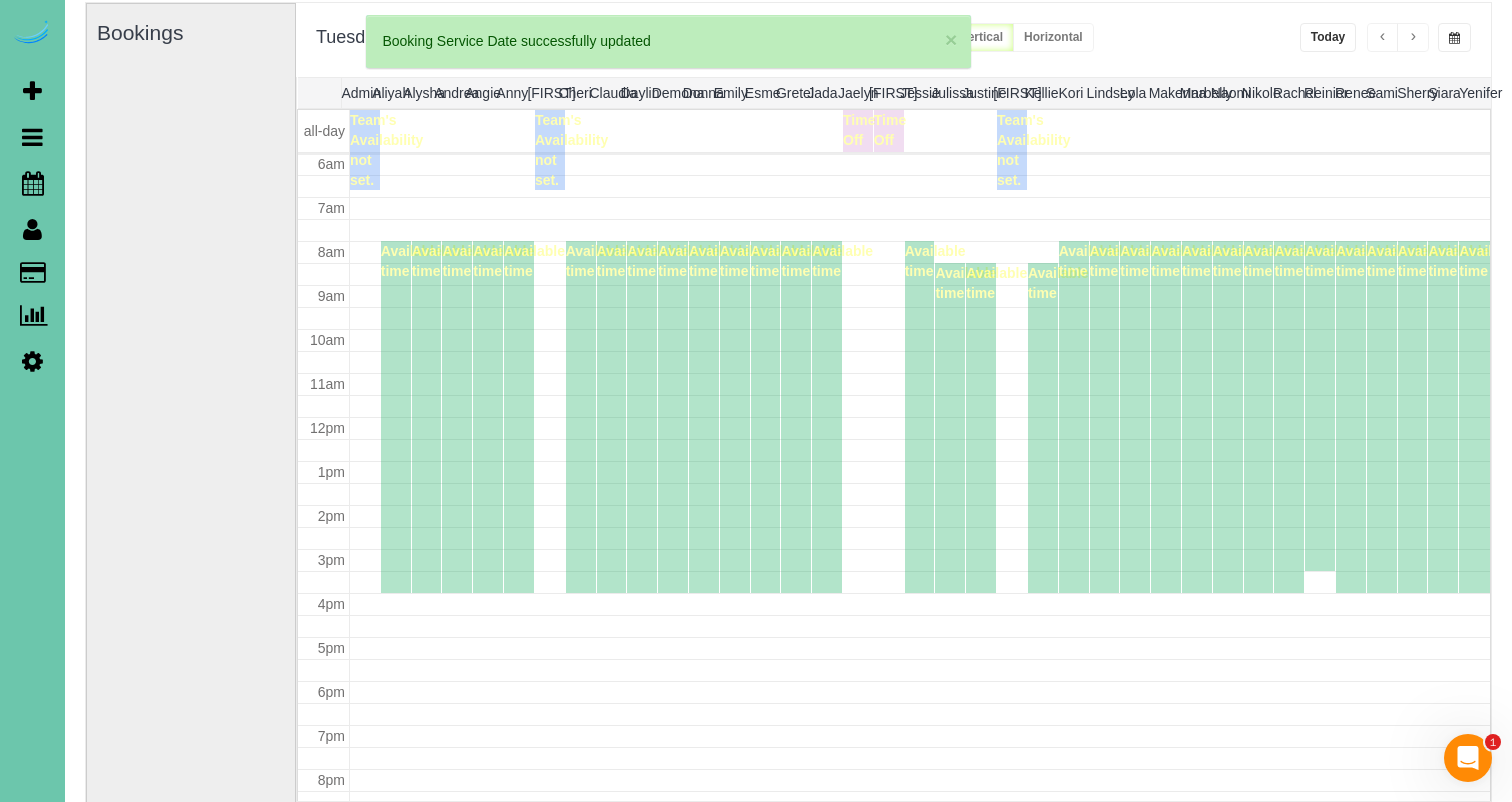 scroll, scrollTop: 265, scrollLeft: 0, axis: vertical 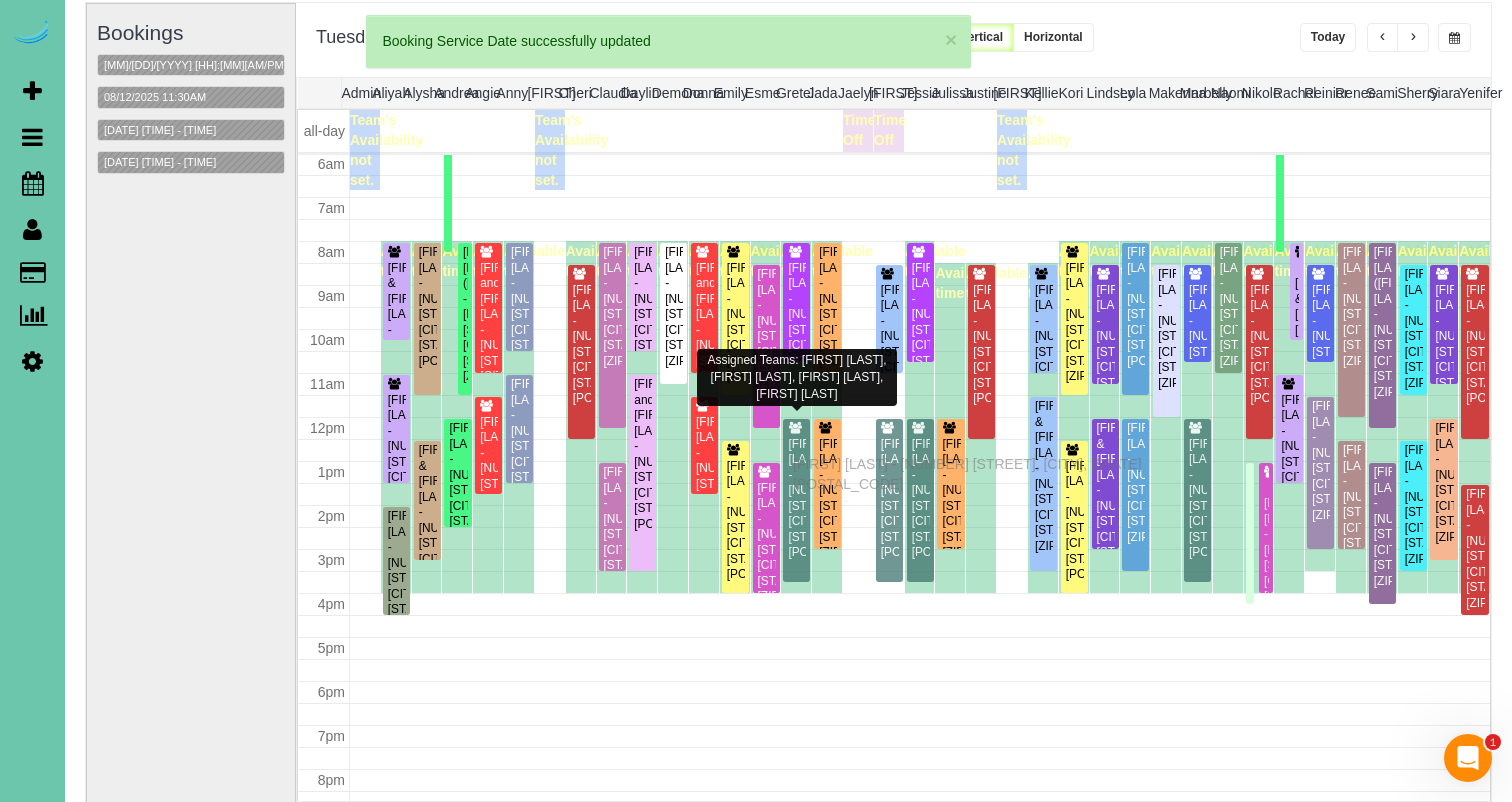 drag, startPoint x: 800, startPoint y: 445, endPoint x: 798, endPoint y: 461, distance: 16.124516 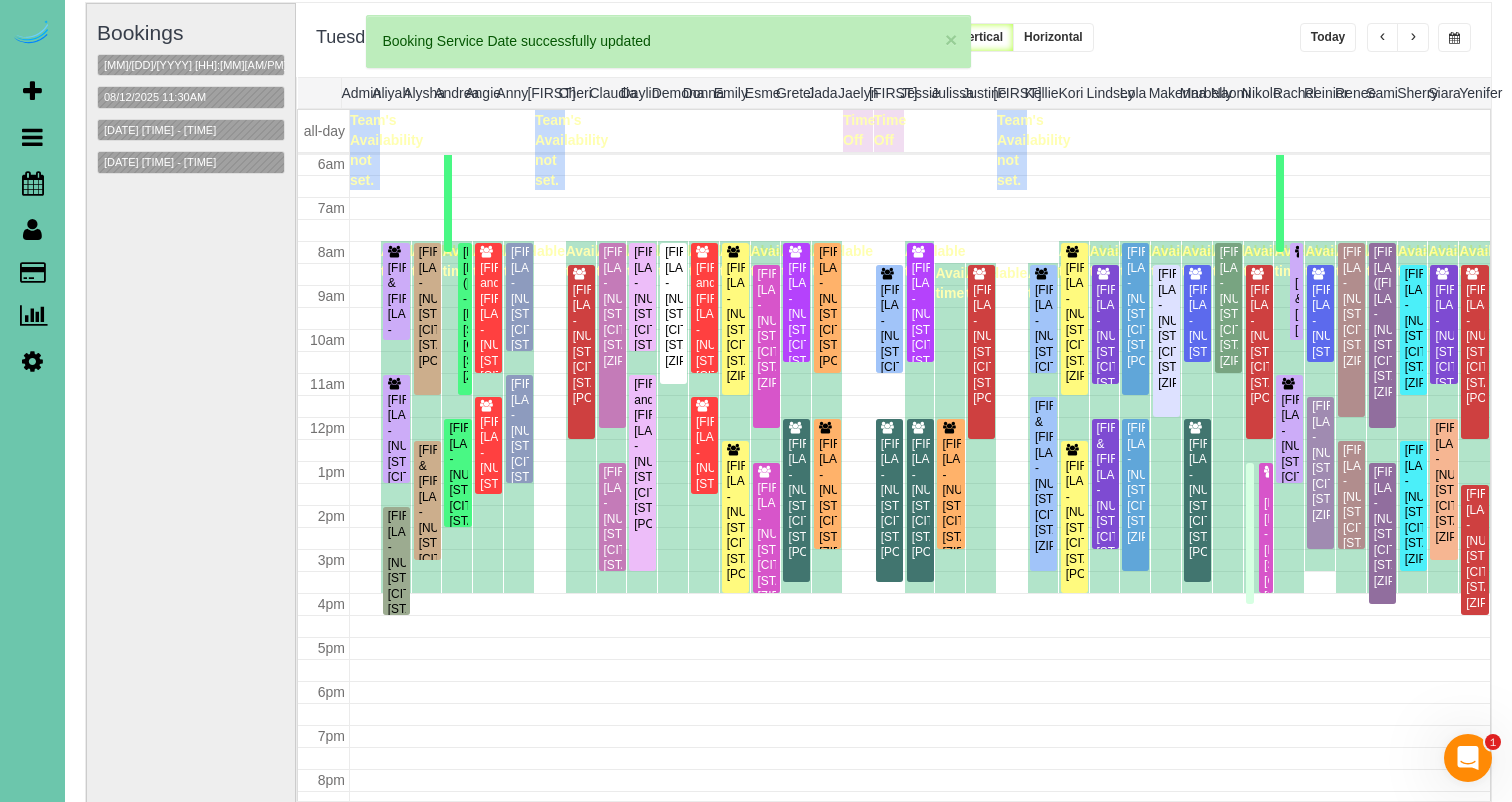 scroll, scrollTop: 265, scrollLeft: 0, axis: vertical 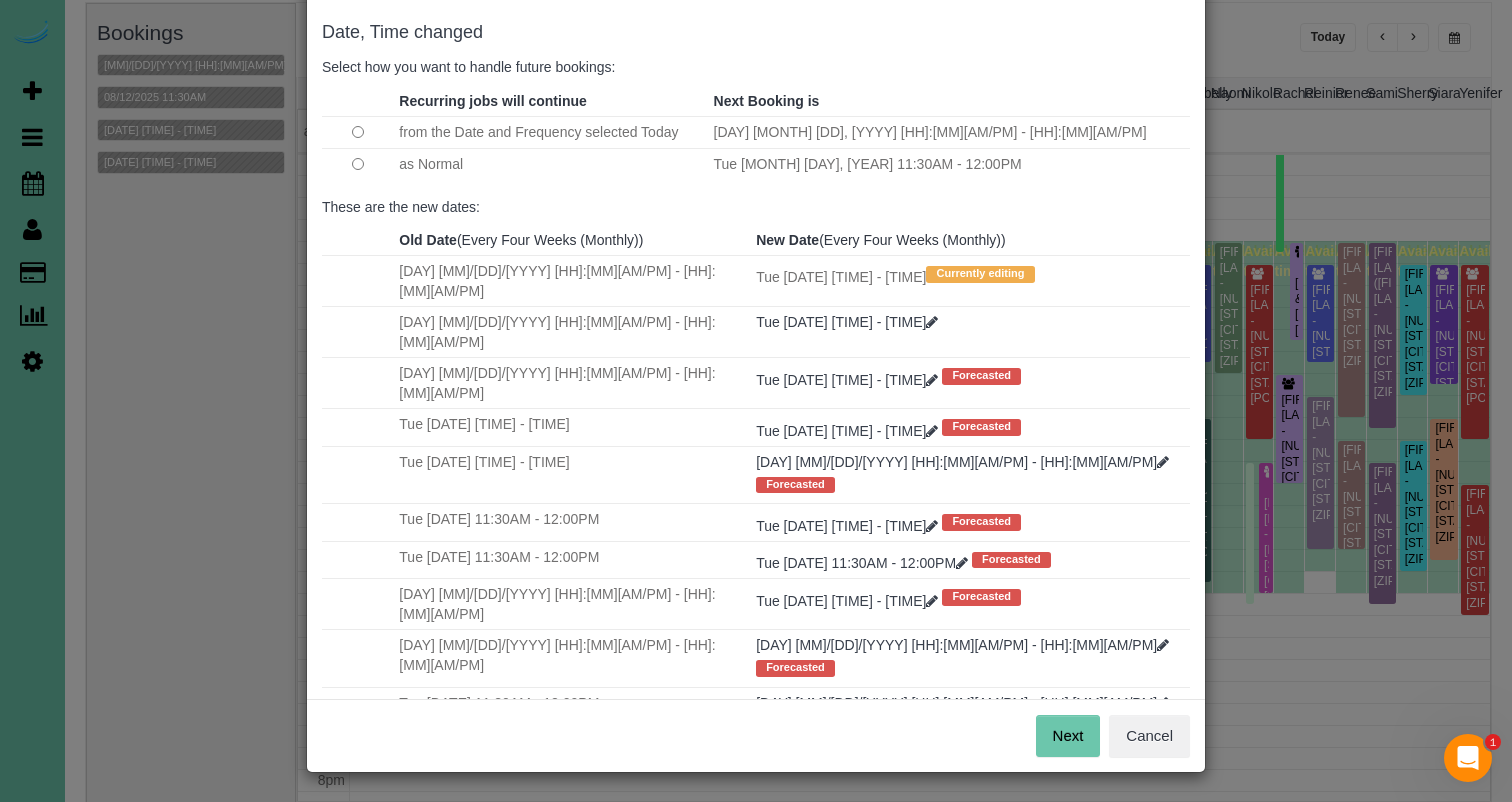 drag, startPoint x: 1067, startPoint y: 734, endPoint x: 982, endPoint y: 647, distance: 121.630585 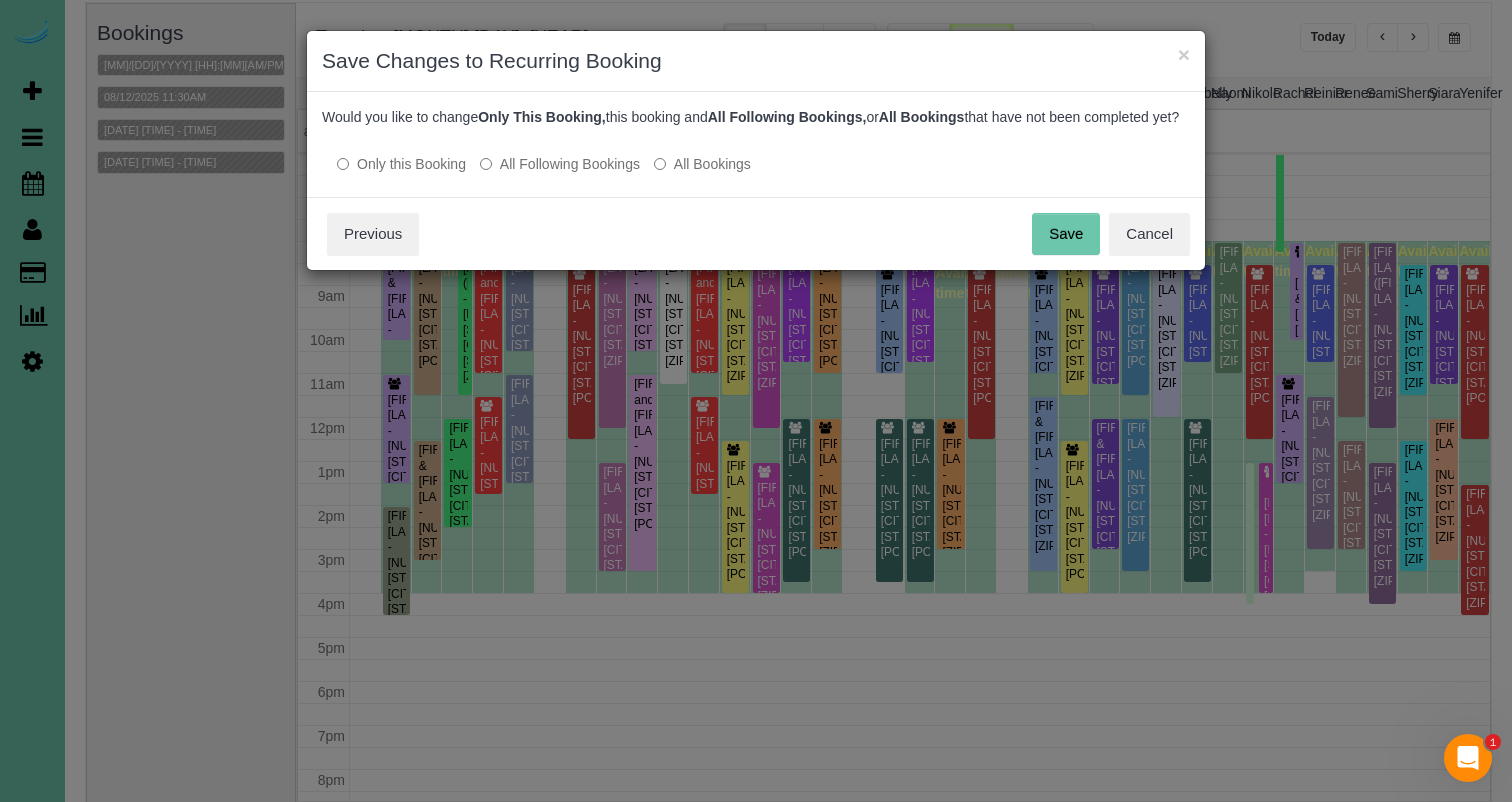click on "Save" at bounding box center [1066, 234] 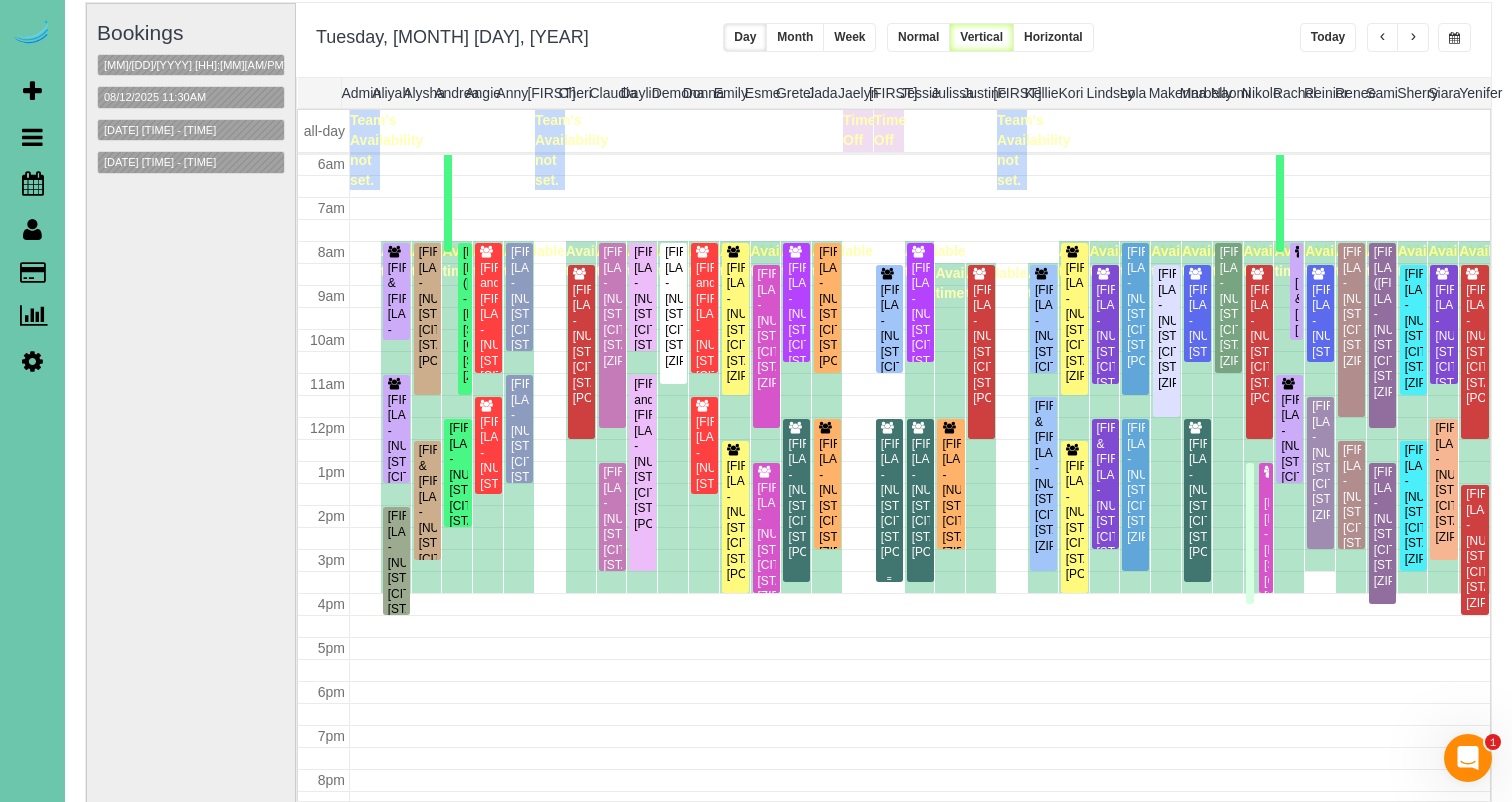 scroll, scrollTop: 265, scrollLeft: 0, axis: vertical 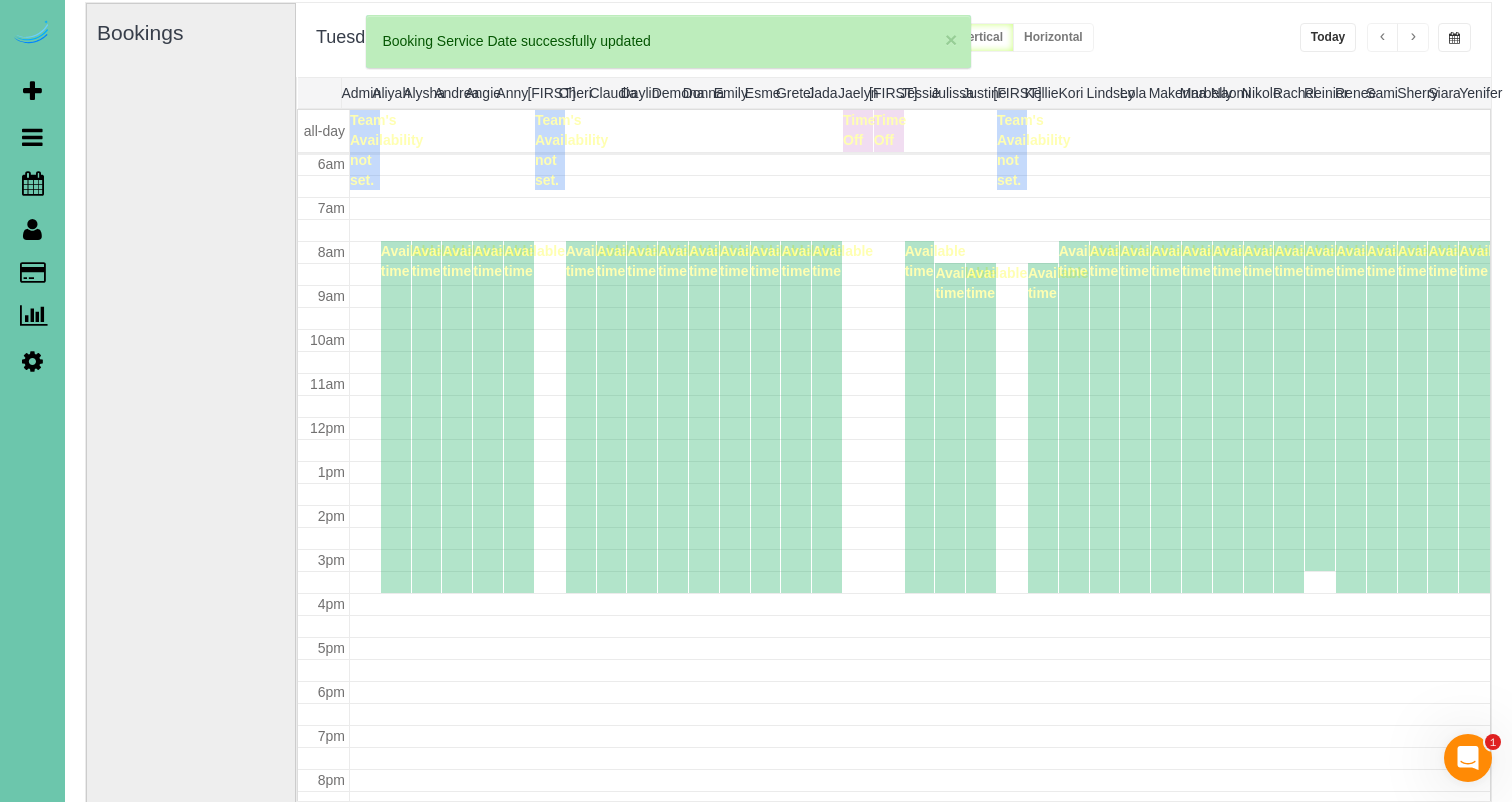 click at bounding box center (920, 472) 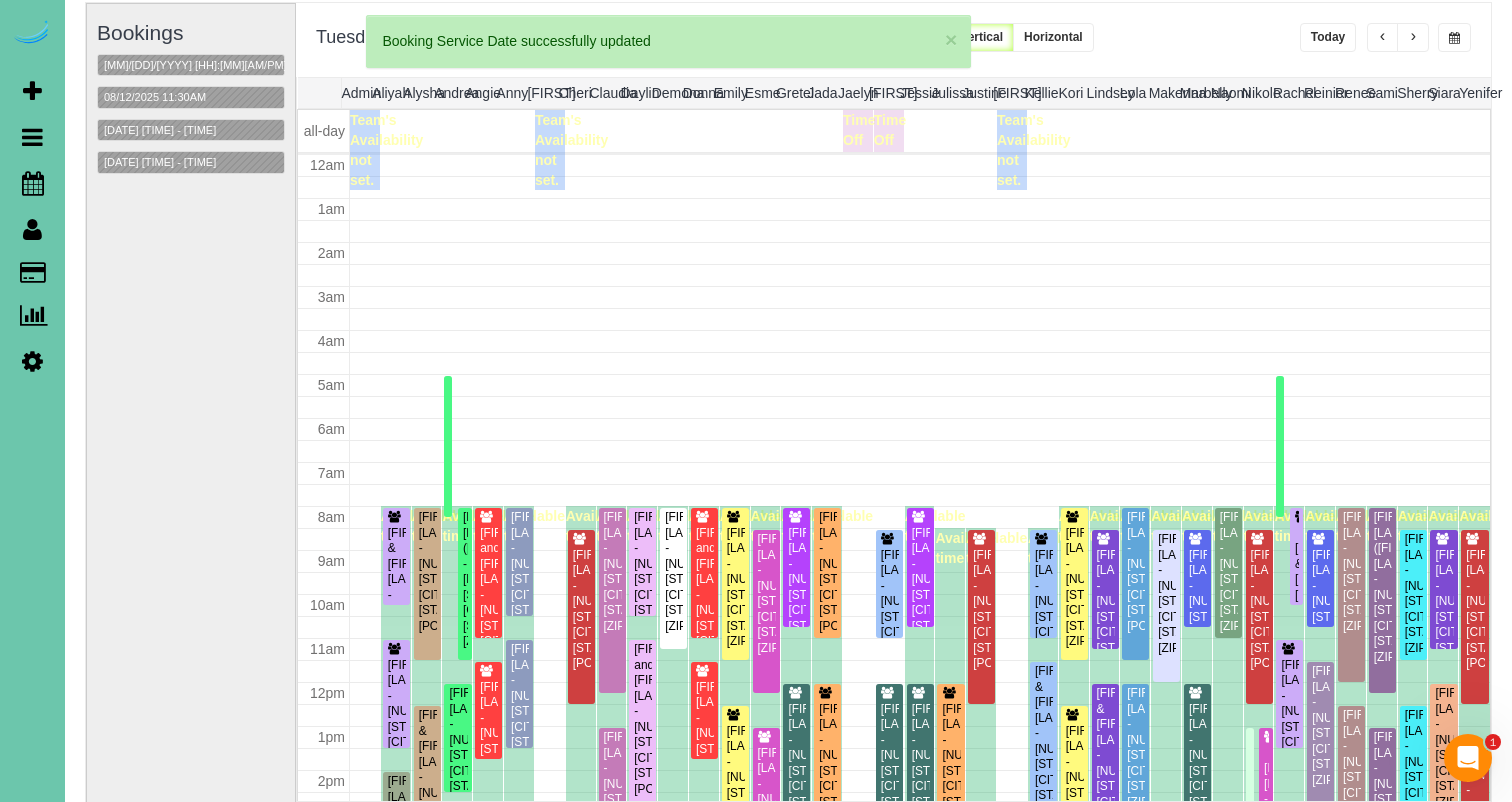 scroll, scrollTop: 265, scrollLeft: 0, axis: vertical 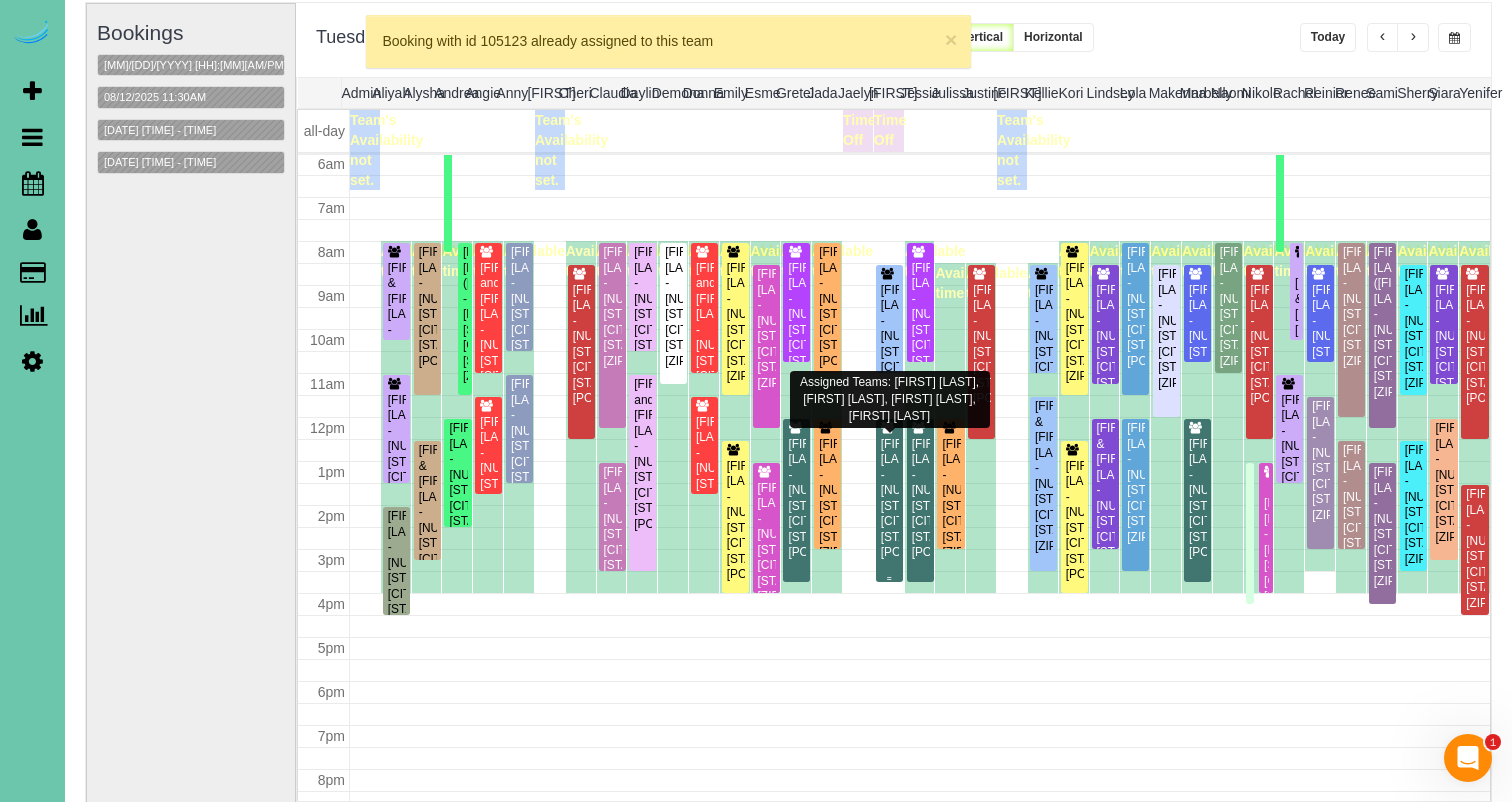 click on "Brittany Hornbeak - 3128 Chad Street, Bellevue, NE 68123" at bounding box center [889, 499] 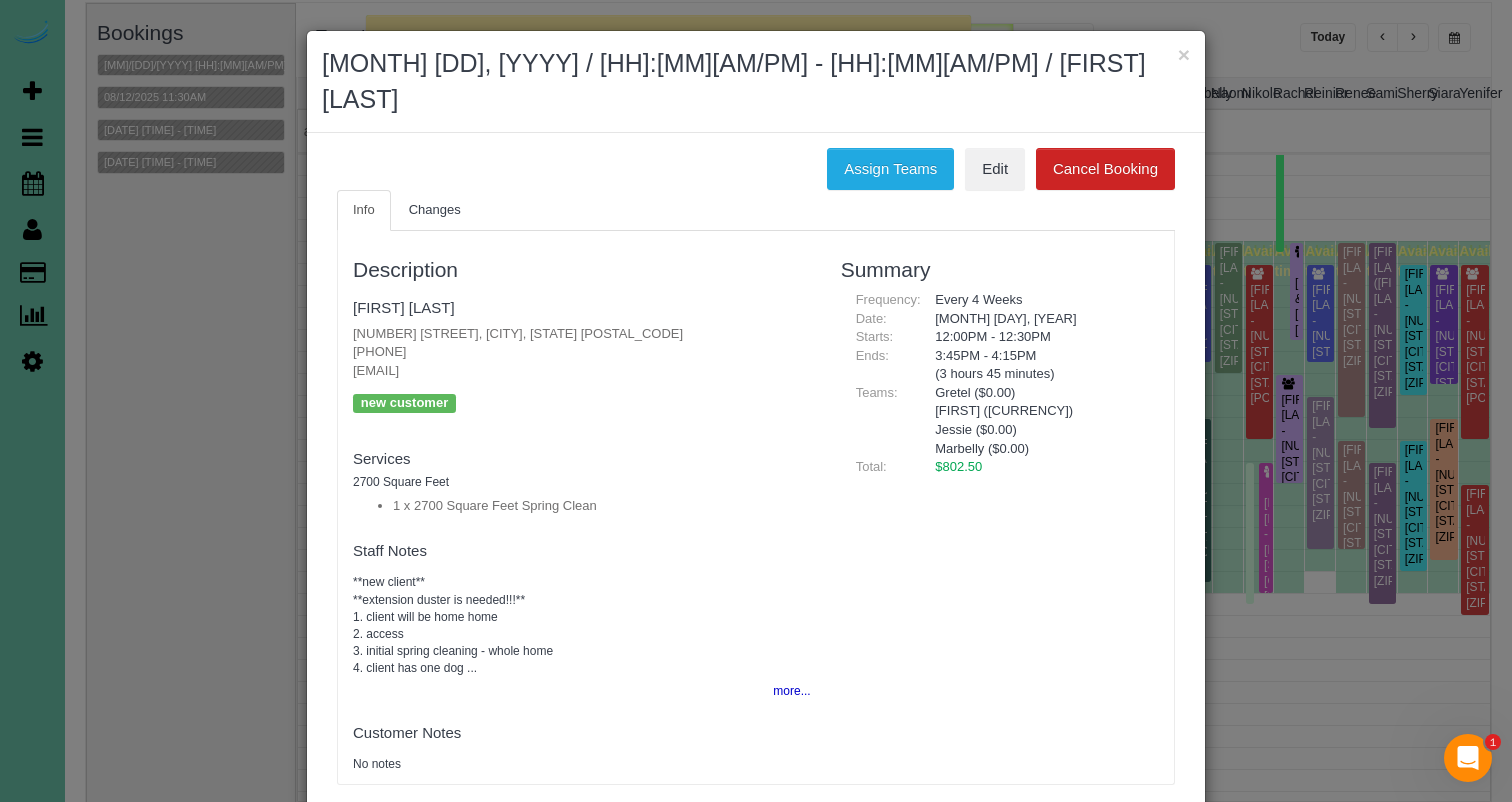 drag, startPoint x: 841, startPoint y: 125, endPoint x: 688, endPoint y: 119, distance: 153.1176 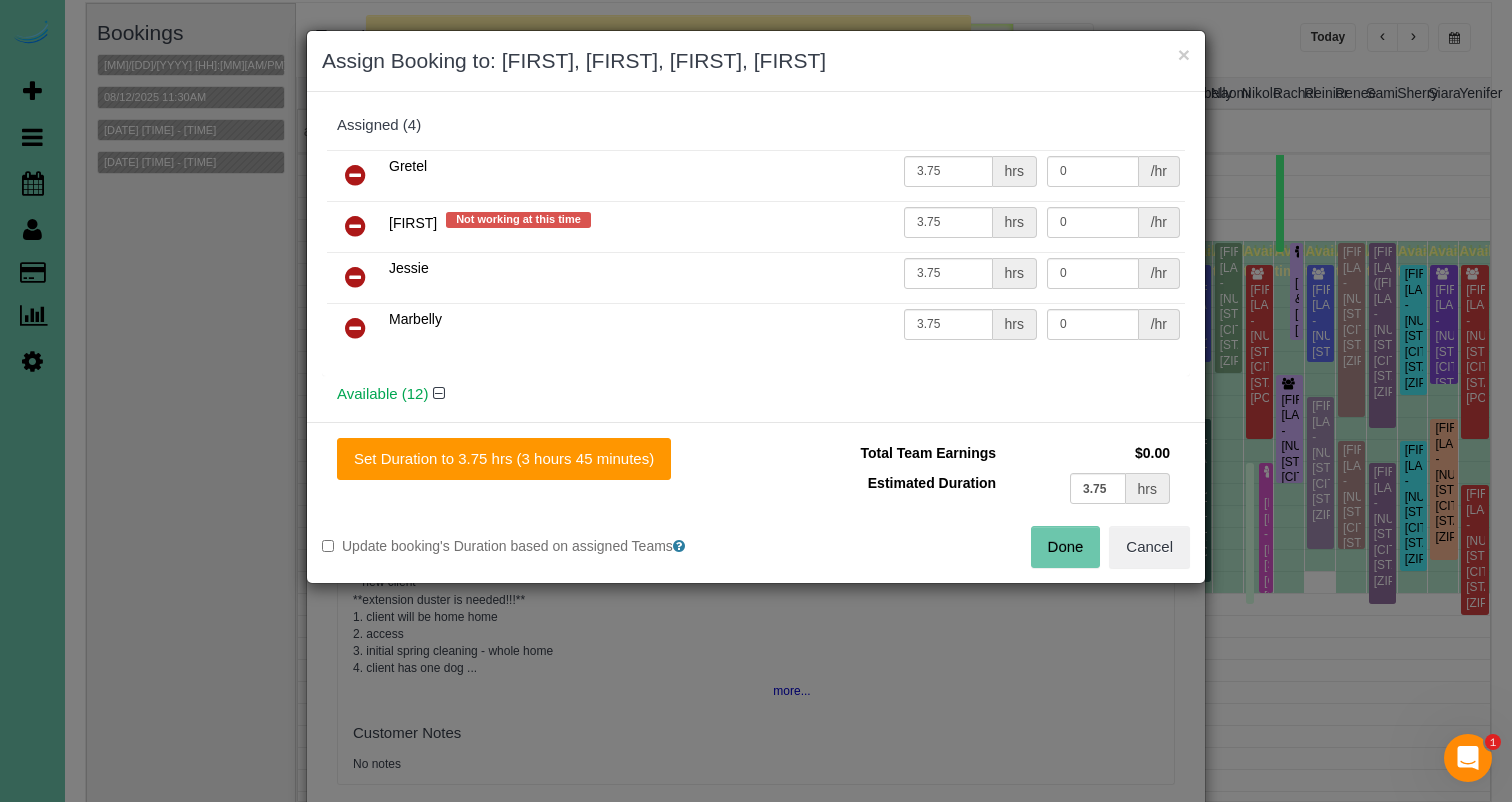 click at bounding box center [355, 328] 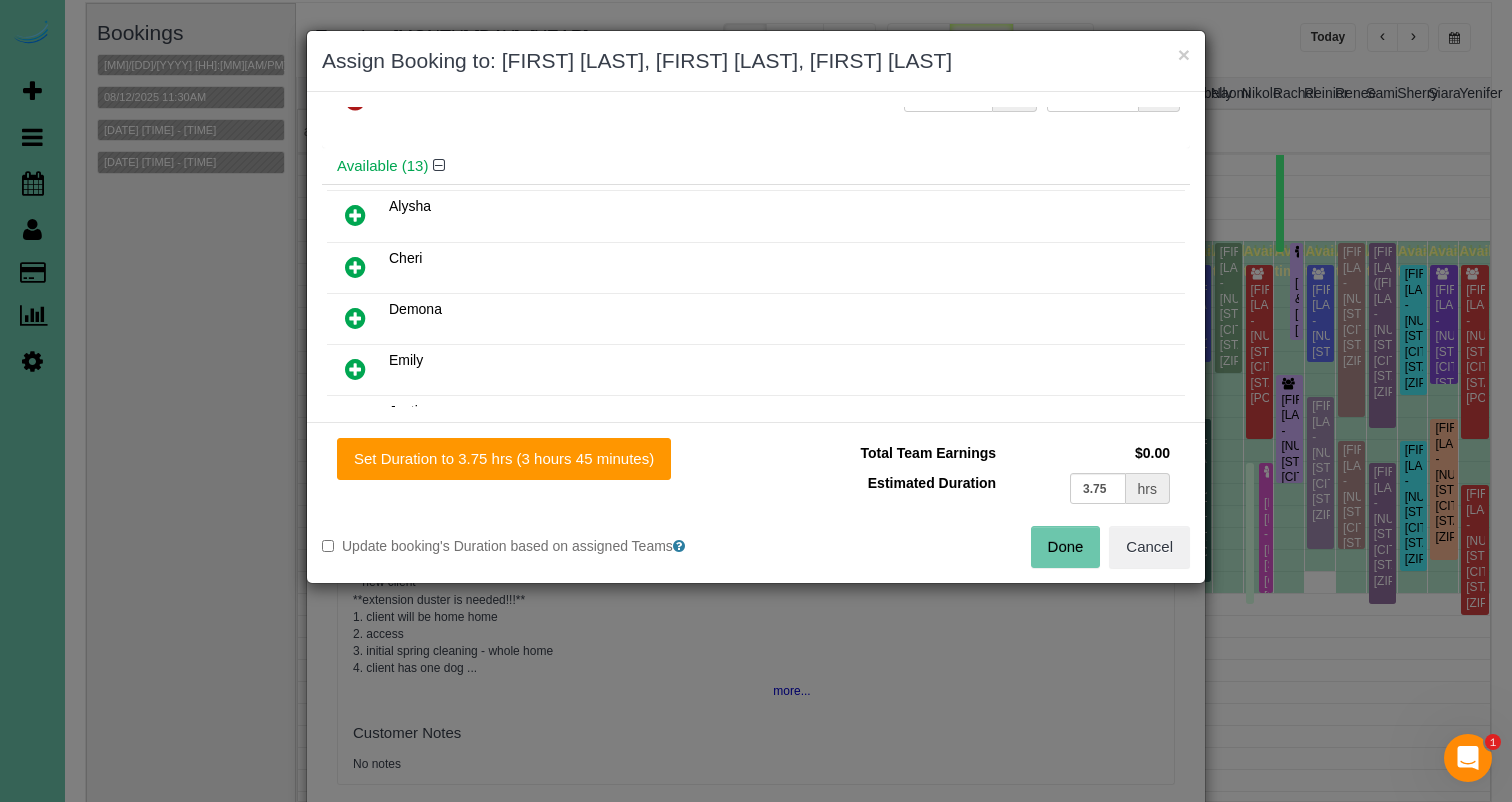 scroll, scrollTop: 206, scrollLeft: 0, axis: vertical 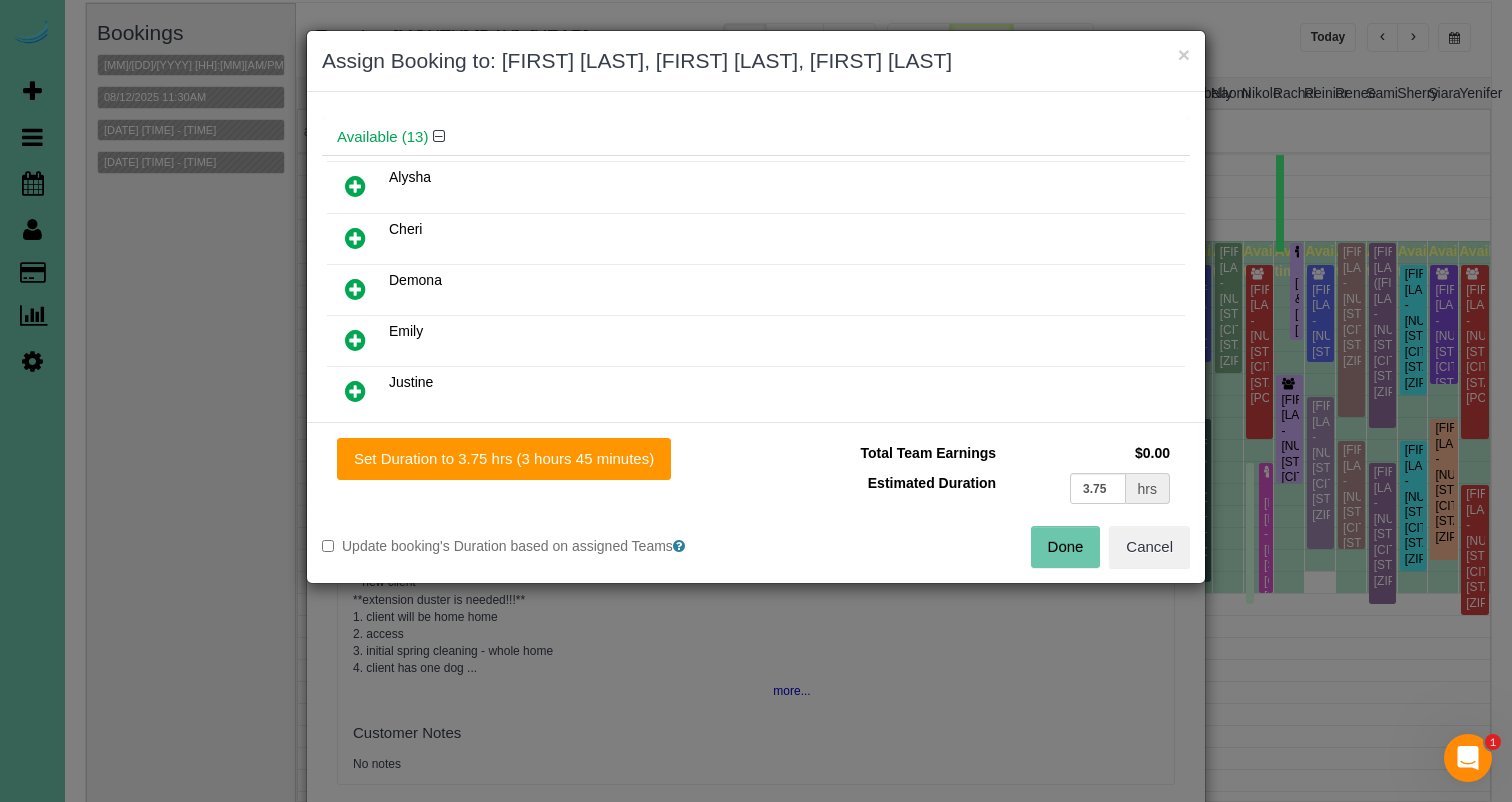 click at bounding box center (355, 289) 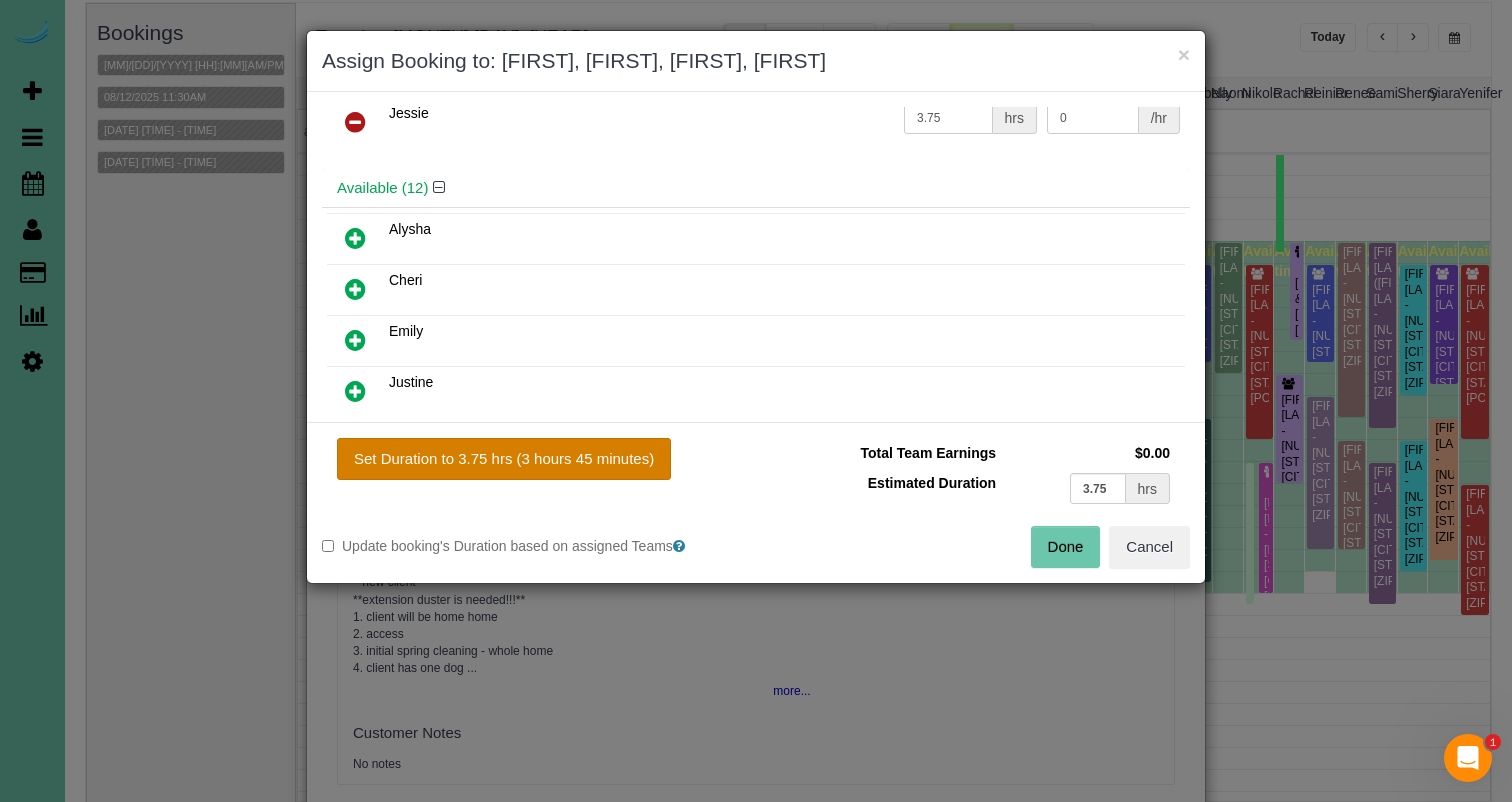 click on "Set Duration to 3.75 hrs (3 hours 45 minutes)" at bounding box center [504, 459] 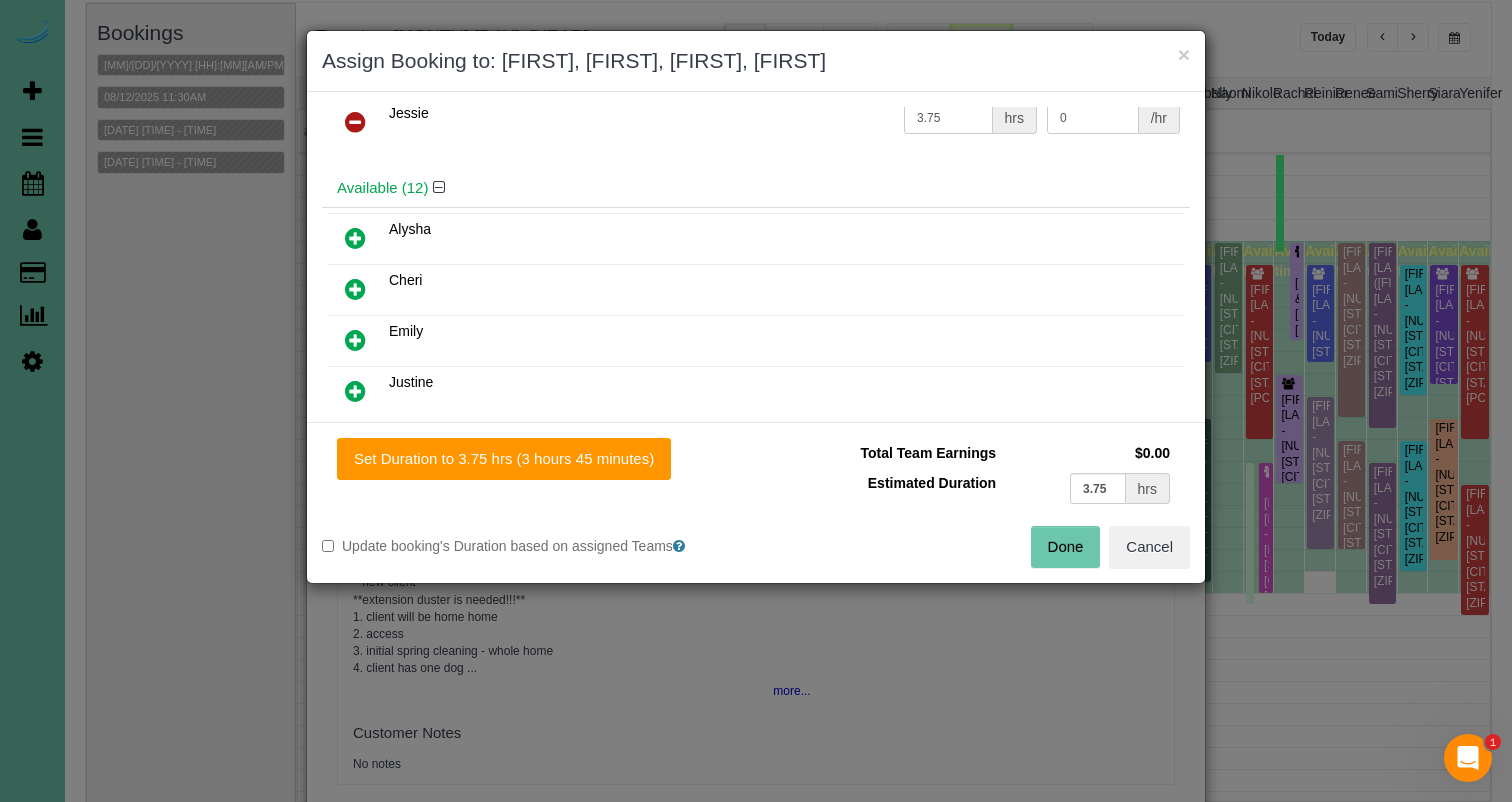 drag, startPoint x: 1054, startPoint y: 537, endPoint x: 1040, endPoint y: 534, distance: 14.3178215 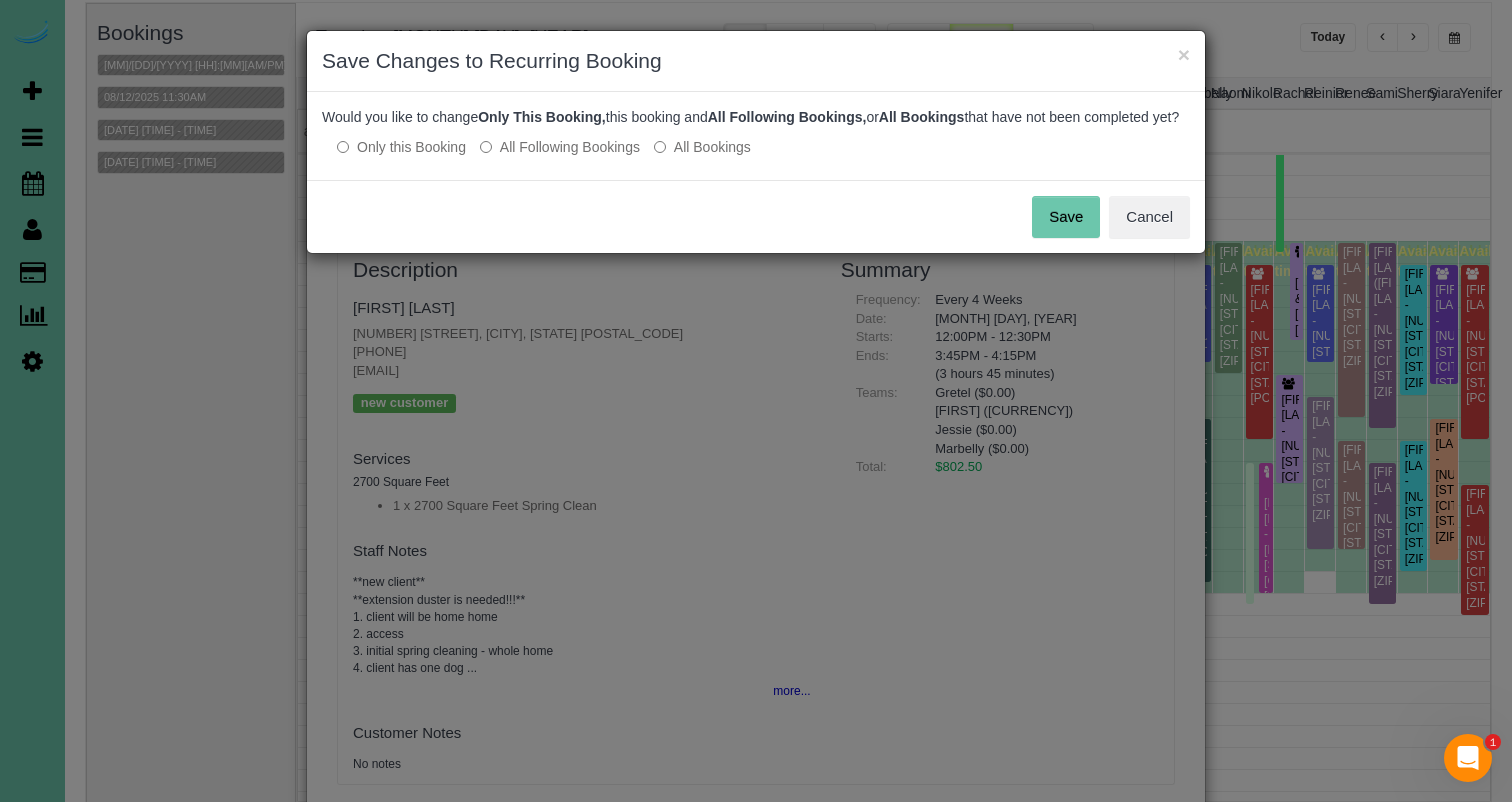 drag, startPoint x: 1072, startPoint y: 243, endPoint x: 1072, endPoint y: 228, distance: 15 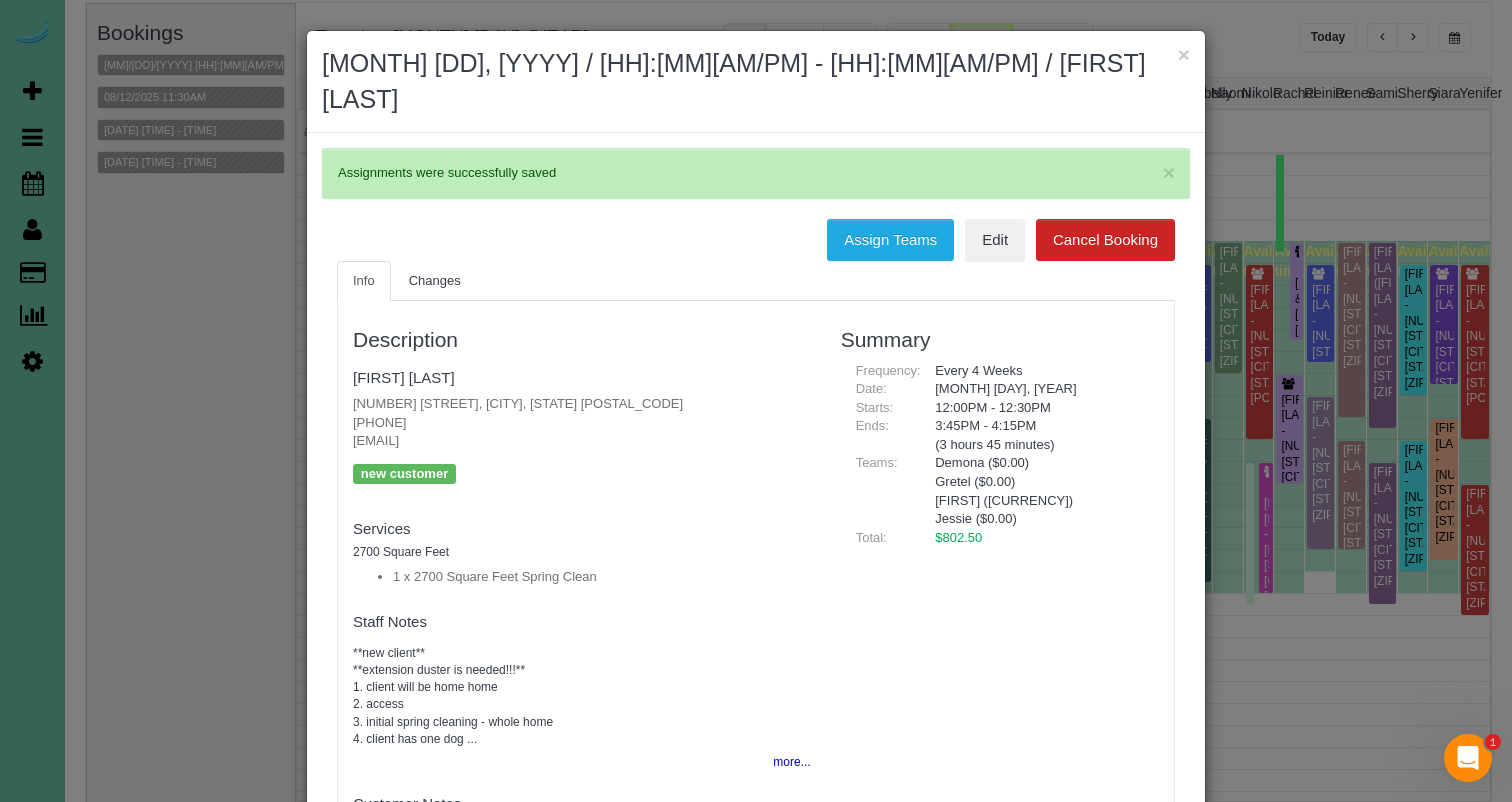 drag, startPoint x: 1184, startPoint y: 60, endPoint x: 1072, endPoint y: 59, distance: 112.00446 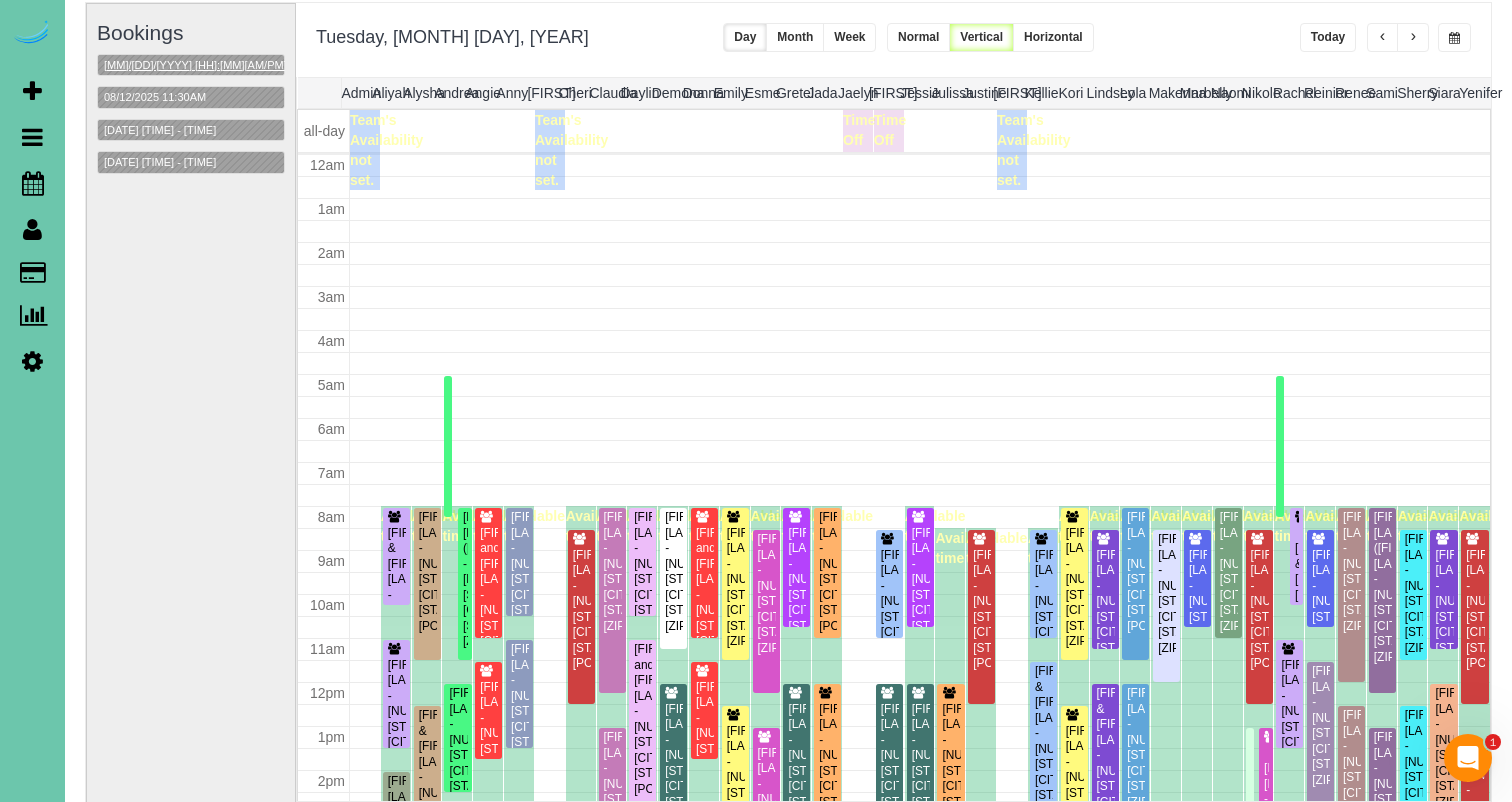 scroll, scrollTop: 265, scrollLeft: 0, axis: vertical 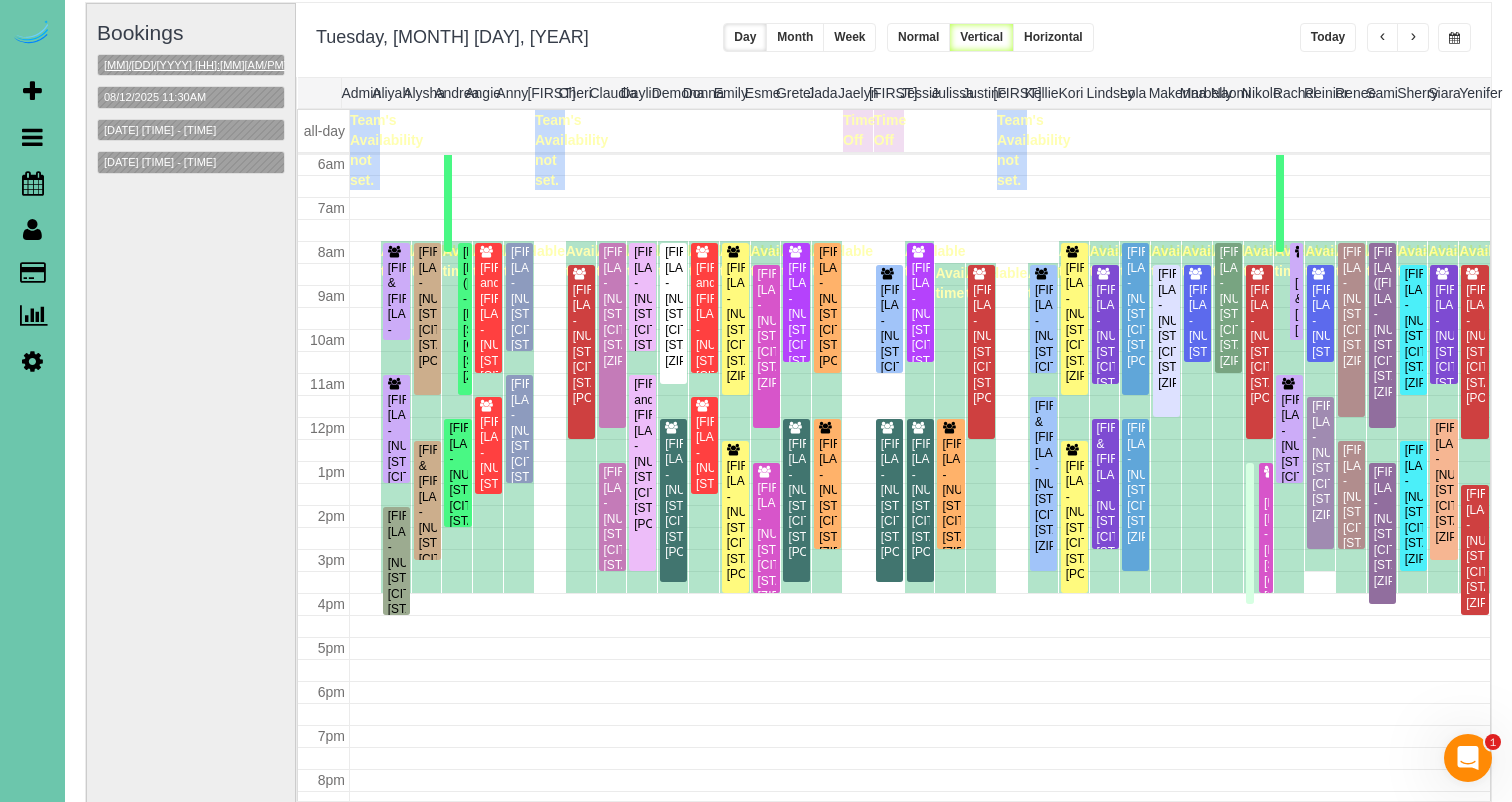 click on "08/12/2025 12:00PM - 12:30PM" at bounding box center [246, 65] 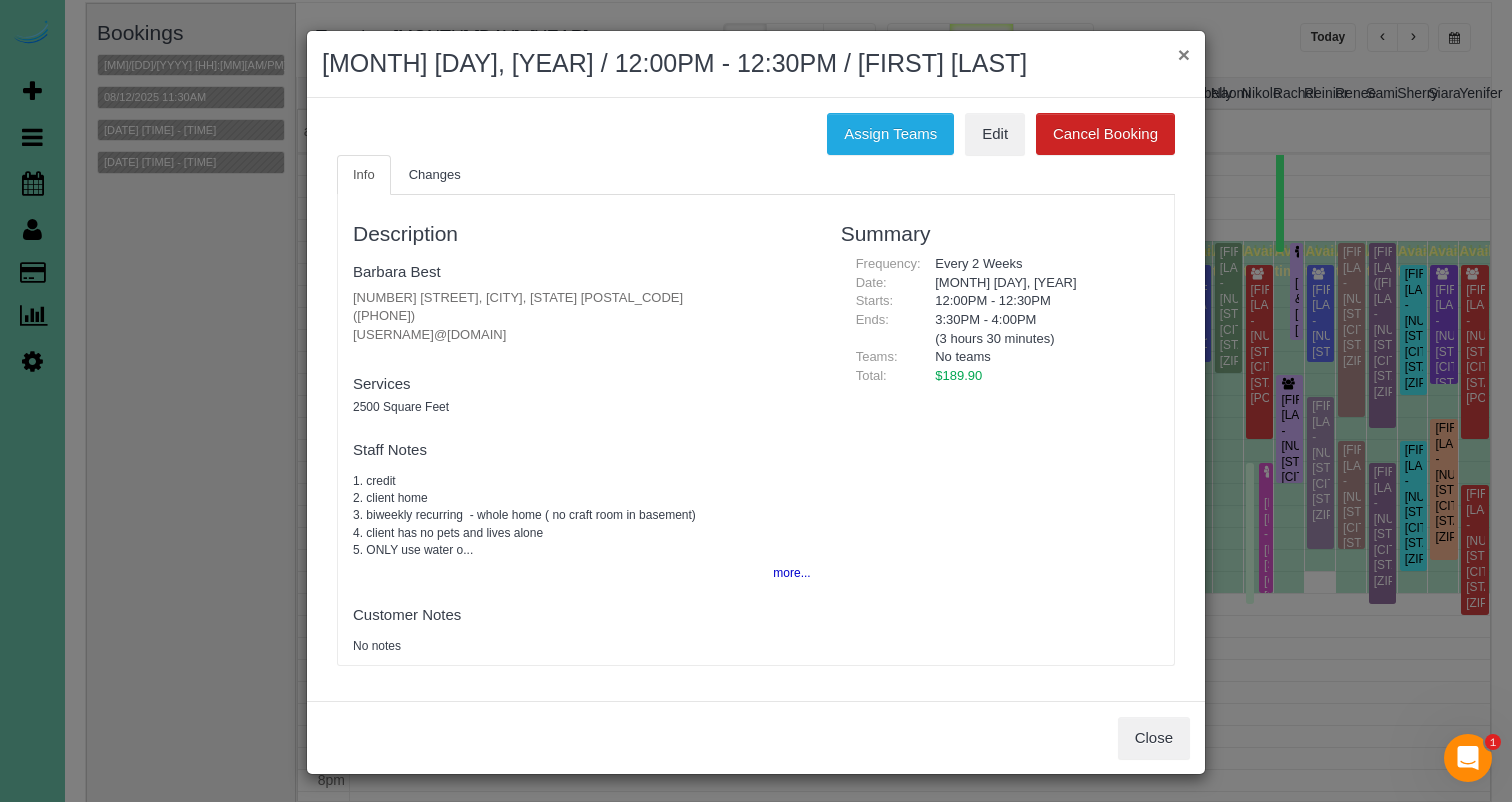 click on "×" at bounding box center [1184, 54] 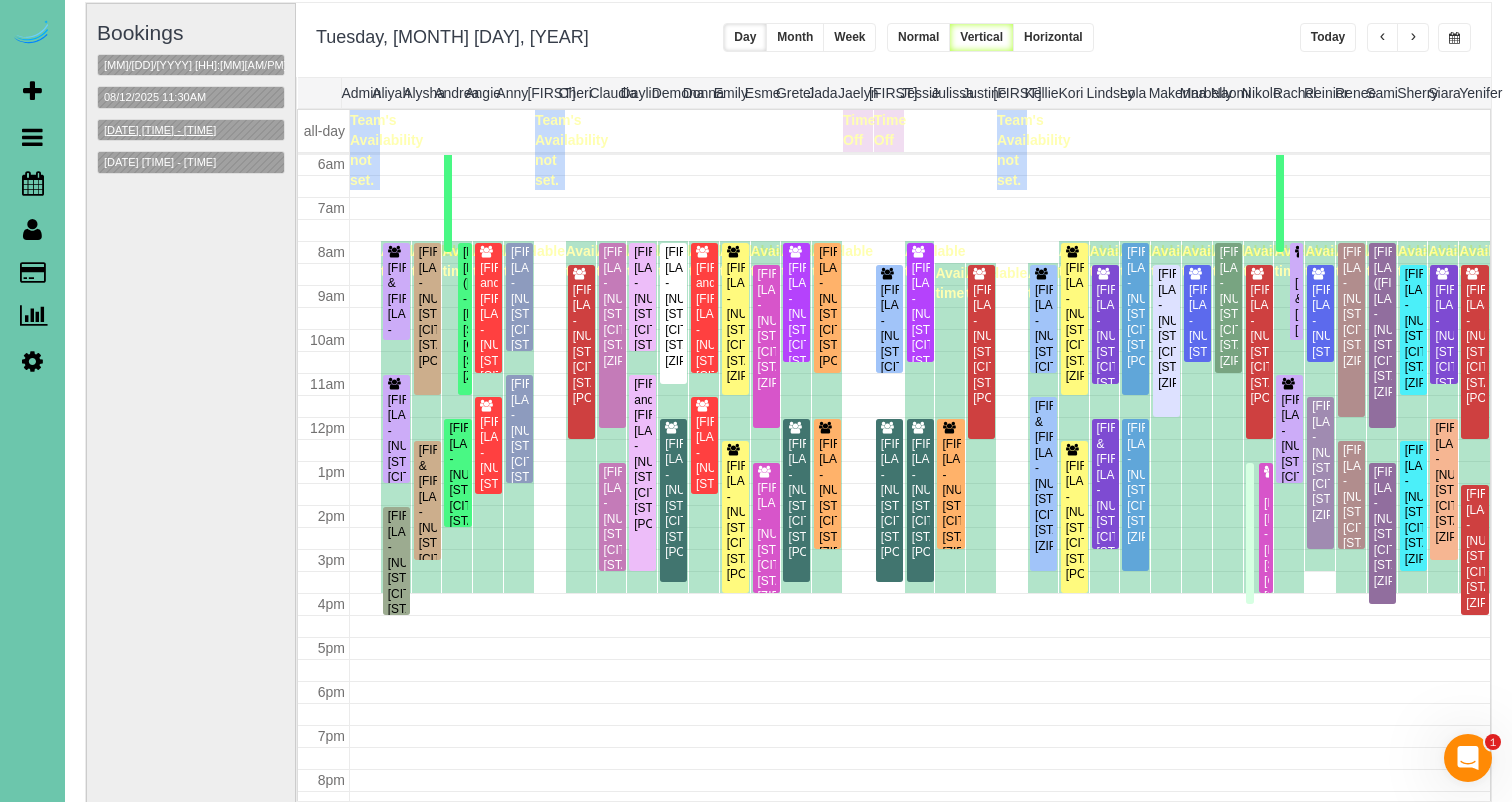 click on "08/12/2025 11:30AM - 12:00PM" at bounding box center (160, 130) 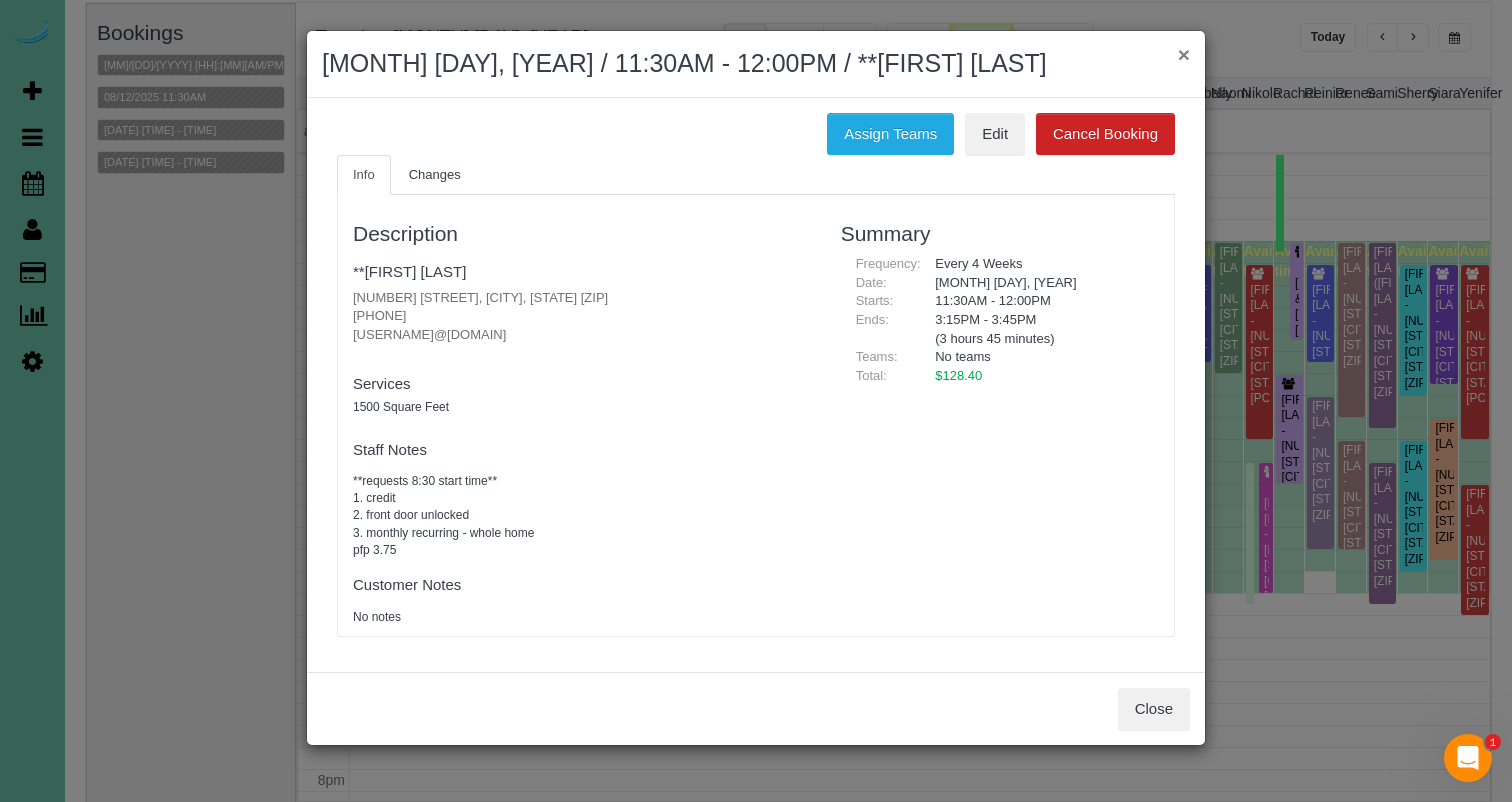 click on "×" at bounding box center [1184, 54] 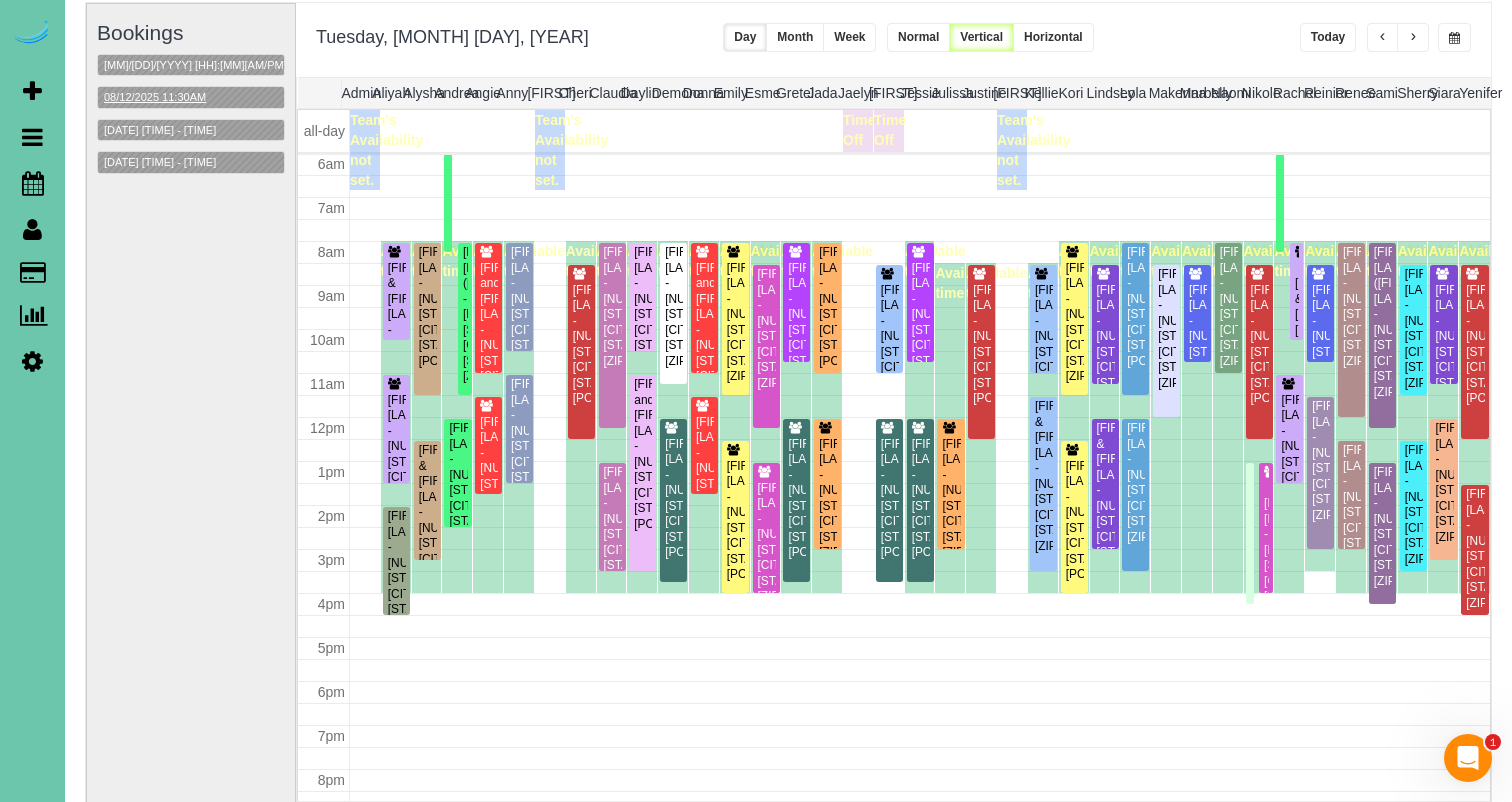 click on "08/12/2025 11:30AM" at bounding box center [155, 97] 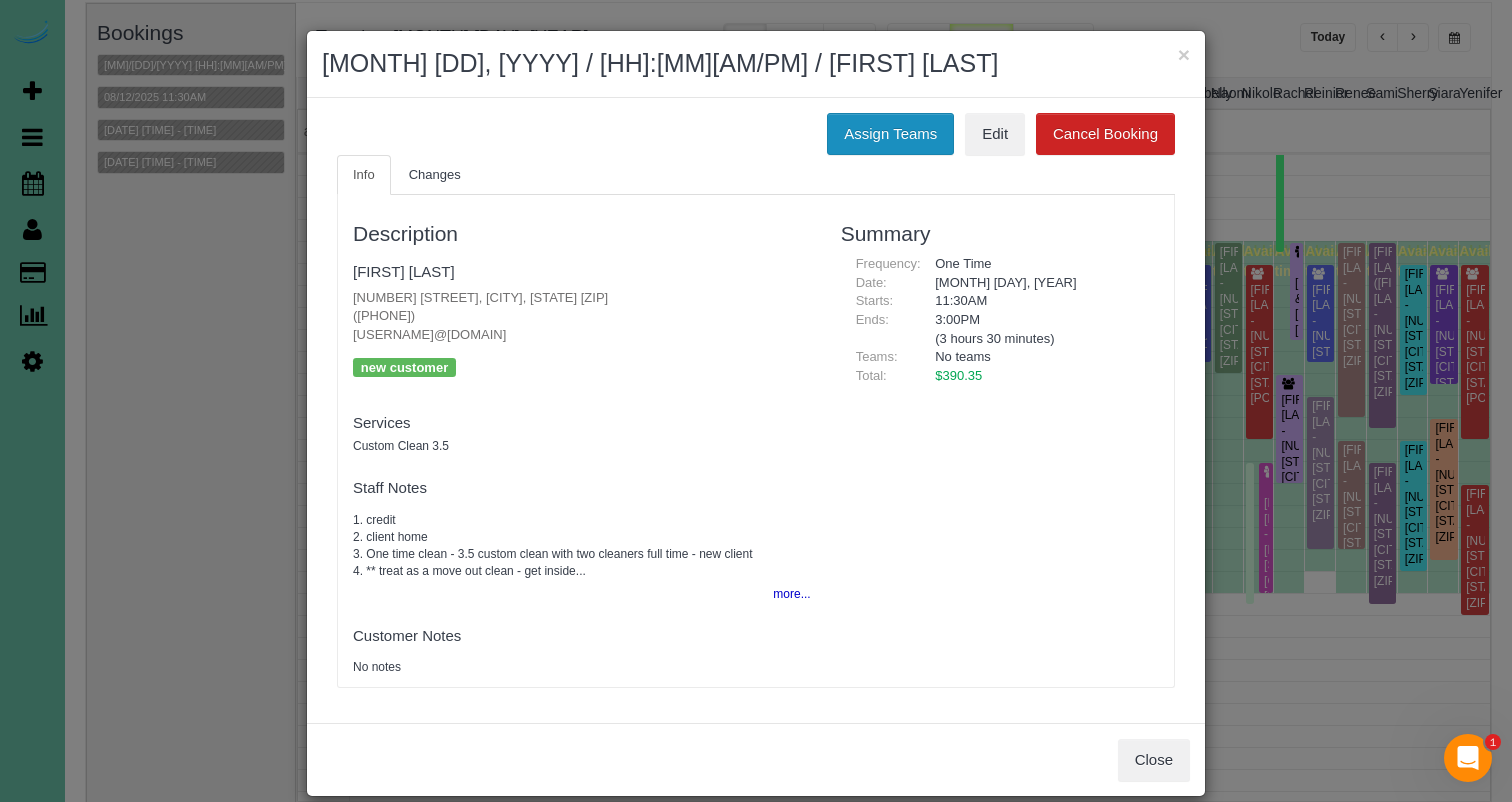 click on "Assign Teams" at bounding box center (890, 134) 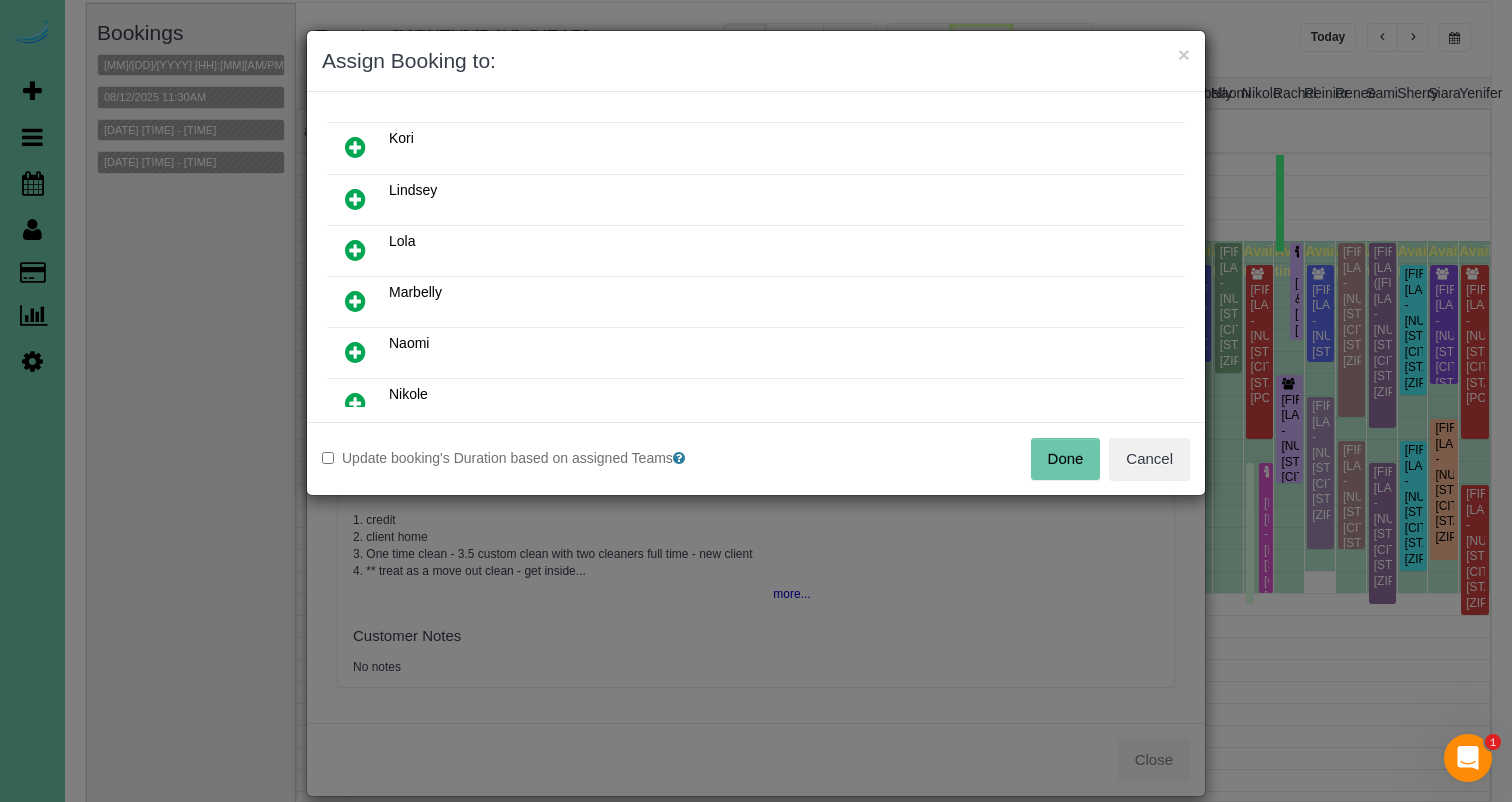 scroll, scrollTop: 609, scrollLeft: 0, axis: vertical 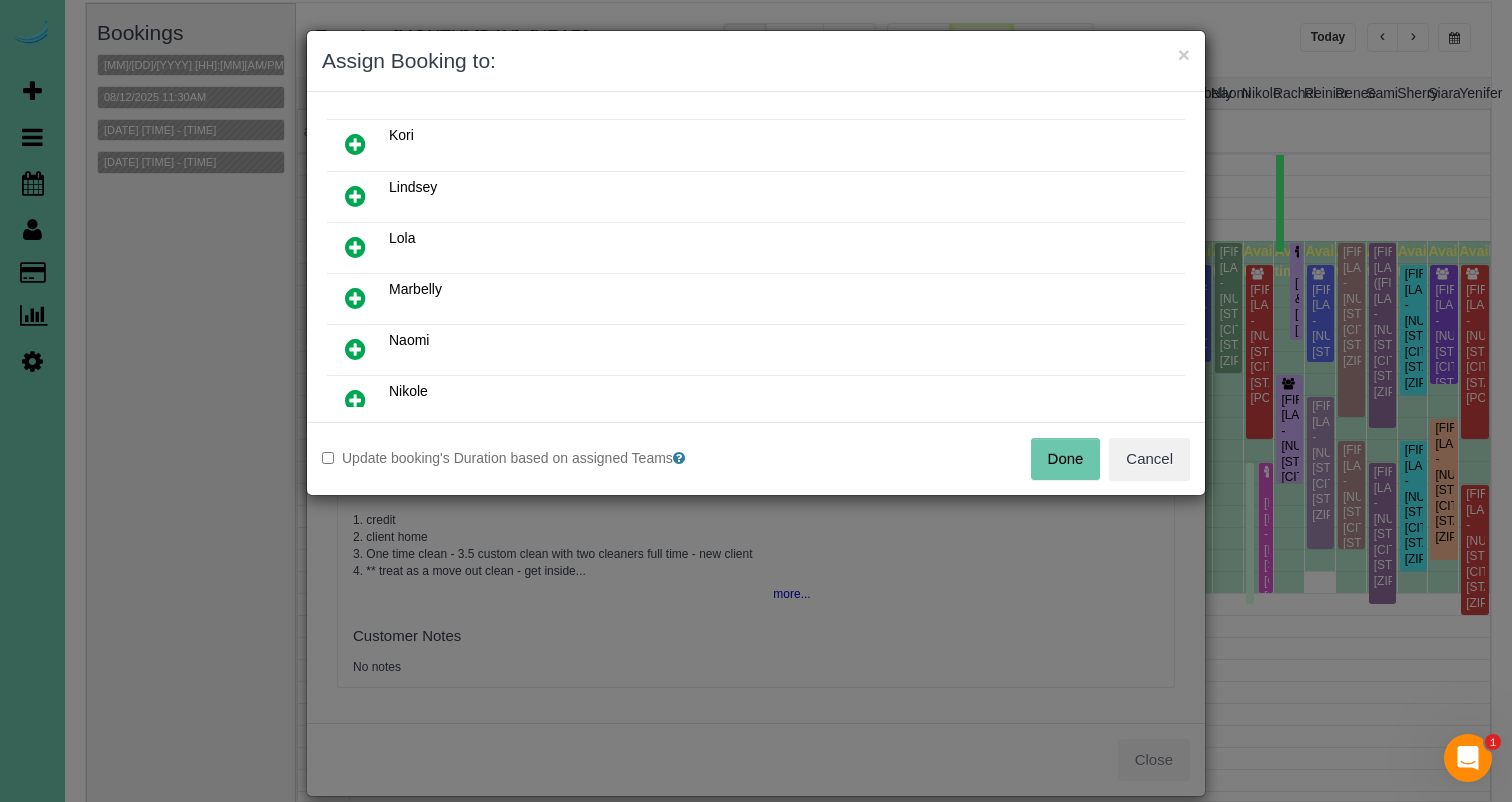 click at bounding box center (355, 298) 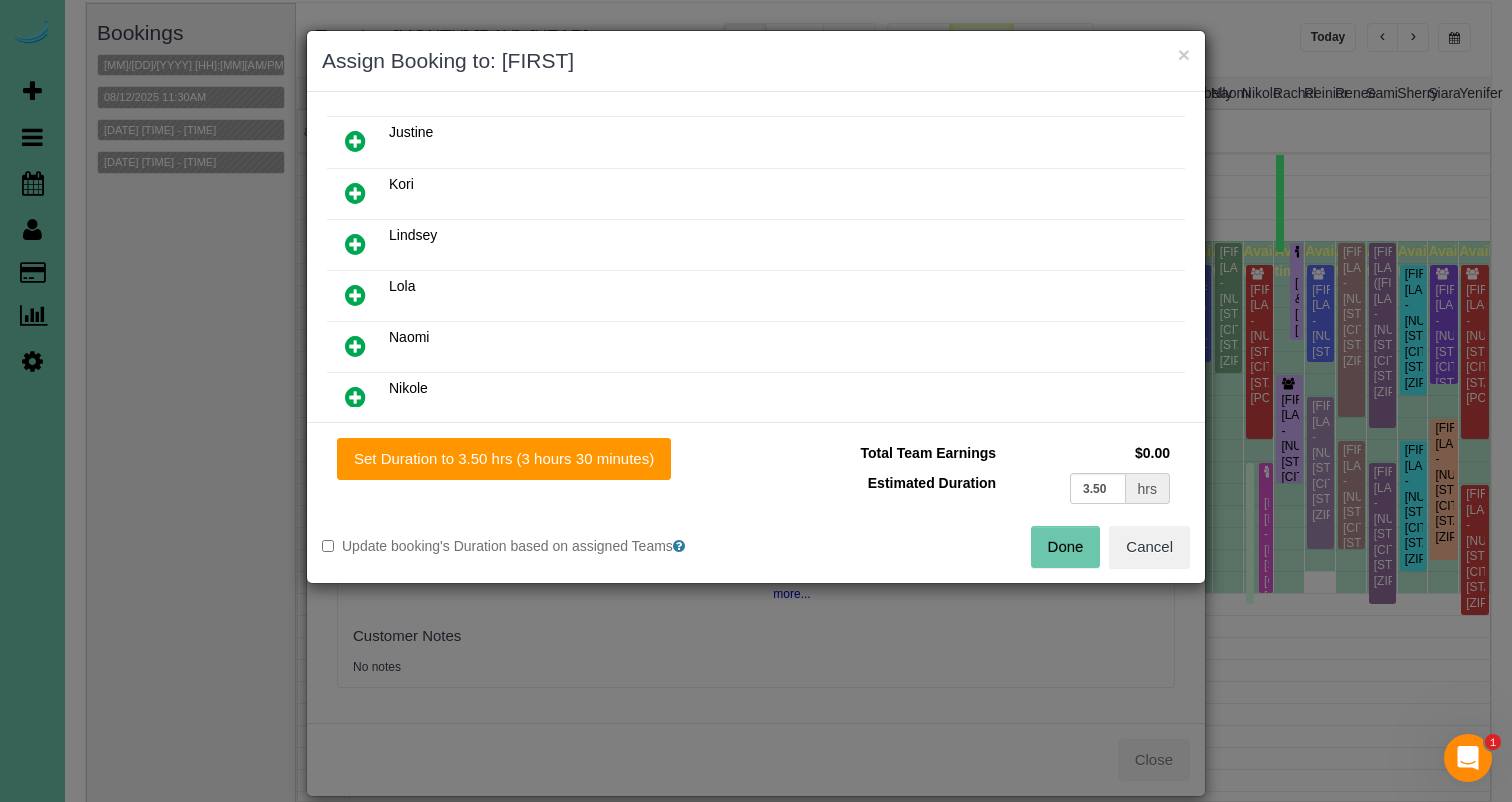drag, startPoint x: 358, startPoint y: 344, endPoint x: 405, endPoint y: 393, distance: 67.89698 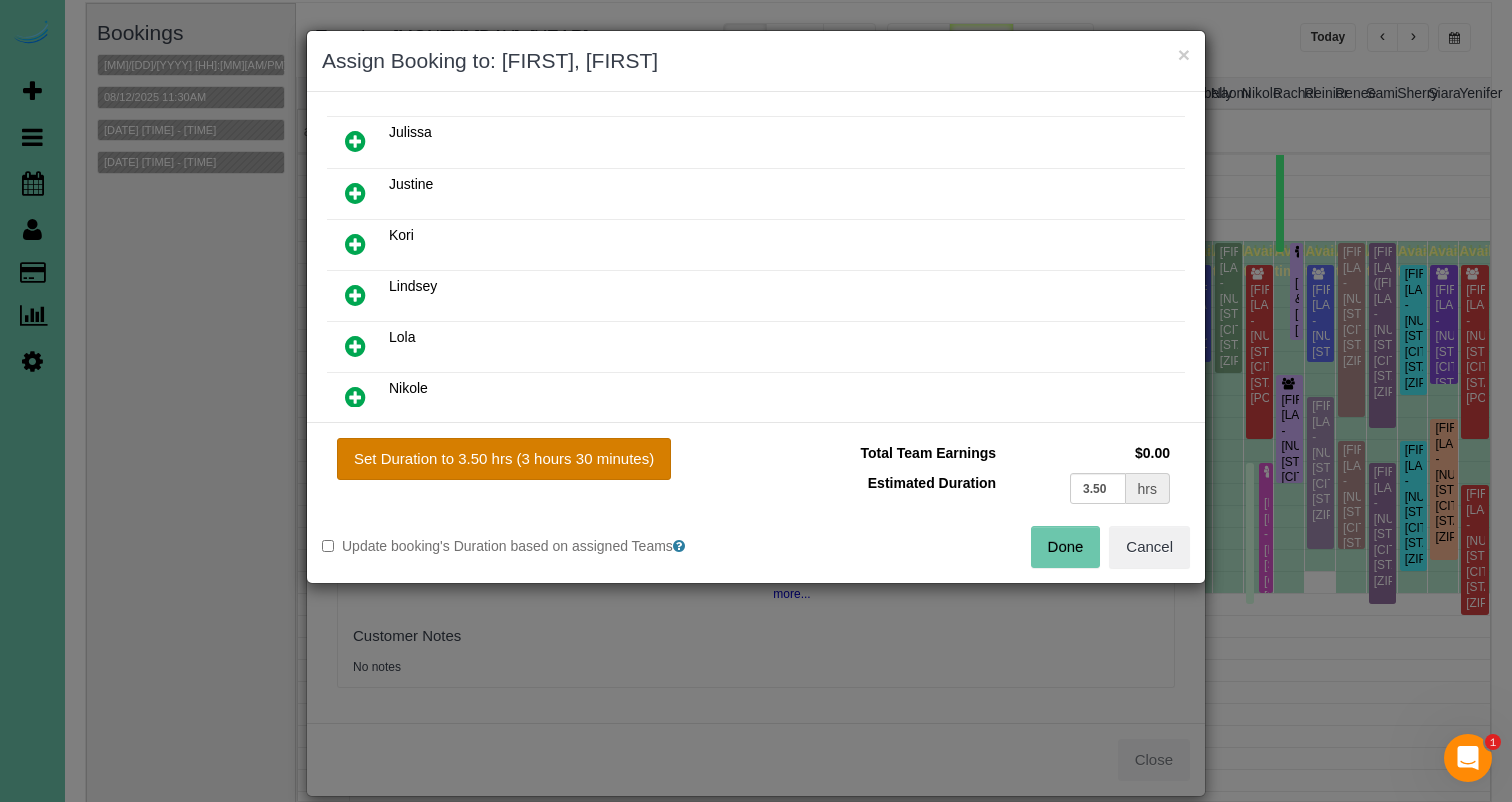 drag, startPoint x: 567, startPoint y: 490, endPoint x: 579, endPoint y: 461, distance: 31.38471 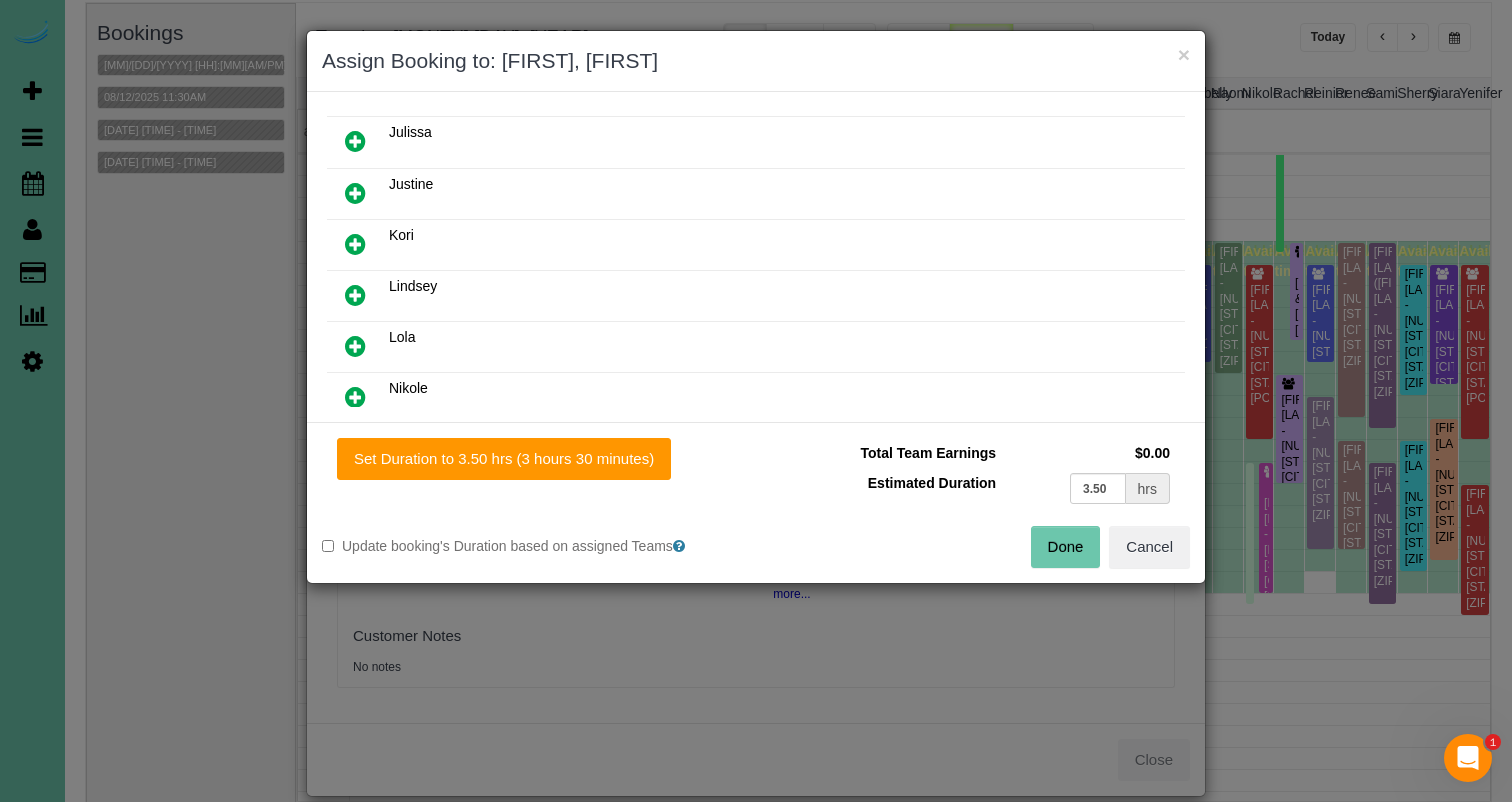 click on "Done" at bounding box center [1066, 547] 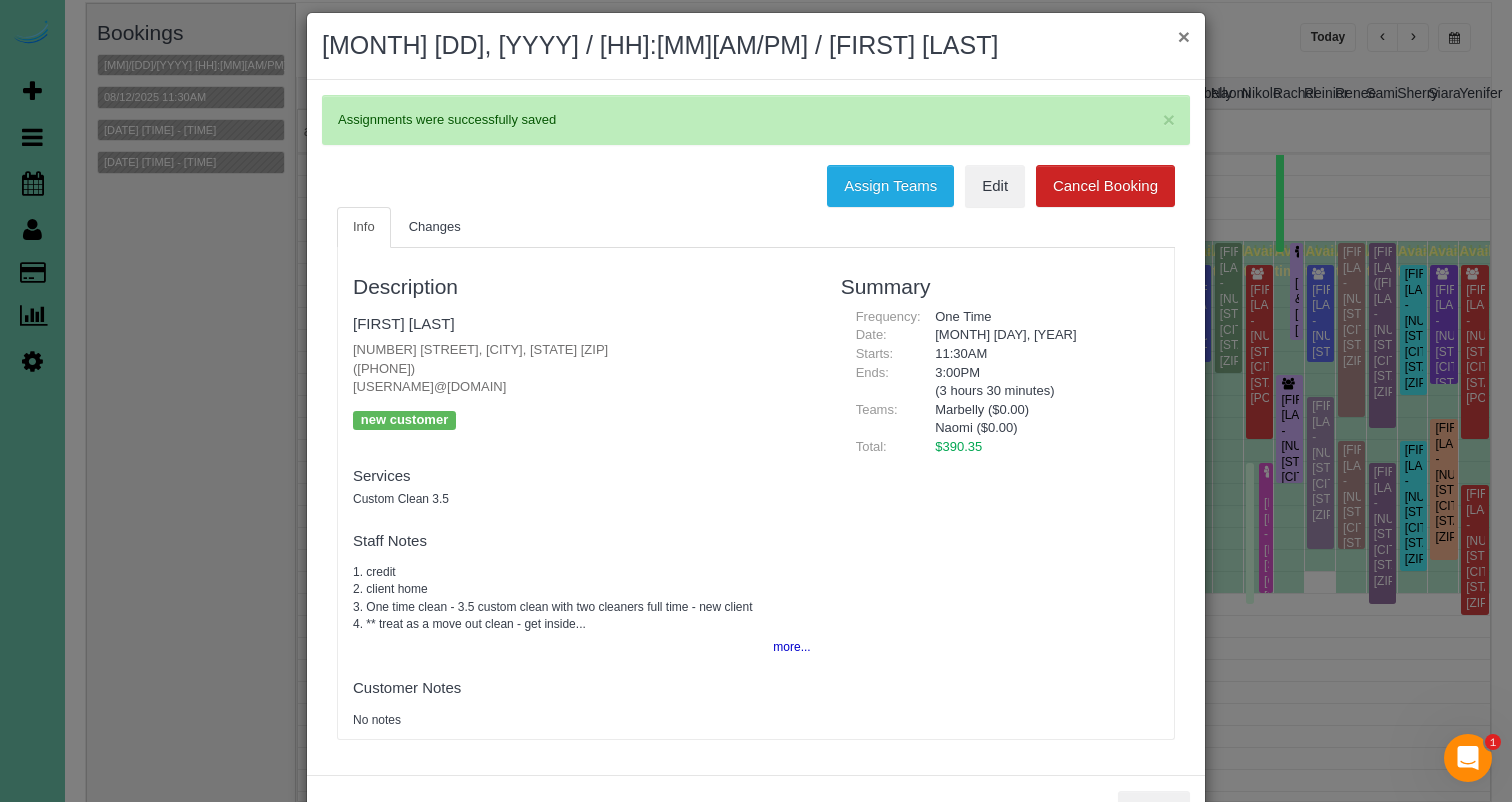 click on "×" at bounding box center [1184, 36] 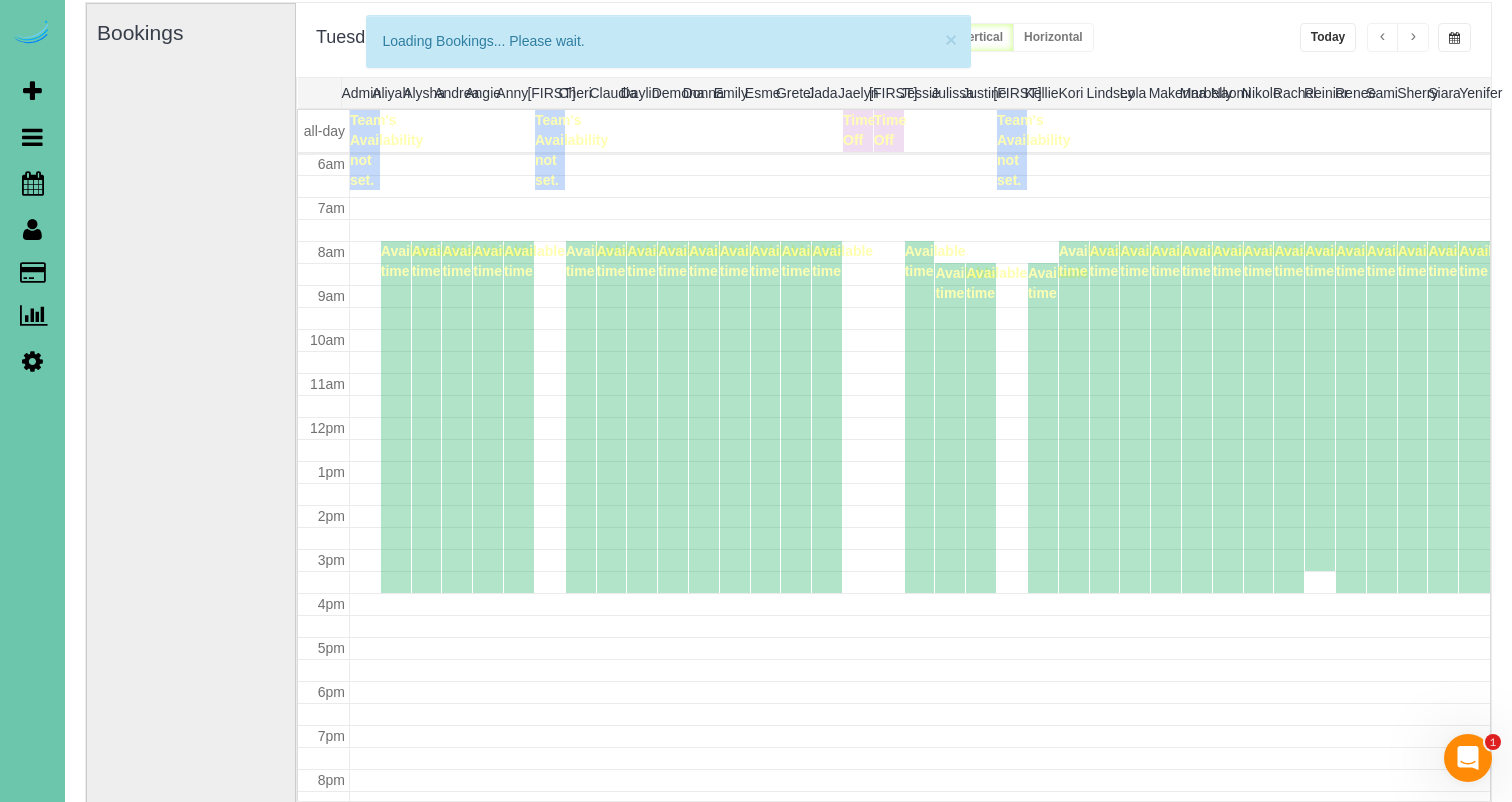 scroll, scrollTop: 11, scrollLeft: 0, axis: vertical 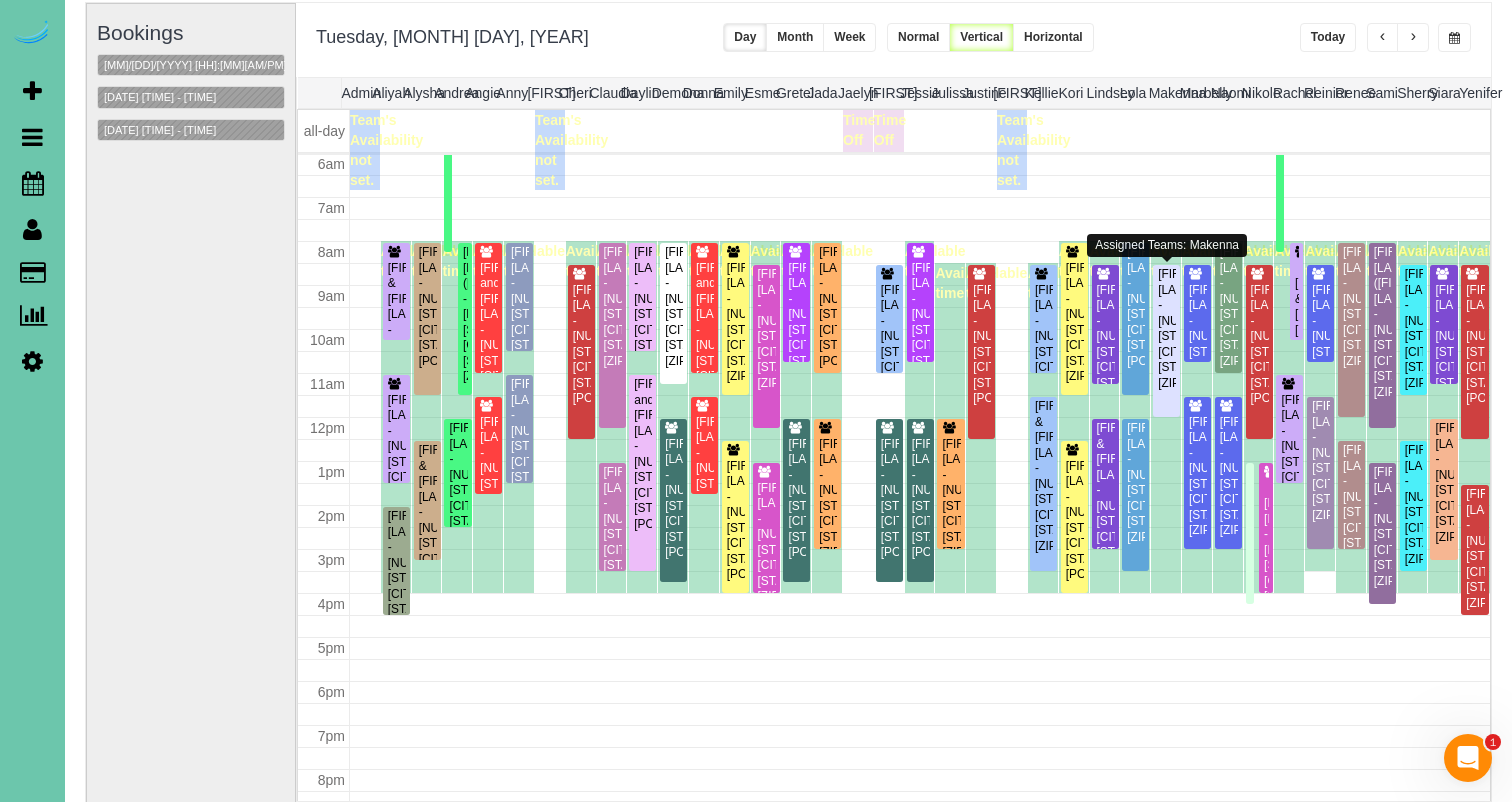 click on "Today" at bounding box center (1328, 37) 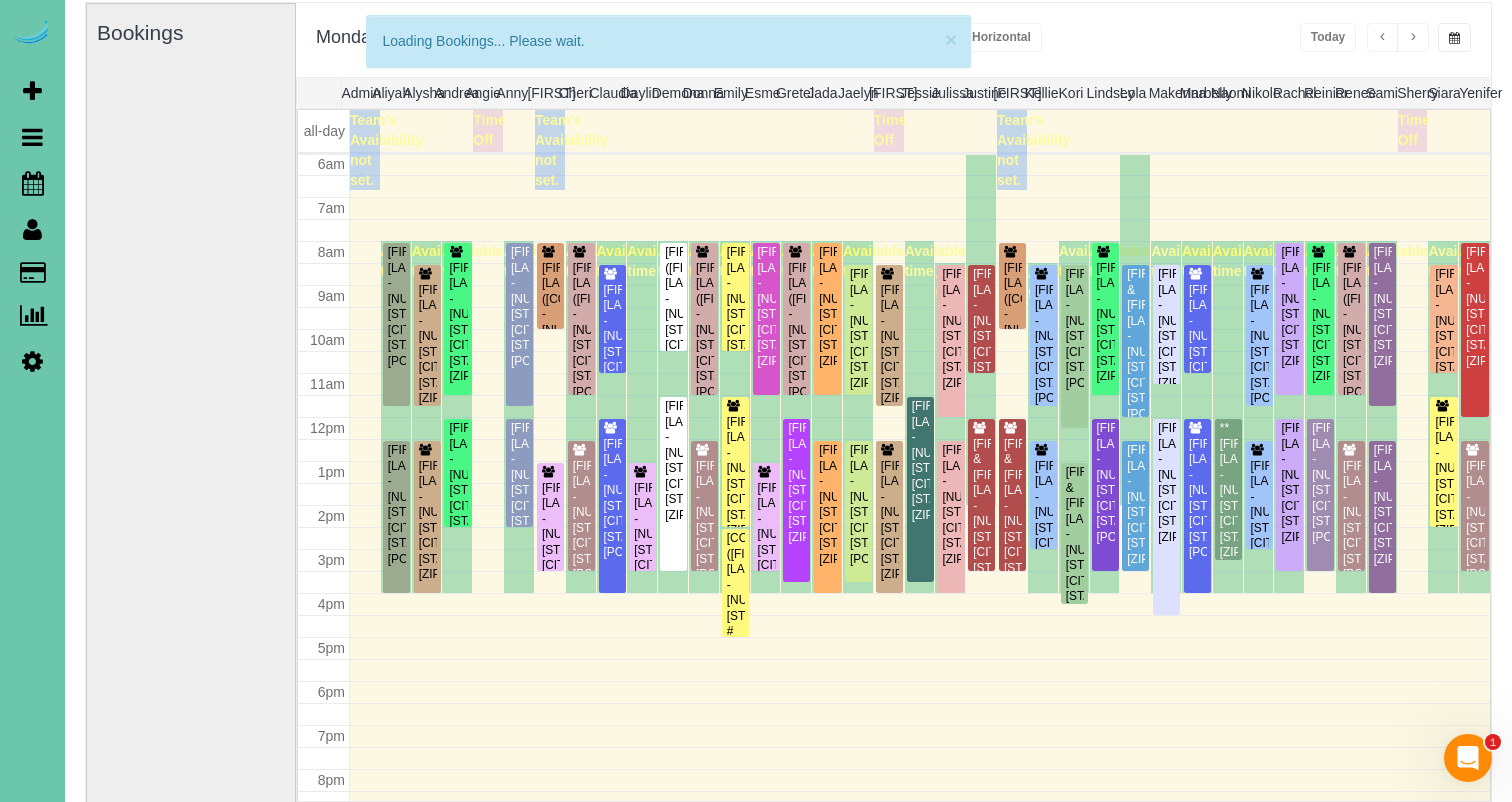 scroll, scrollTop: 265, scrollLeft: 0, axis: vertical 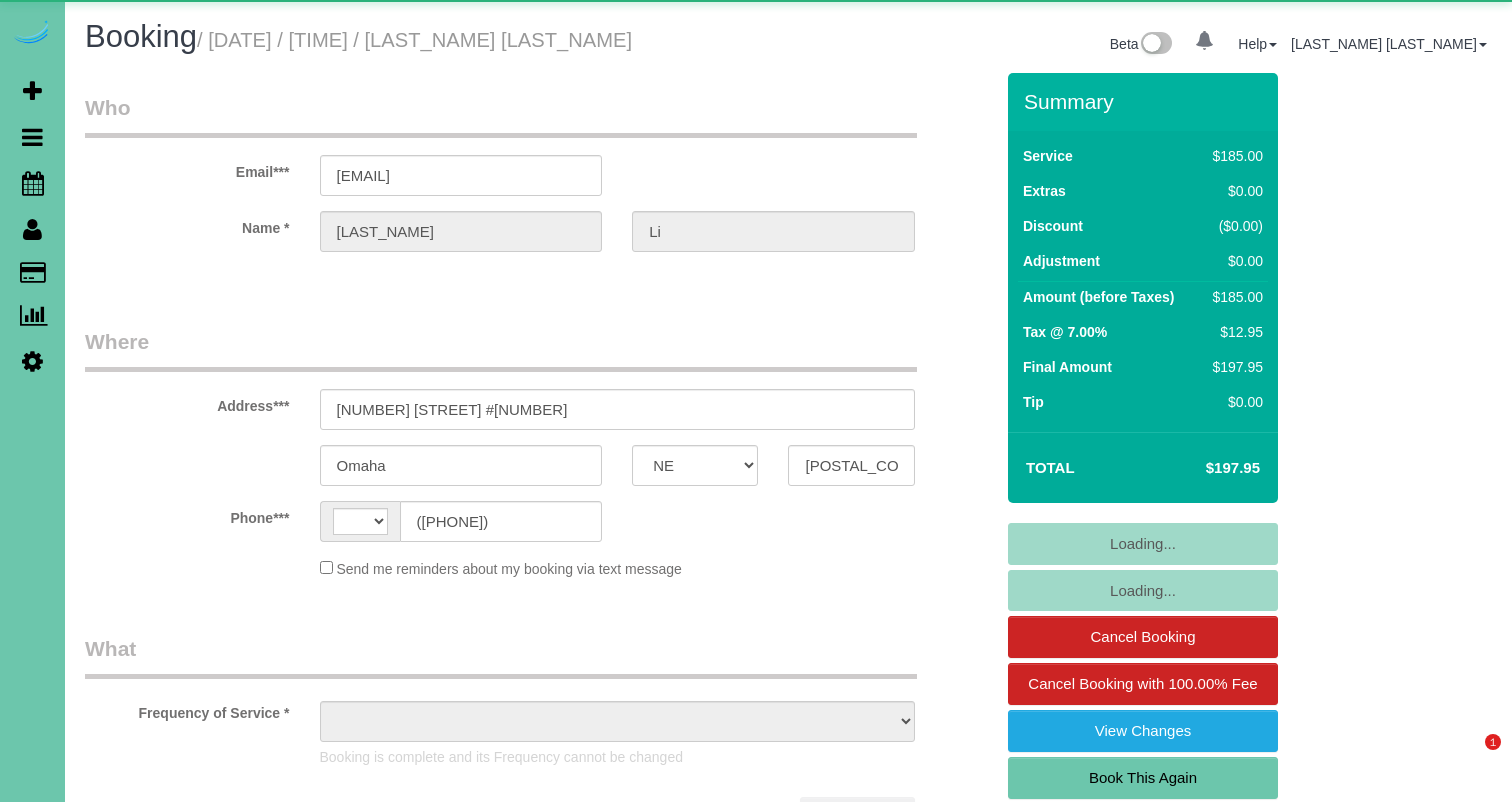 select on "NE" 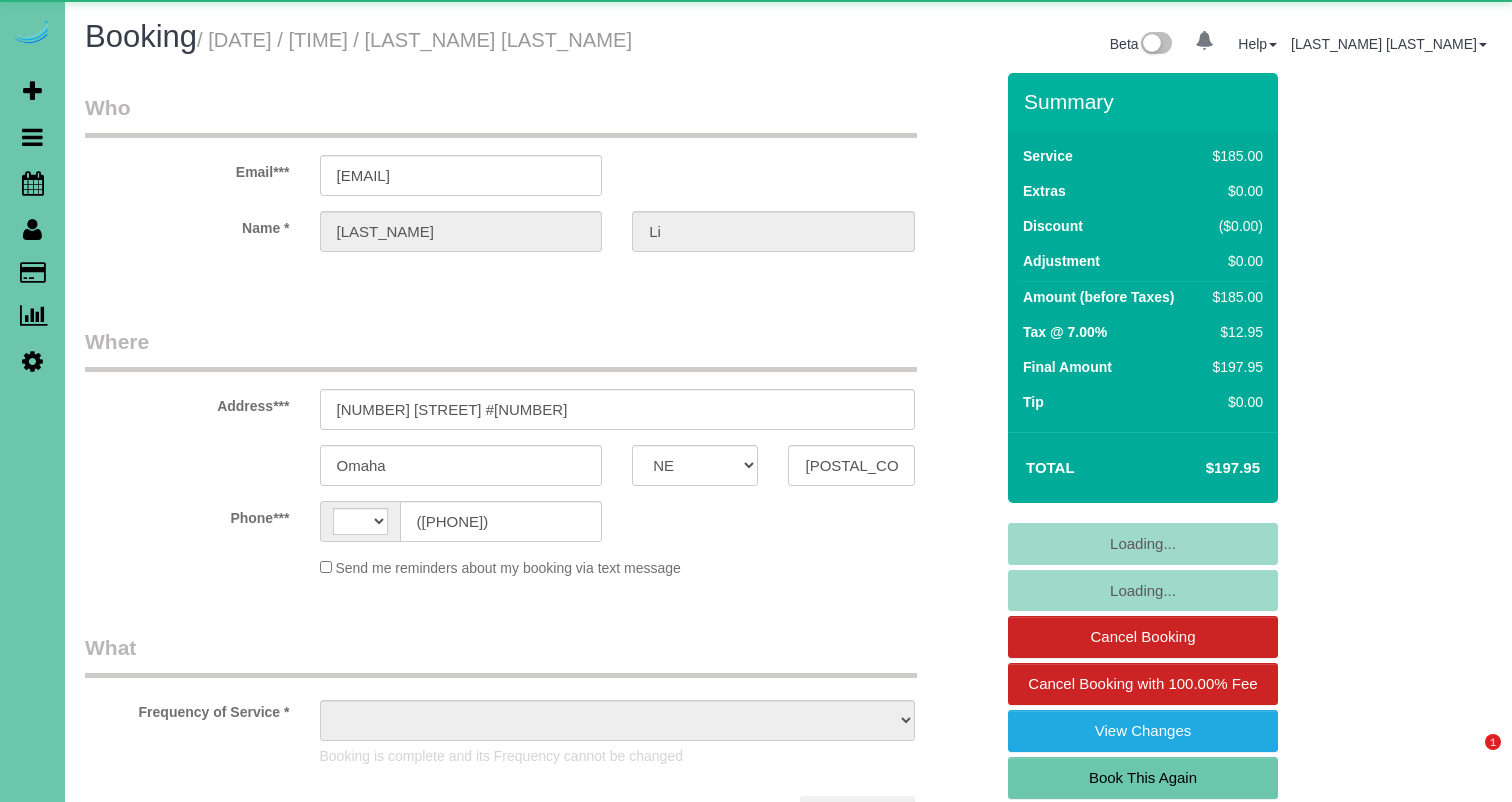 scroll, scrollTop: 0, scrollLeft: 0, axis: both 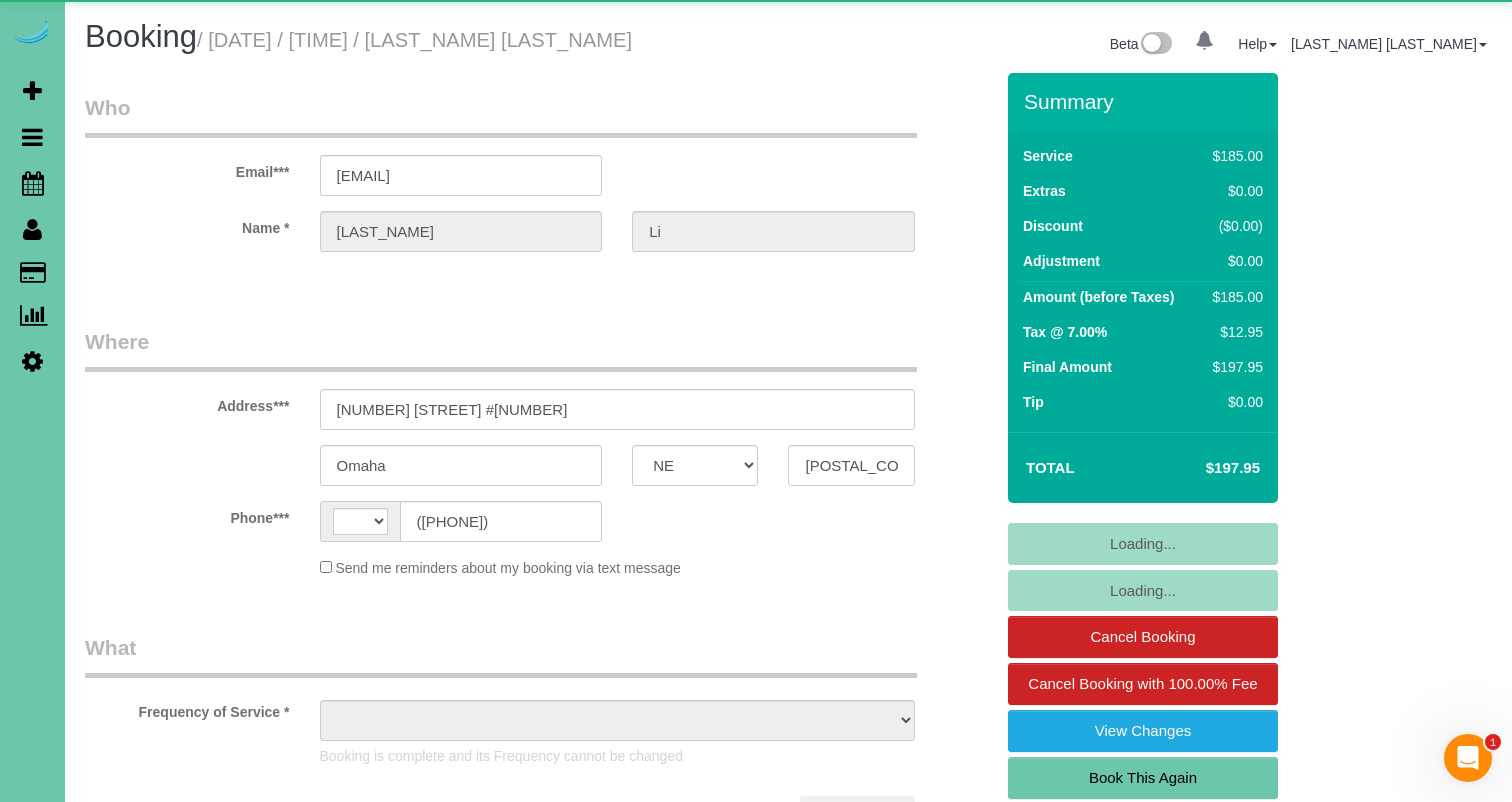 select on "string:US" 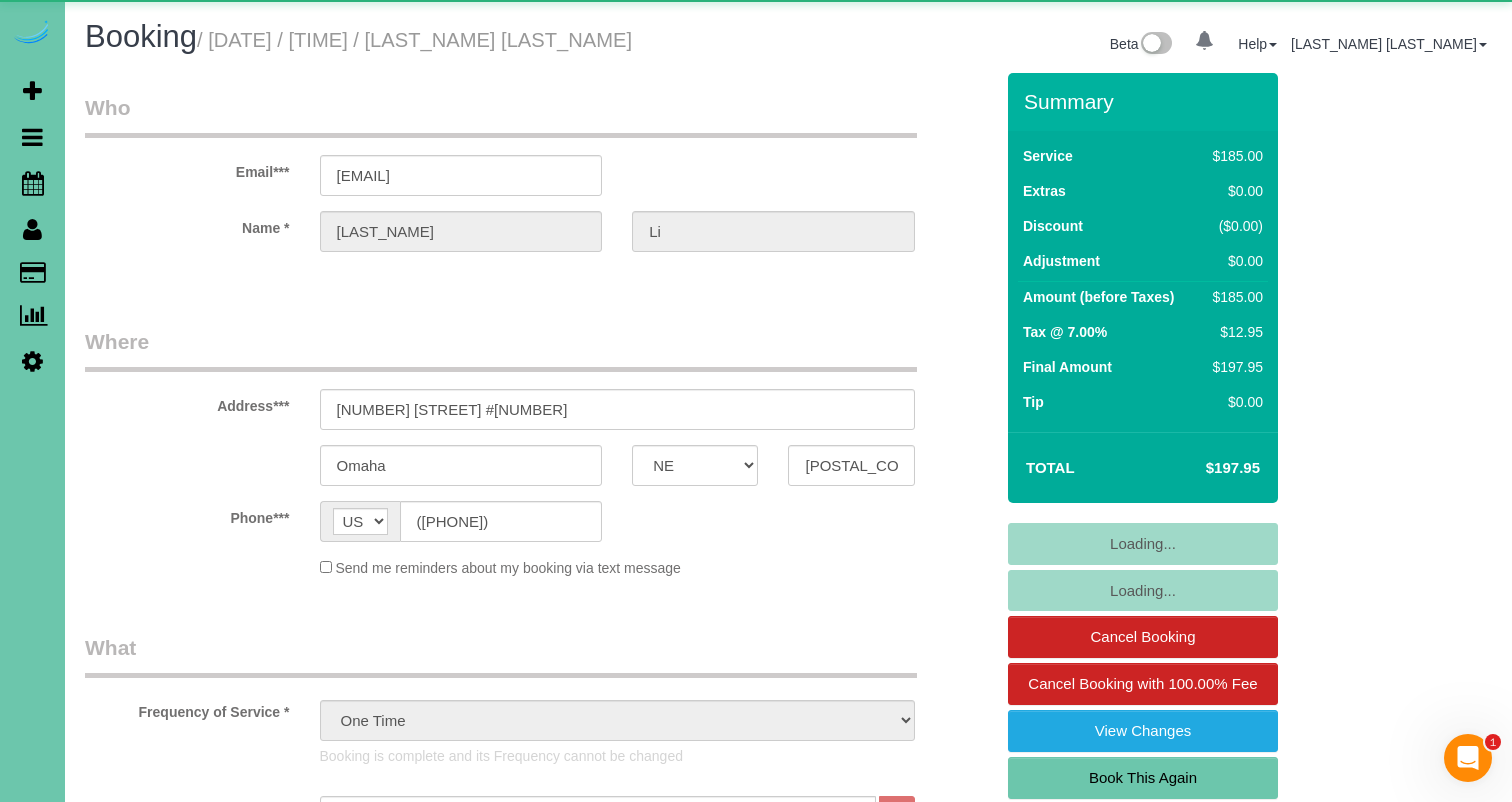 select on "object:913" 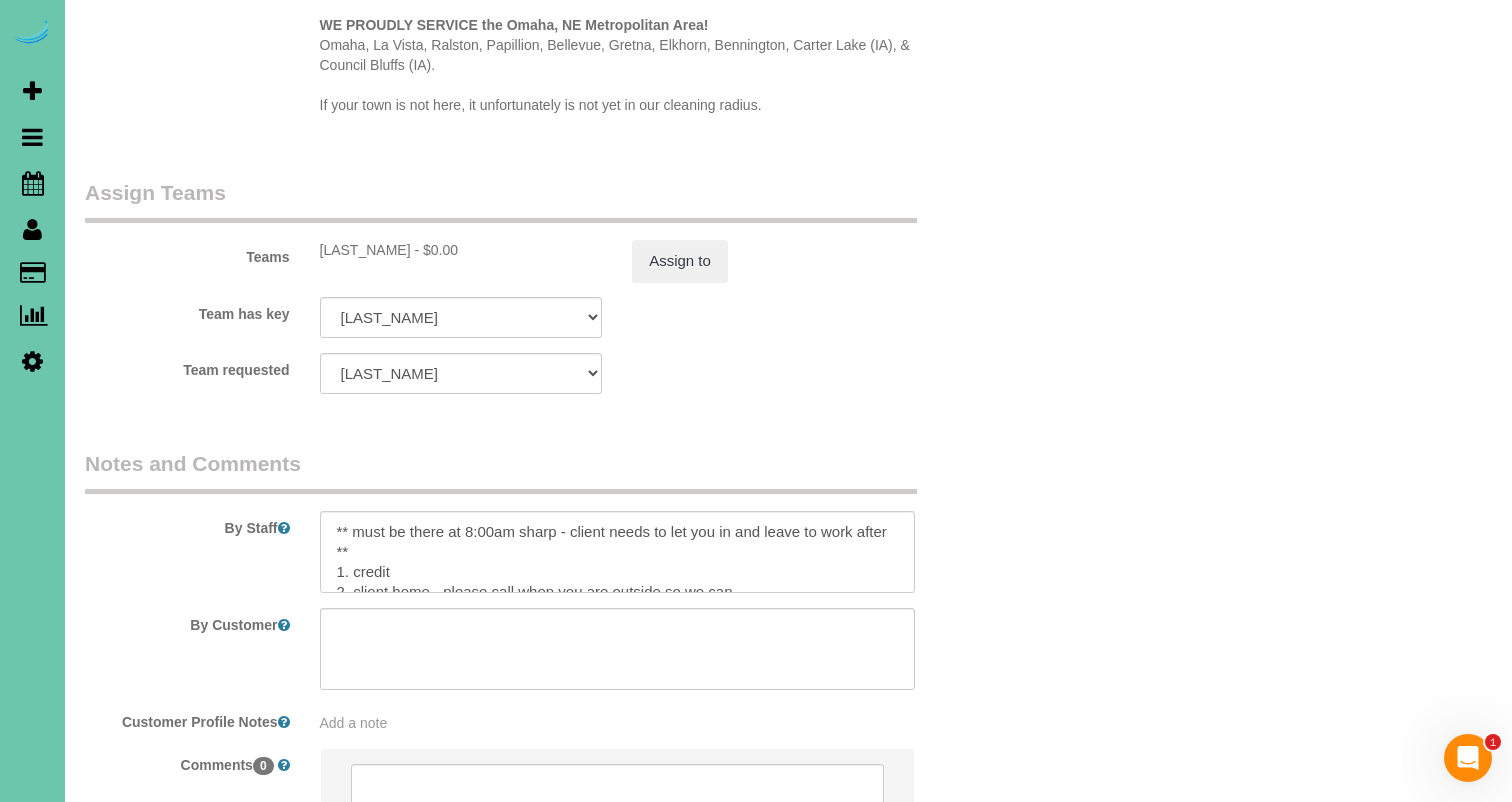 scroll, scrollTop: 2026, scrollLeft: 0, axis: vertical 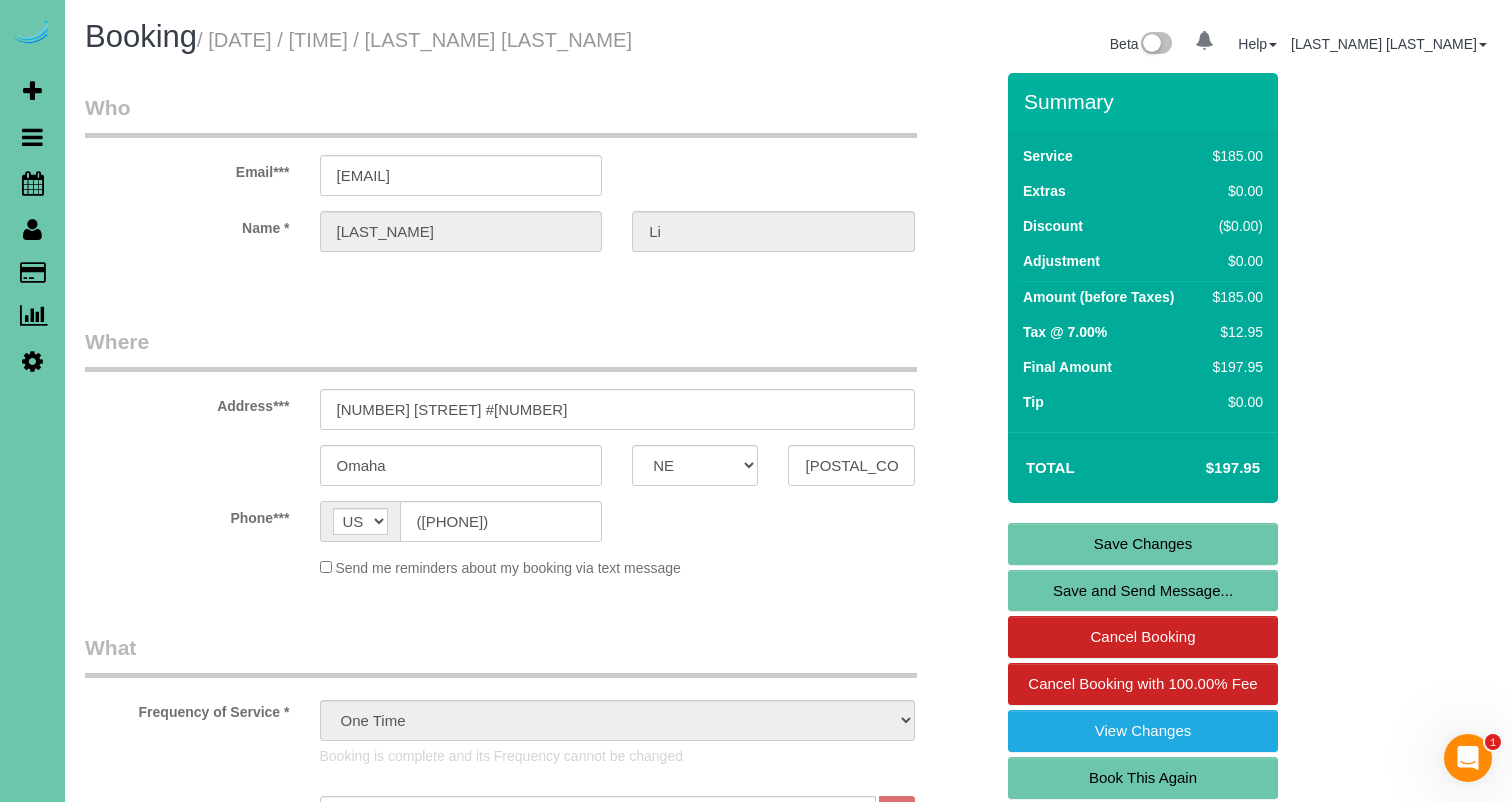 click on "Book This Again" at bounding box center (1143, 778) 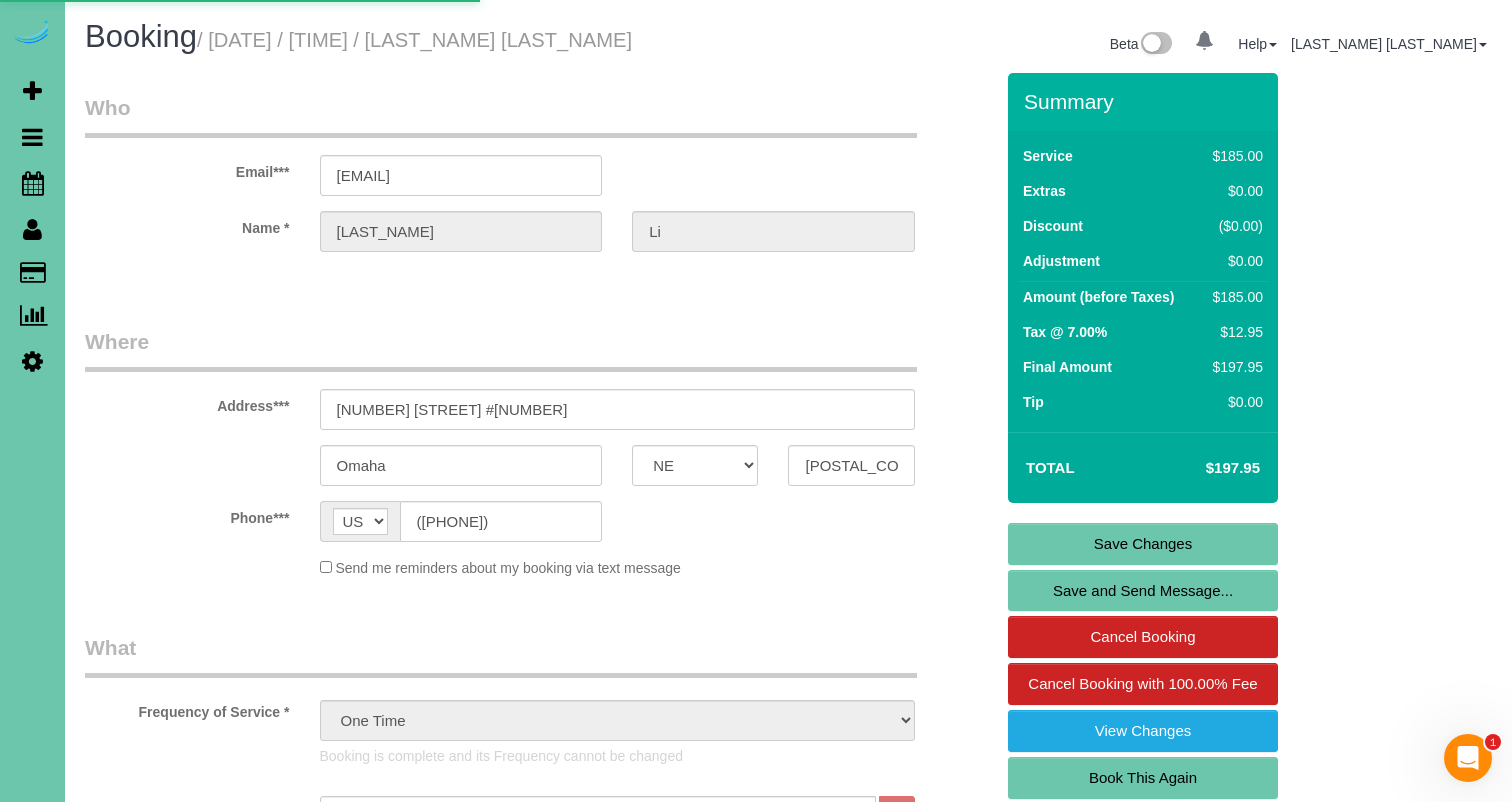 select on "NE" 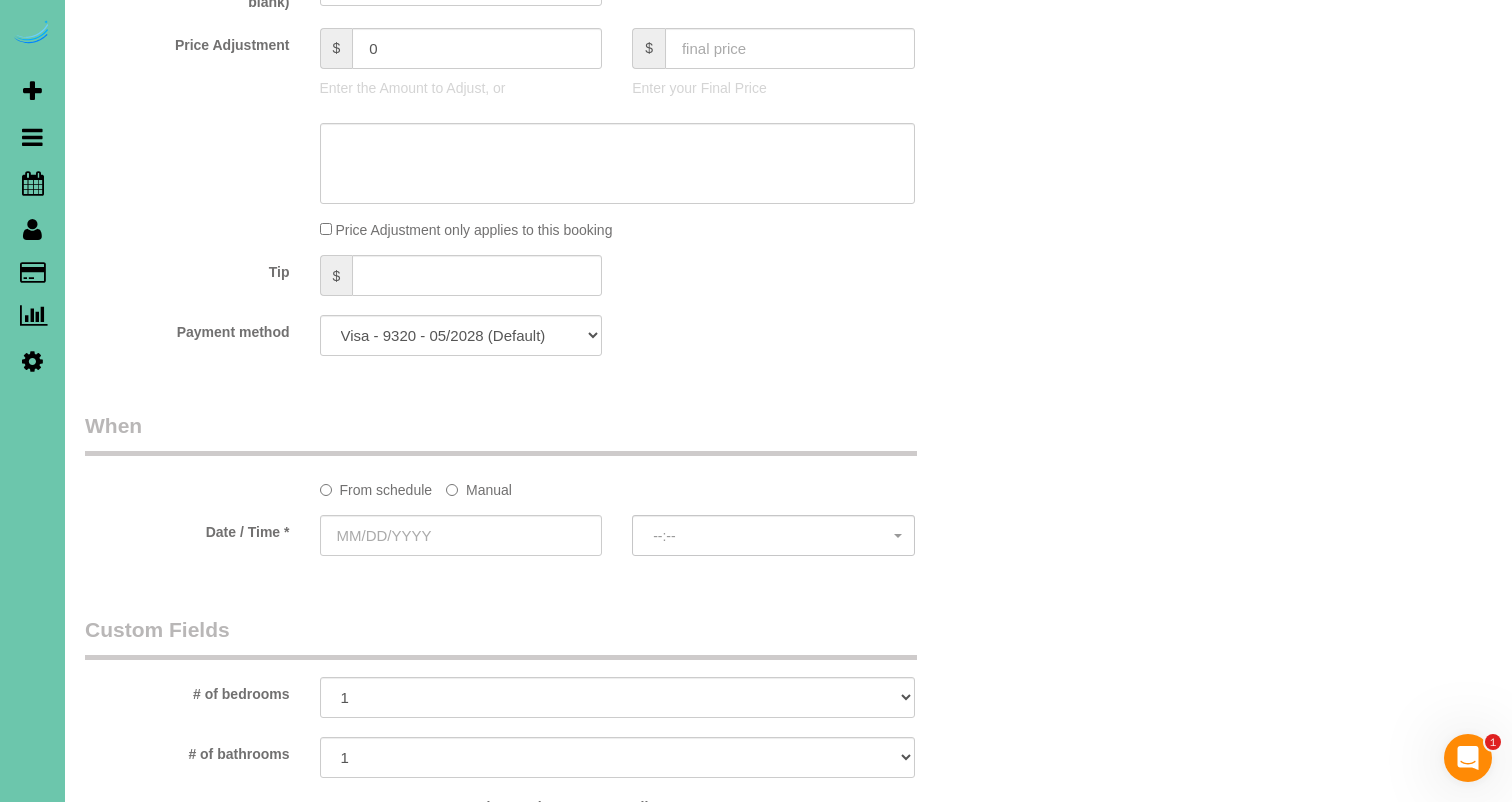 select on "object:1650" 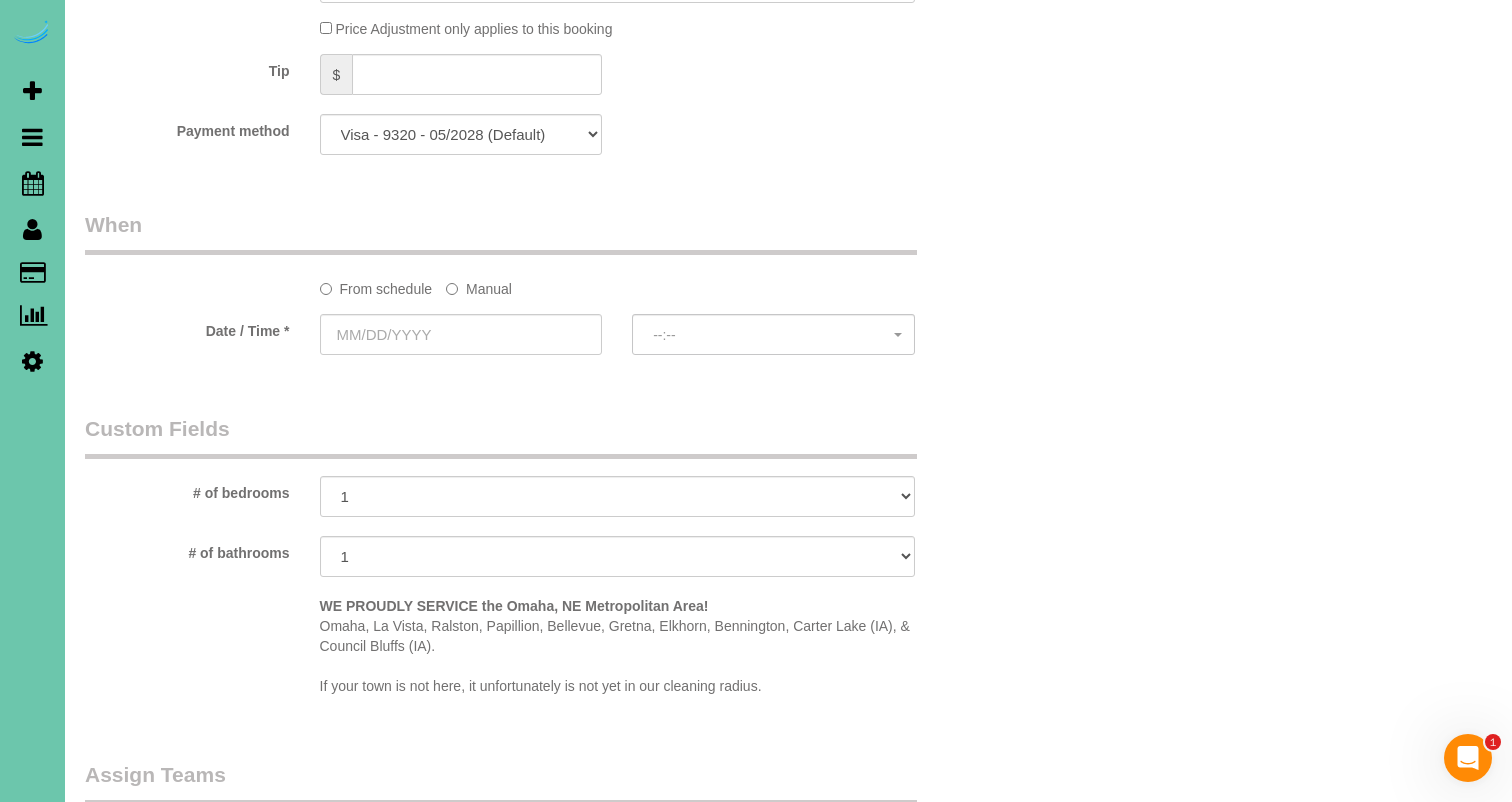 scroll, scrollTop: 1301, scrollLeft: 0, axis: vertical 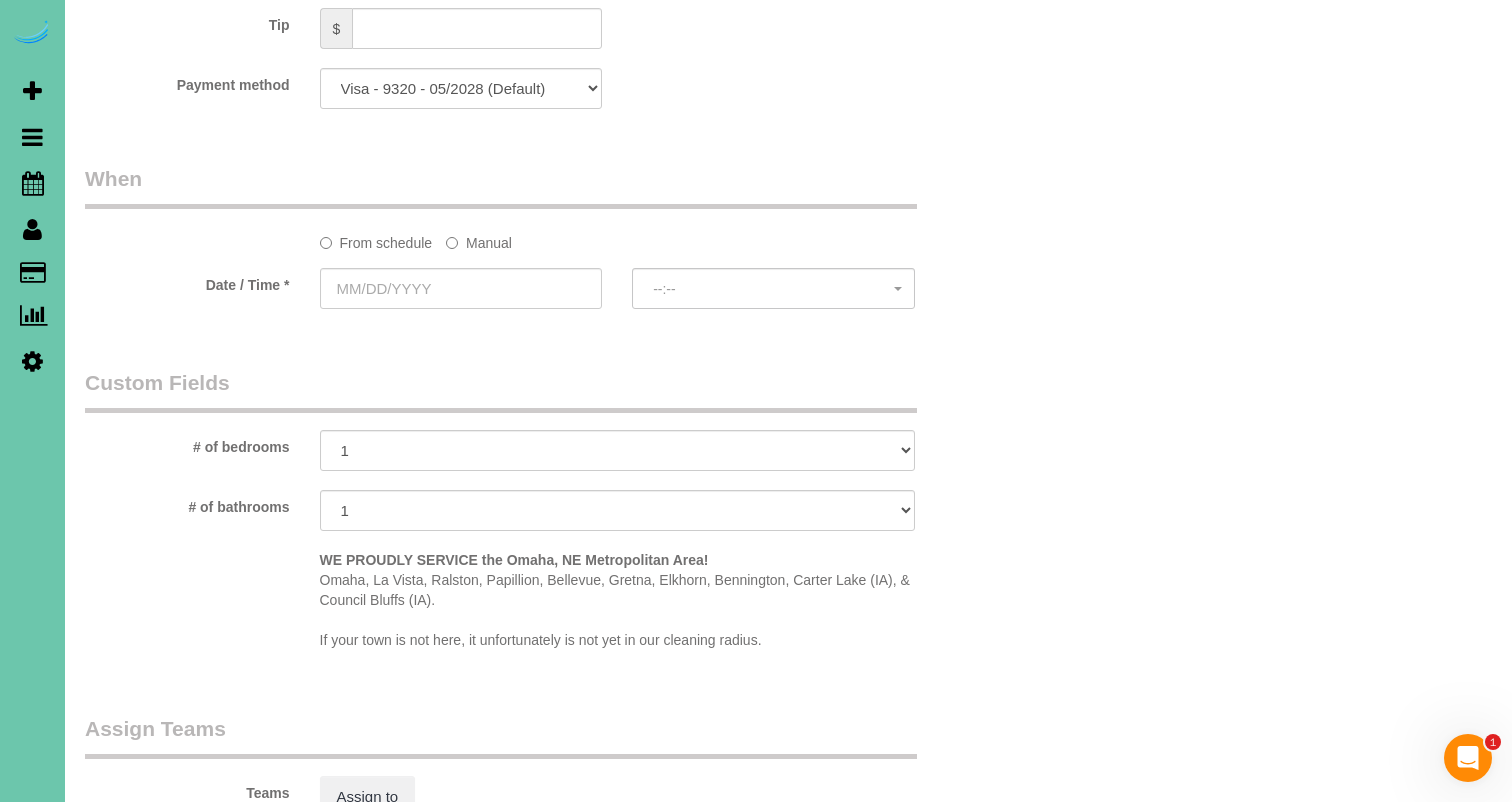 click on "Manual" 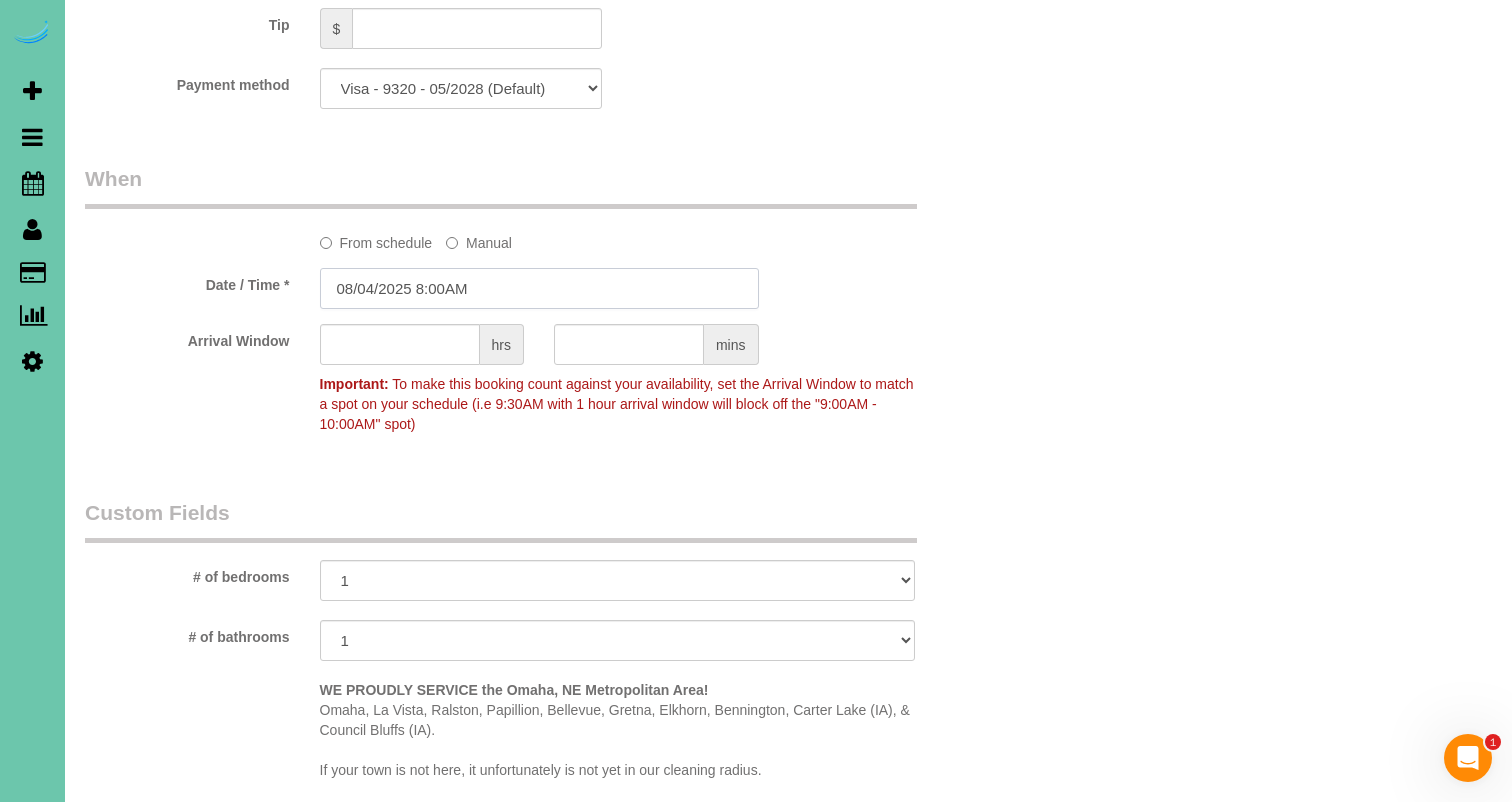 click on "08/04/2025 8:00AM" at bounding box center [539, 288] 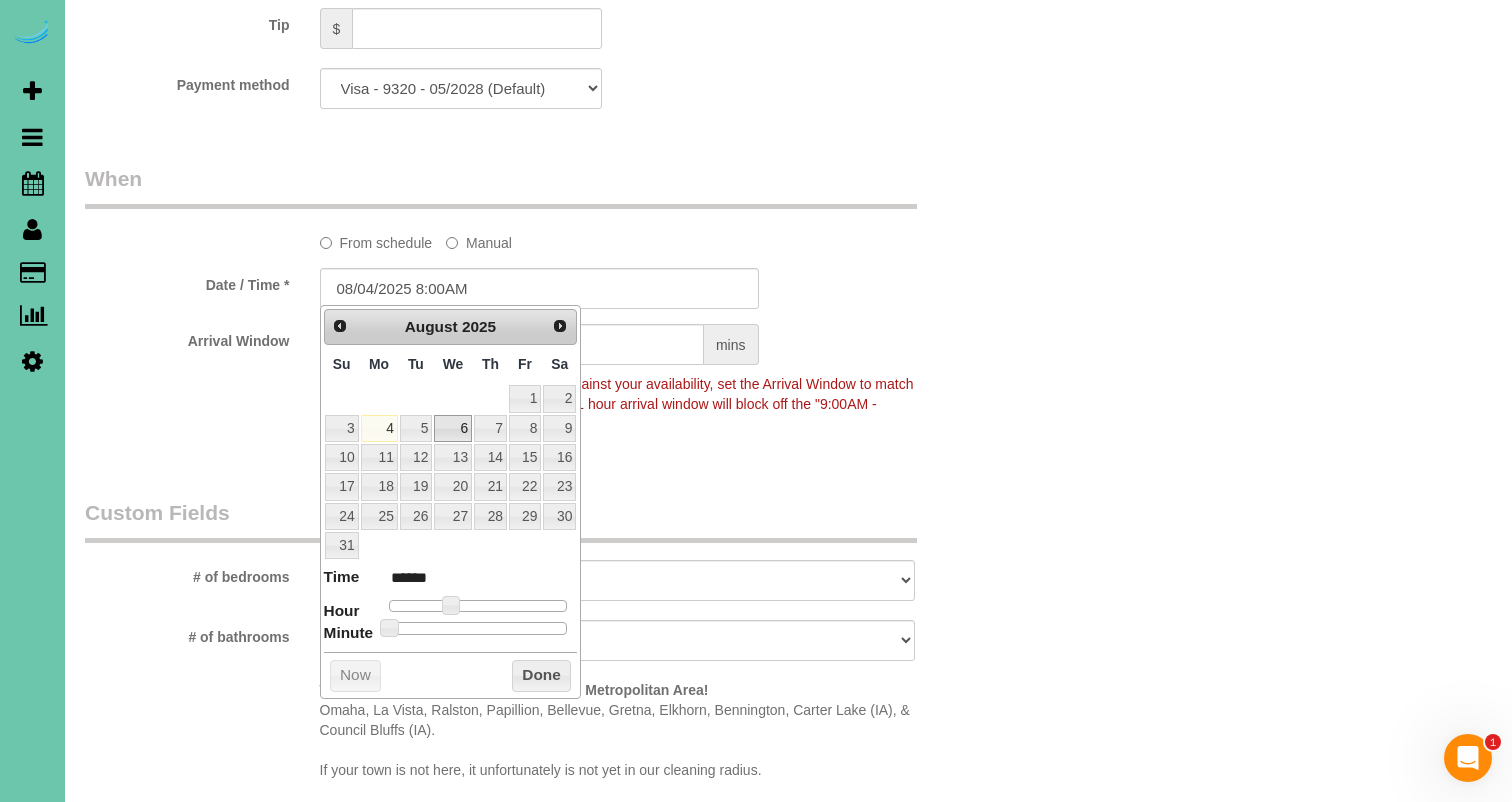 click on "6" at bounding box center [453, 428] 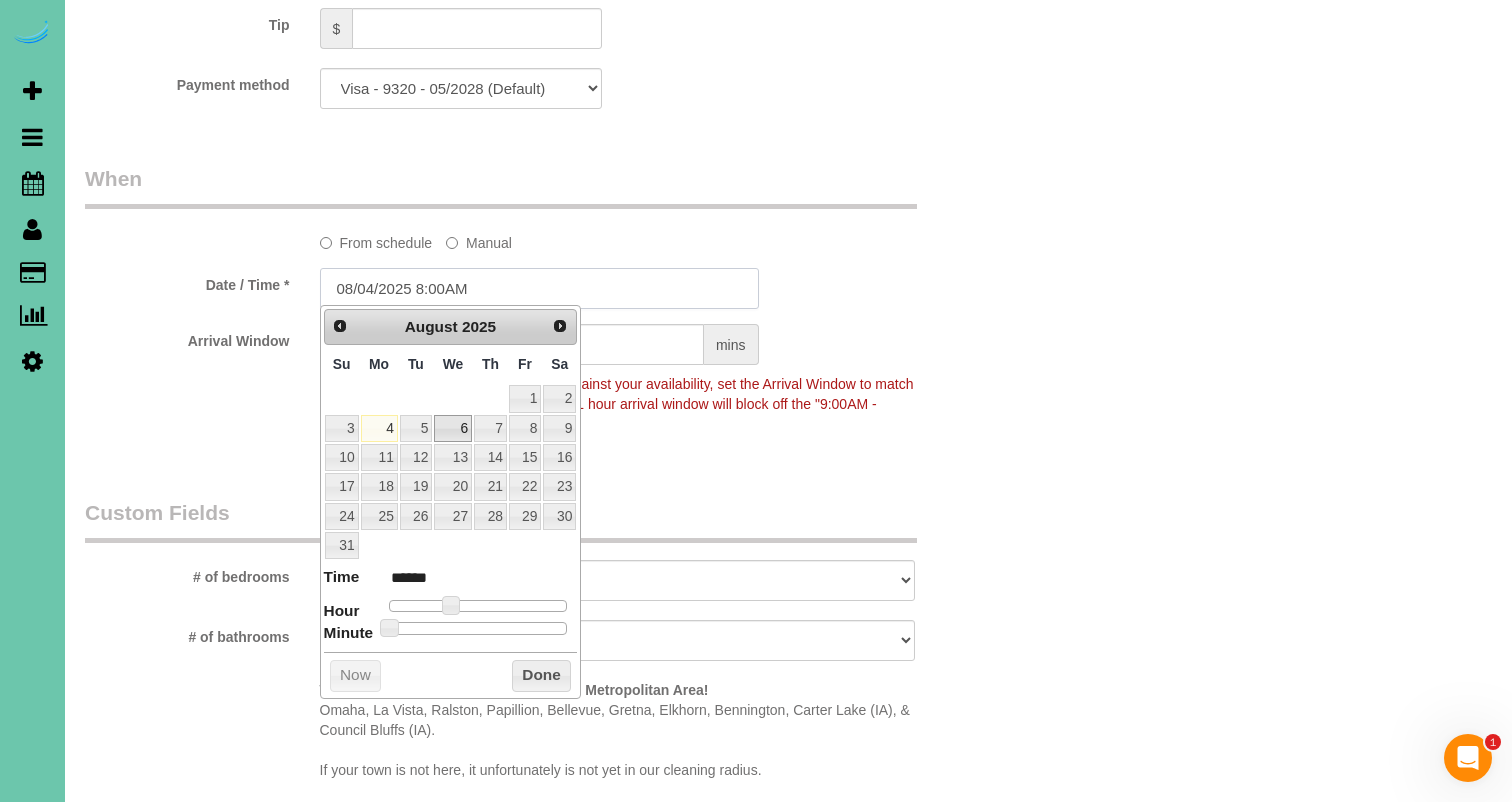 type on "08/06/2025 8:00AM" 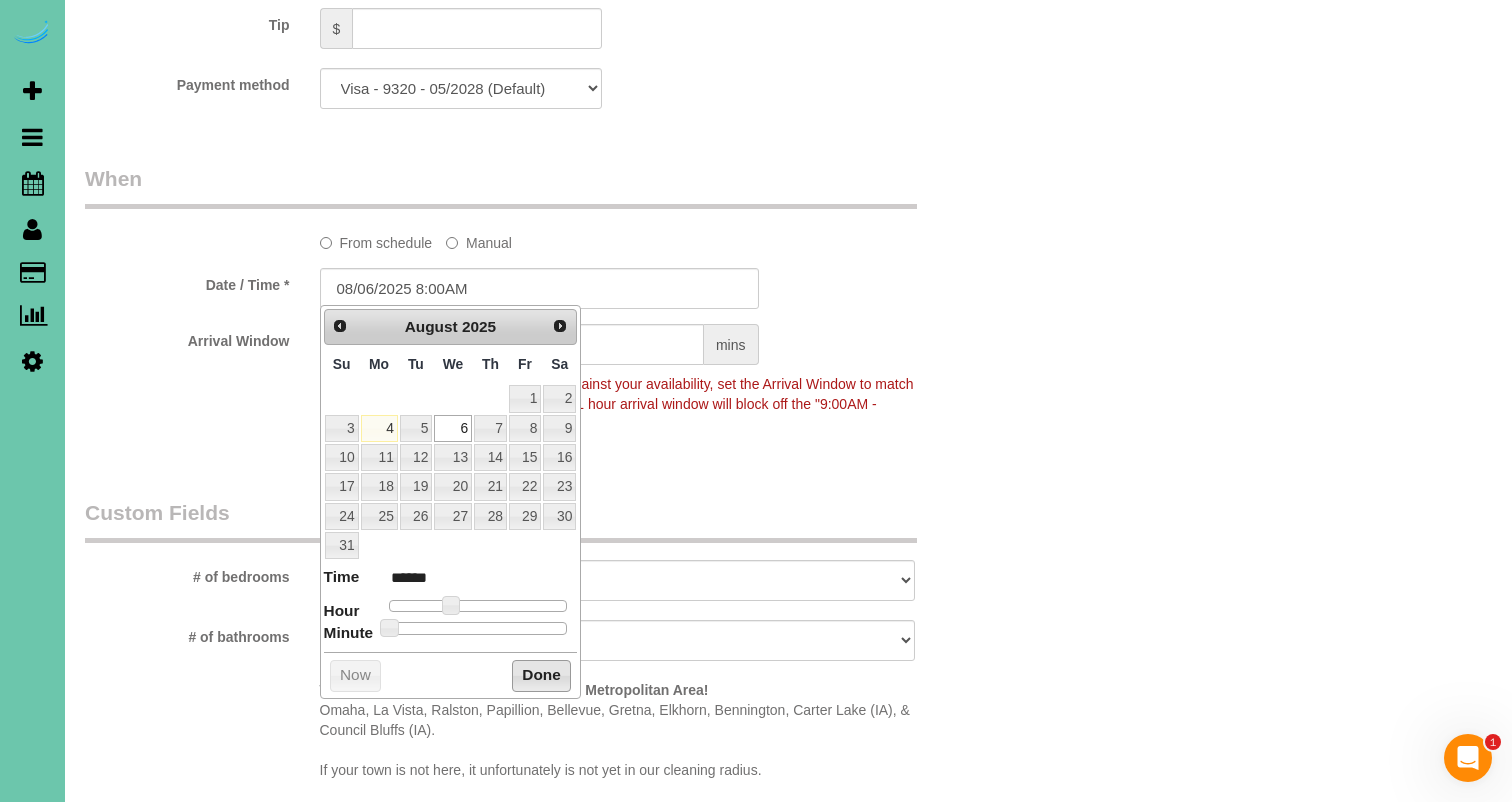 click on "Done" at bounding box center [541, 676] 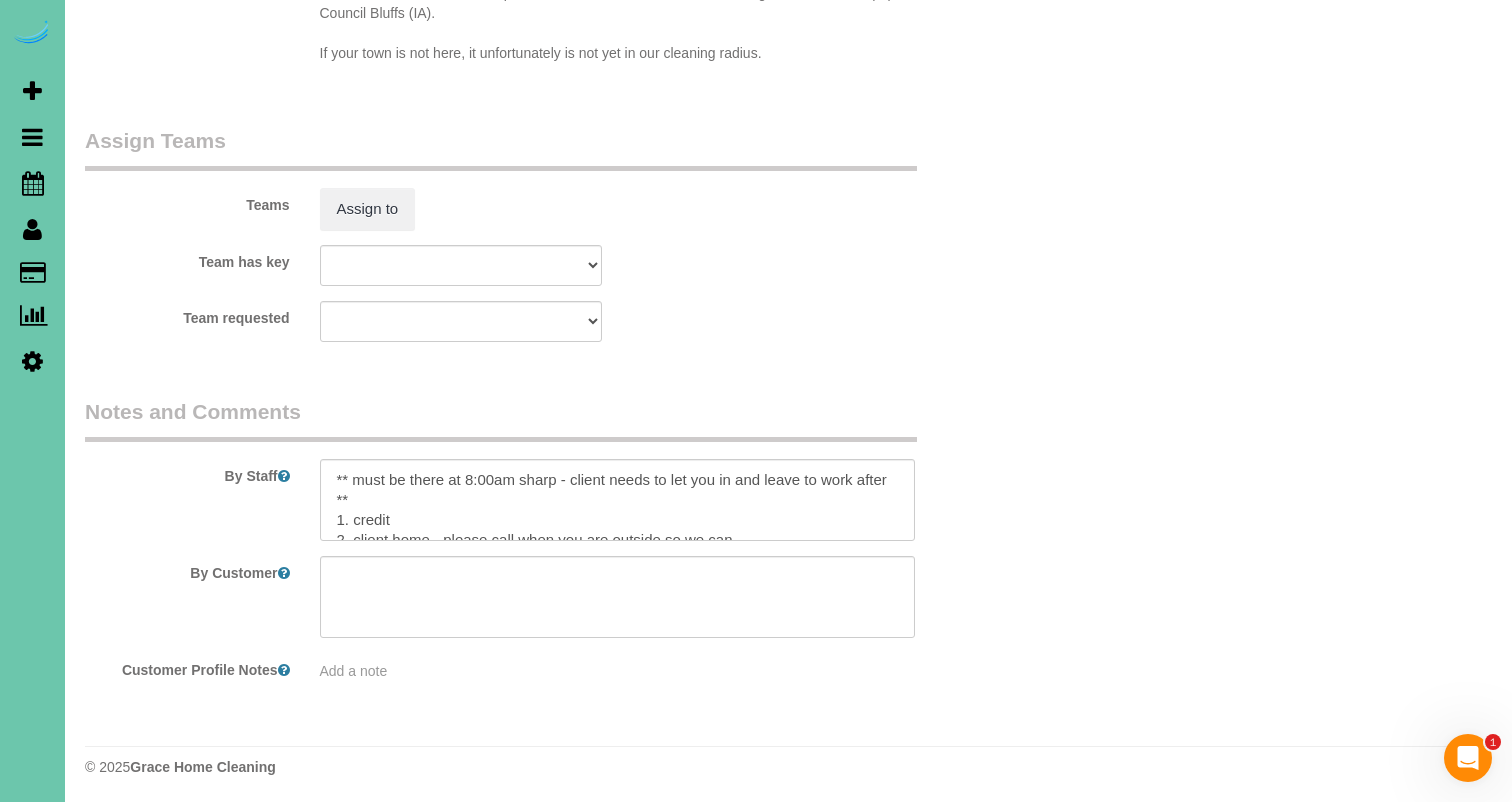 scroll, scrollTop: 2017, scrollLeft: 0, axis: vertical 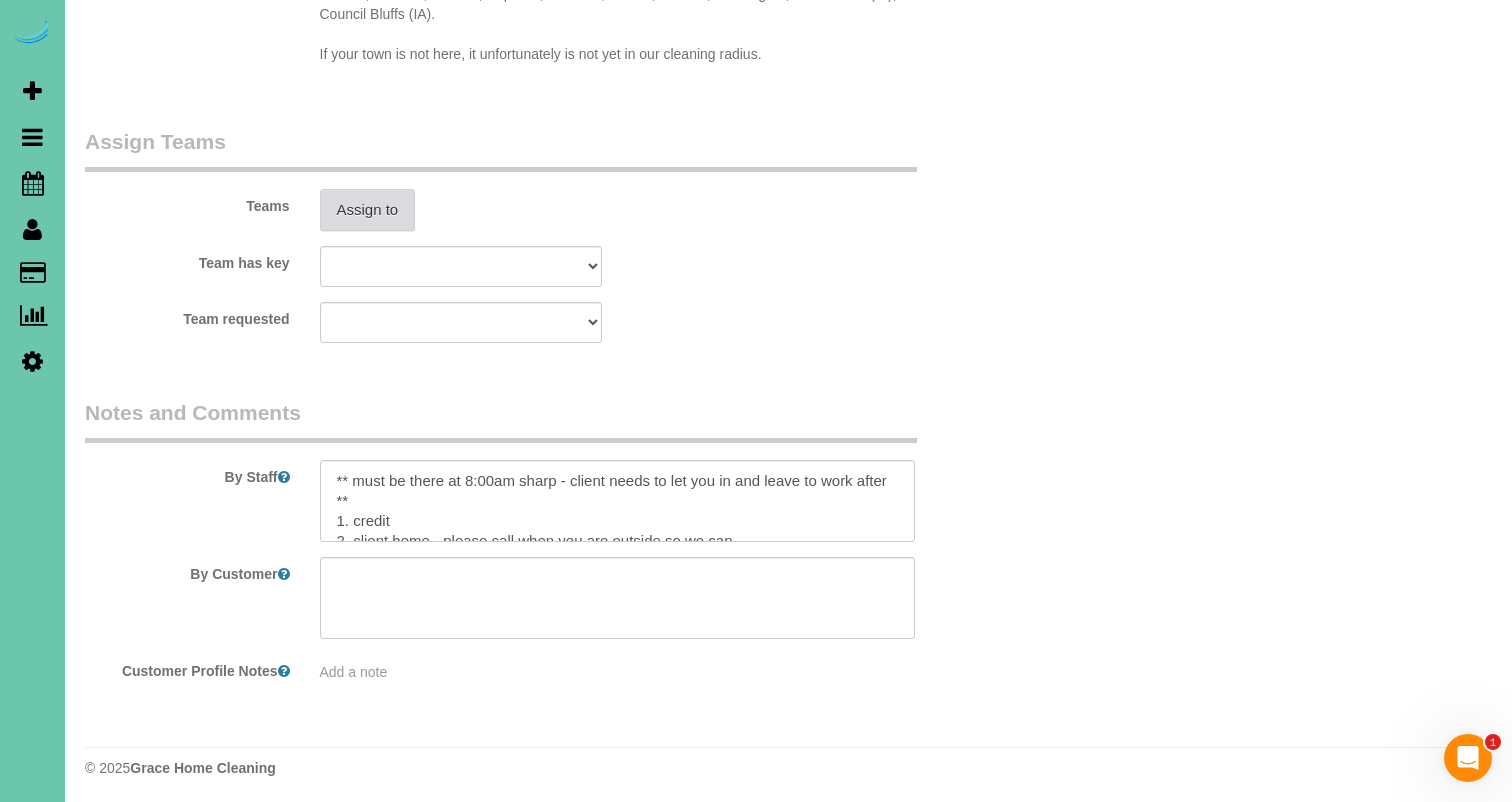click on "Assign to" at bounding box center [368, 210] 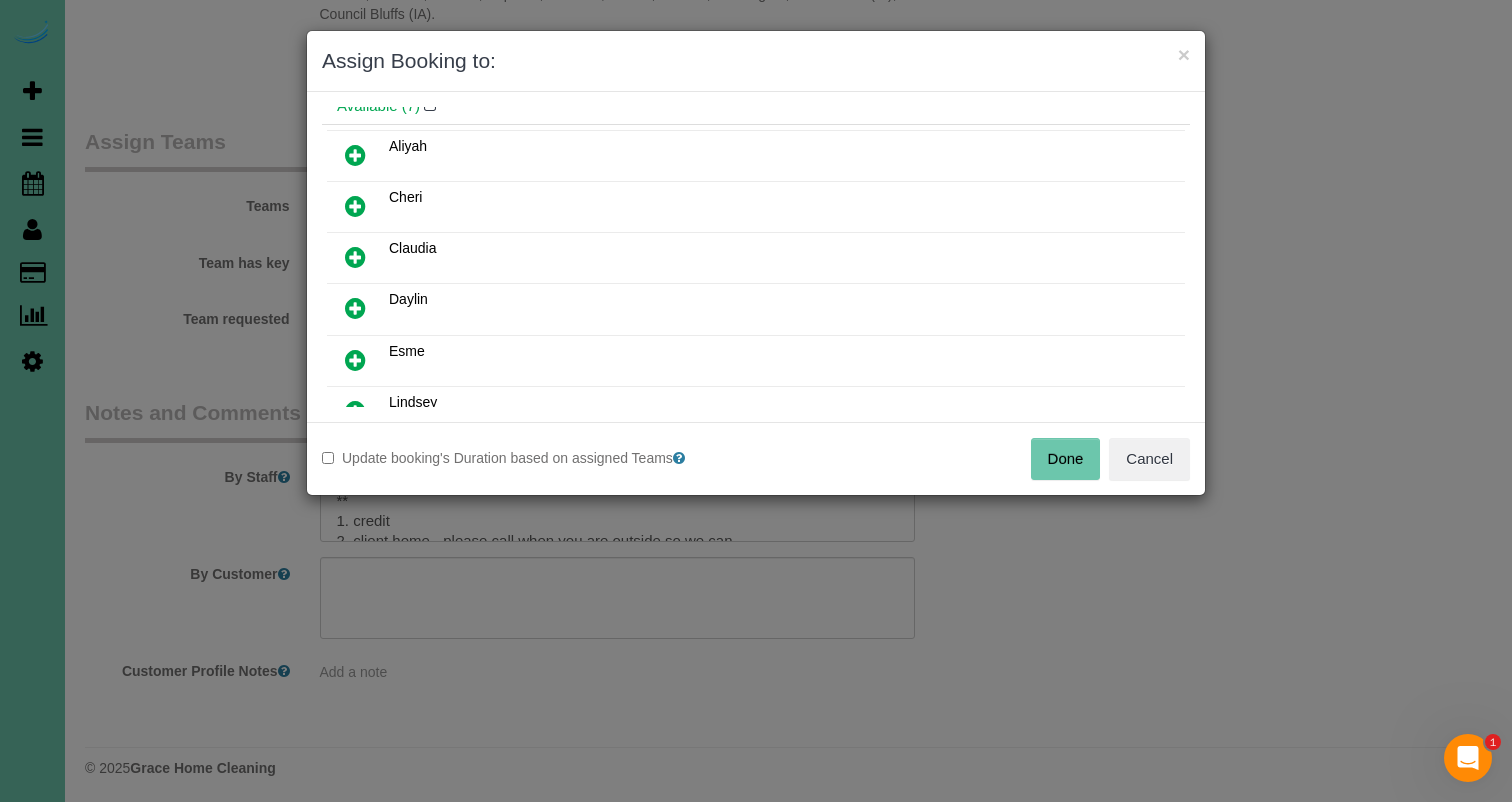 scroll, scrollTop: 97, scrollLeft: 0, axis: vertical 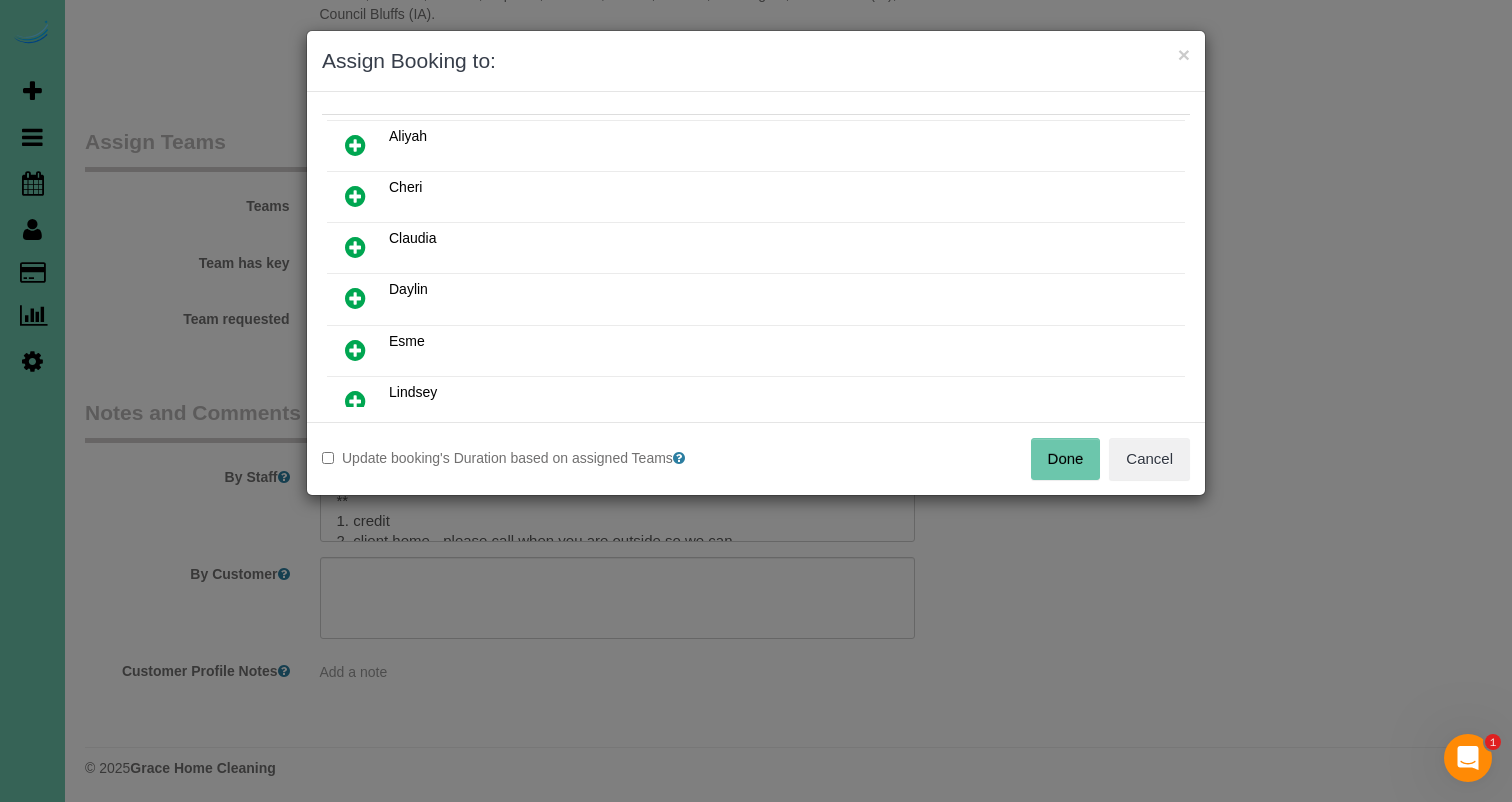 drag, startPoint x: 356, startPoint y: 396, endPoint x: 385, endPoint y: 410, distance: 32.202484 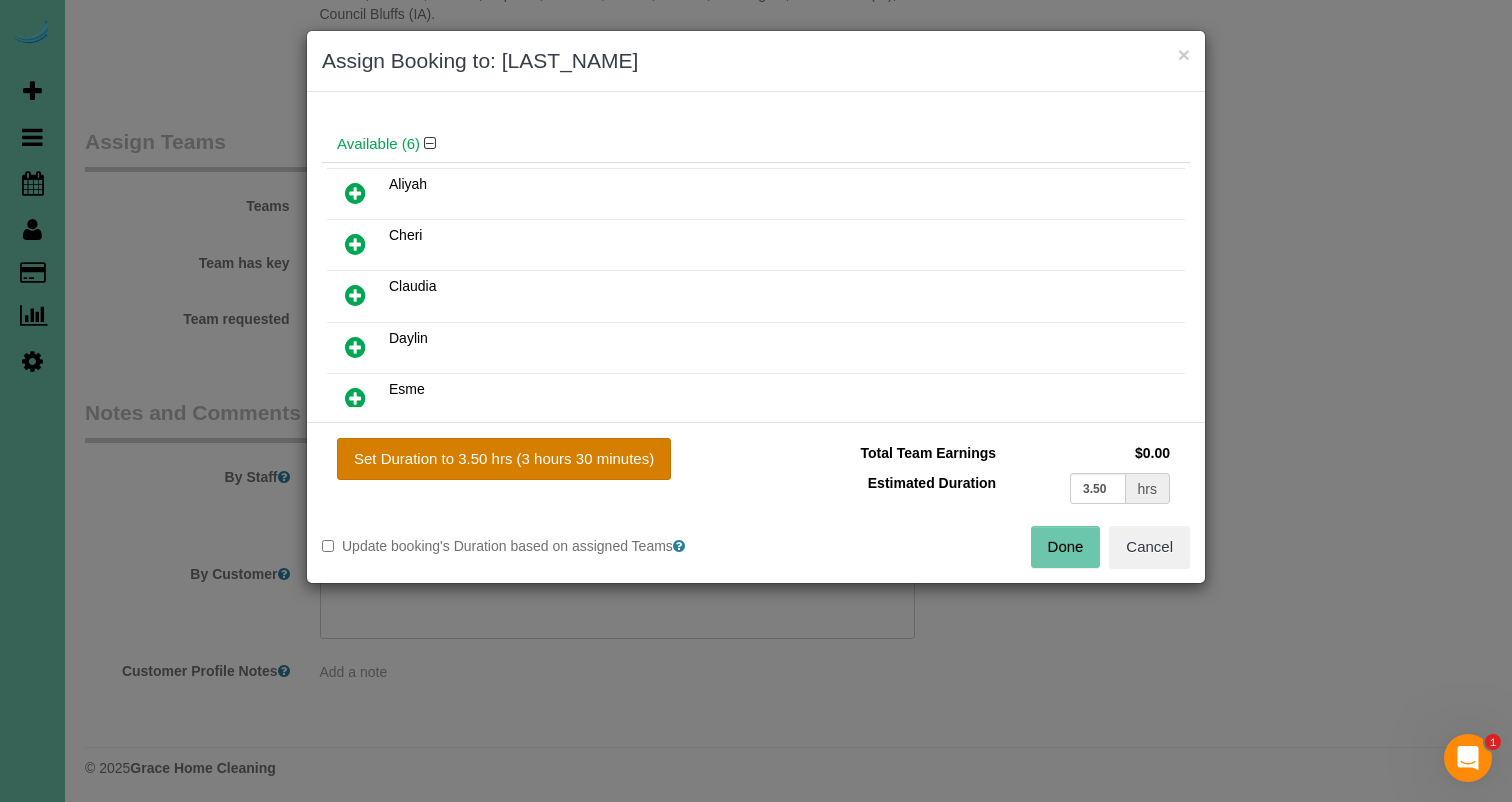 drag, startPoint x: 504, startPoint y: 454, endPoint x: 519, endPoint y: 454, distance: 15 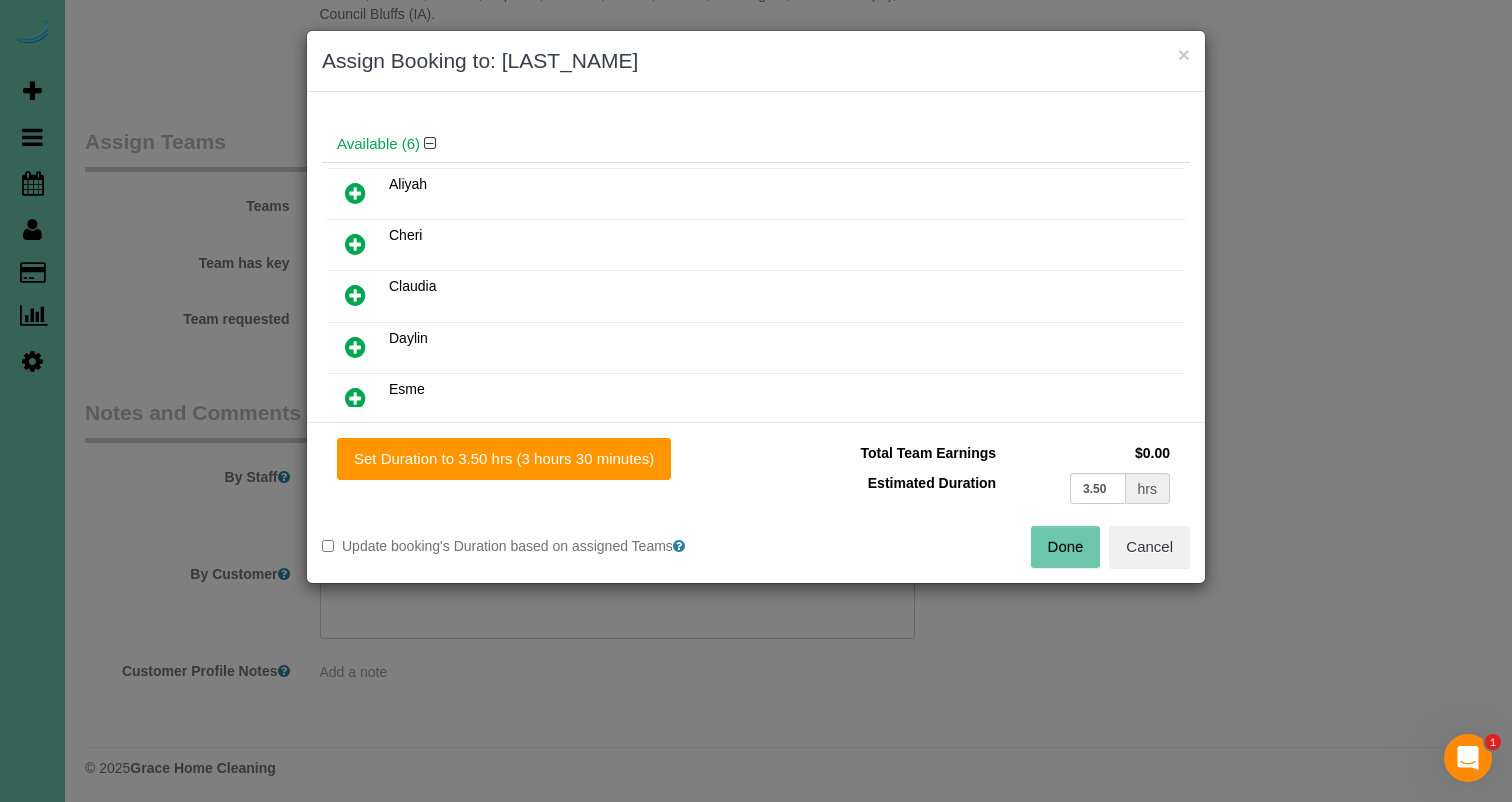 click on "Done" at bounding box center [1066, 547] 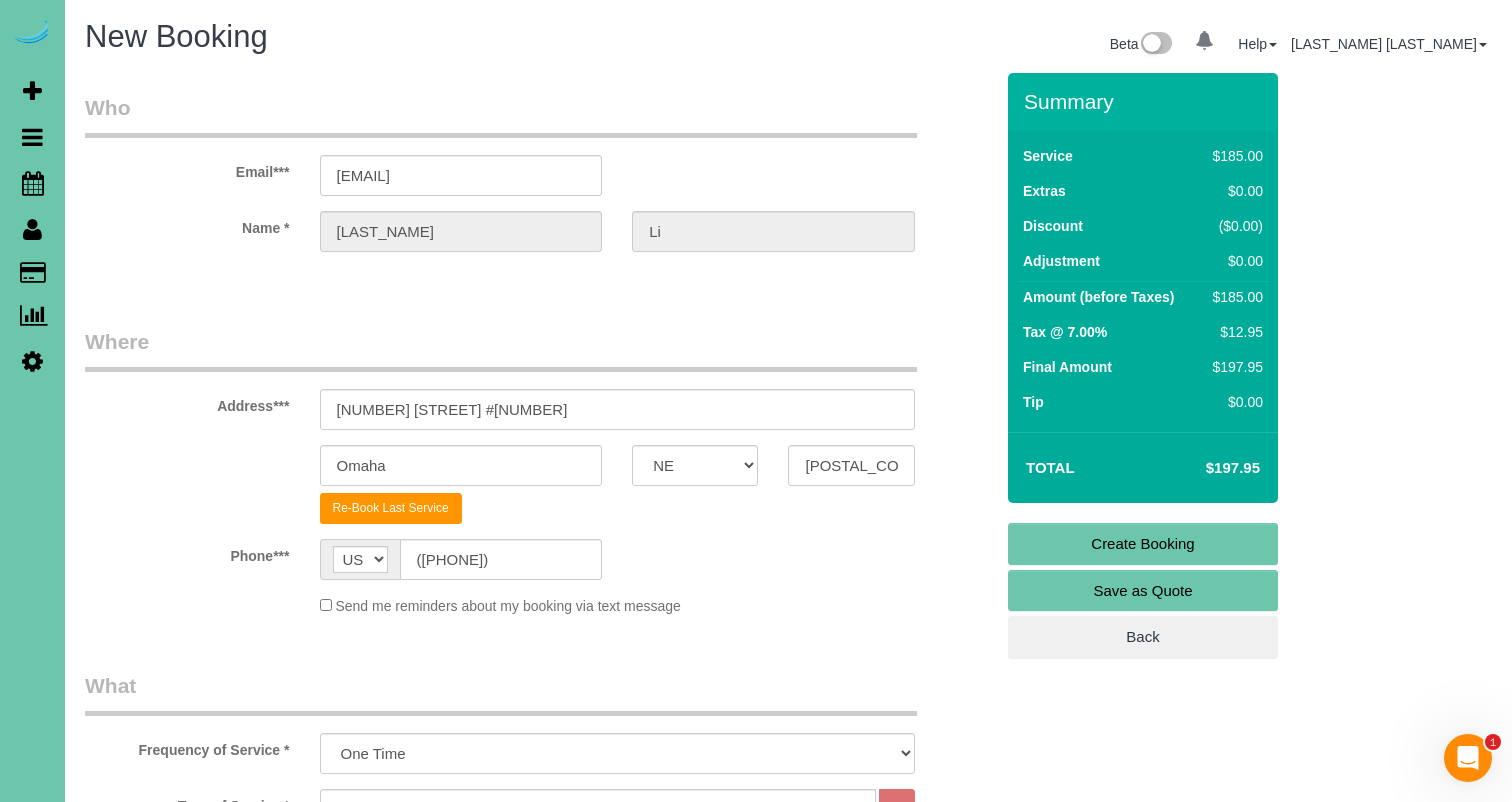 scroll, scrollTop: 0, scrollLeft: 0, axis: both 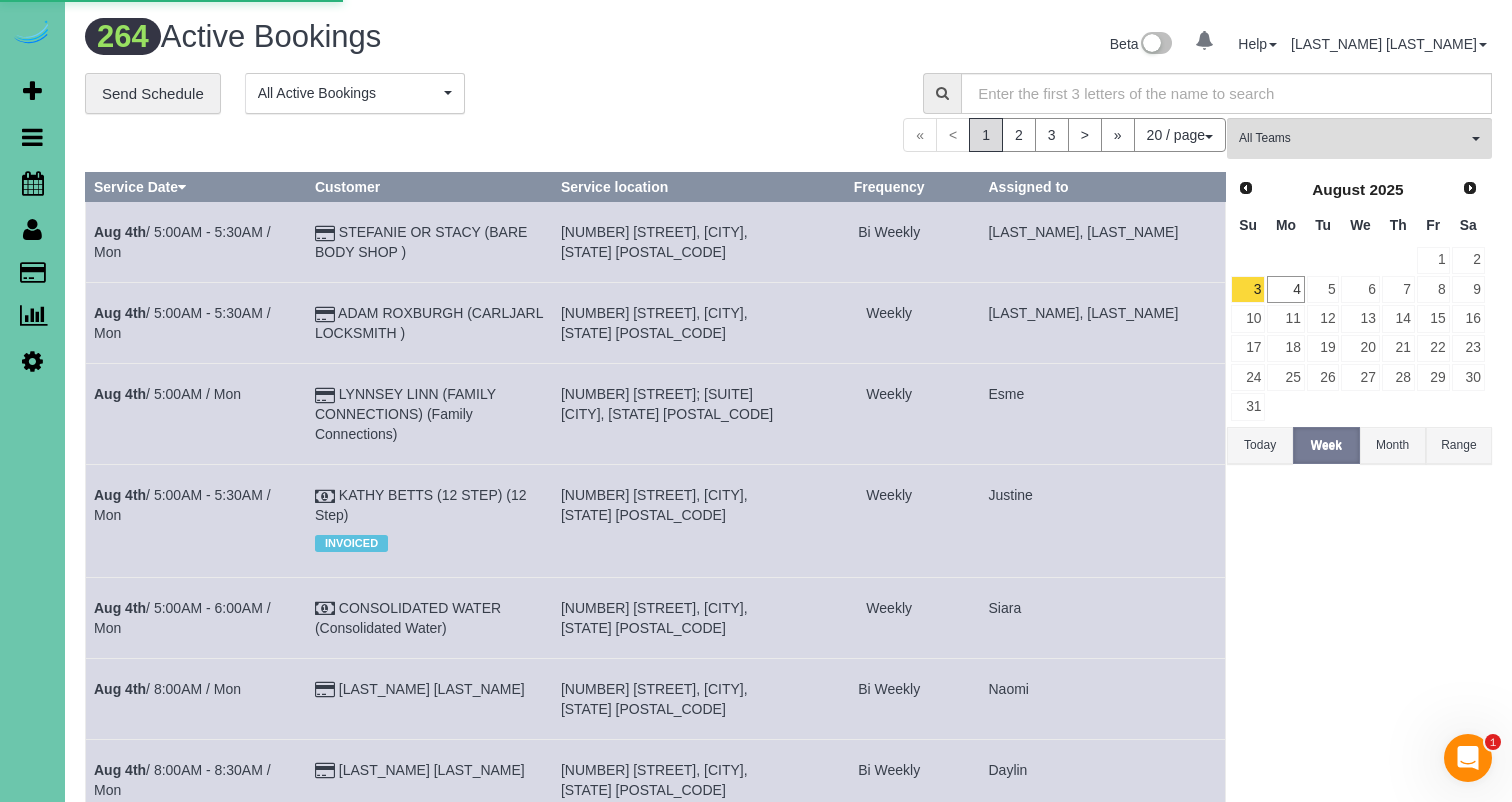 select on "NE" 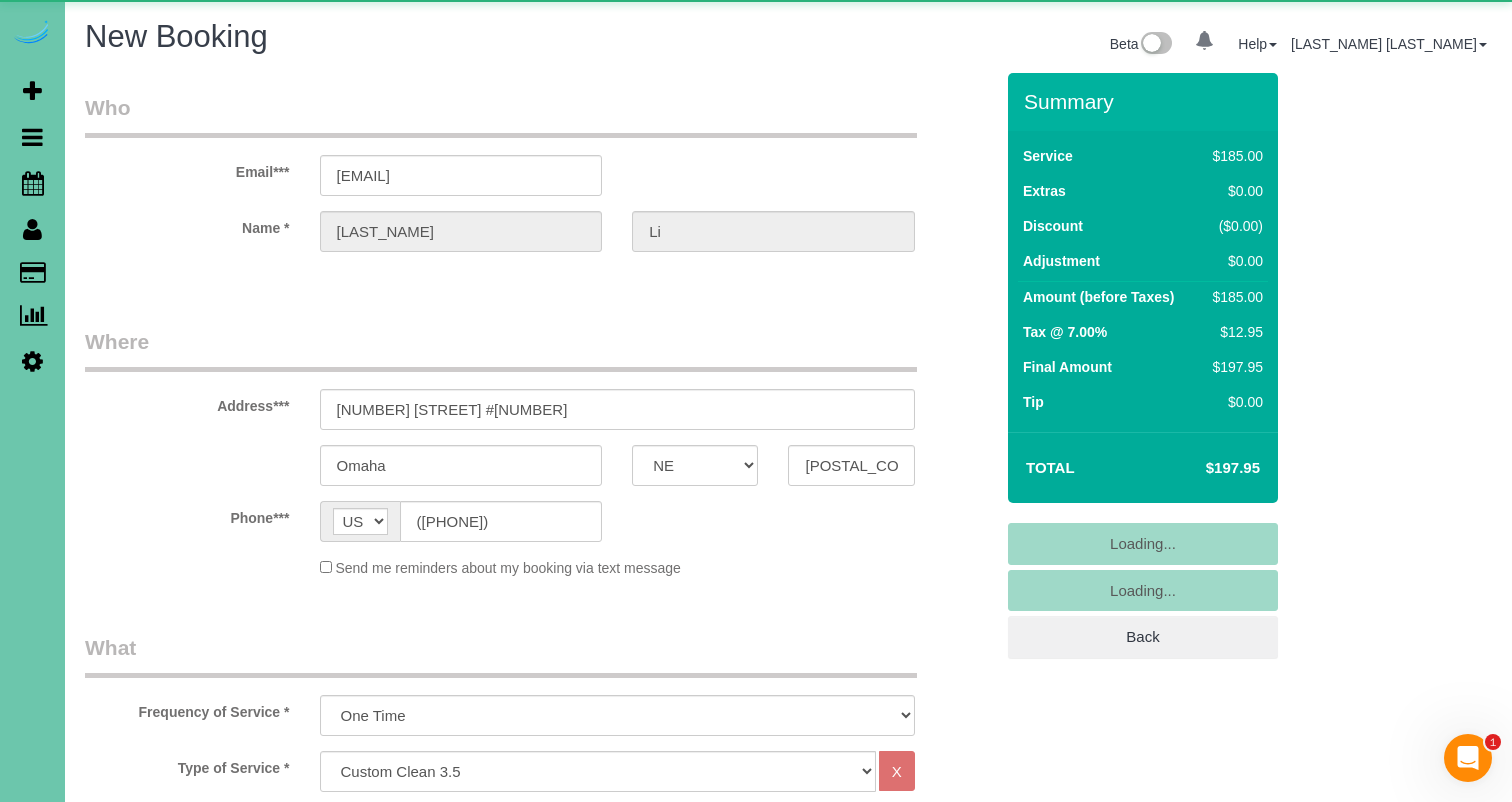 select on "object:3709" 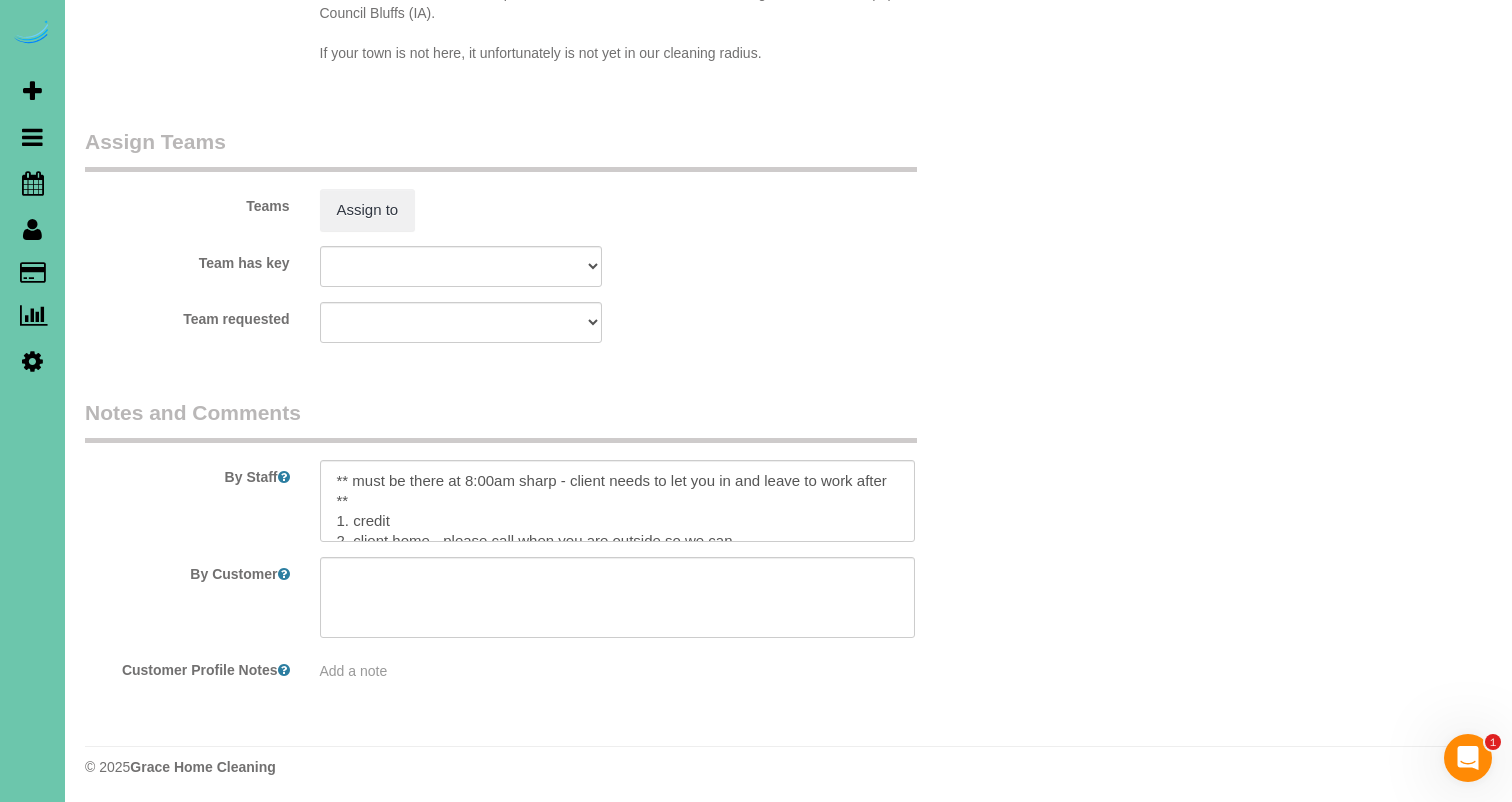 scroll, scrollTop: 1887, scrollLeft: 0, axis: vertical 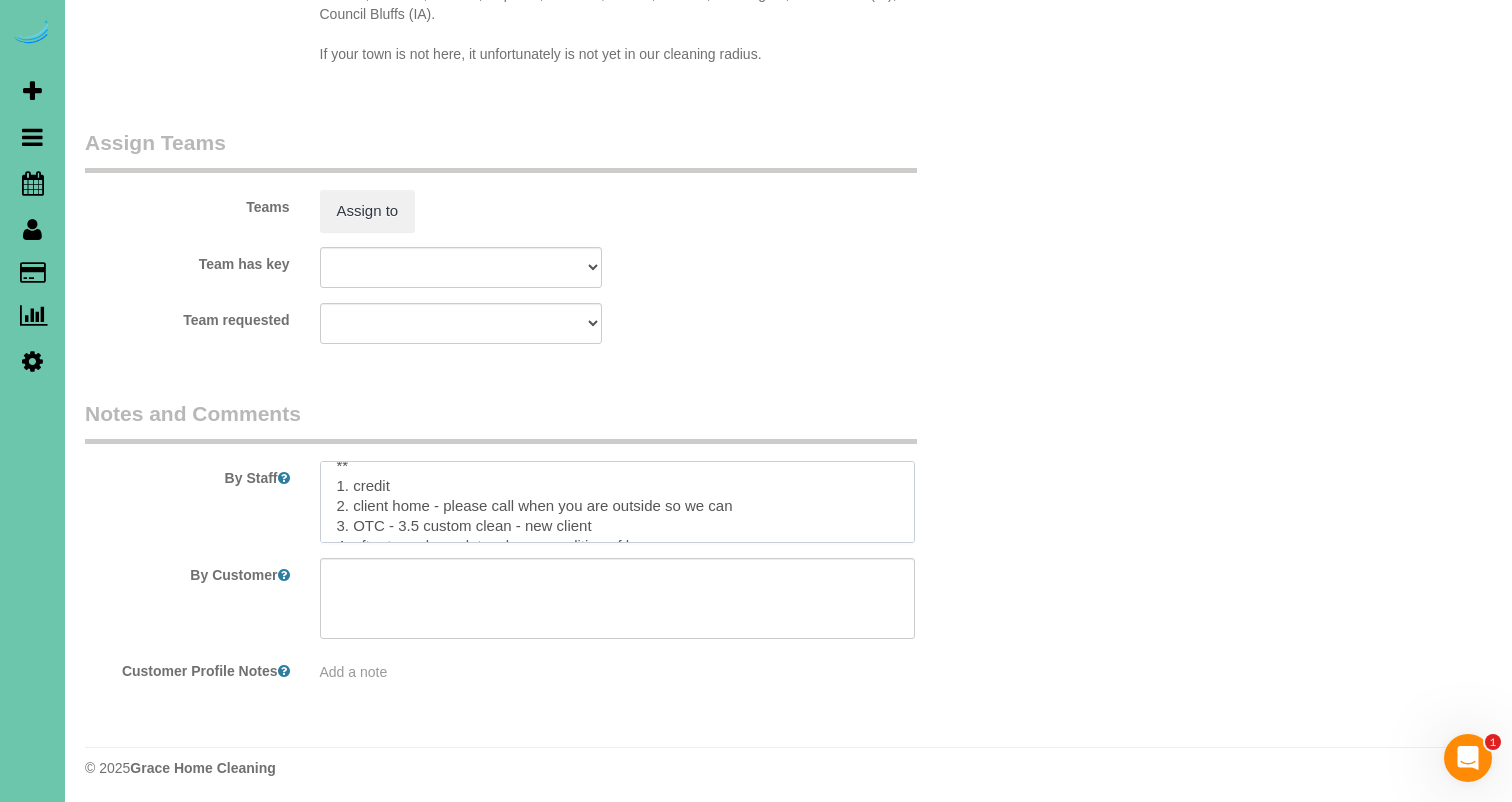 click at bounding box center [617, 502] 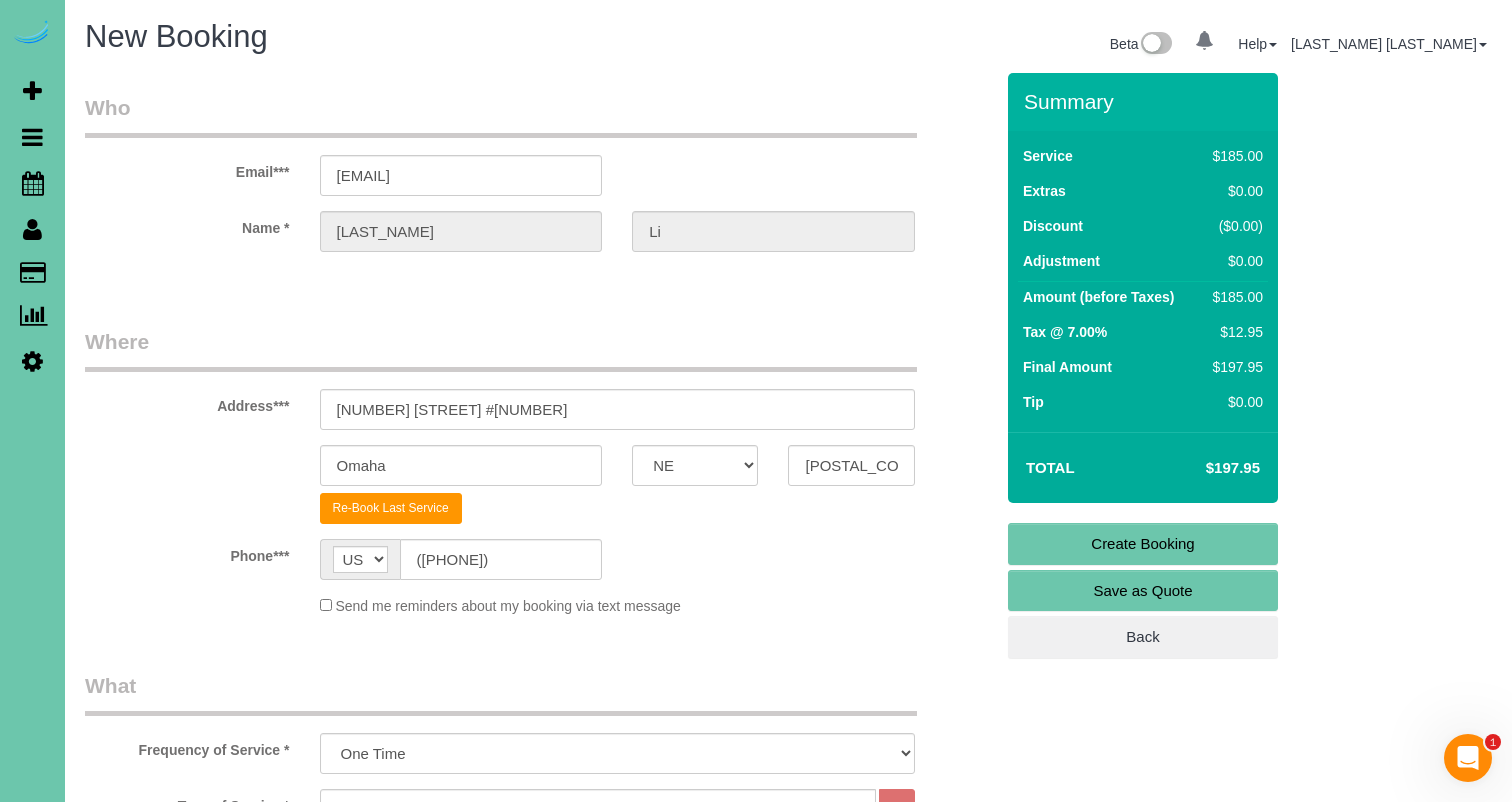 scroll, scrollTop: 0, scrollLeft: 0, axis: both 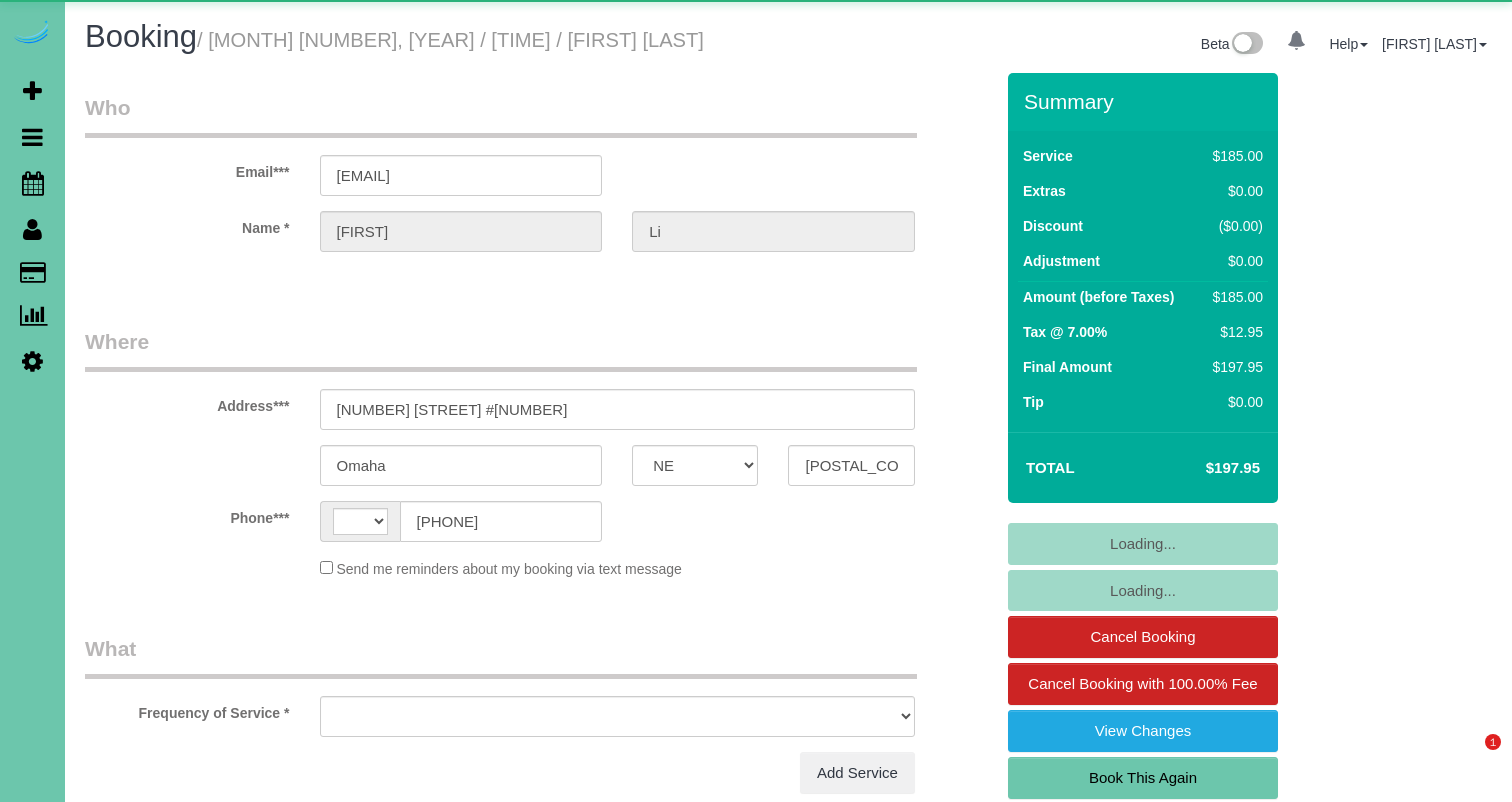 select on "NE" 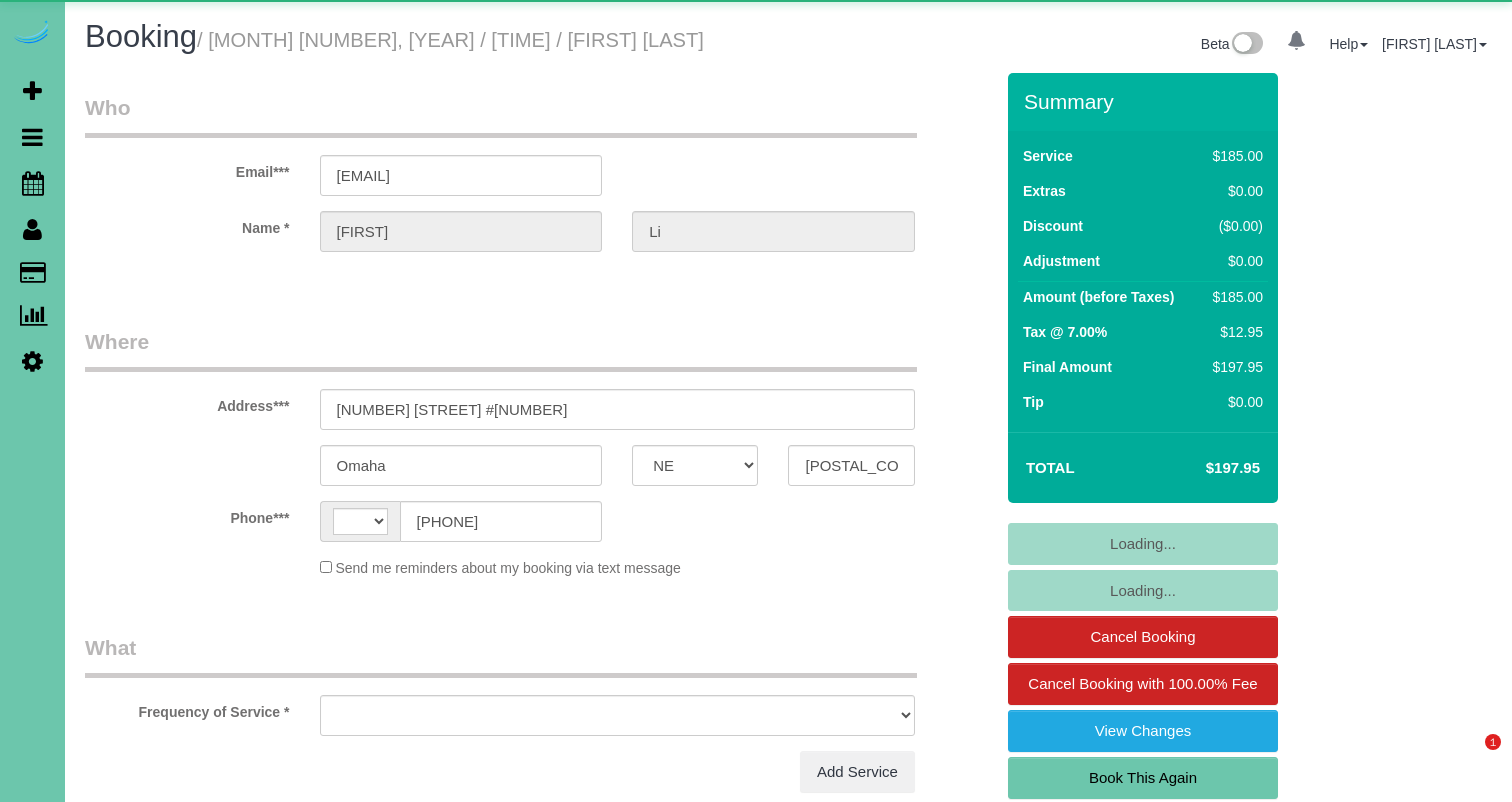 scroll, scrollTop: 0, scrollLeft: 0, axis: both 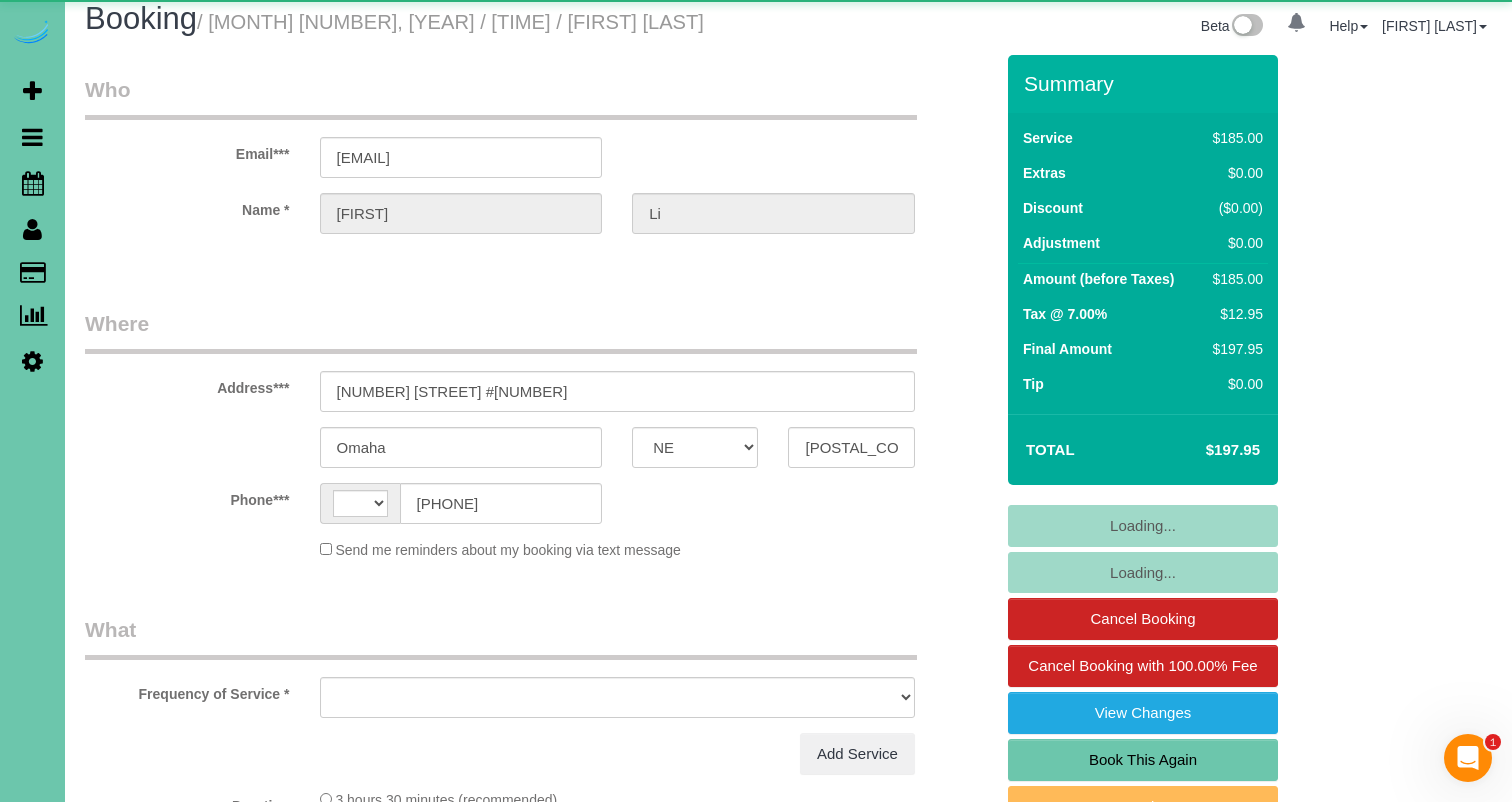 select on "string:US" 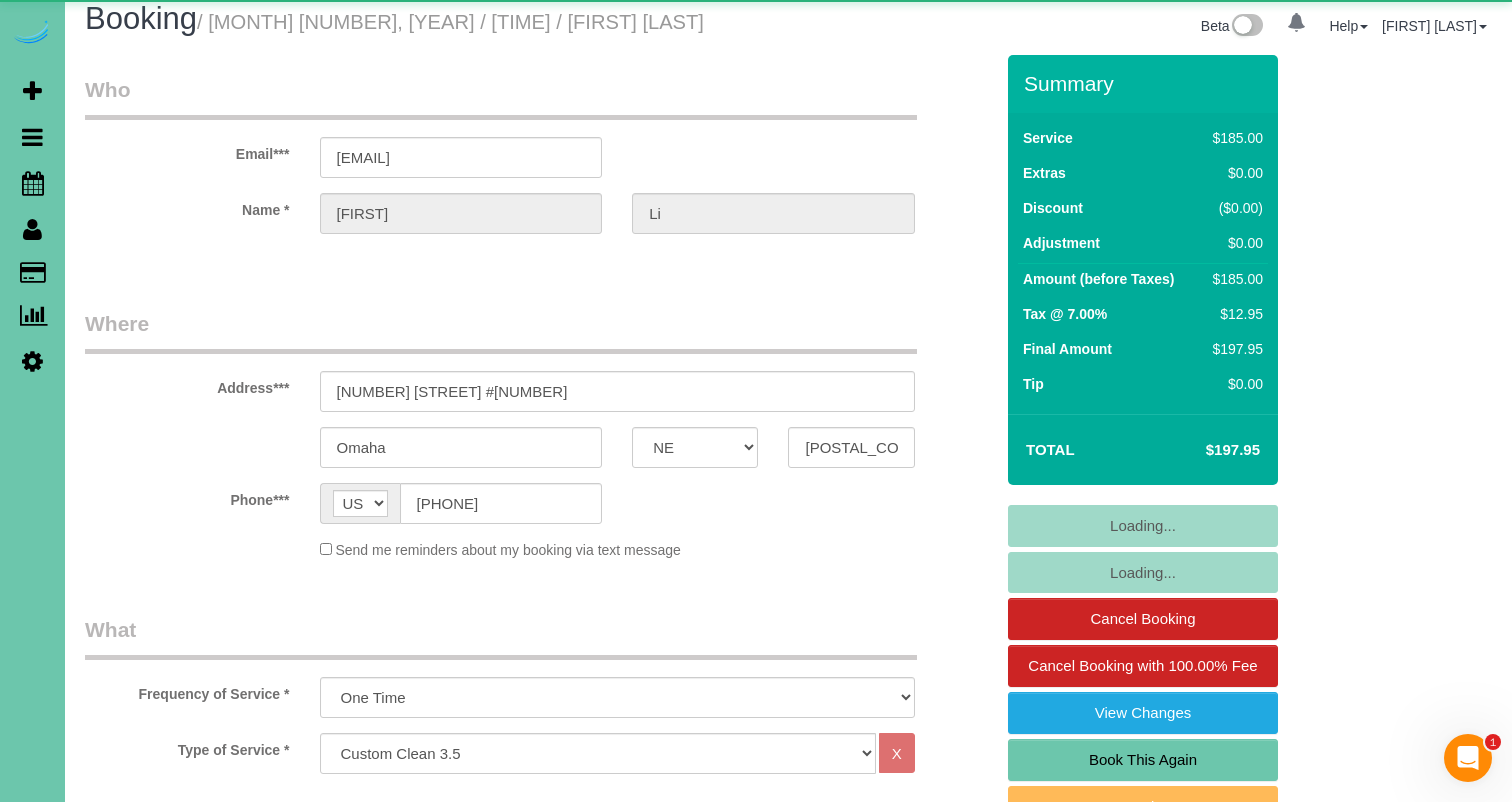 select on "object:708" 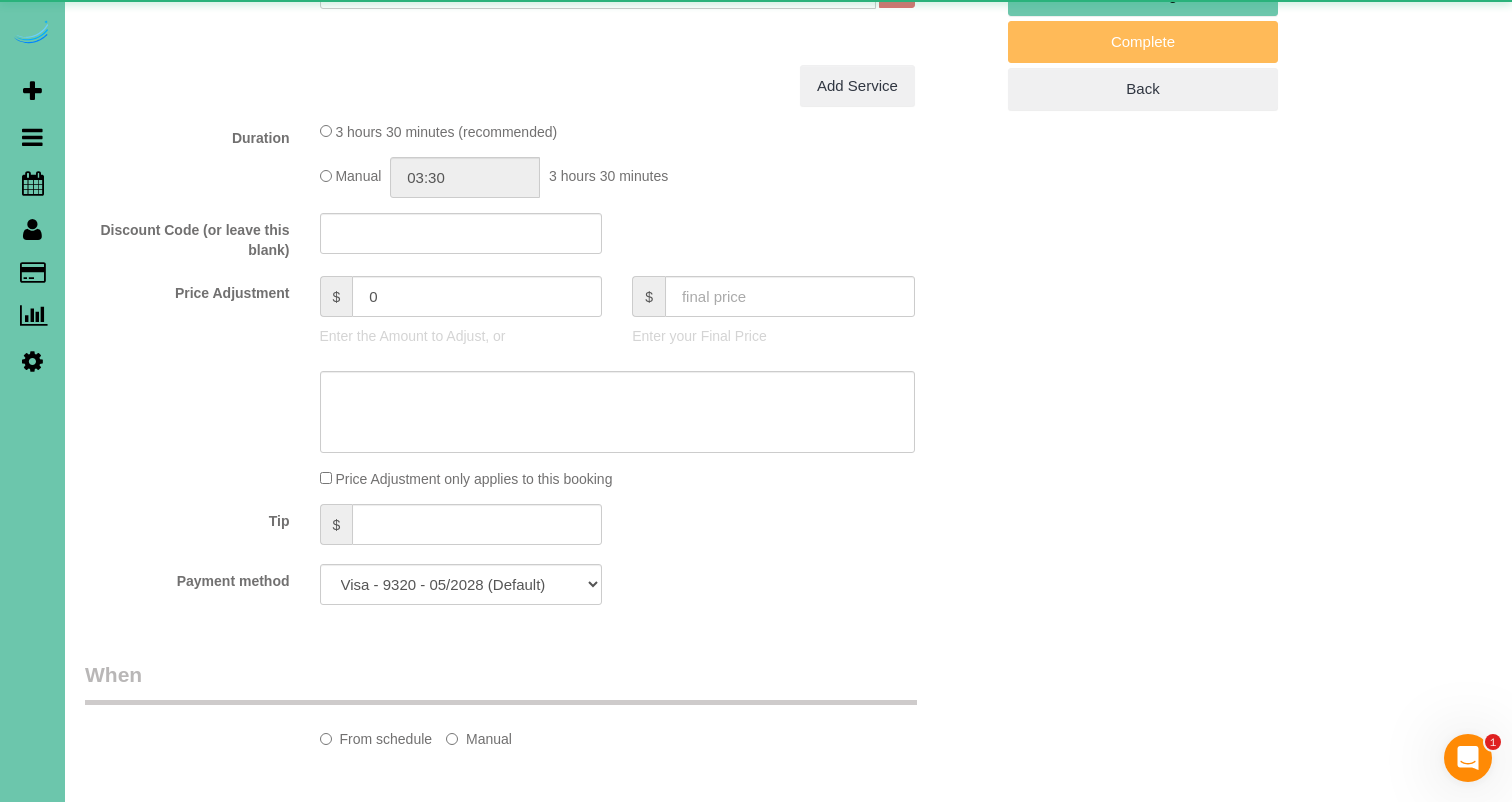 select on "number:34" 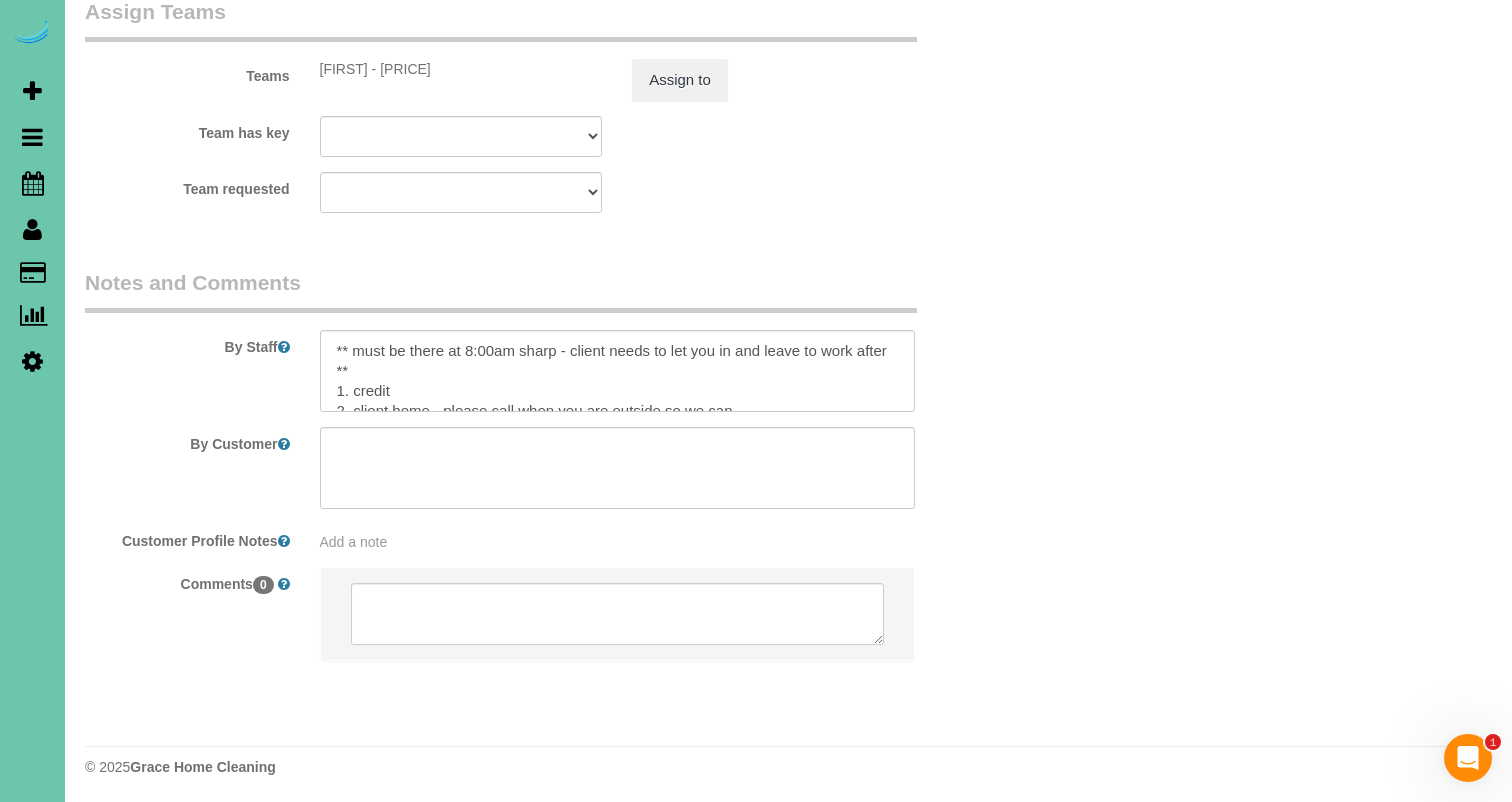 scroll, scrollTop: 2124, scrollLeft: 0, axis: vertical 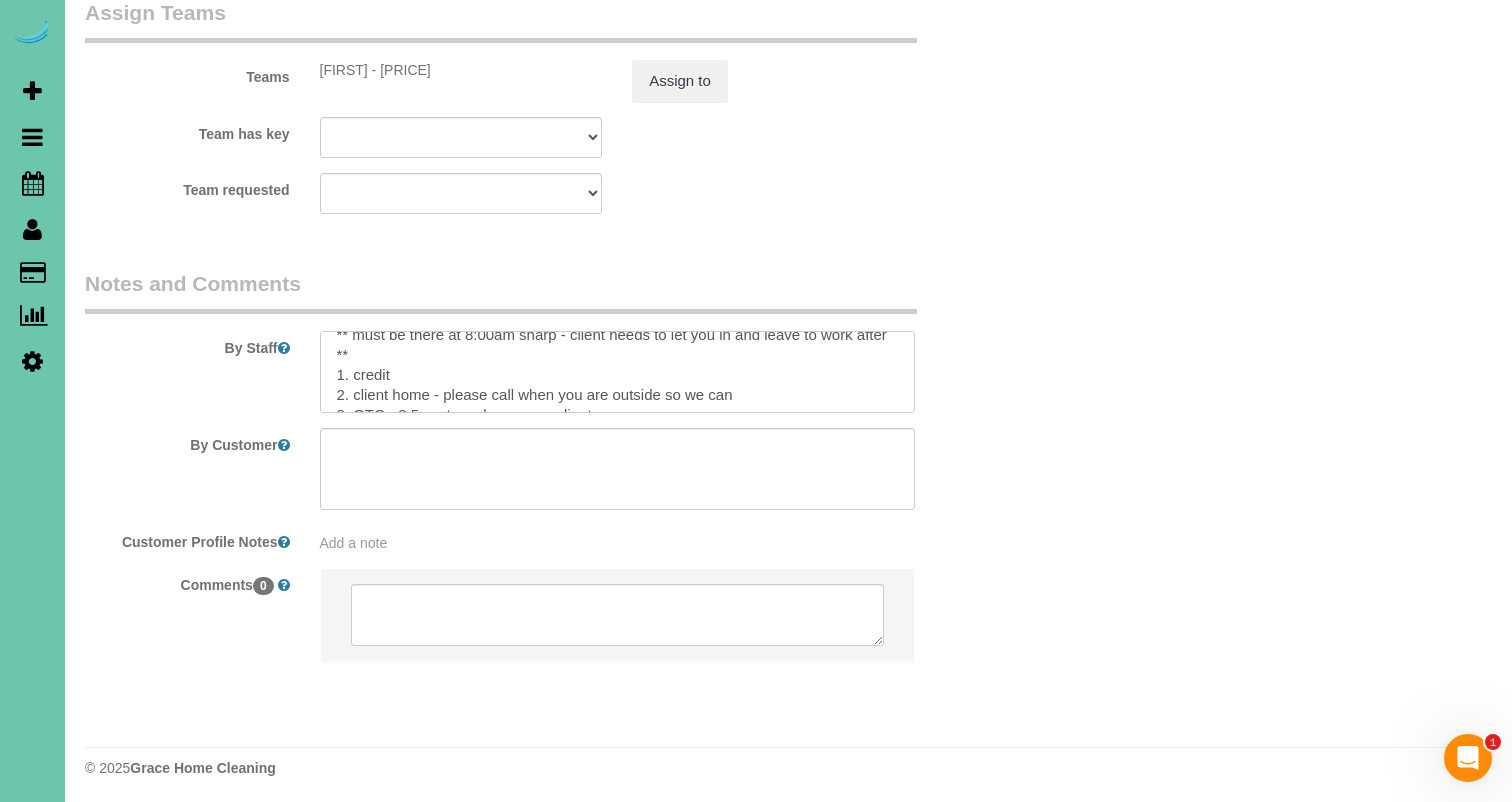 click at bounding box center (617, 372) 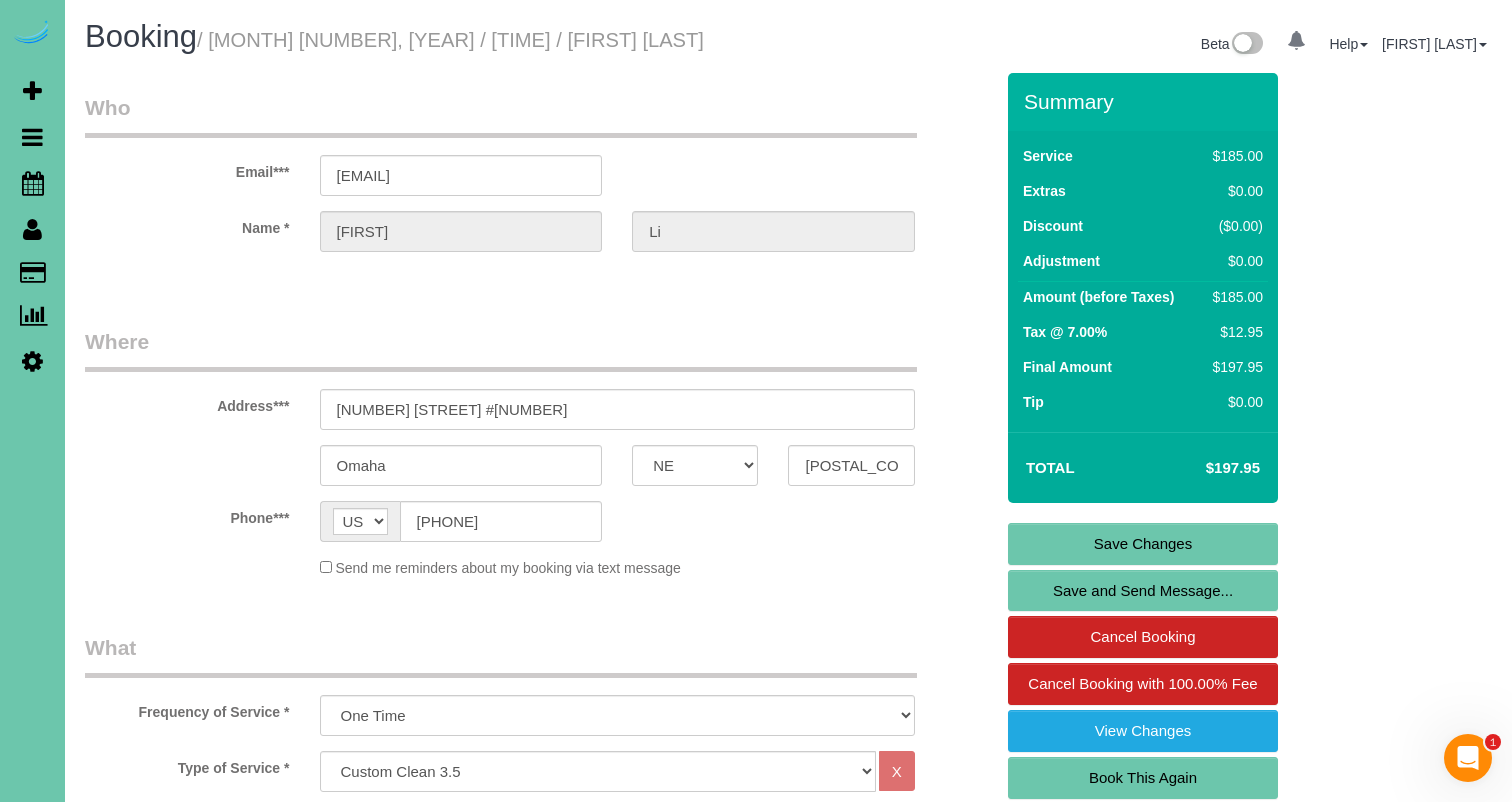scroll, scrollTop: 0, scrollLeft: 0, axis: both 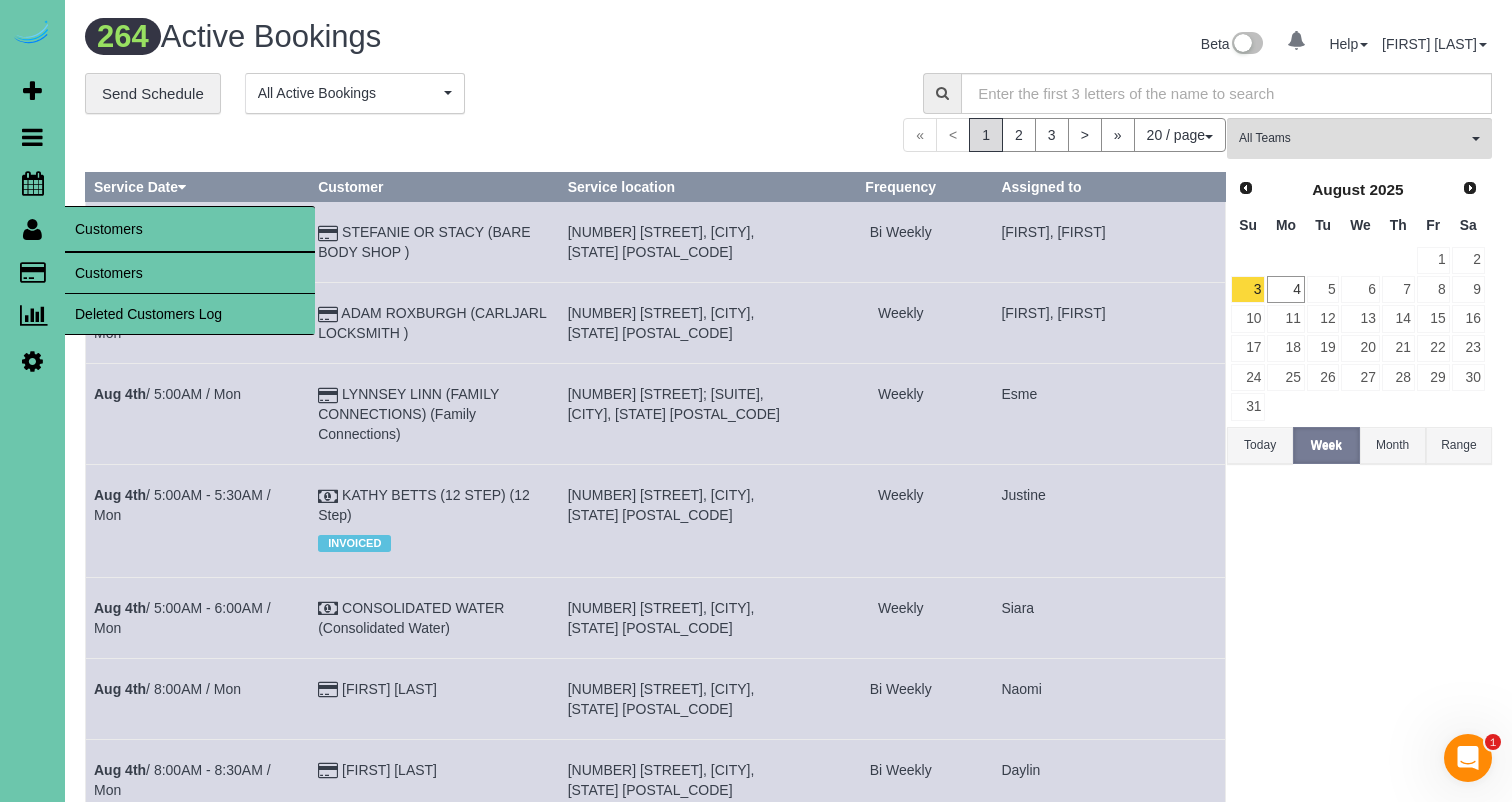 click on "Customers" at bounding box center (190, 273) 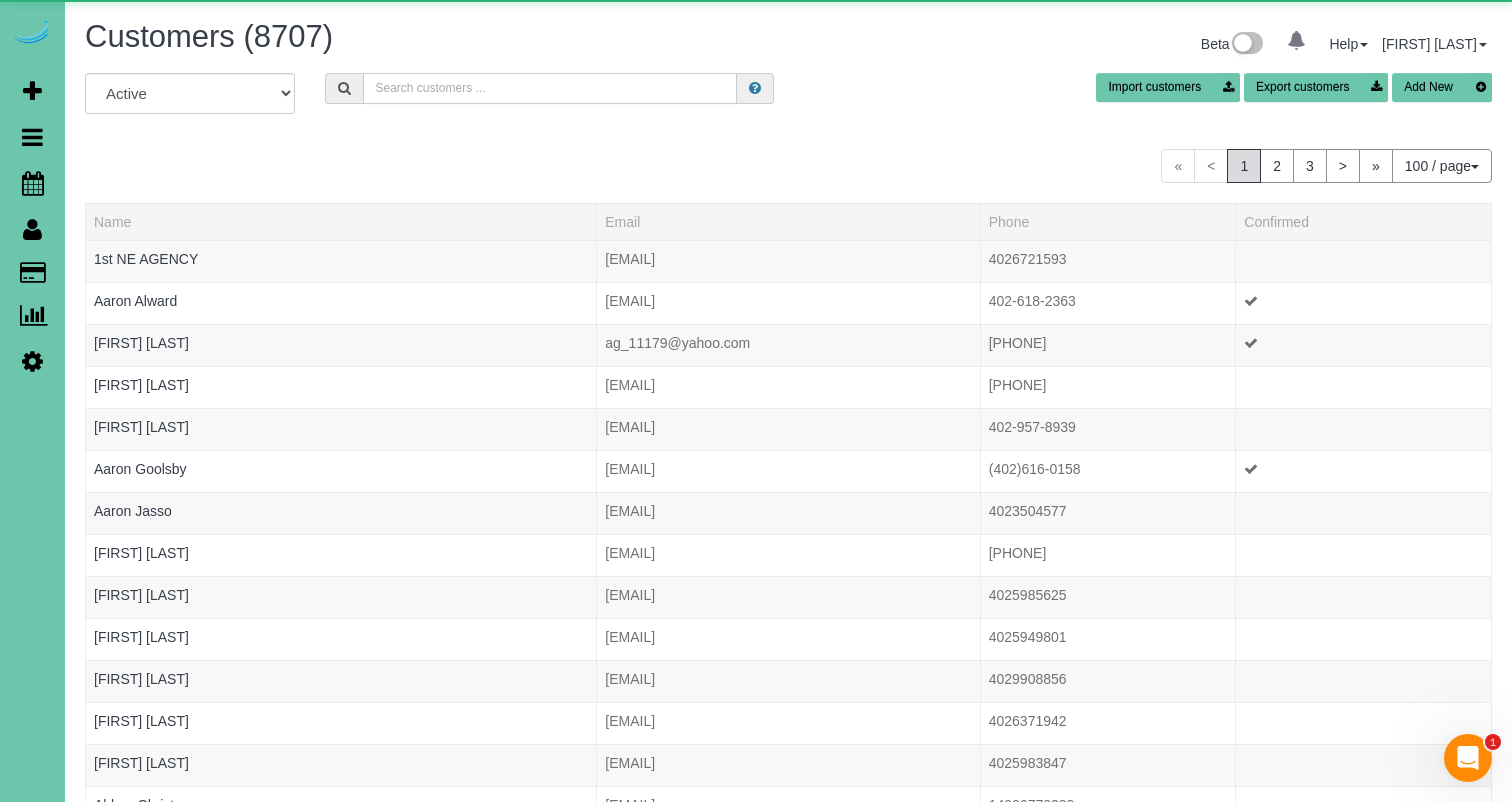 click at bounding box center (550, 88) 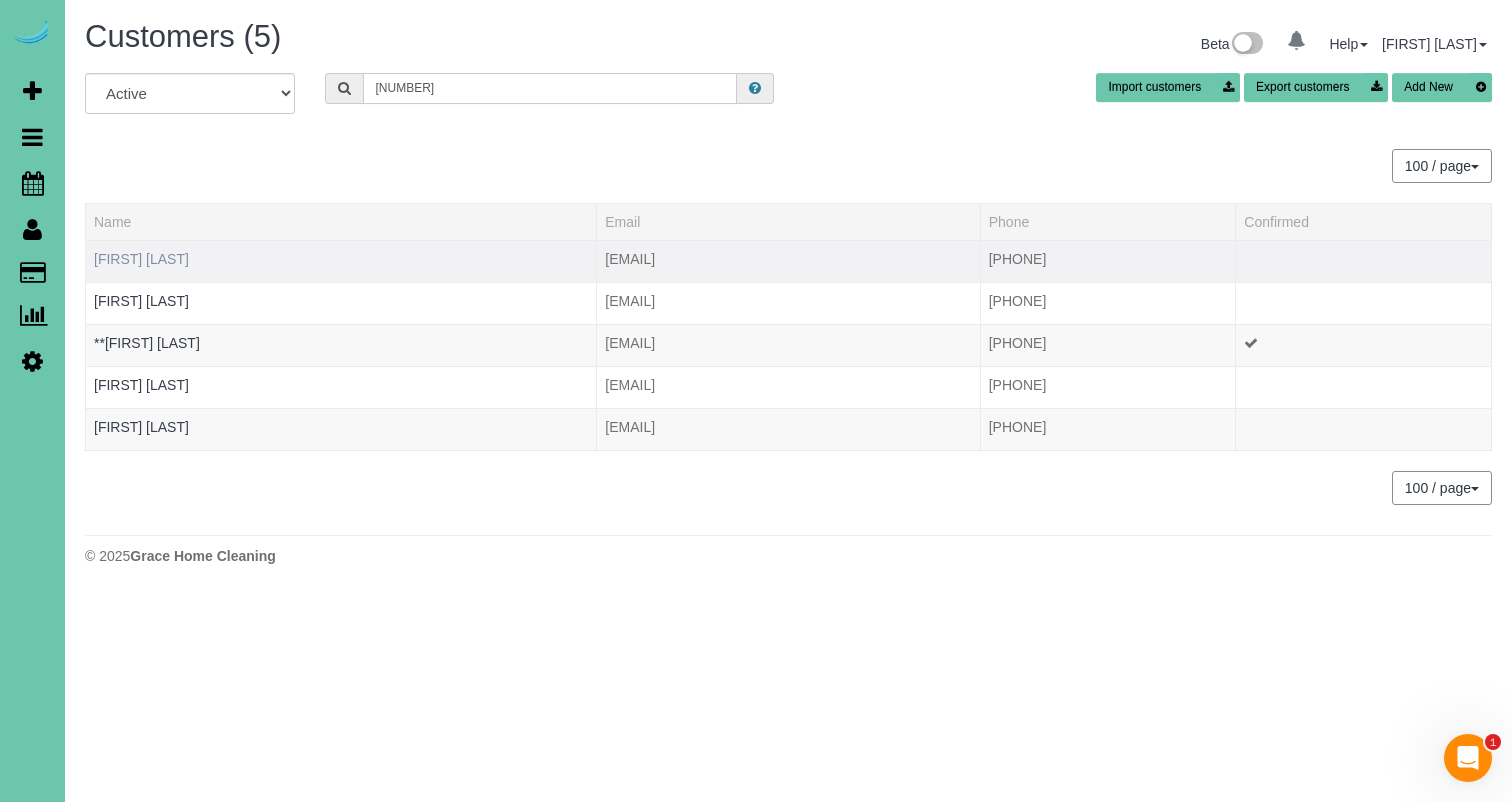 type on "[NUMBER]" 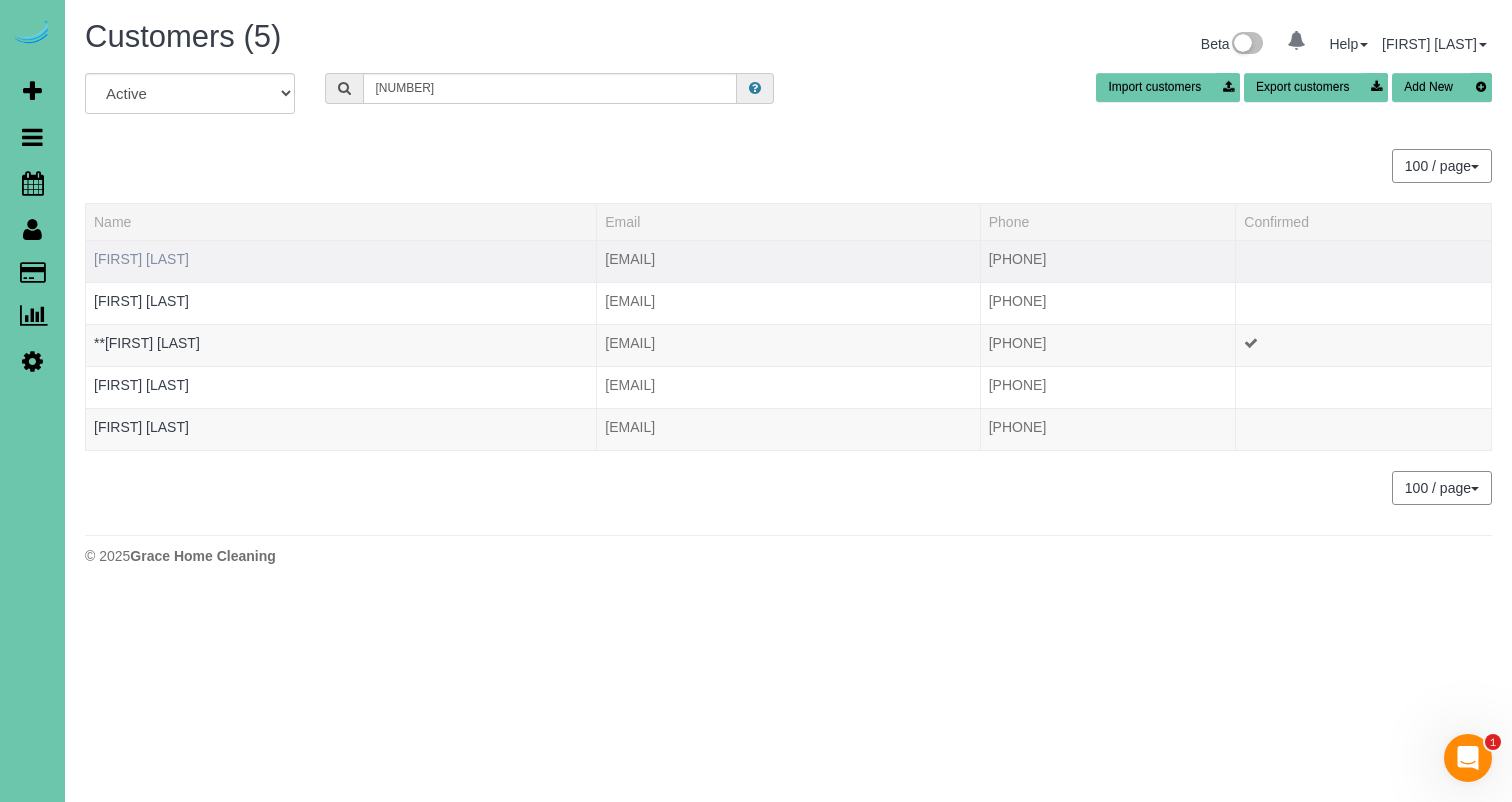 click on "[FIRST] [LAST]" at bounding box center [141, 259] 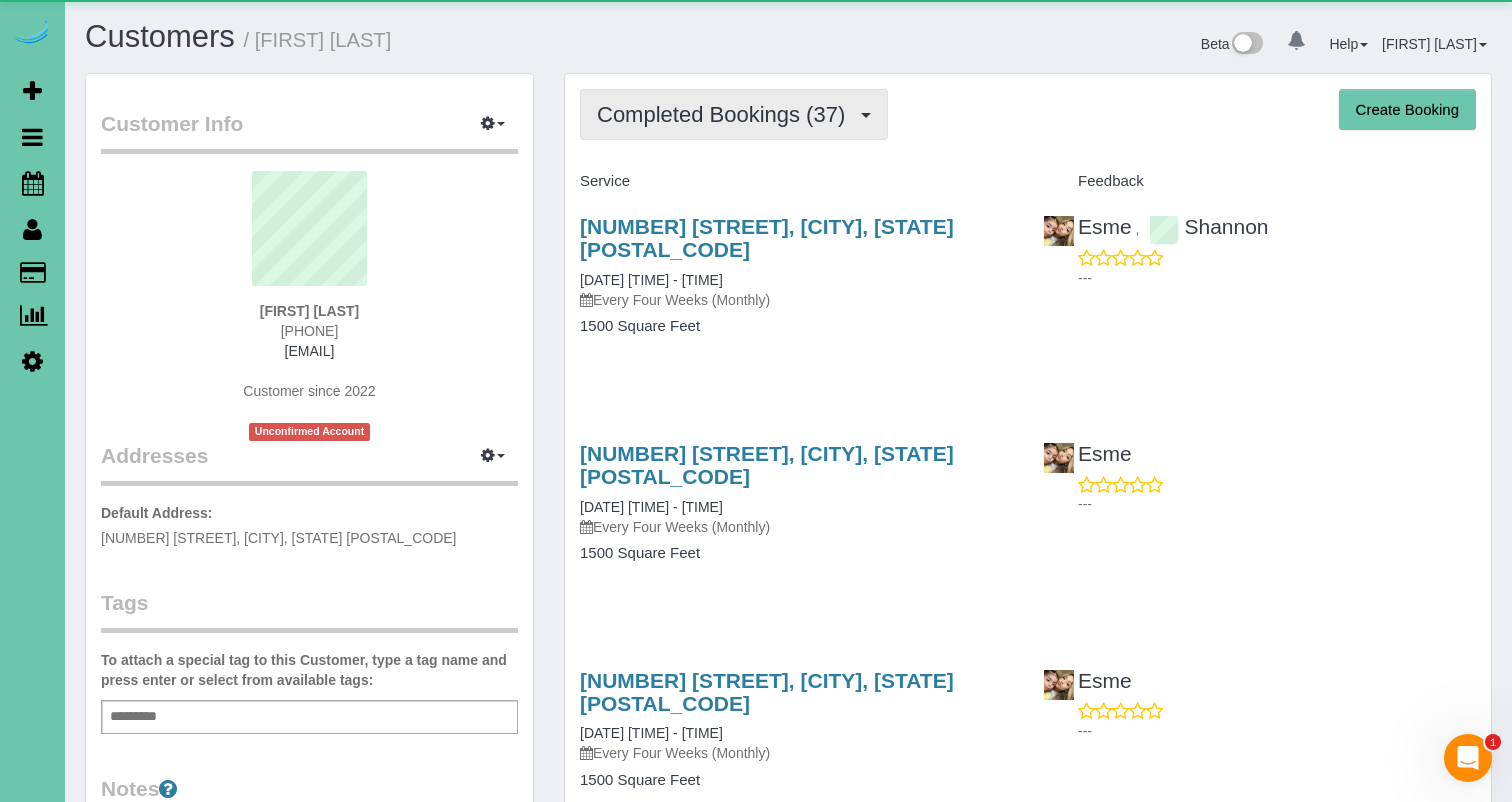 click on "Completed Bookings (37)" at bounding box center [726, 114] 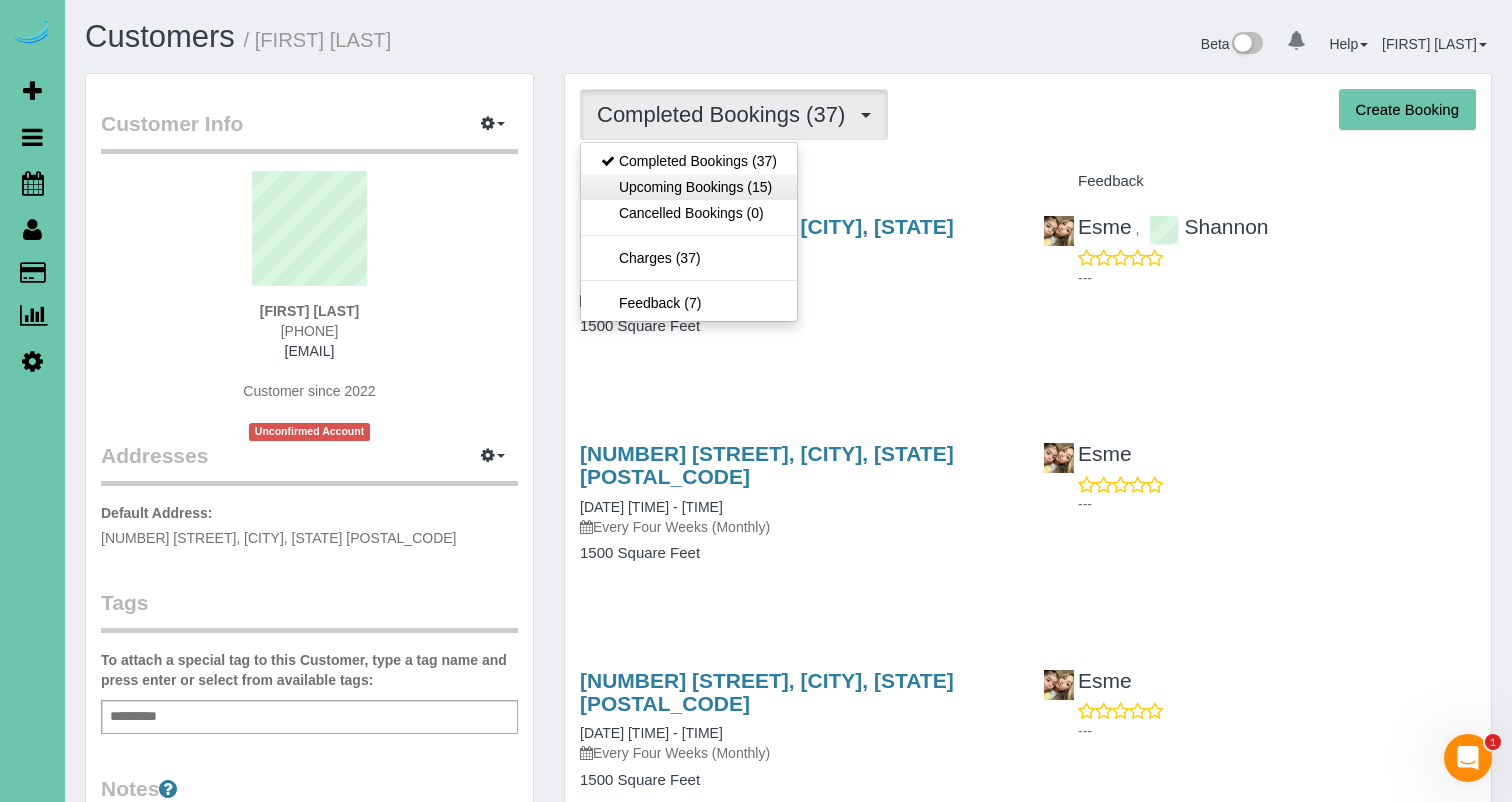 click on "Upcoming Bookings (15)" at bounding box center [689, 187] 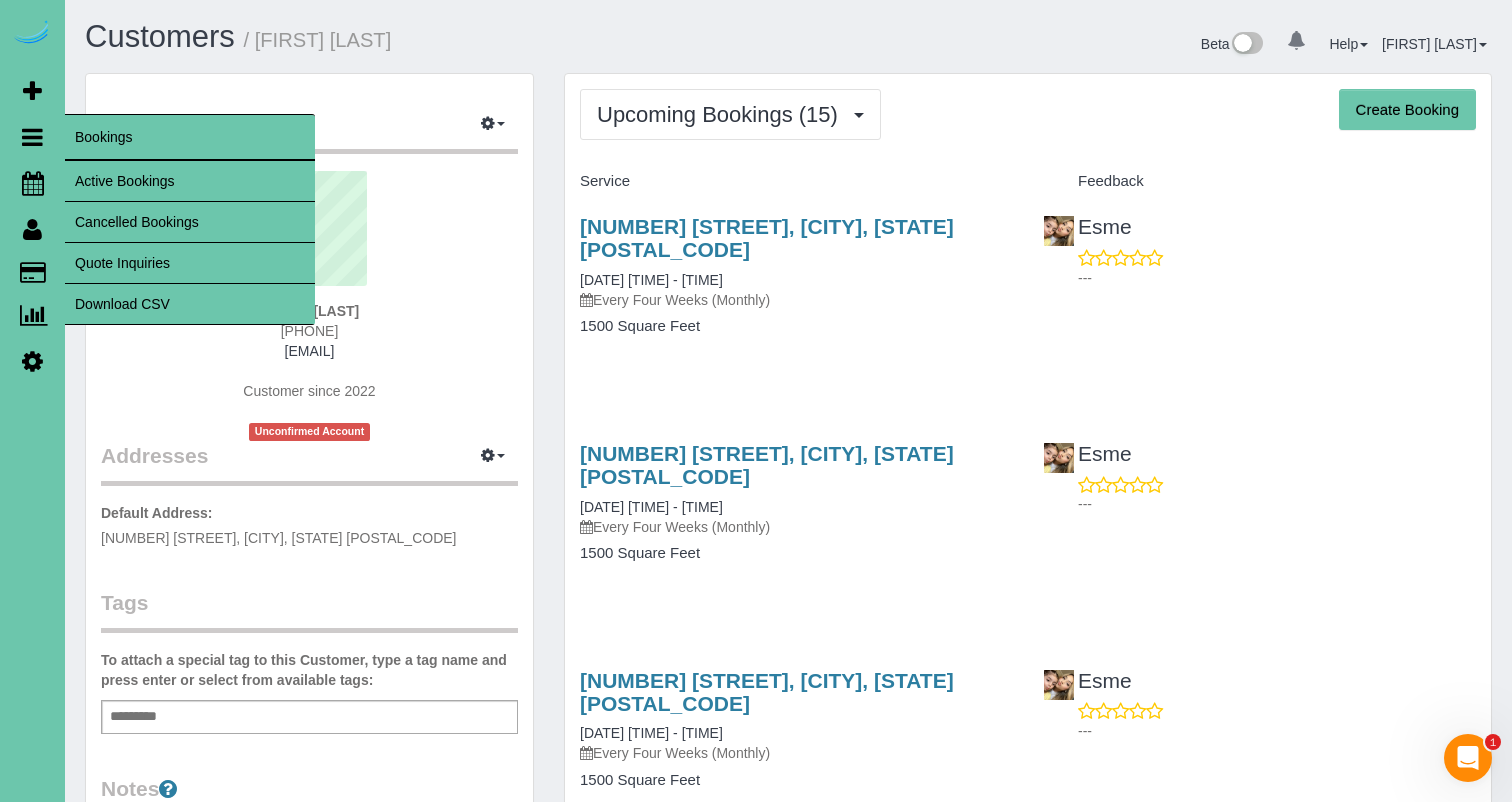 scroll, scrollTop: 189, scrollLeft: 0, axis: vertical 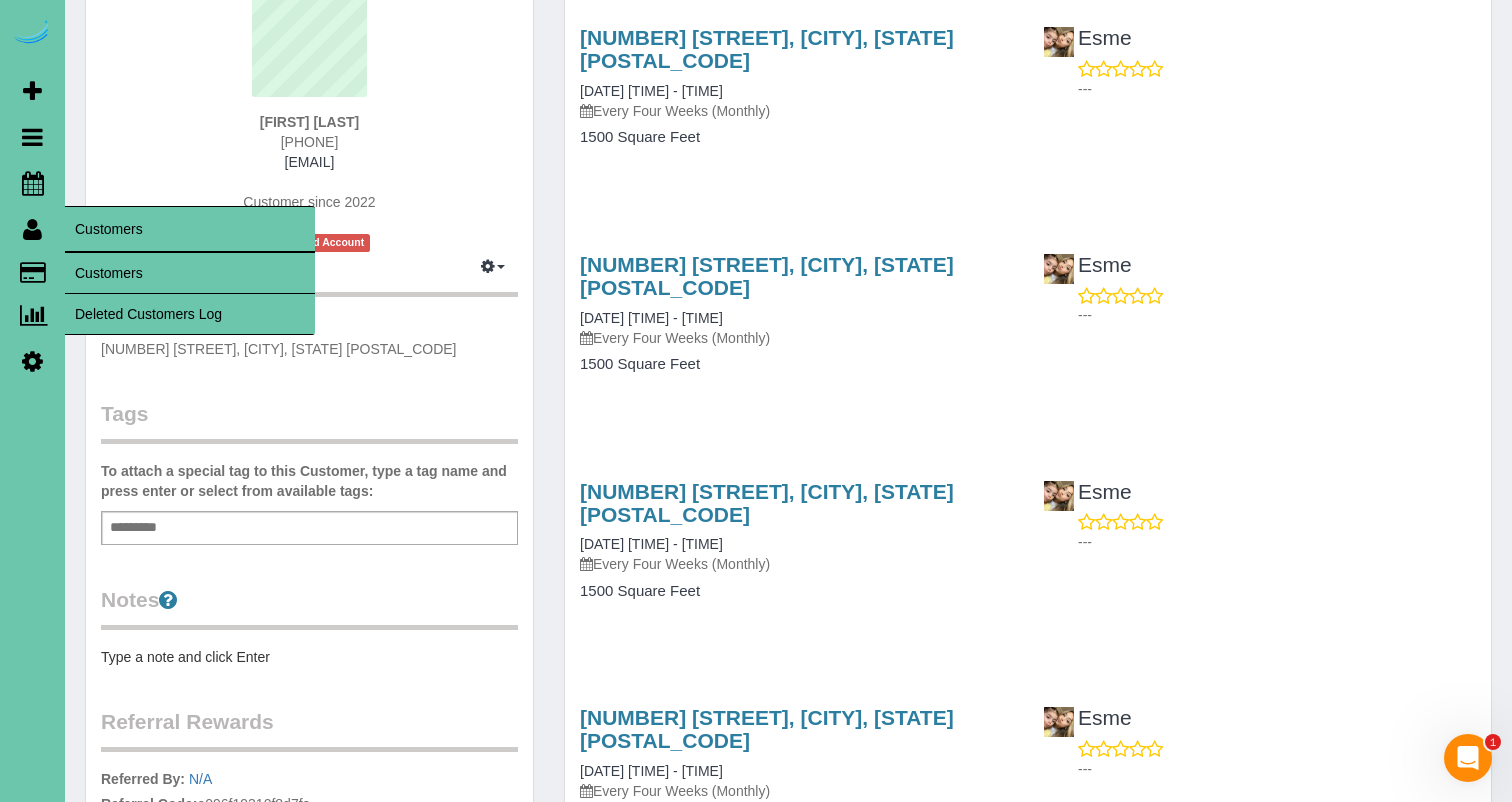 click on "Customers" at bounding box center (190, 273) 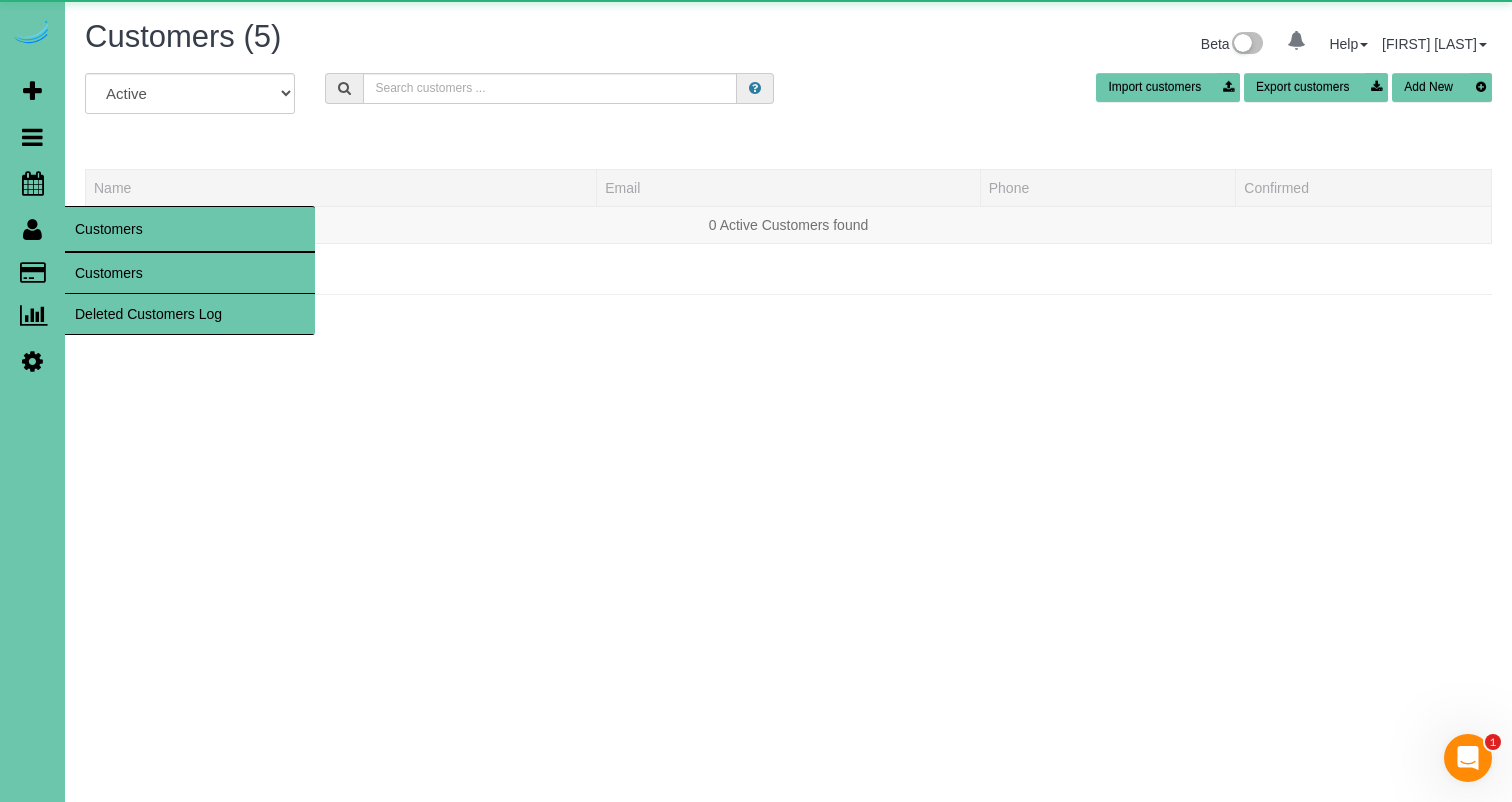 scroll, scrollTop: 0, scrollLeft: 0, axis: both 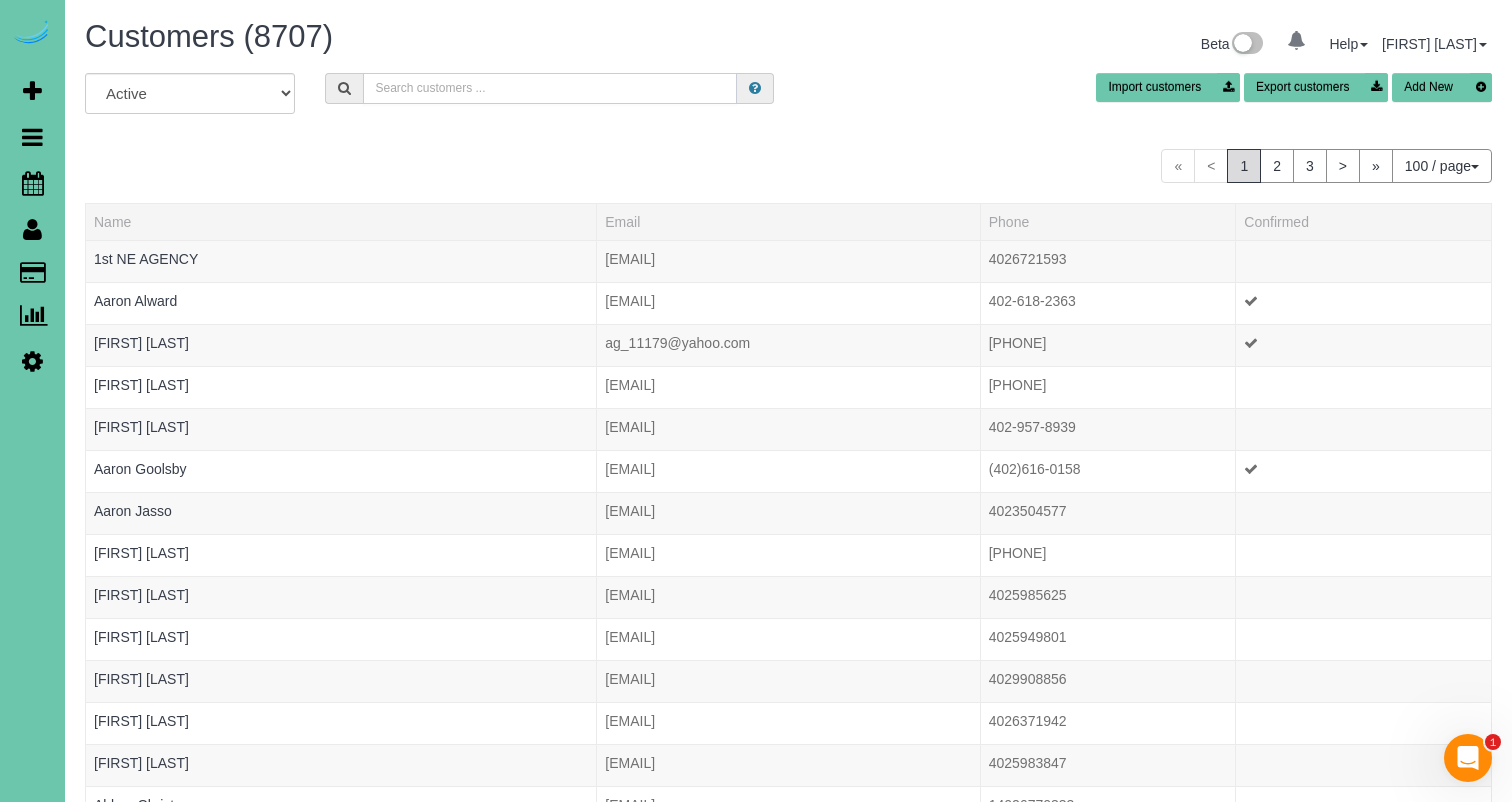 click at bounding box center (550, 88) 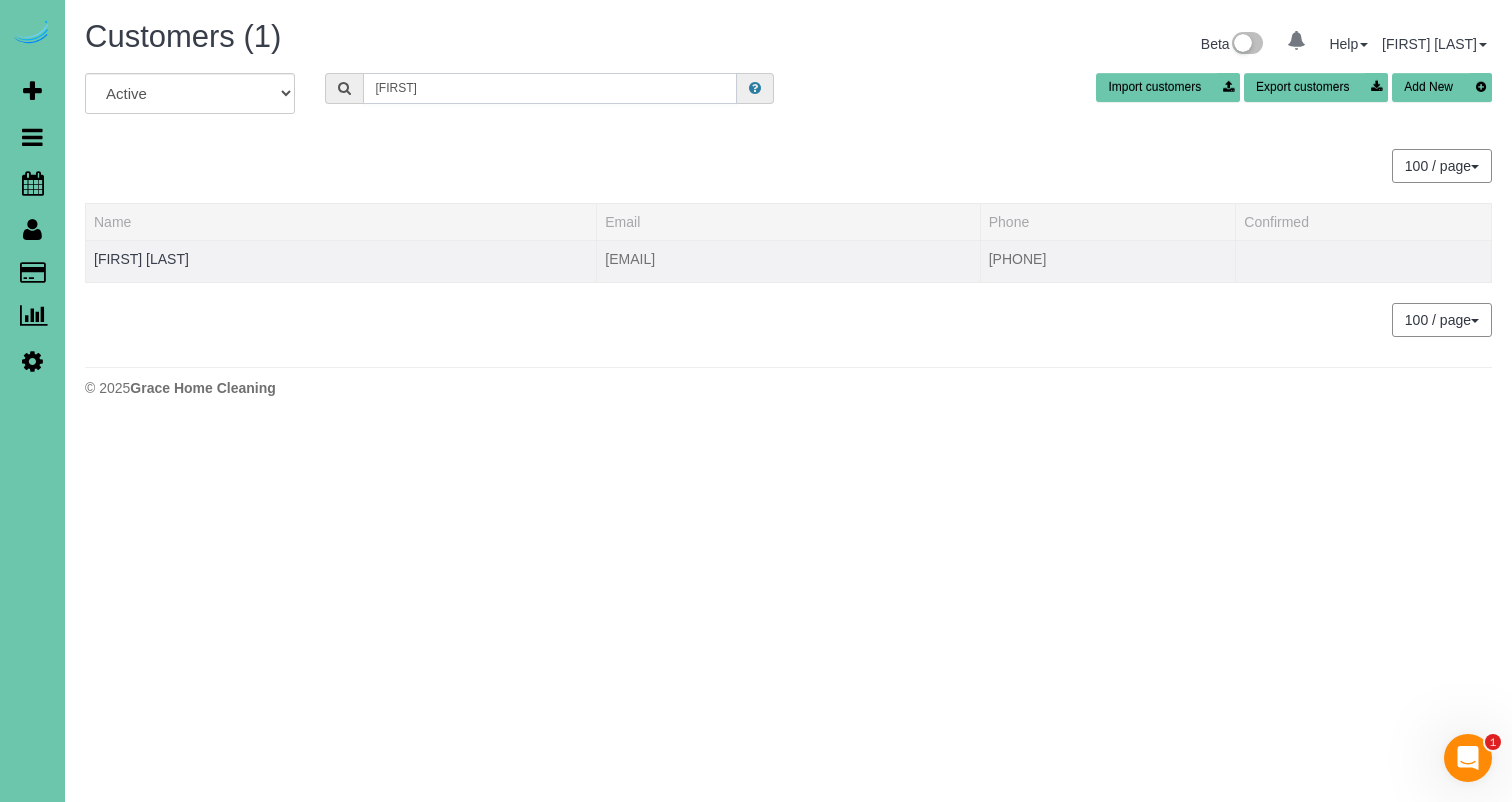 type on "[FIRST]" 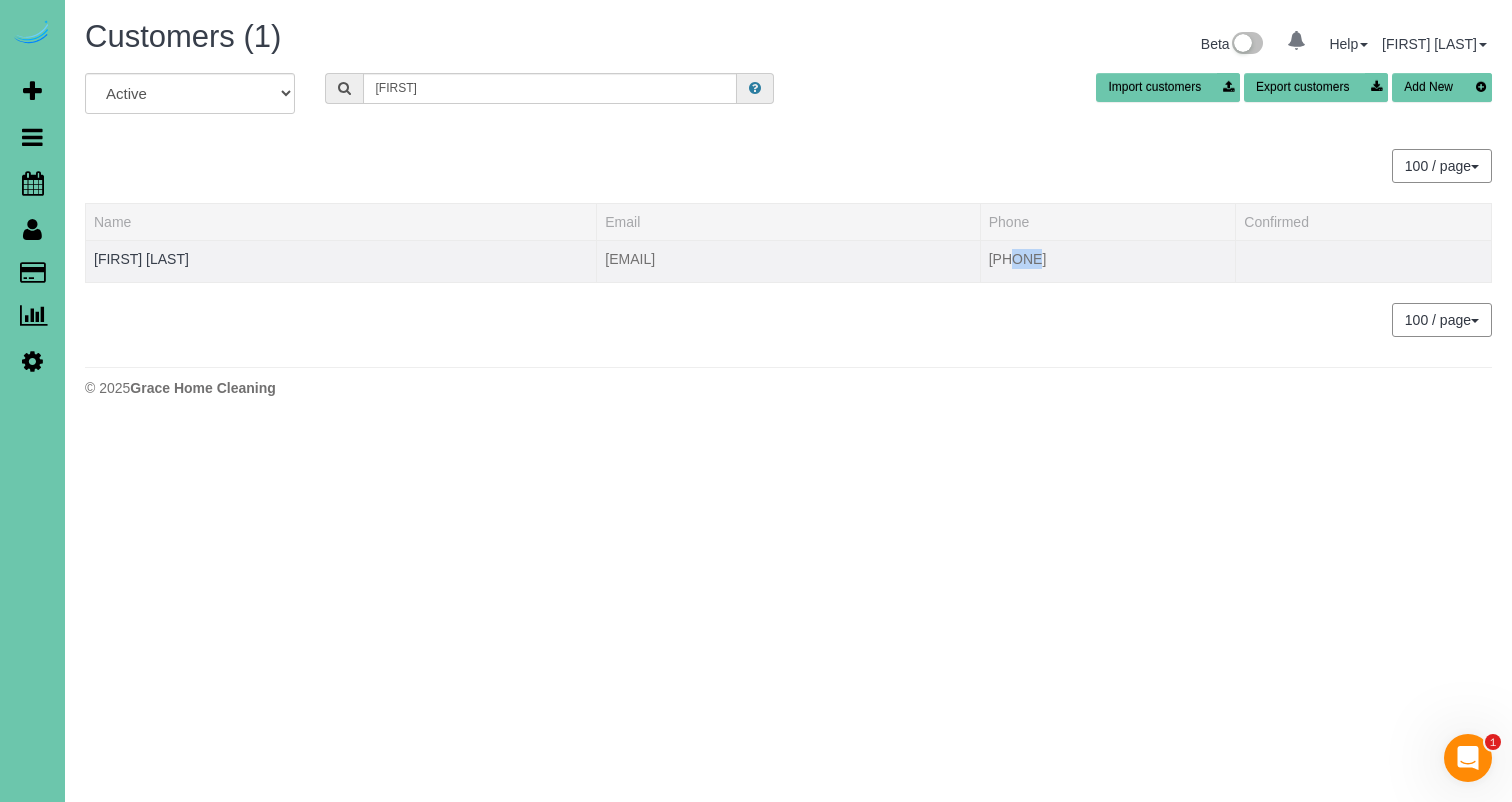 drag, startPoint x: 1009, startPoint y: 259, endPoint x: 1035, endPoint y: 262, distance: 26.172504 